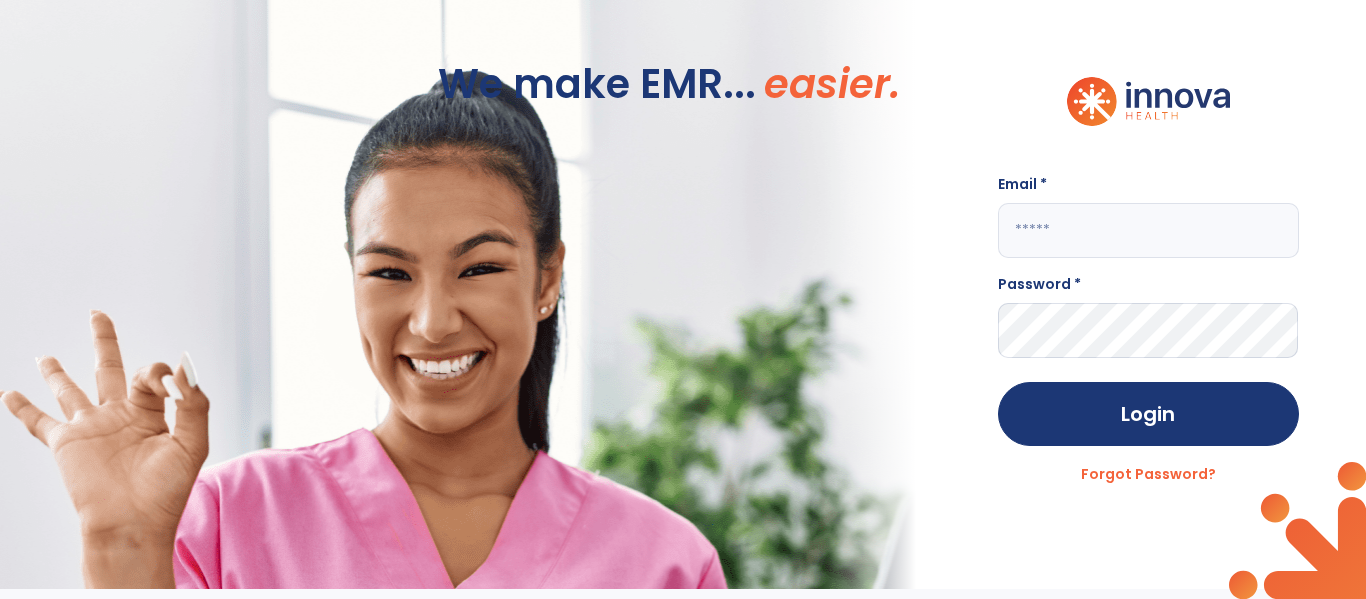 scroll, scrollTop: 0, scrollLeft: 0, axis: both 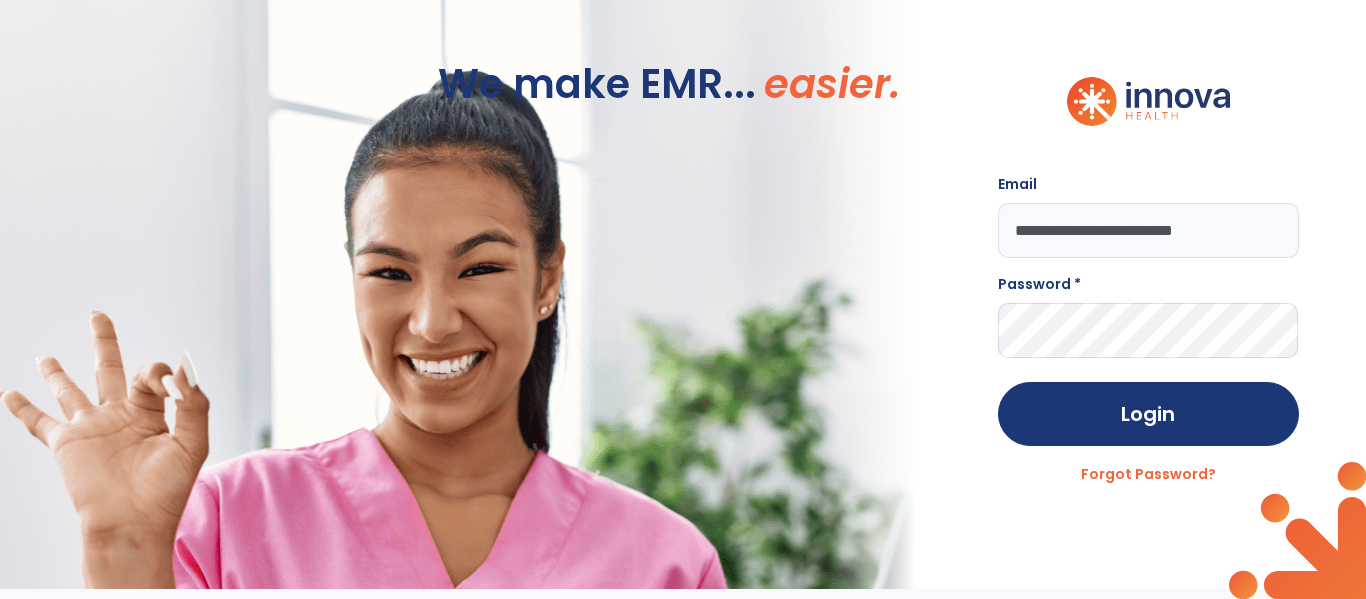 type on "**********" 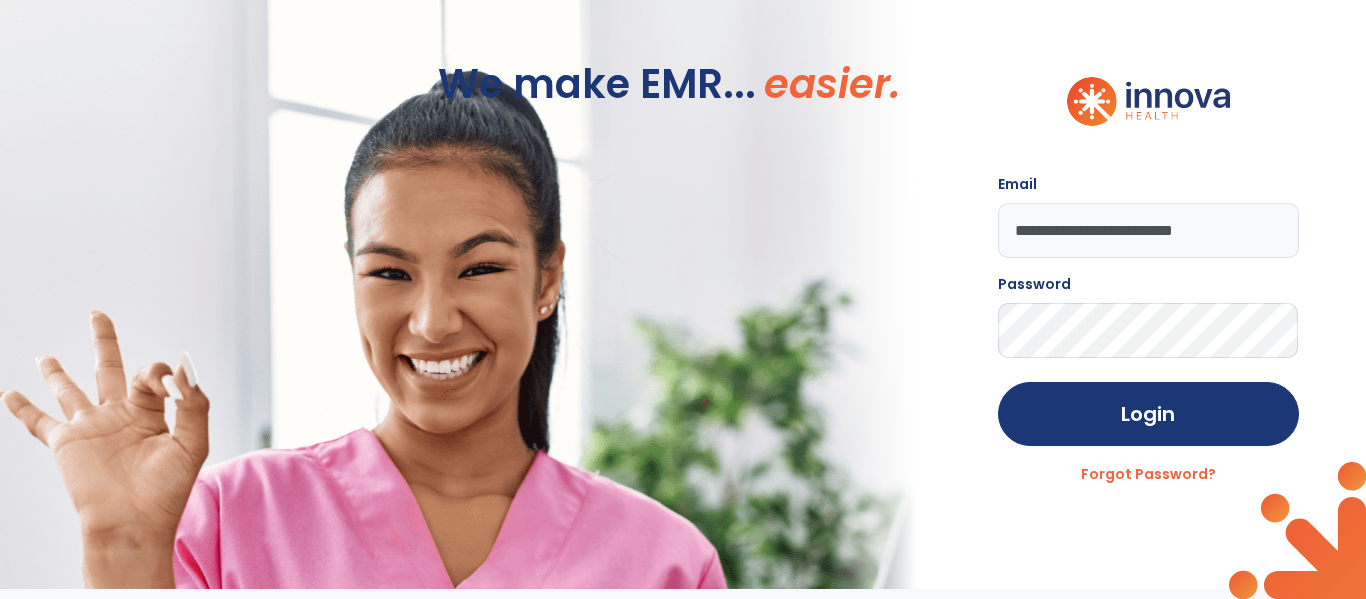 click on "Login" 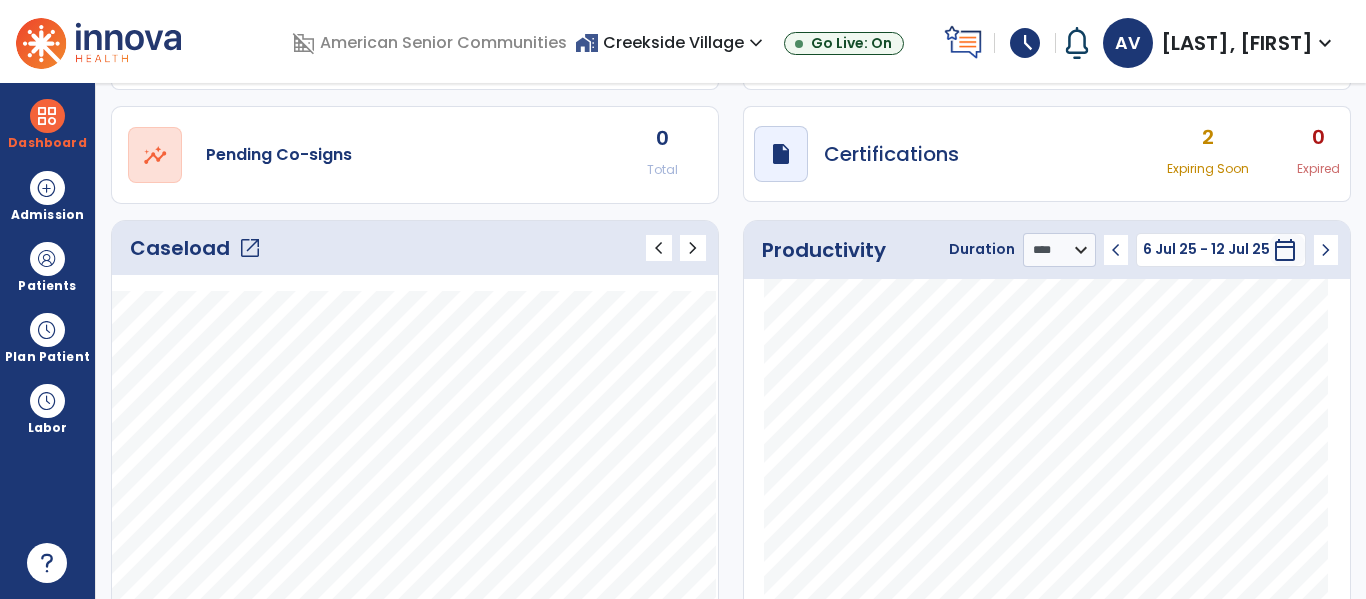scroll, scrollTop: 147, scrollLeft: 0, axis: vertical 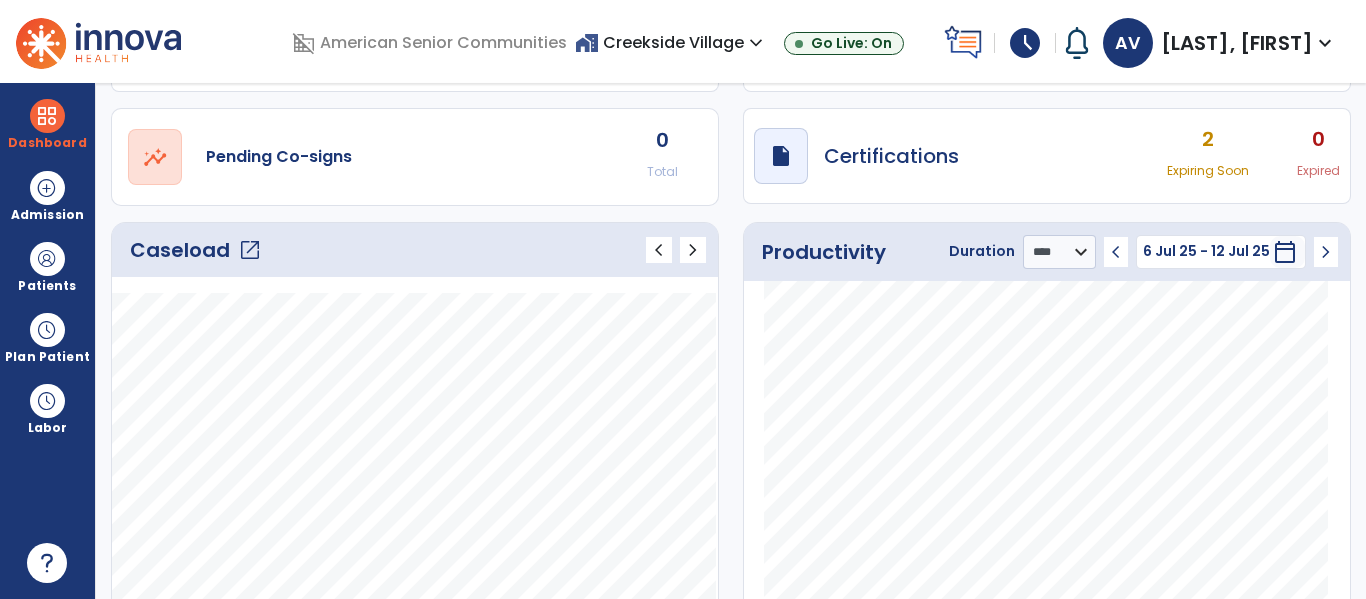 click on "chevron_left" 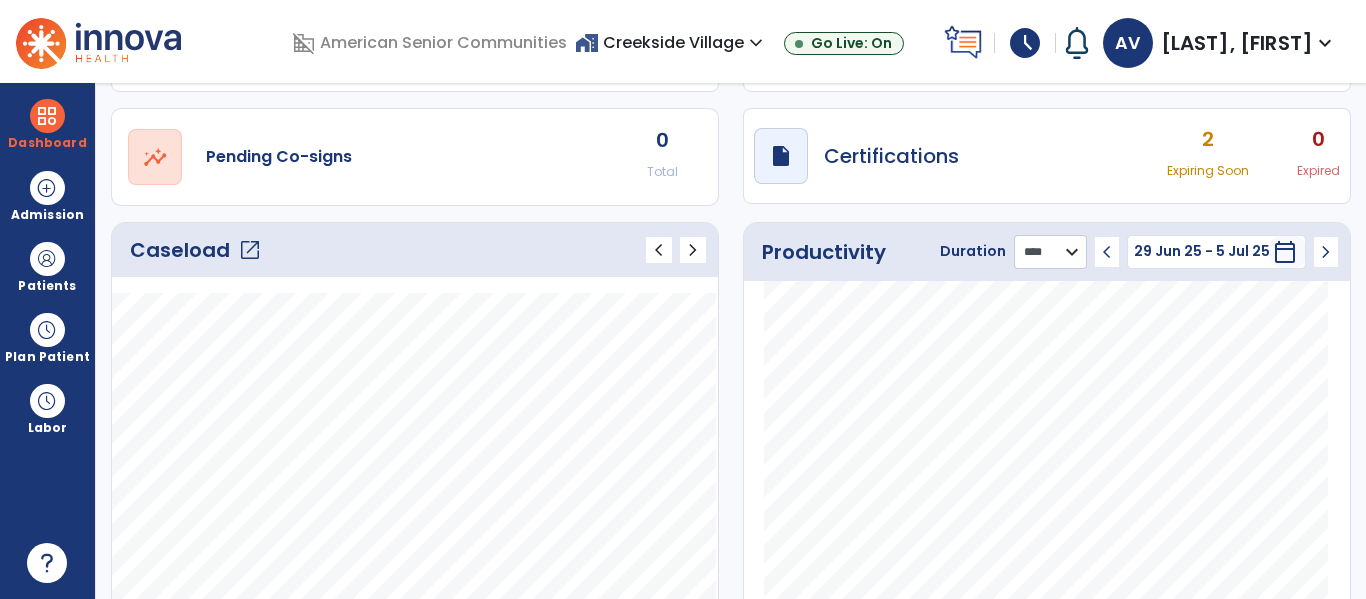 click on "******** **** ***" 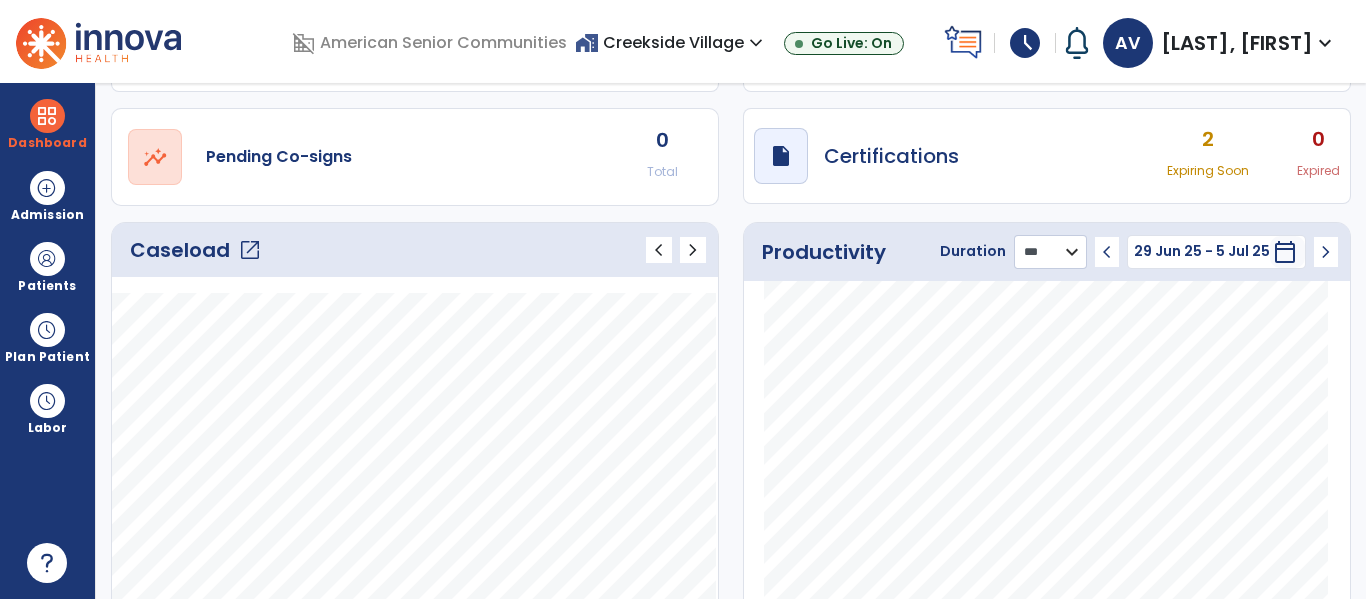 click on "******** **** ***" 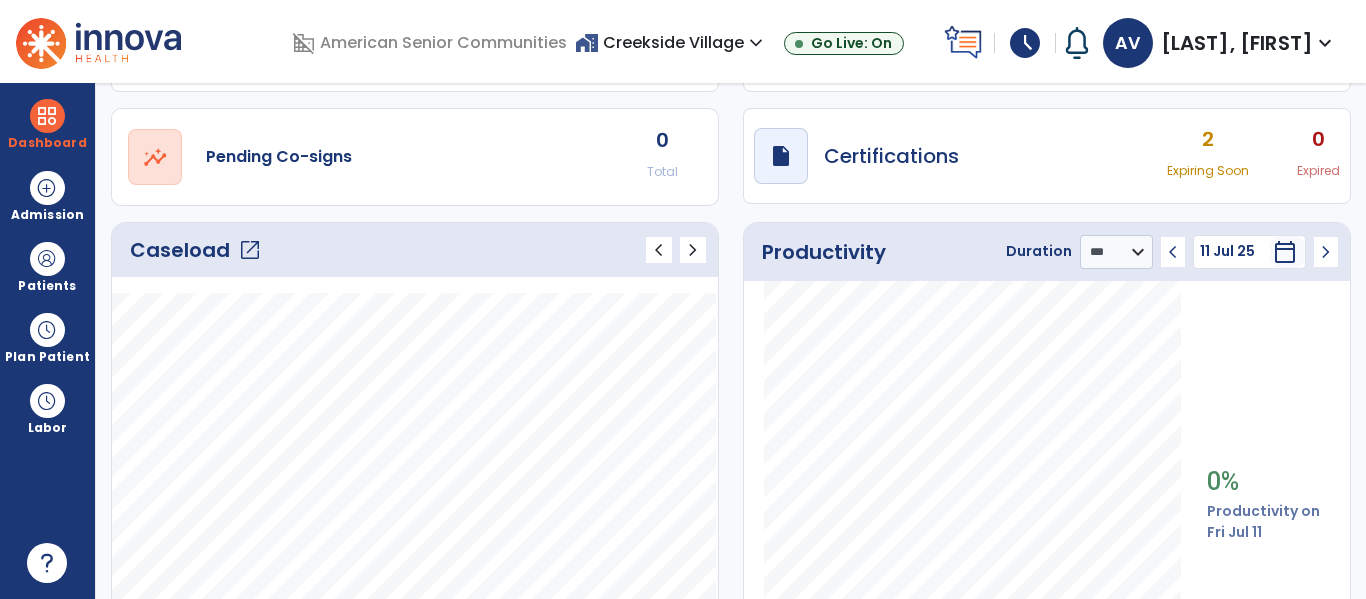 click on "chevron_right" 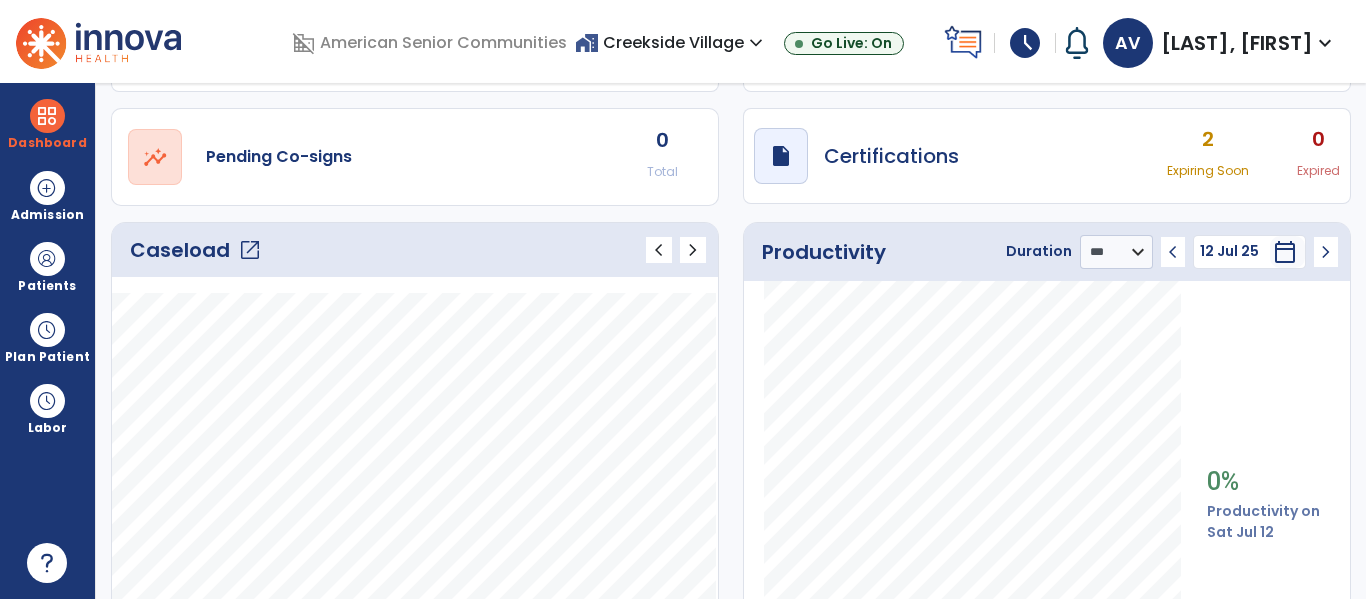 click on "chevron_right" 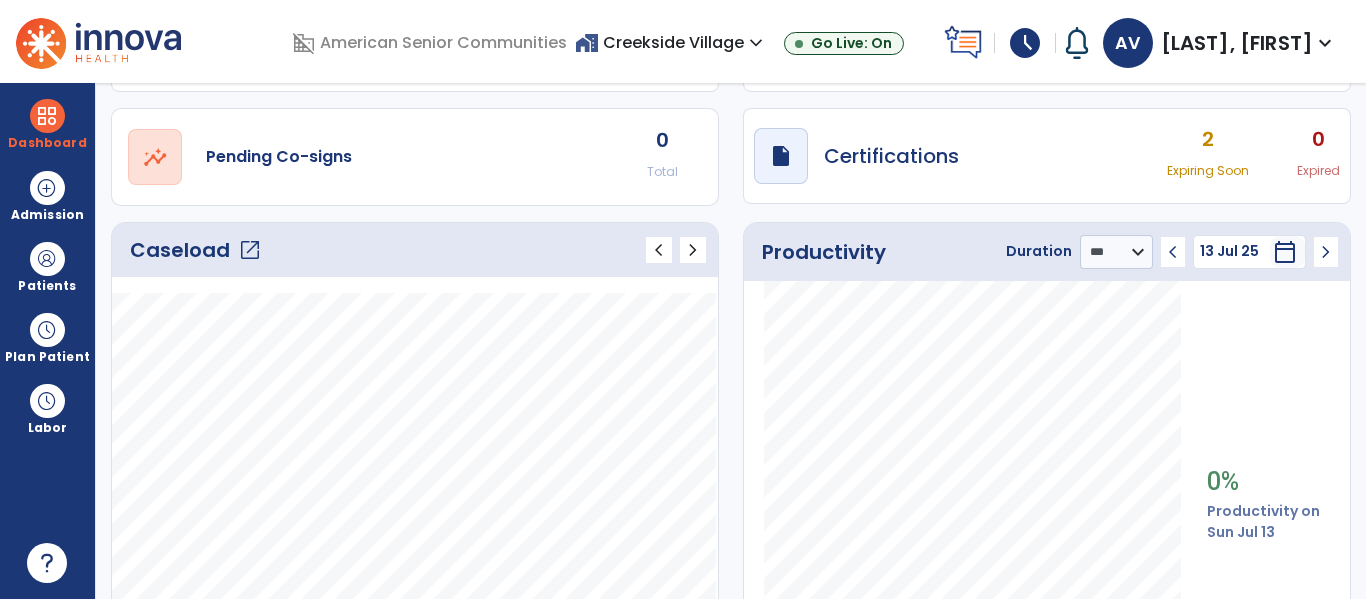 click on "chevron_right" 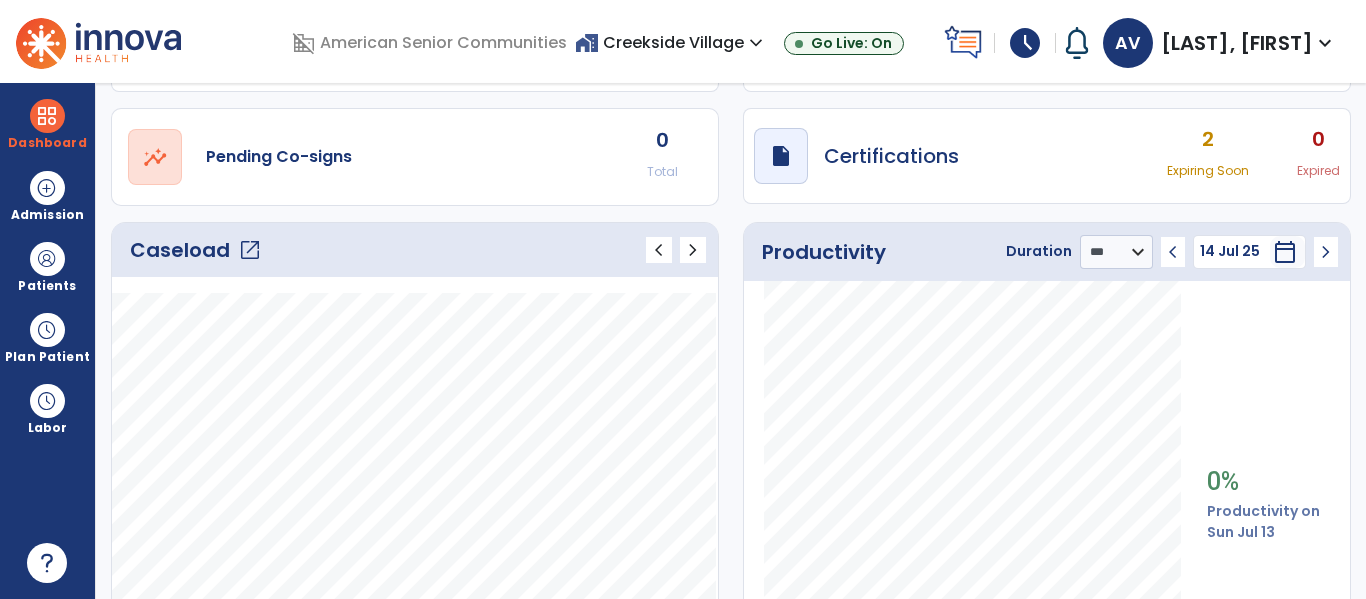 click on "chevron_right" 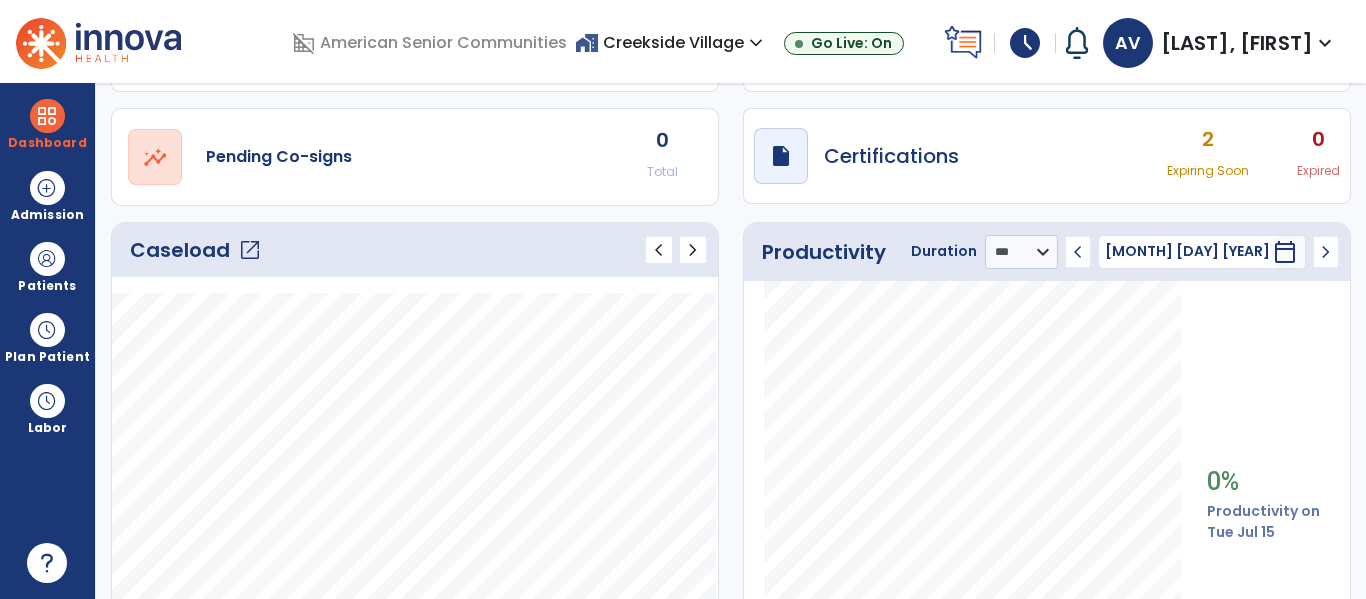 click on "chevron_right" 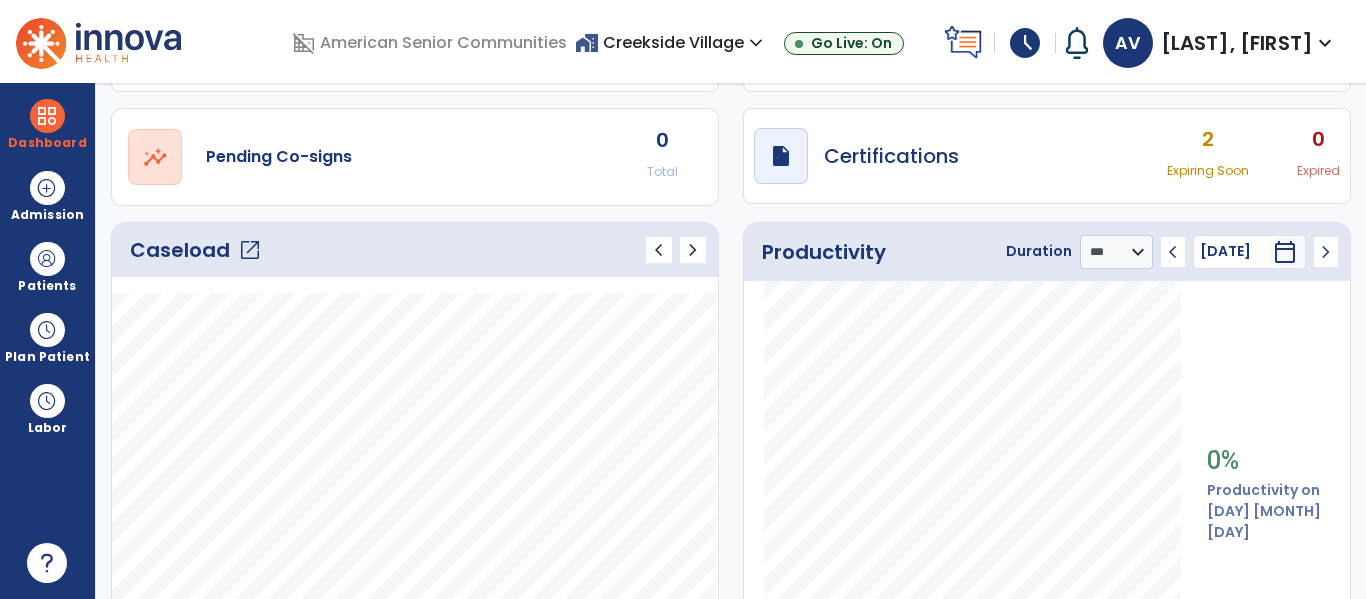 click on "chevron_left" 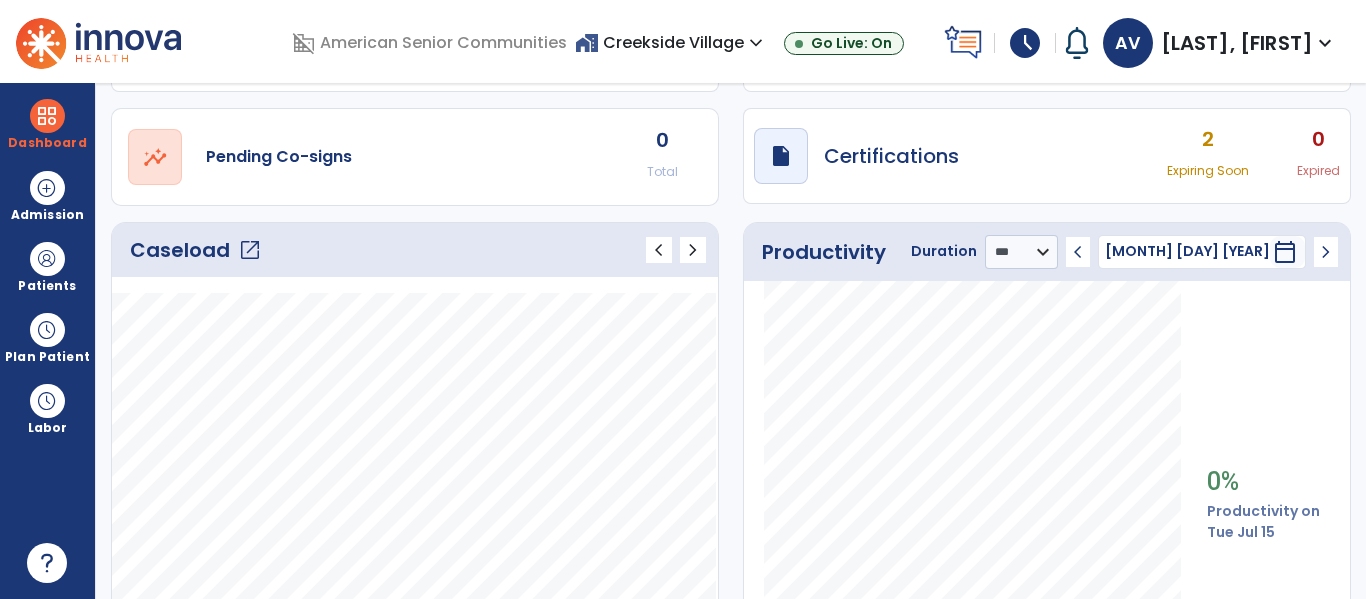 click on "chevron_left" 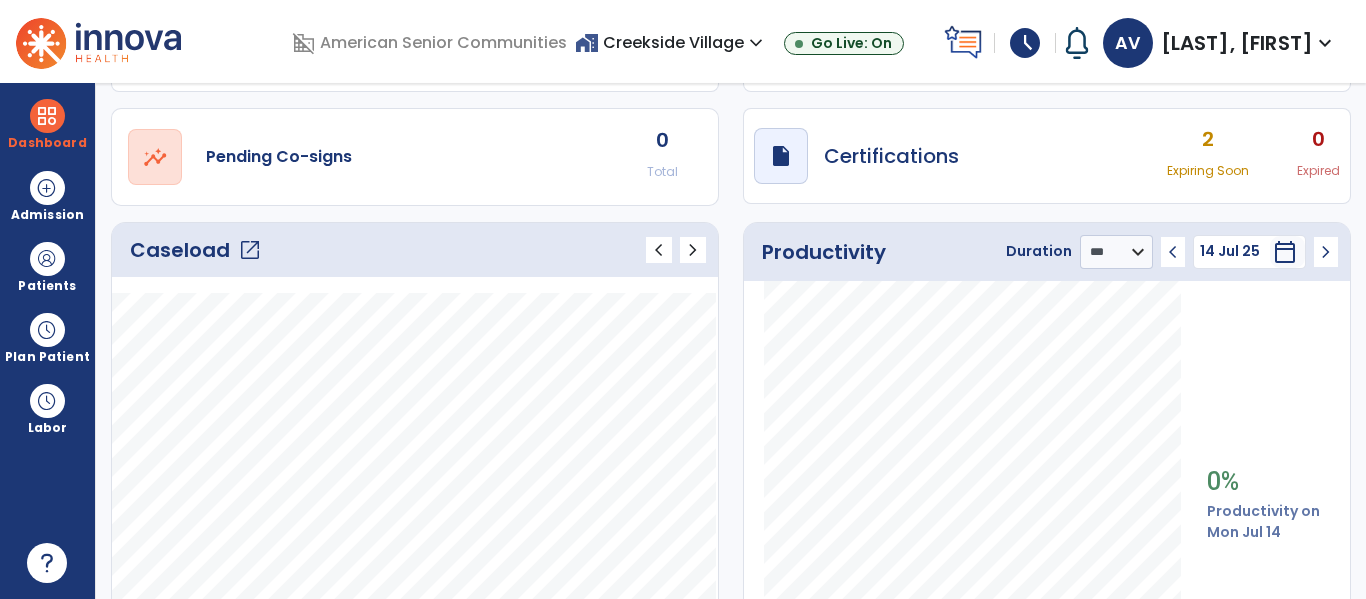 click on "chevron_left" 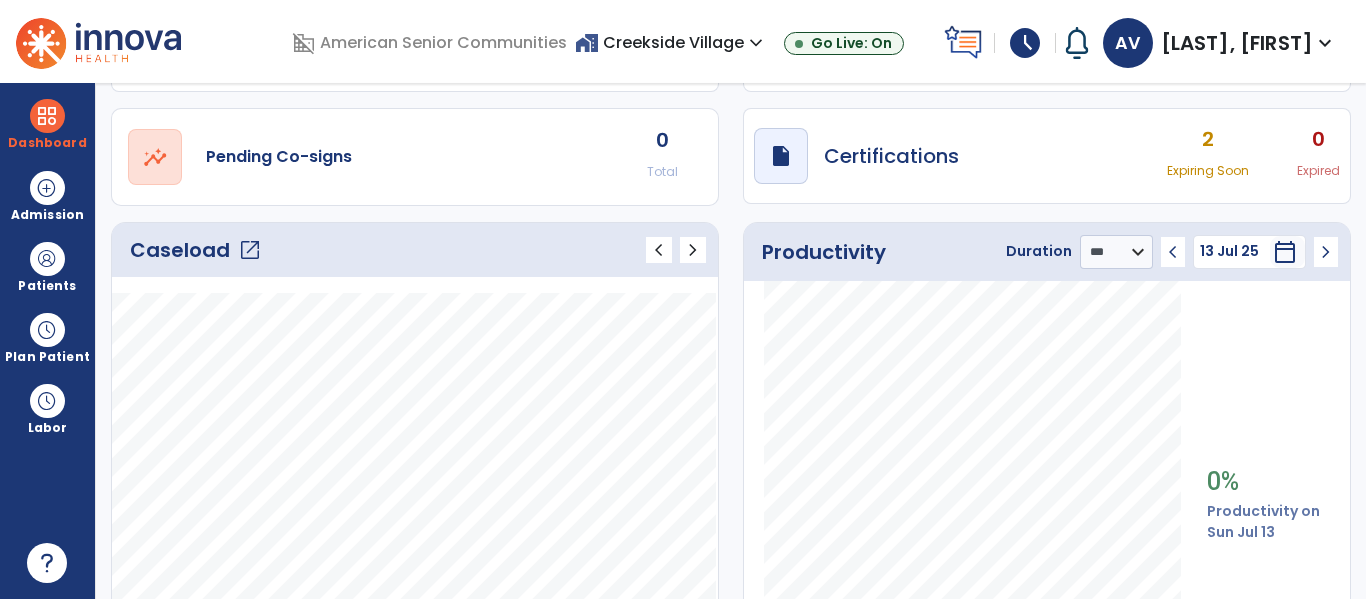 click on "chevron_left" 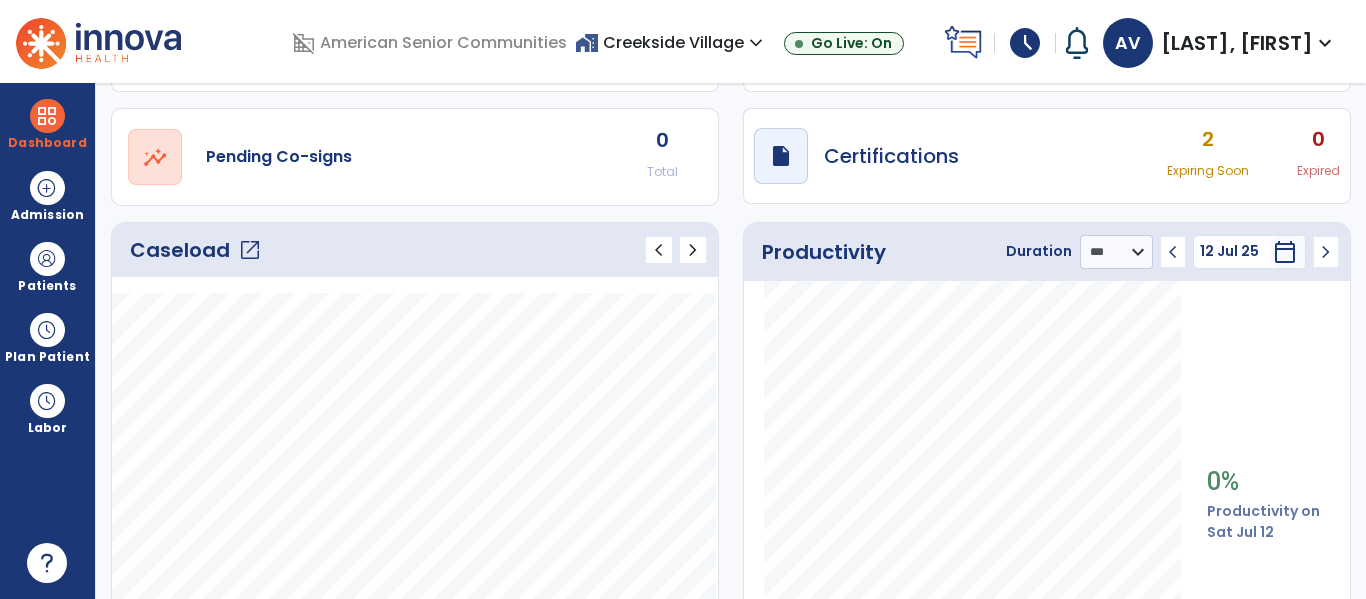 click on "chevron_left" 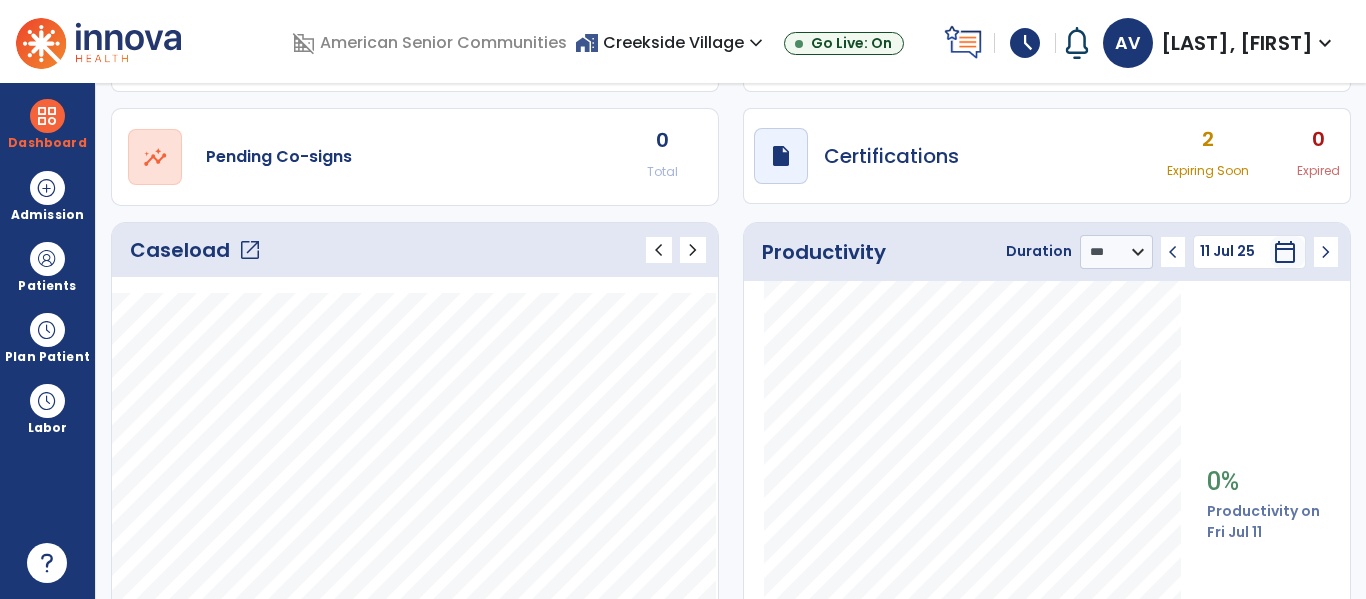 click on "chevron_left" 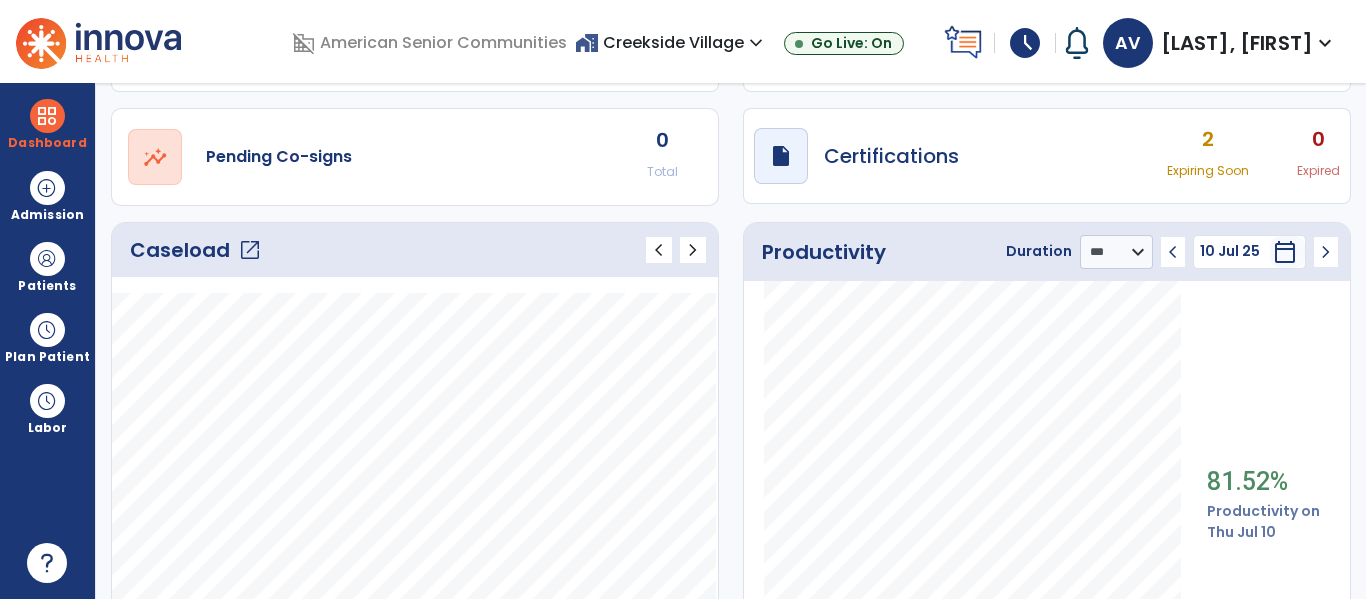 click on "schedule" at bounding box center (1025, 43) 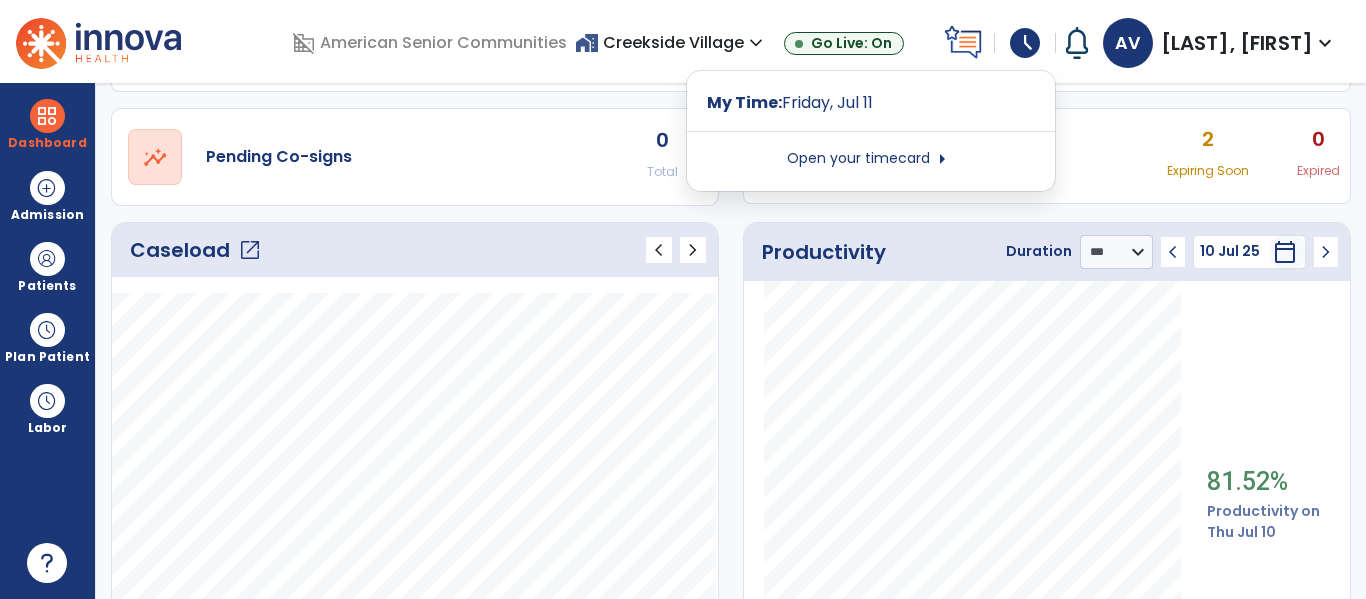 click on "Open your timecard  arrow_right" at bounding box center (871, 159) 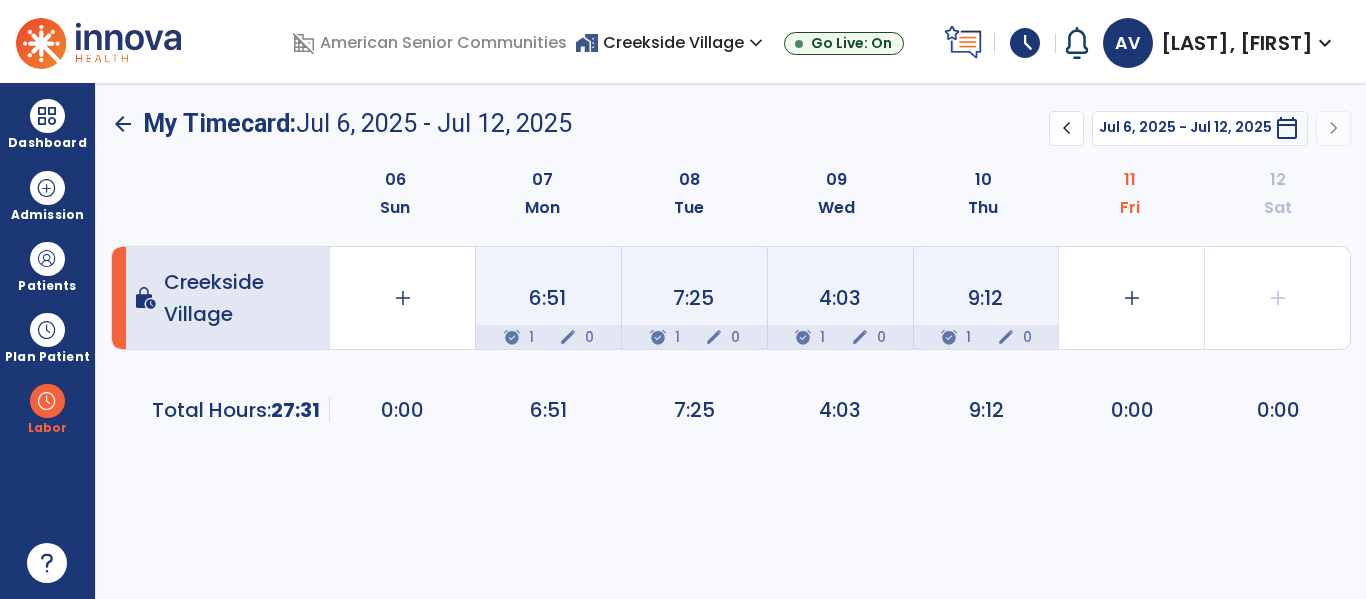 scroll, scrollTop: 0, scrollLeft: 0, axis: both 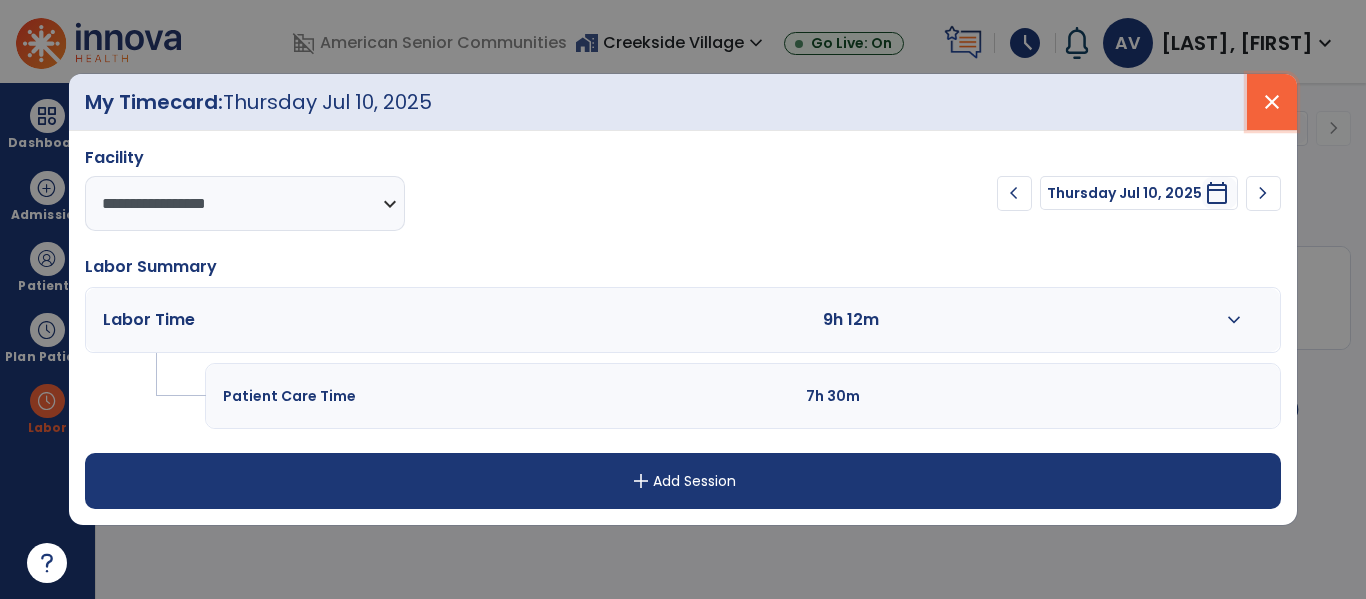 click on "close" at bounding box center (1272, 102) 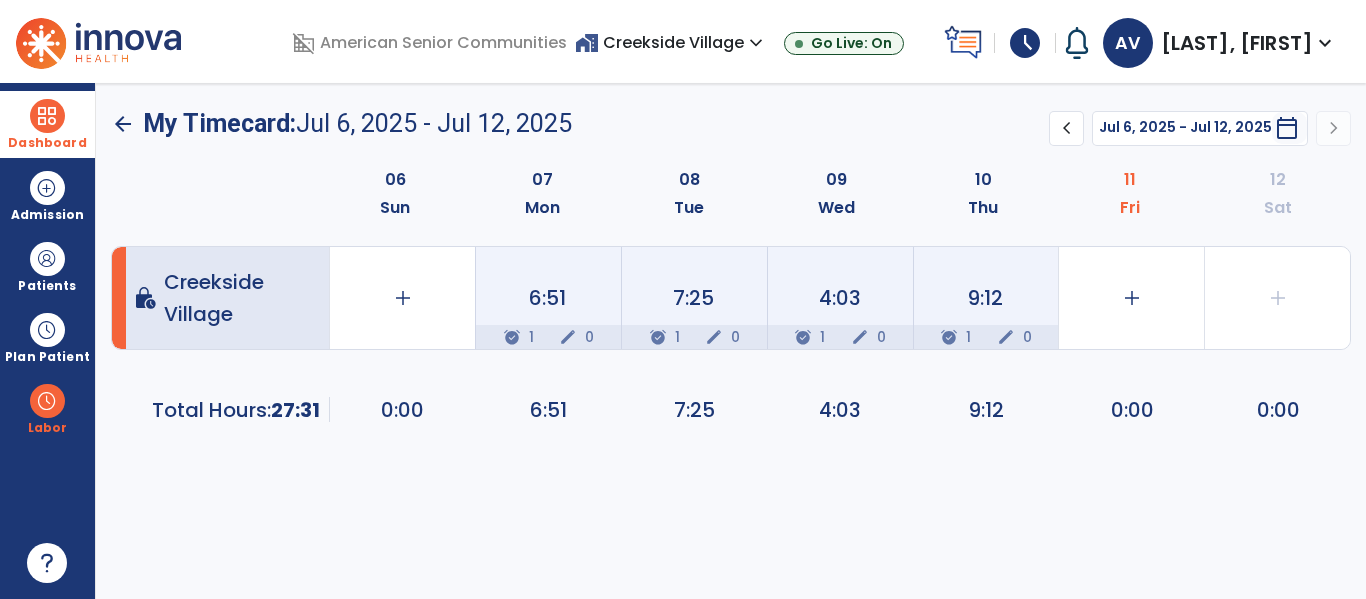 click at bounding box center (47, 116) 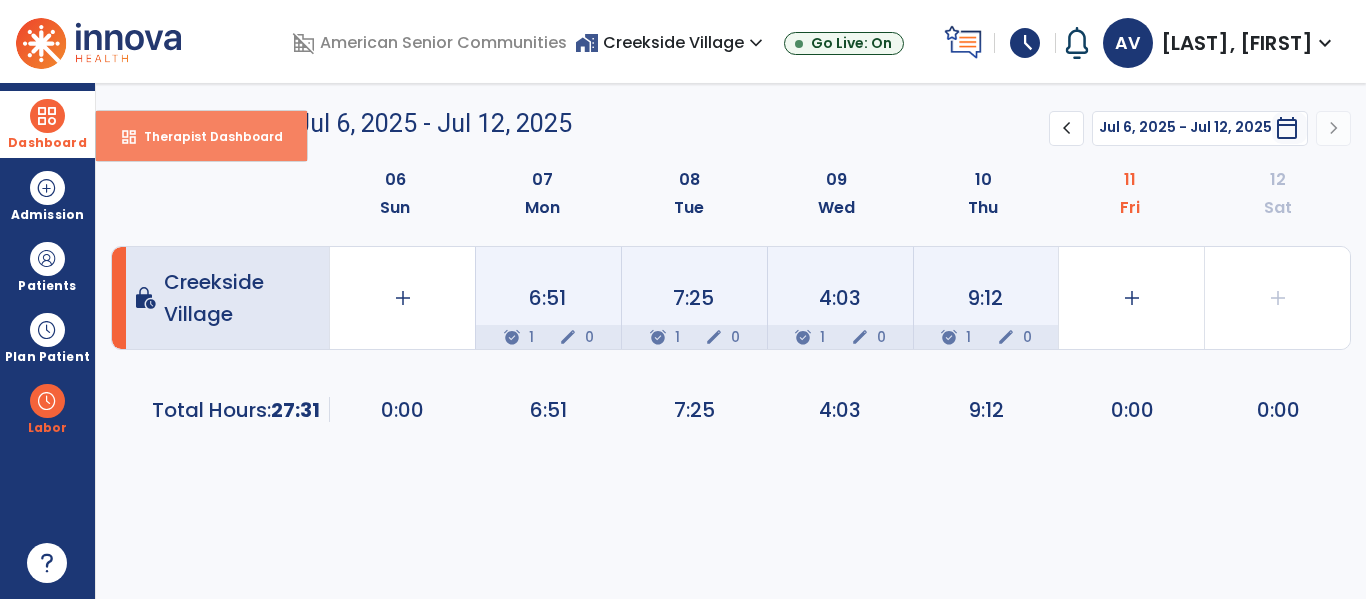 click on "Therapist Dashboard" at bounding box center [205, 136] 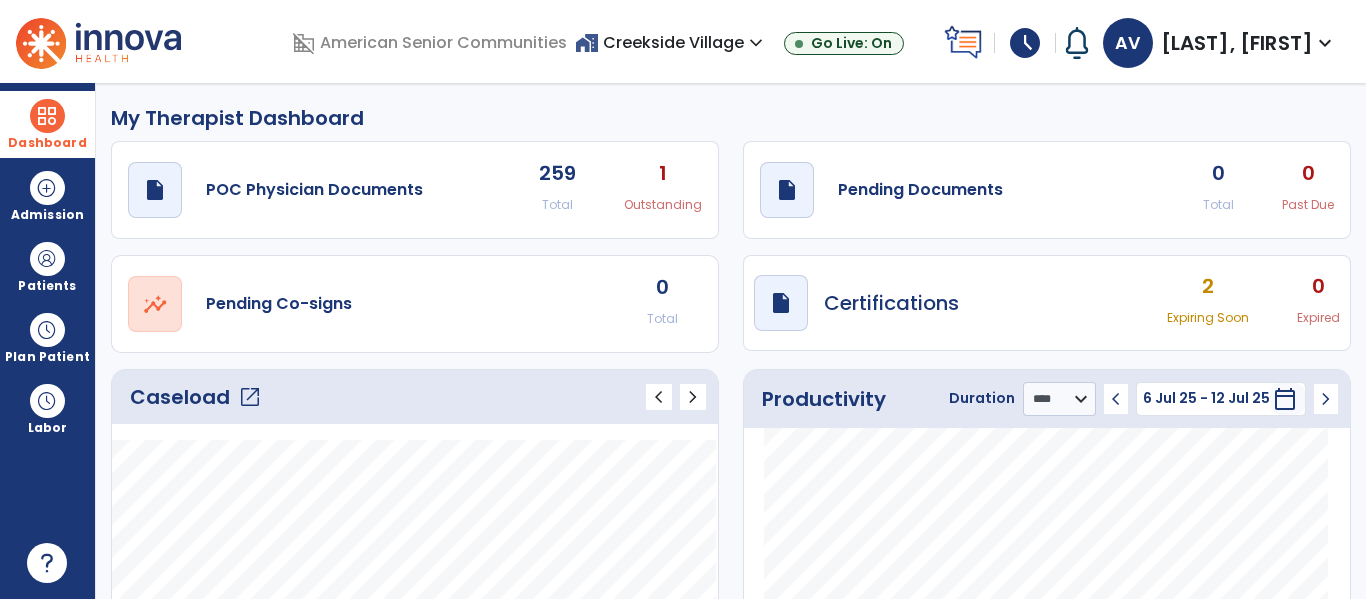 click on "draft   open_in_new  Pending Documents 0 Total 0 Past Due" 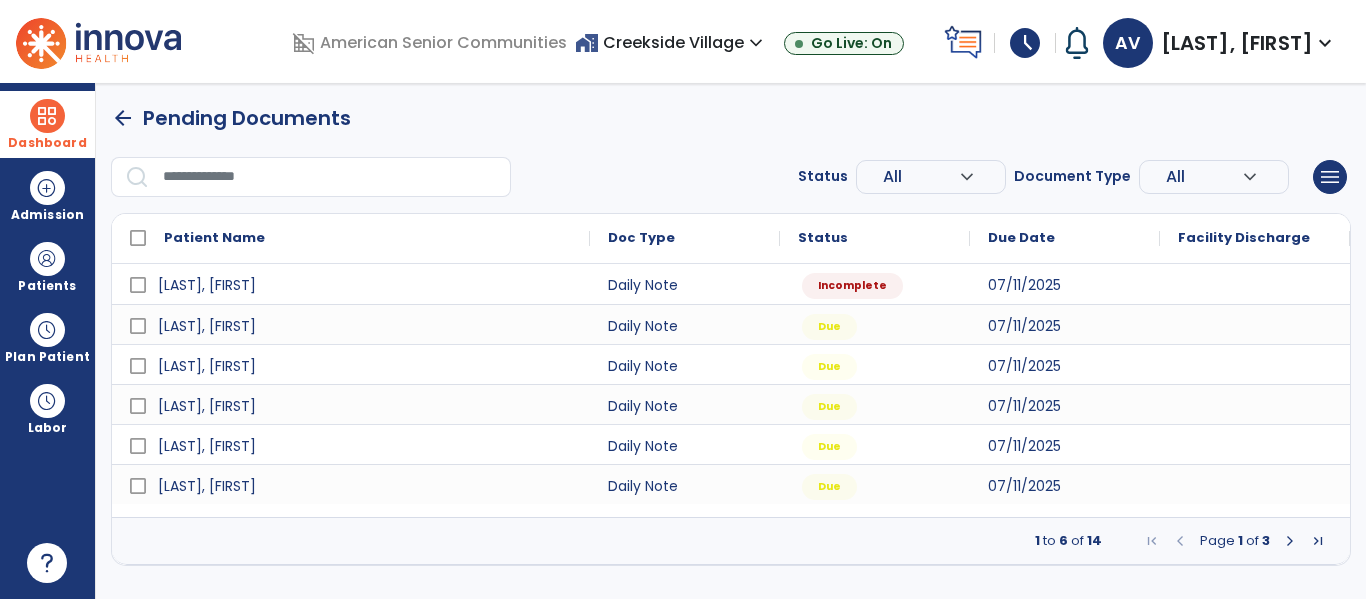 click at bounding box center (1290, 541) 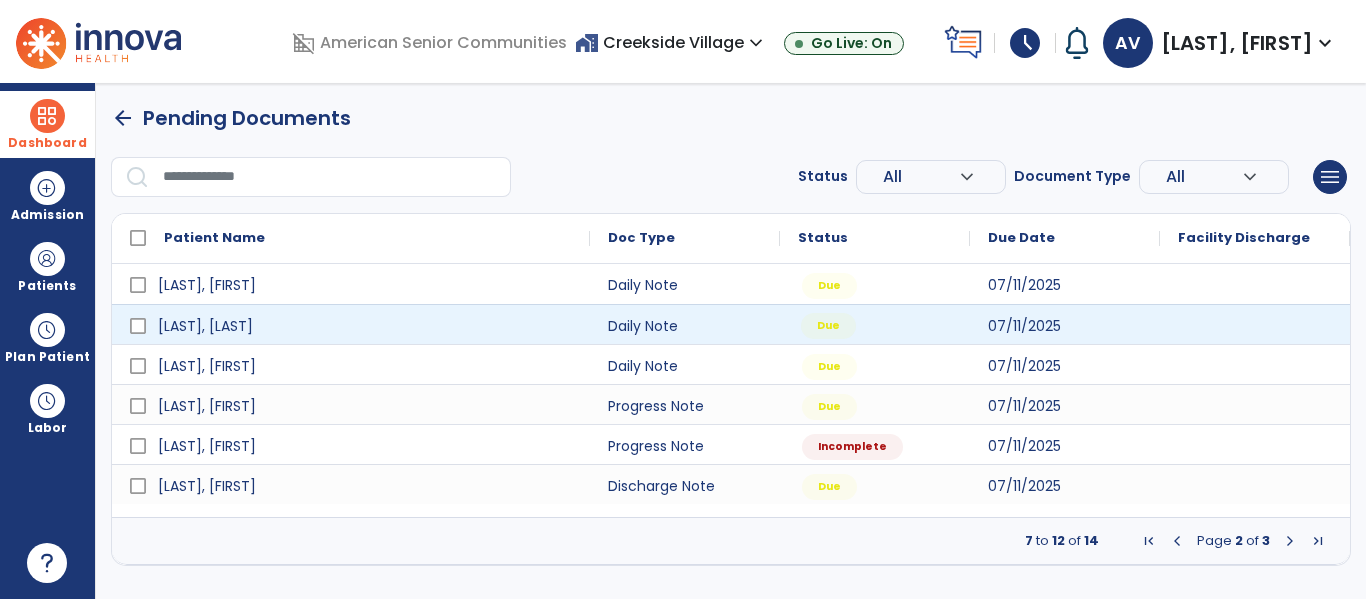 click on "Due" at bounding box center (875, 324) 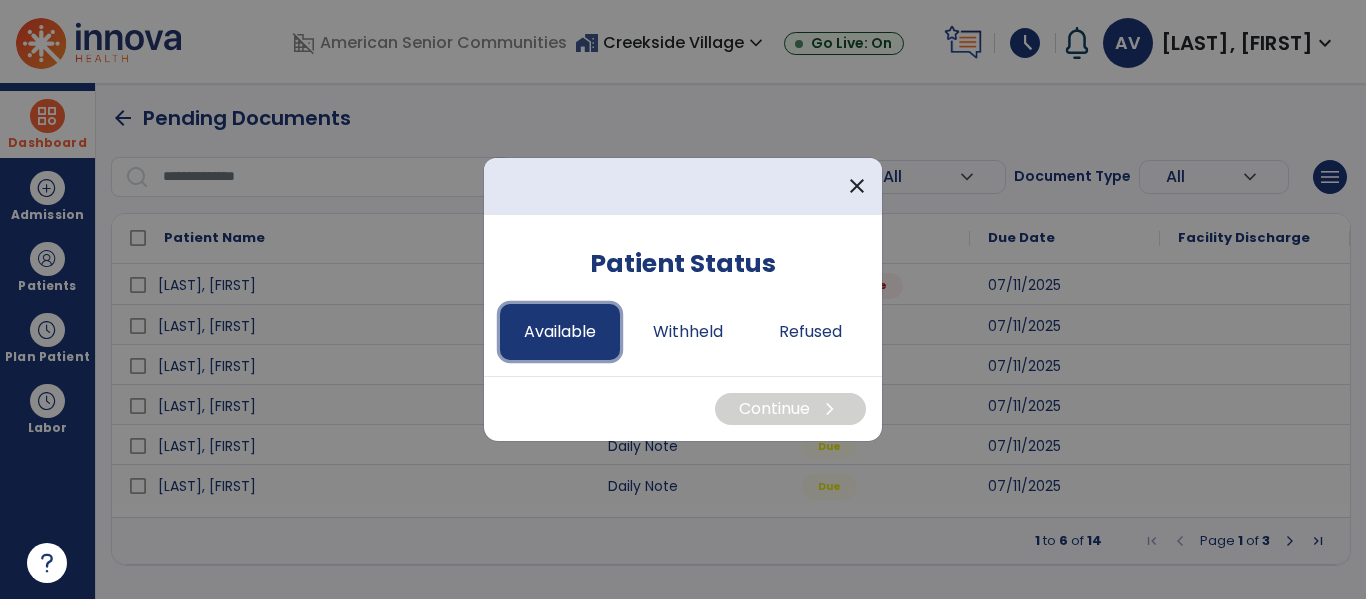 click on "Available" at bounding box center [560, 332] 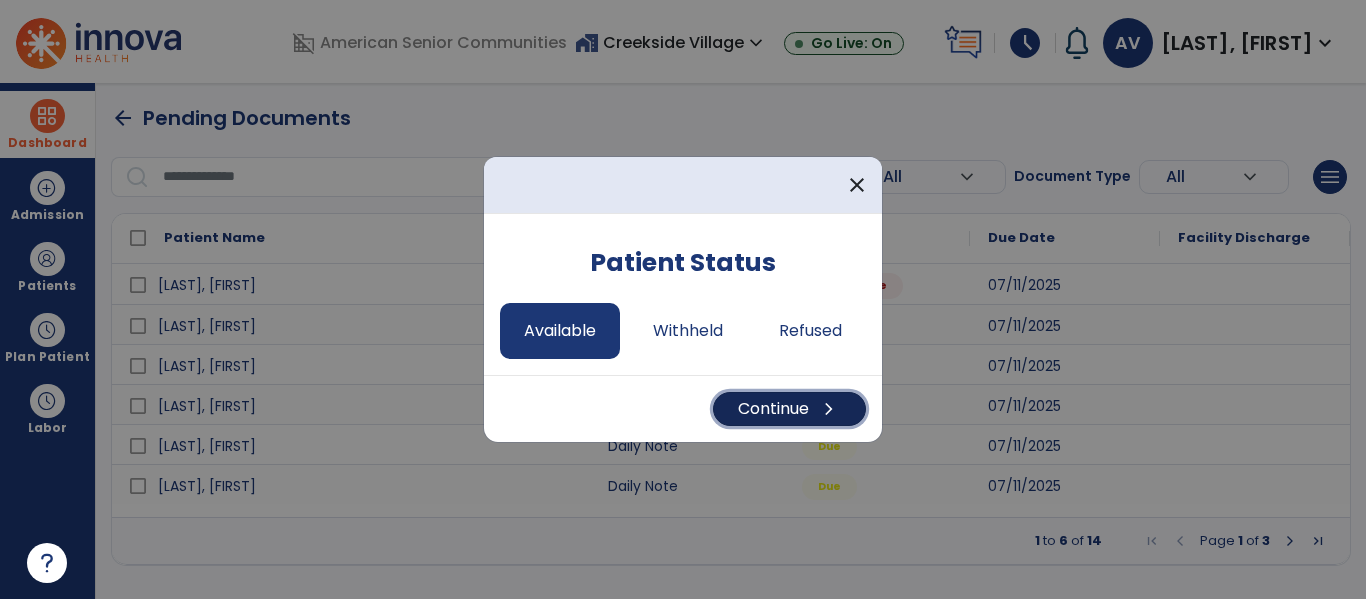 click on "Continue   chevron_right" at bounding box center (789, 409) 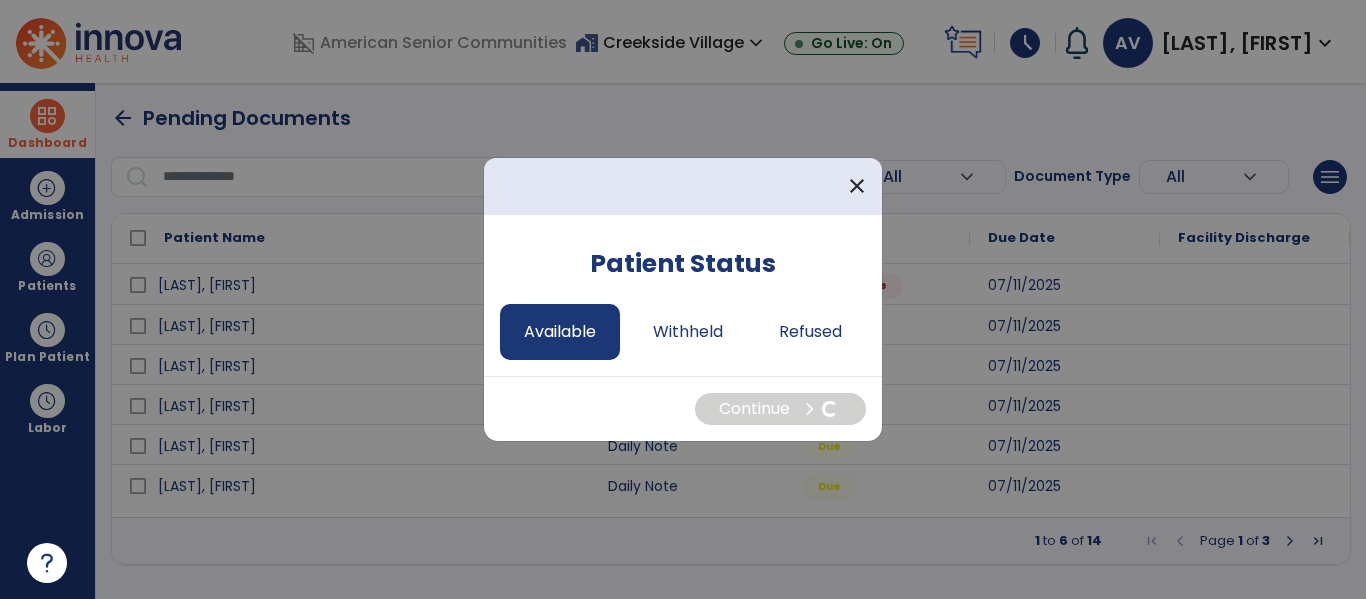 select on "*" 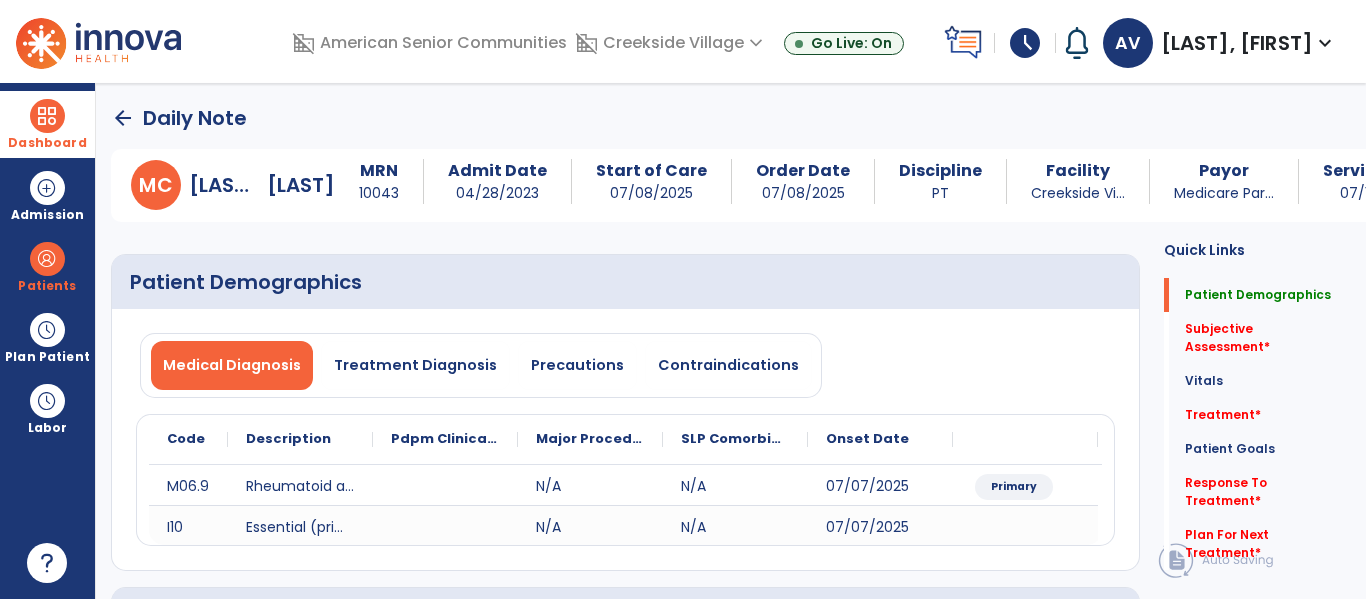 click on "arrow_back" 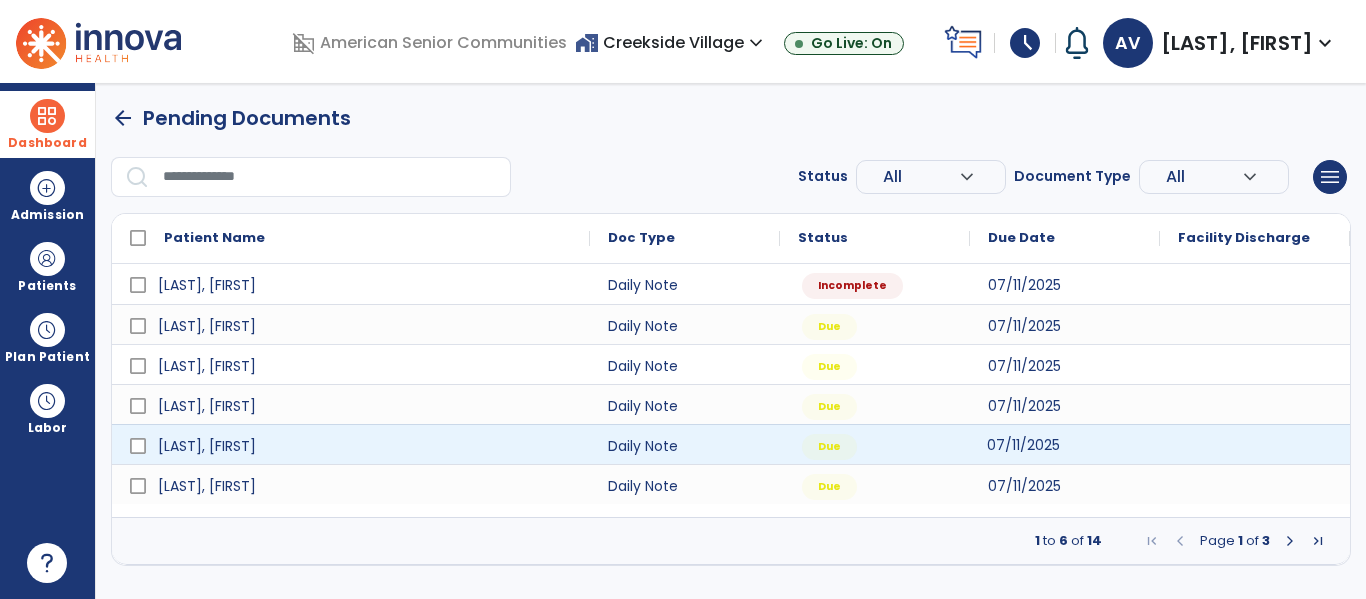click on "07/11/2025" at bounding box center [1065, 444] 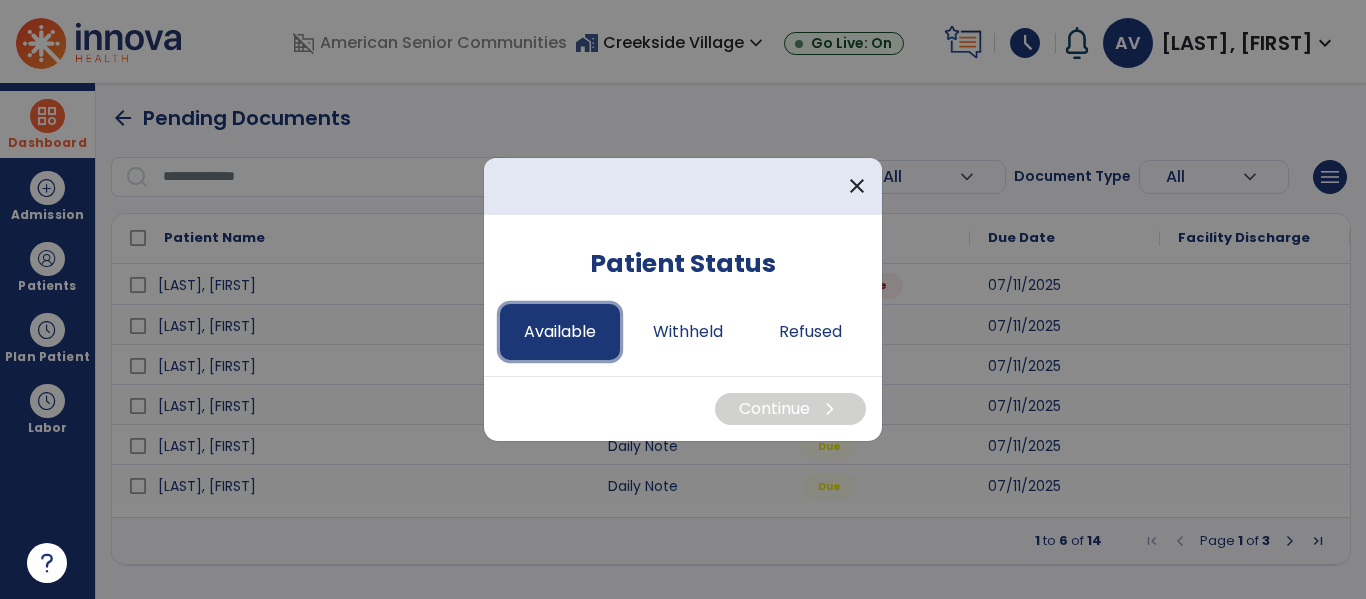 click on "Available" at bounding box center (560, 332) 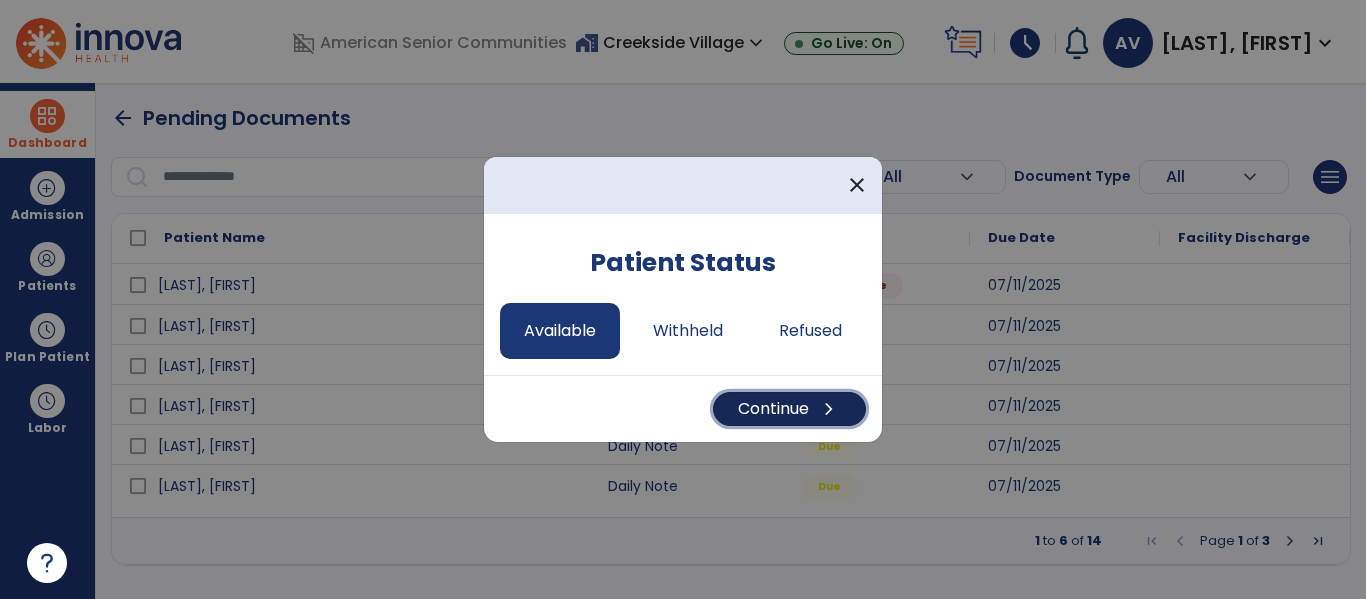 click on "Continue   chevron_right" at bounding box center (789, 409) 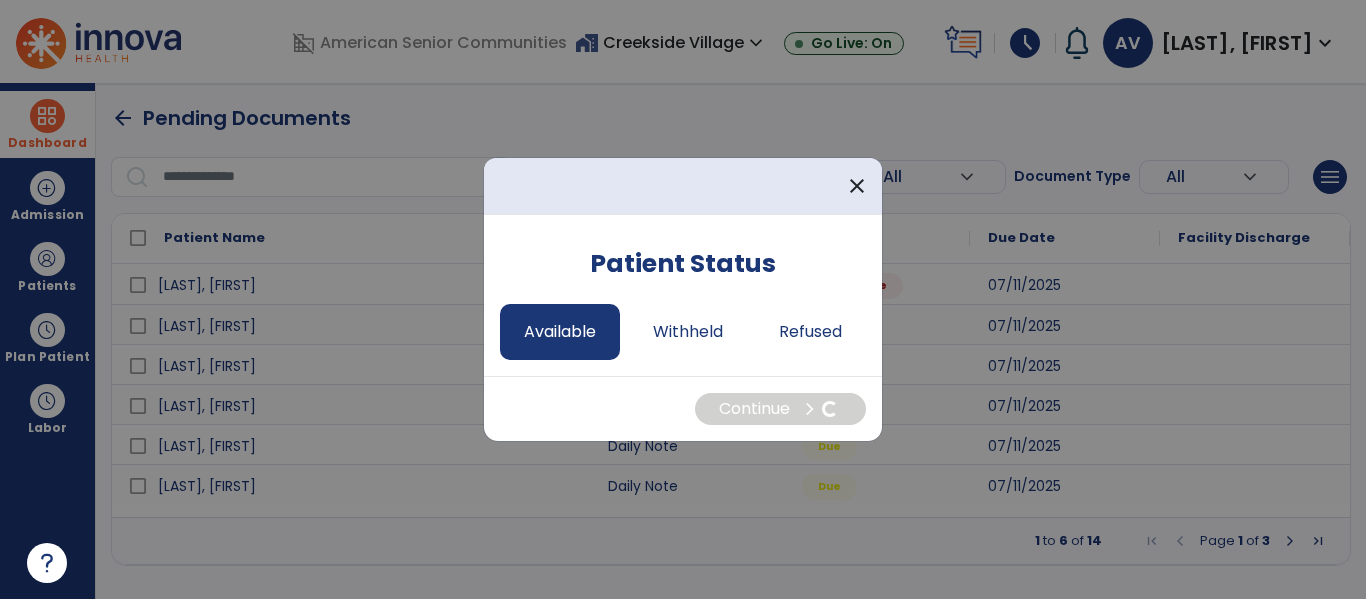 select on "*" 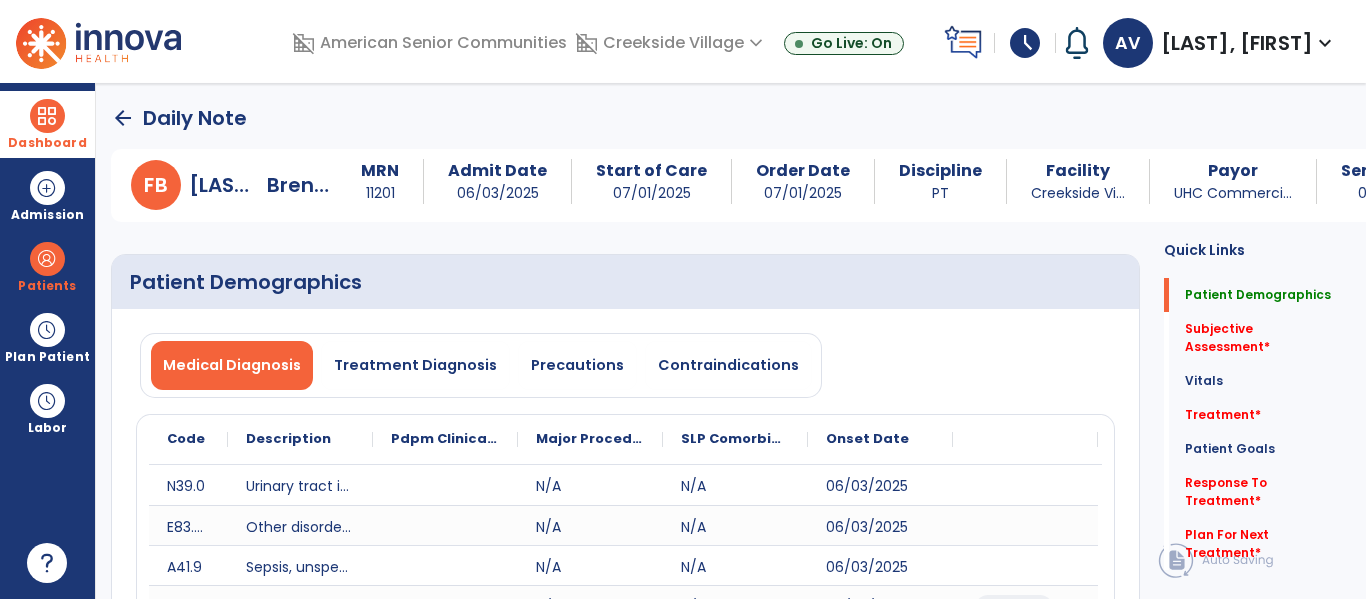 click on "arrow_back" 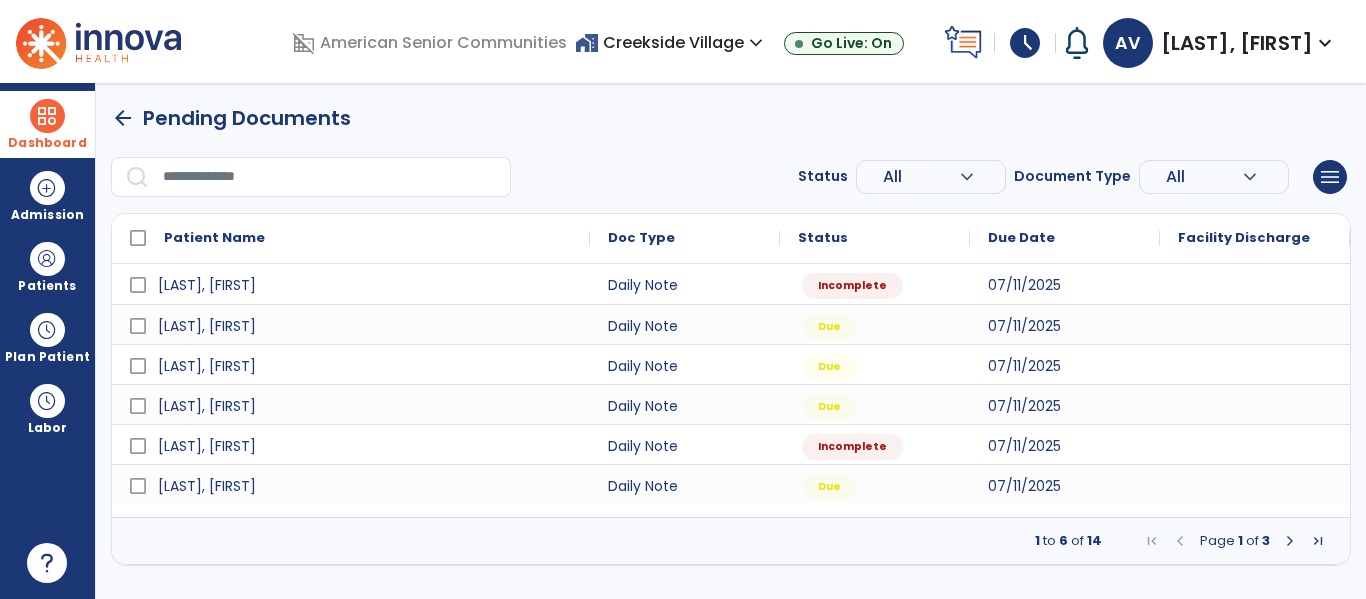 click at bounding box center [1290, 541] 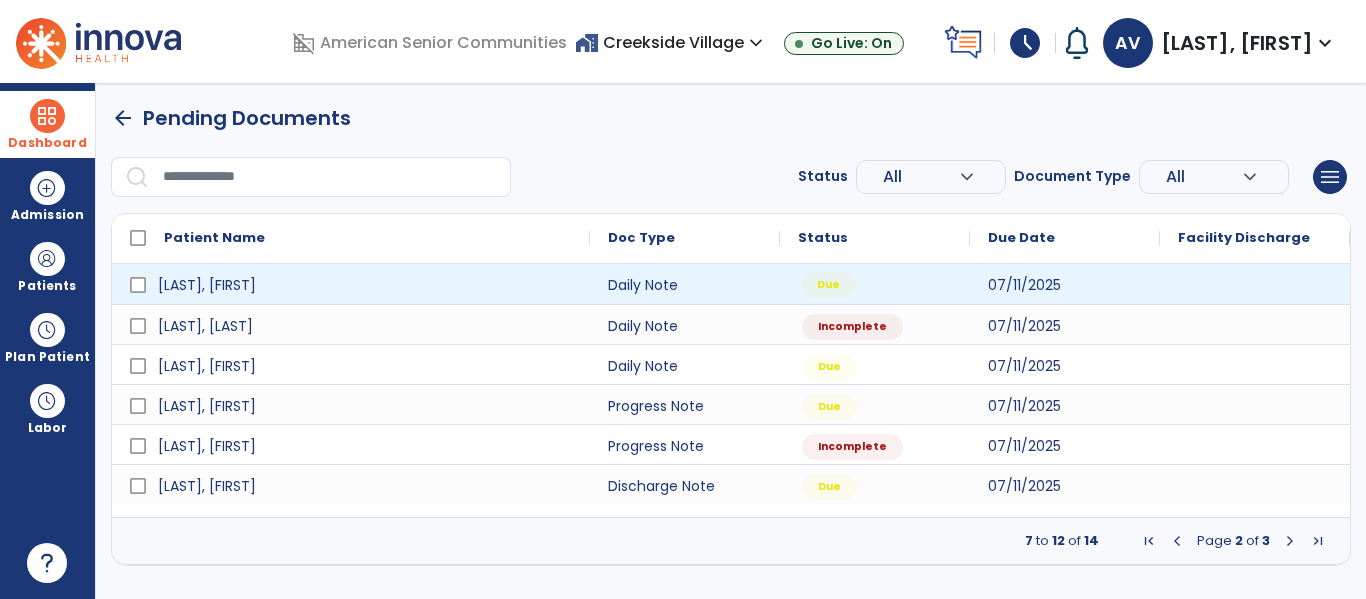 click on "Due" at bounding box center [875, 284] 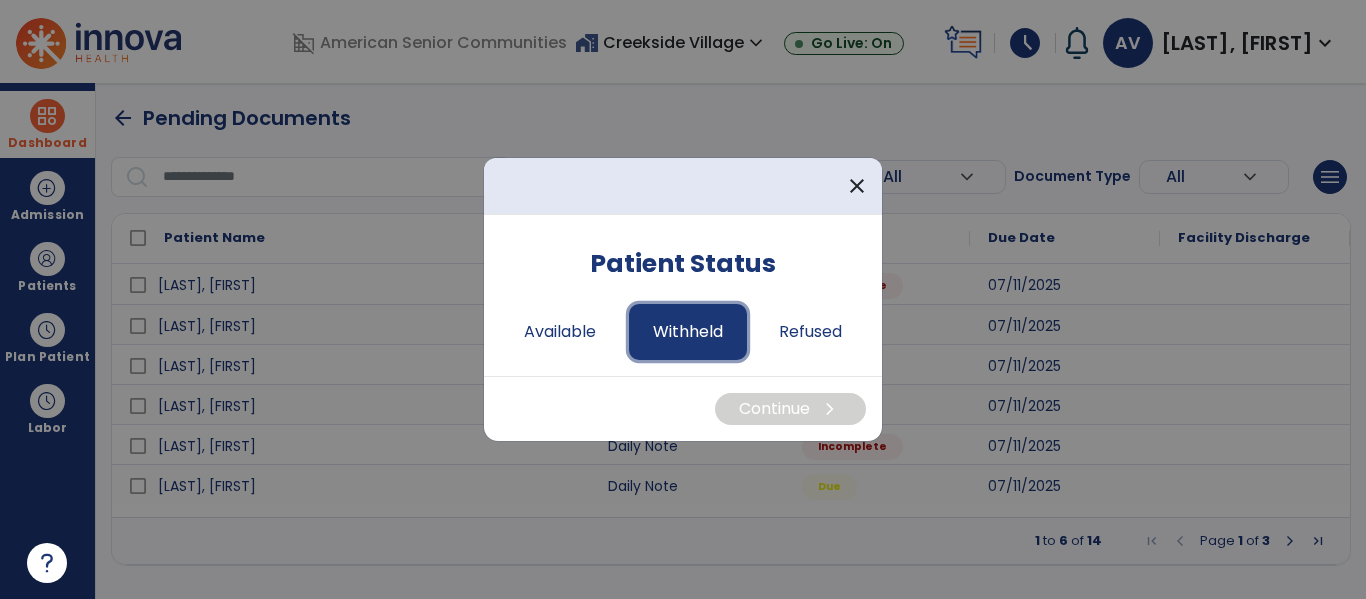 click on "Withheld" at bounding box center [688, 332] 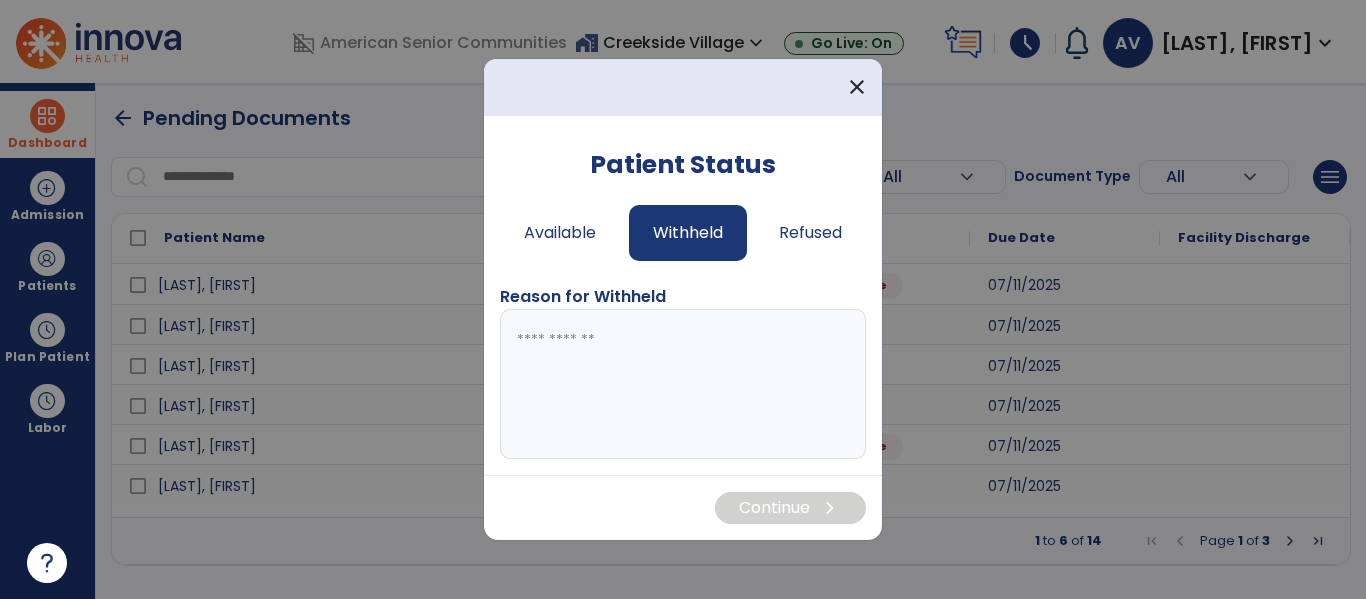click at bounding box center (683, 384) 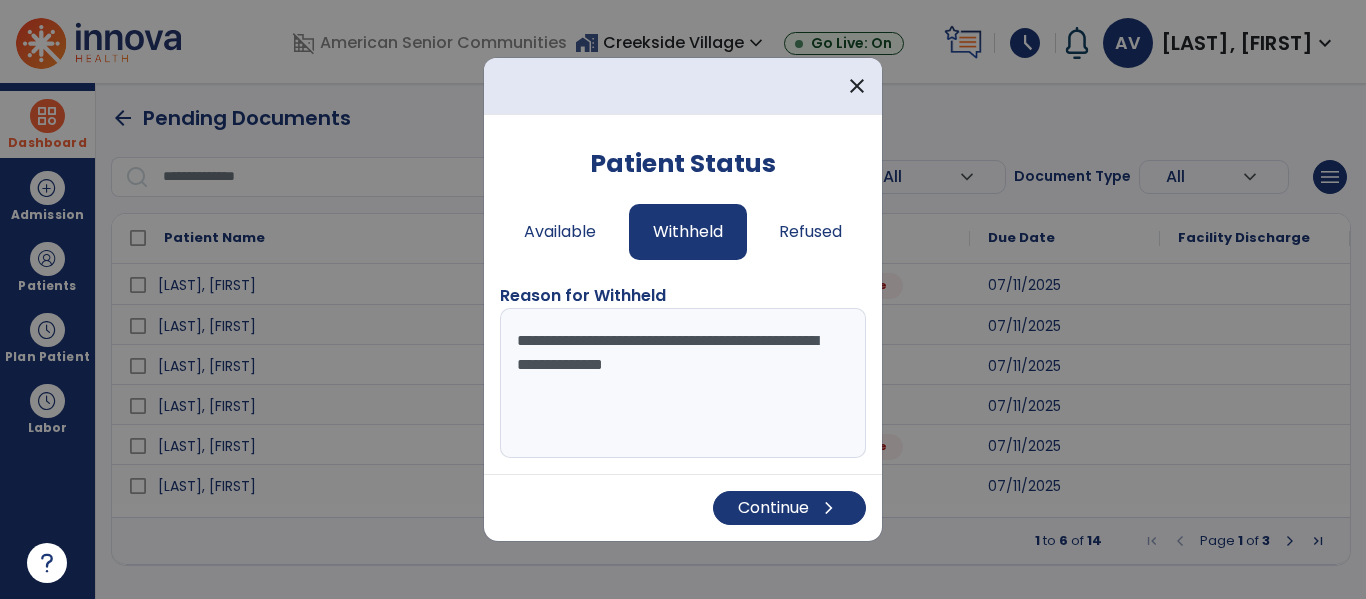 click on "**********" at bounding box center (683, 383) 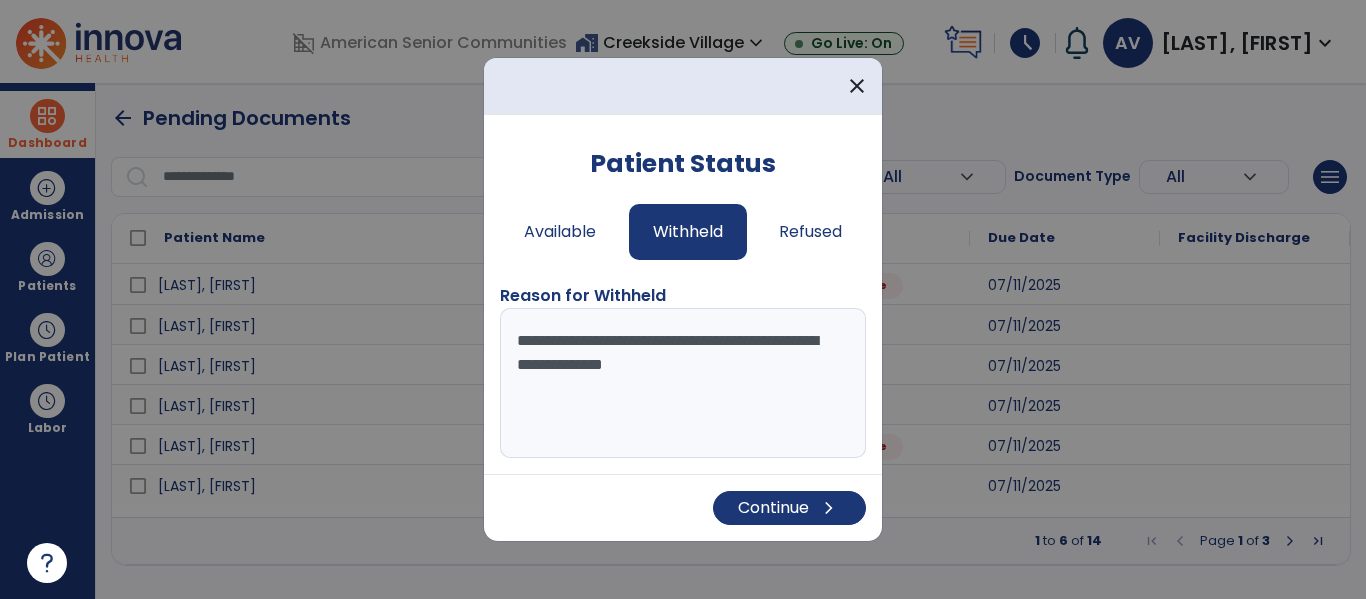 click on "**********" at bounding box center [683, 383] 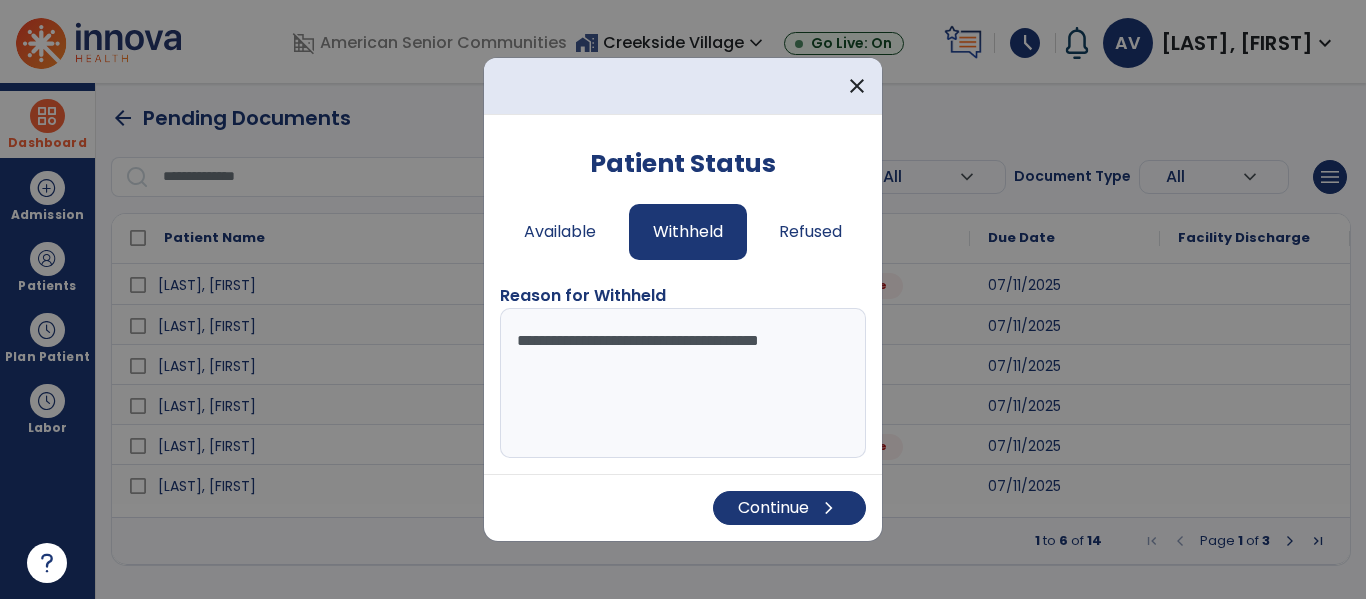 click on "**********" at bounding box center [683, 383] 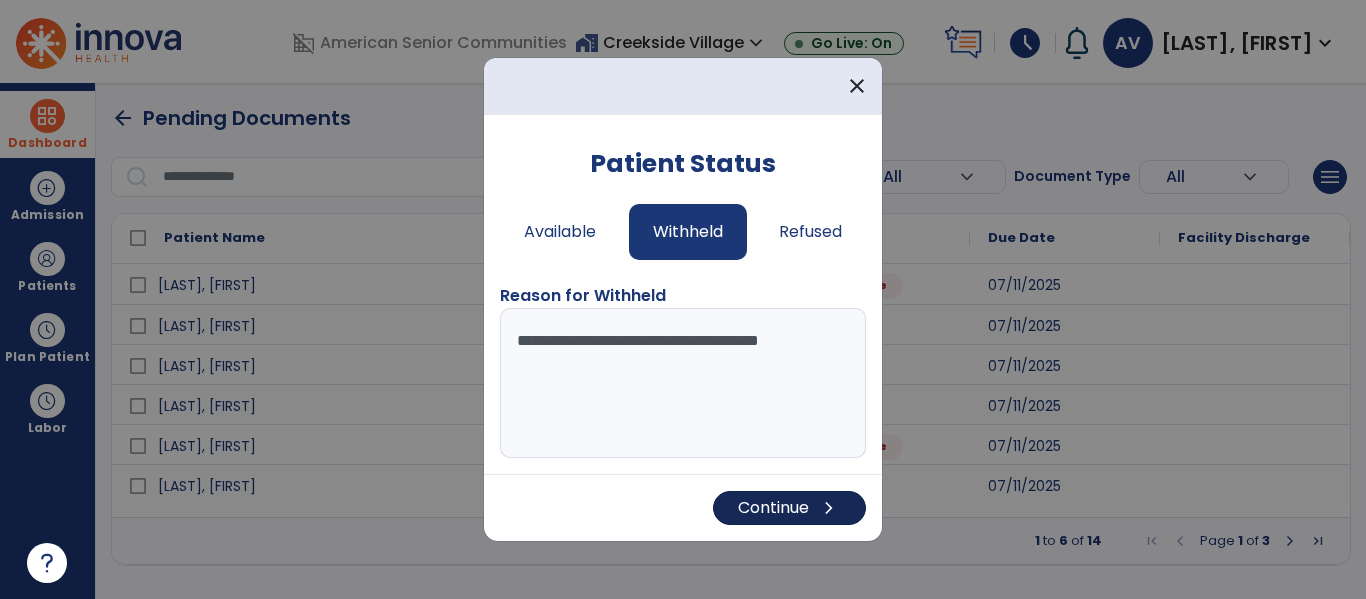 type on "**********" 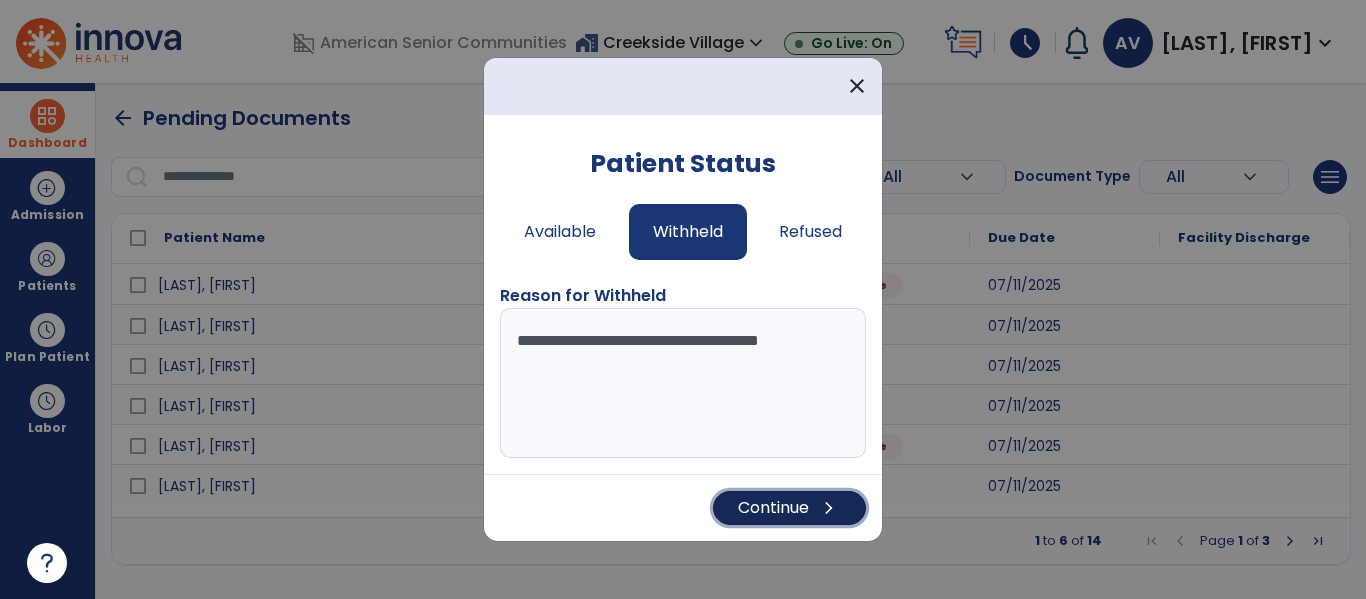 click on "Continue   chevron_right" at bounding box center [789, 508] 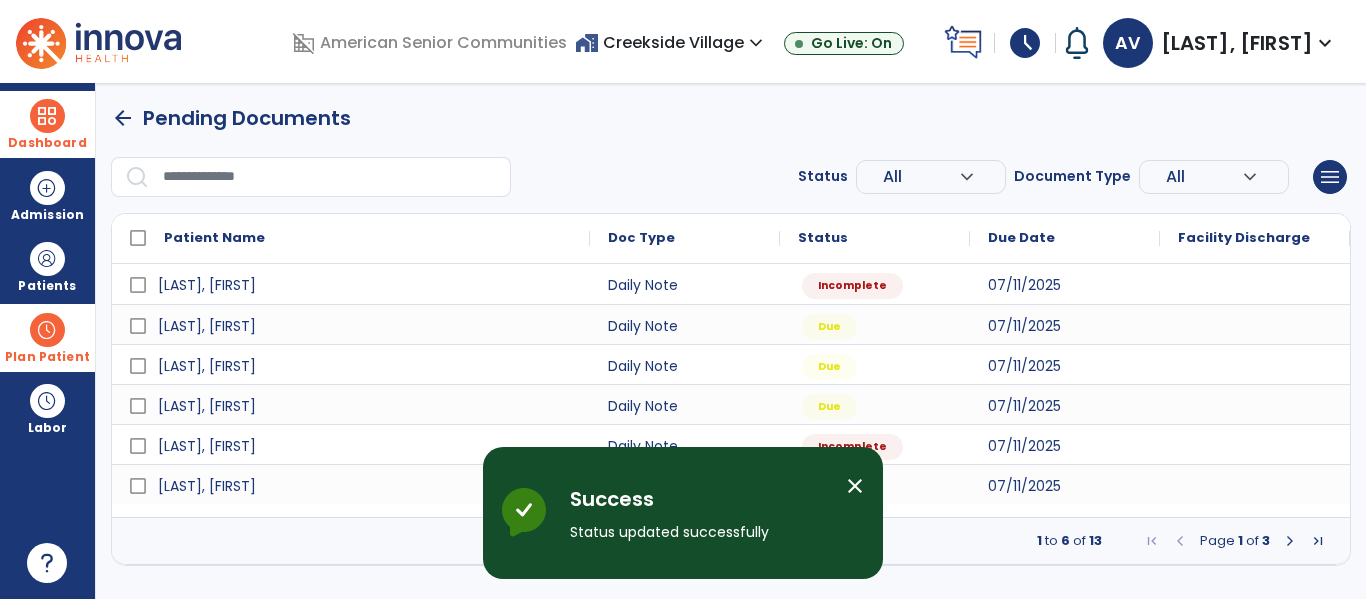 click at bounding box center (47, 330) 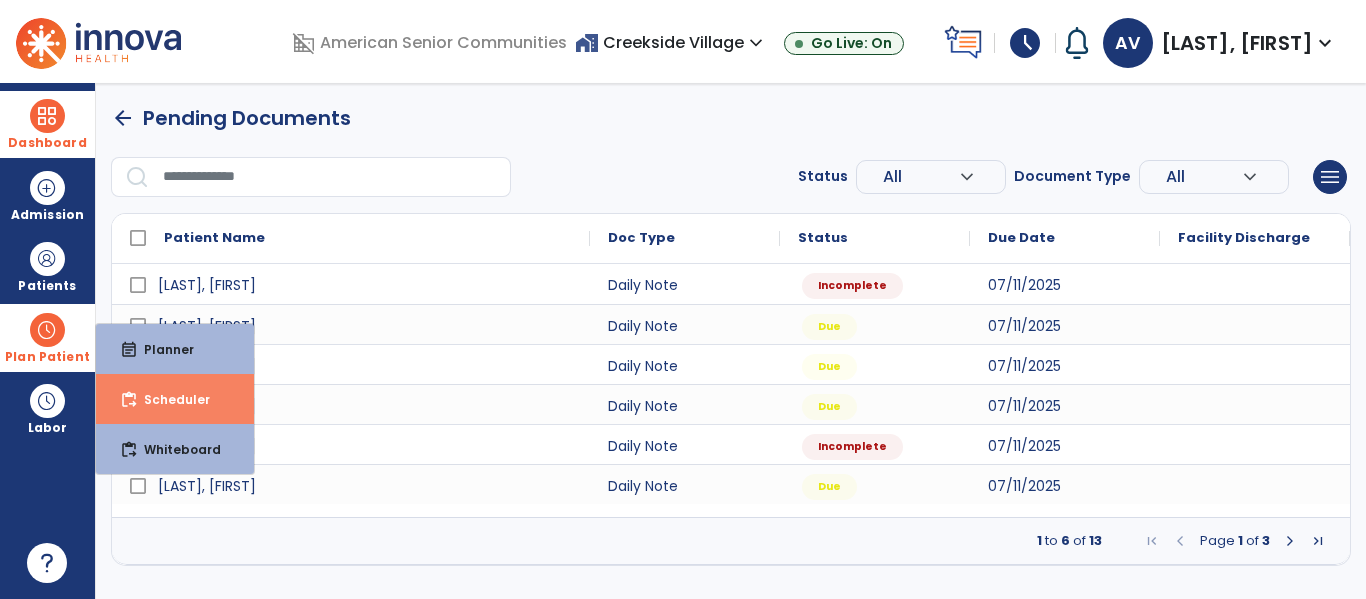 click on "content_paste_go  Scheduler" at bounding box center [175, 399] 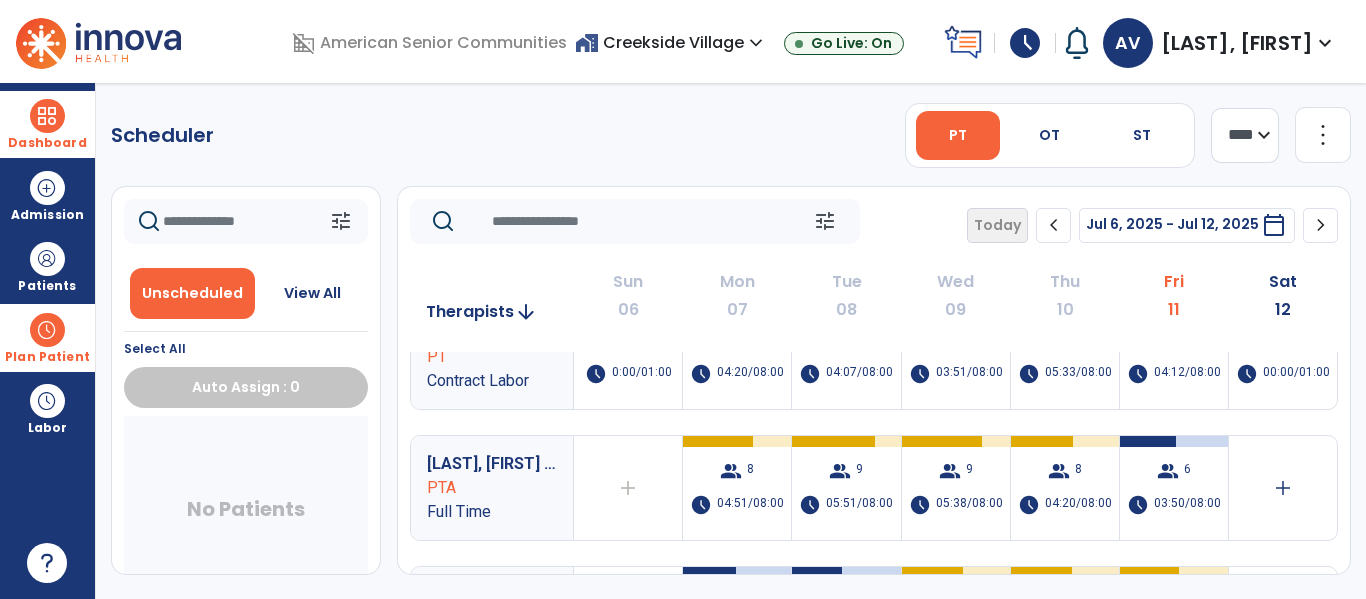 scroll, scrollTop: 0, scrollLeft: 0, axis: both 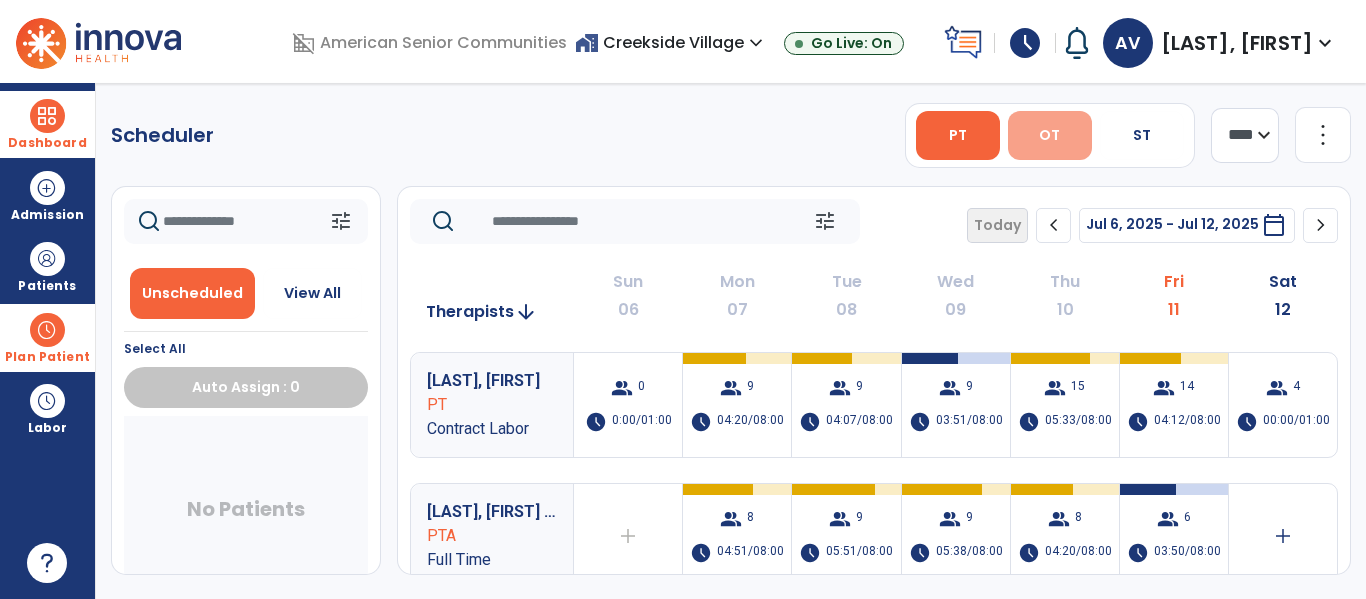 click on "OT" at bounding box center (1049, 135) 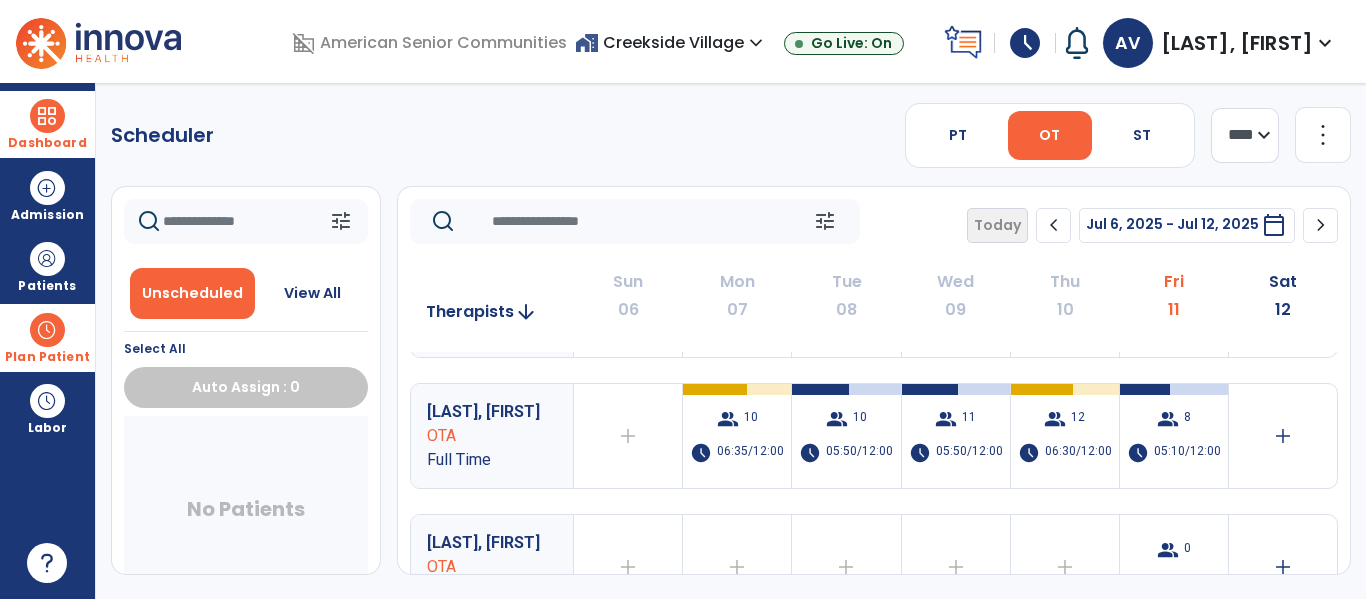 scroll, scrollTop: 0, scrollLeft: 0, axis: both 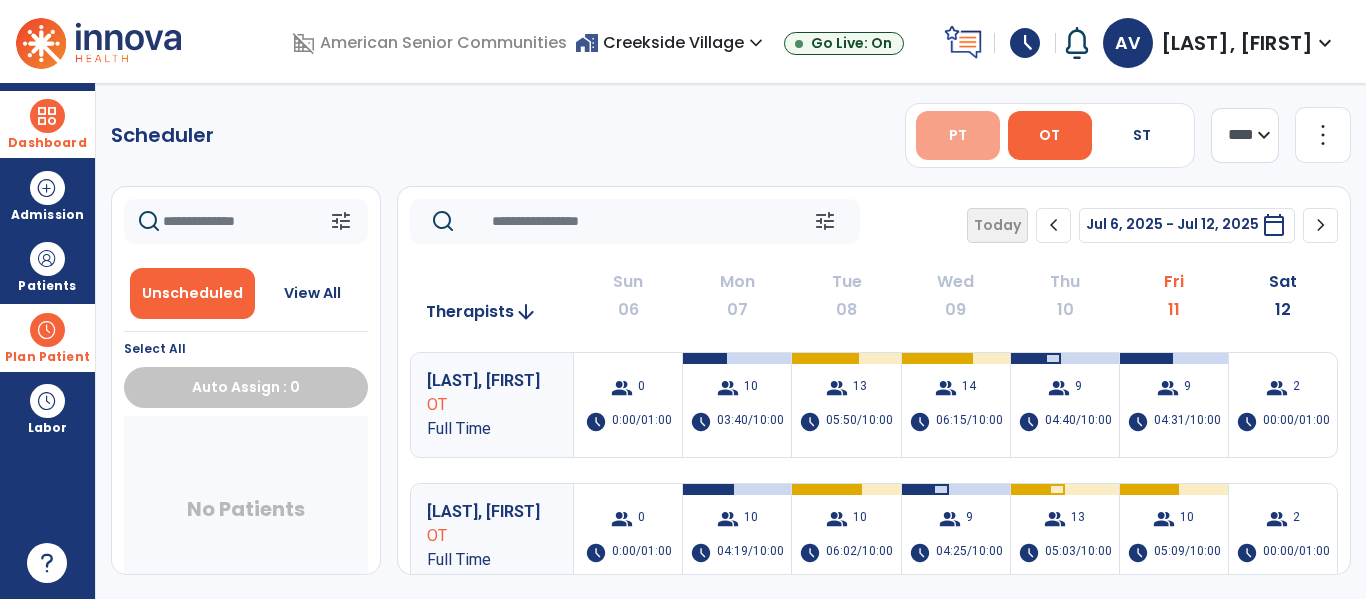 click on "PT" at bounding box center [958, 135] 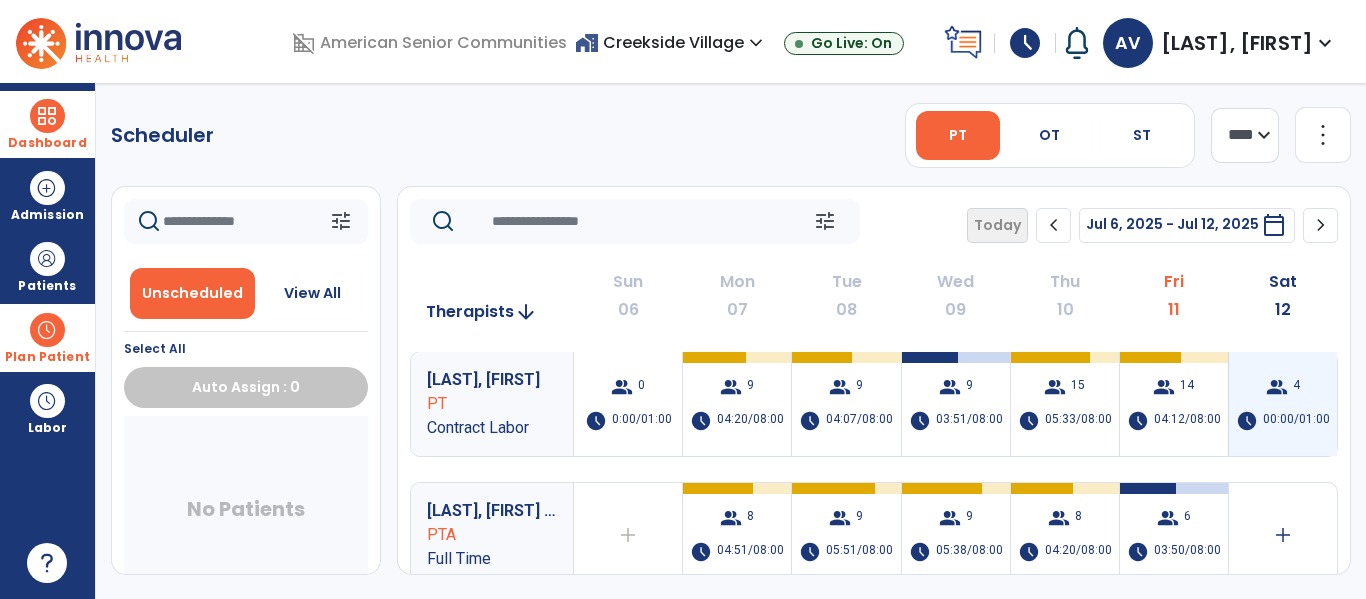 scroll, scrollTop: 0, scrollLeft: 0, axis: both 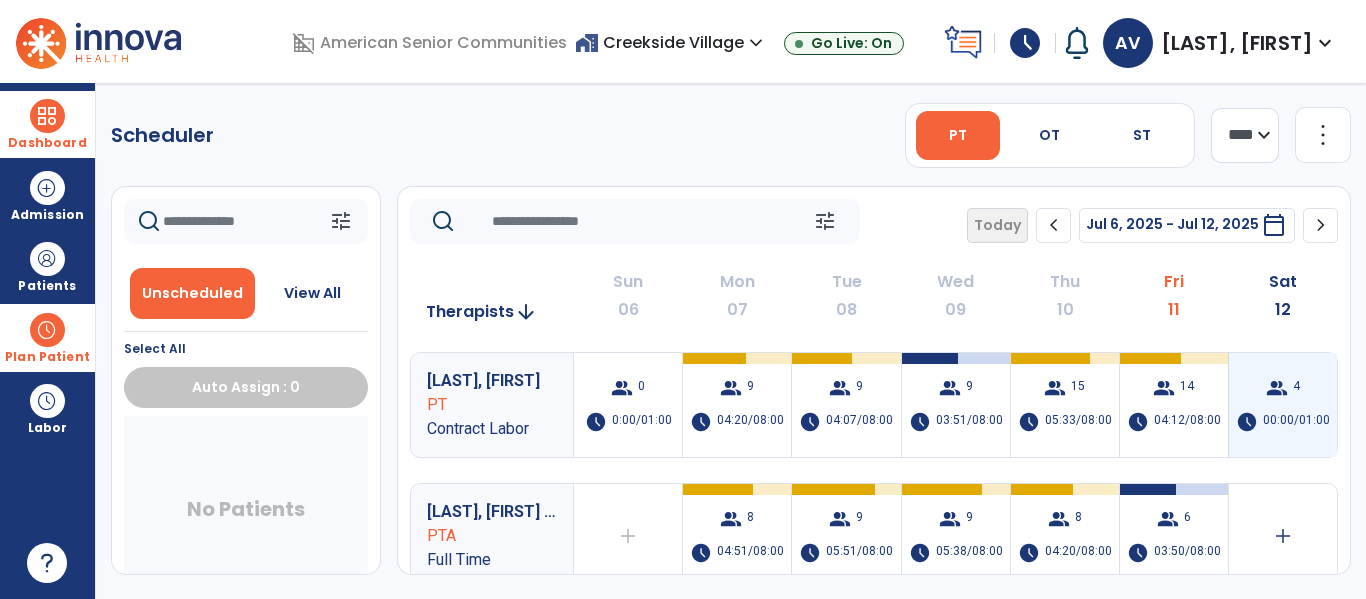click on "group  4  schedule  00:00/01:00" at bounding box center (1283, 405) 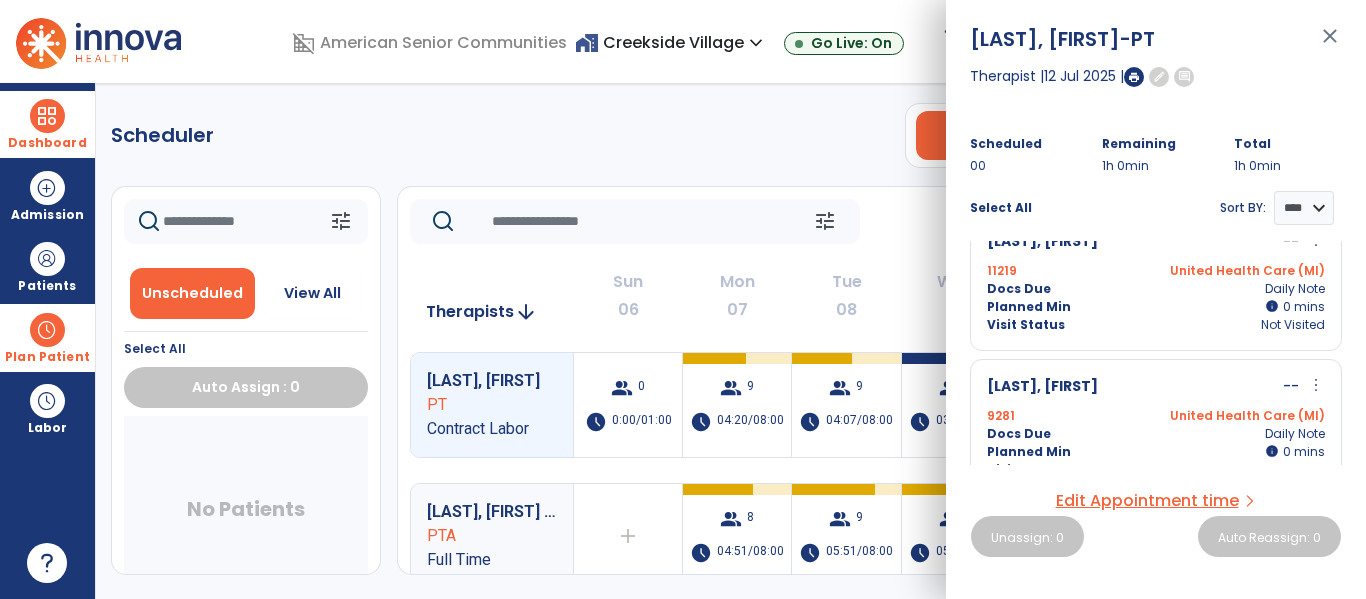 scroll, scrollTop: 0, scrollLeft: 0, axis: both 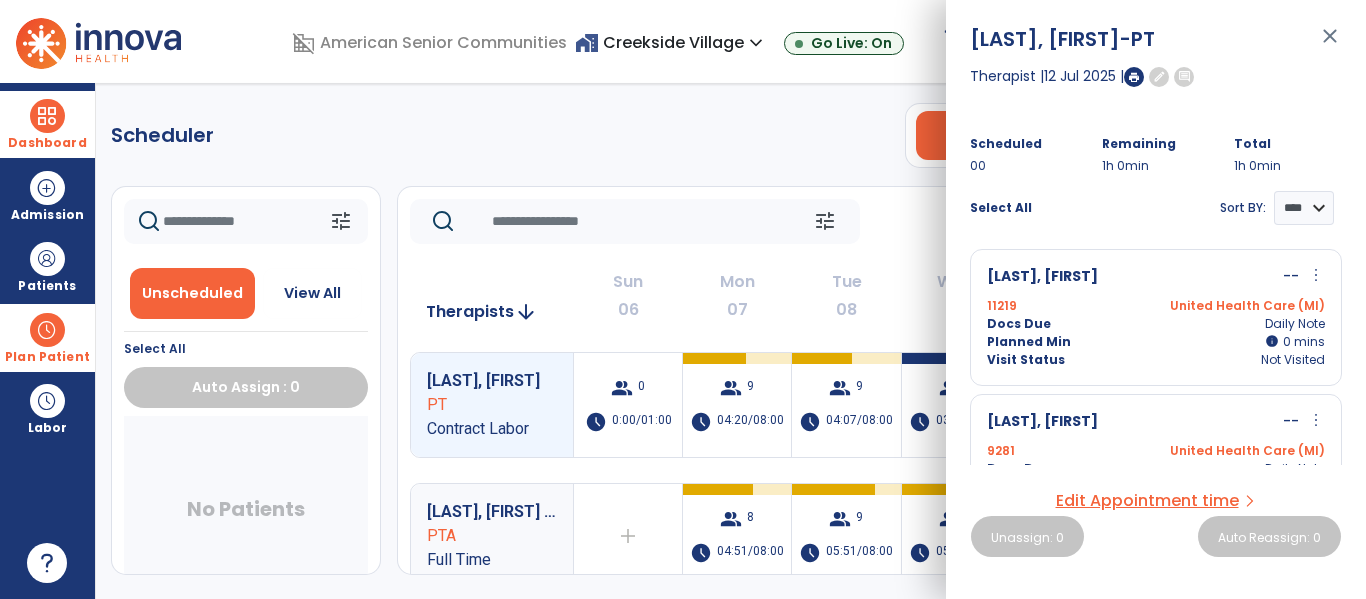 click on "close" at bounding box center (1330, 45) 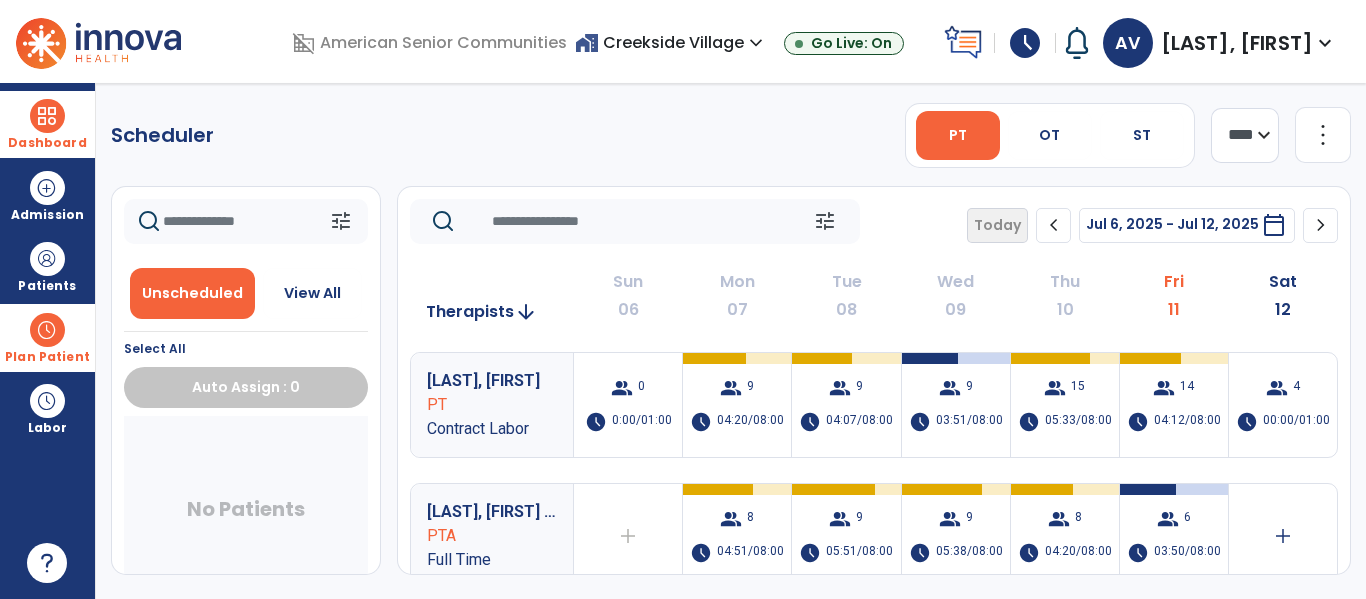 click on "Dashboard" at bounding box center (47, 124) 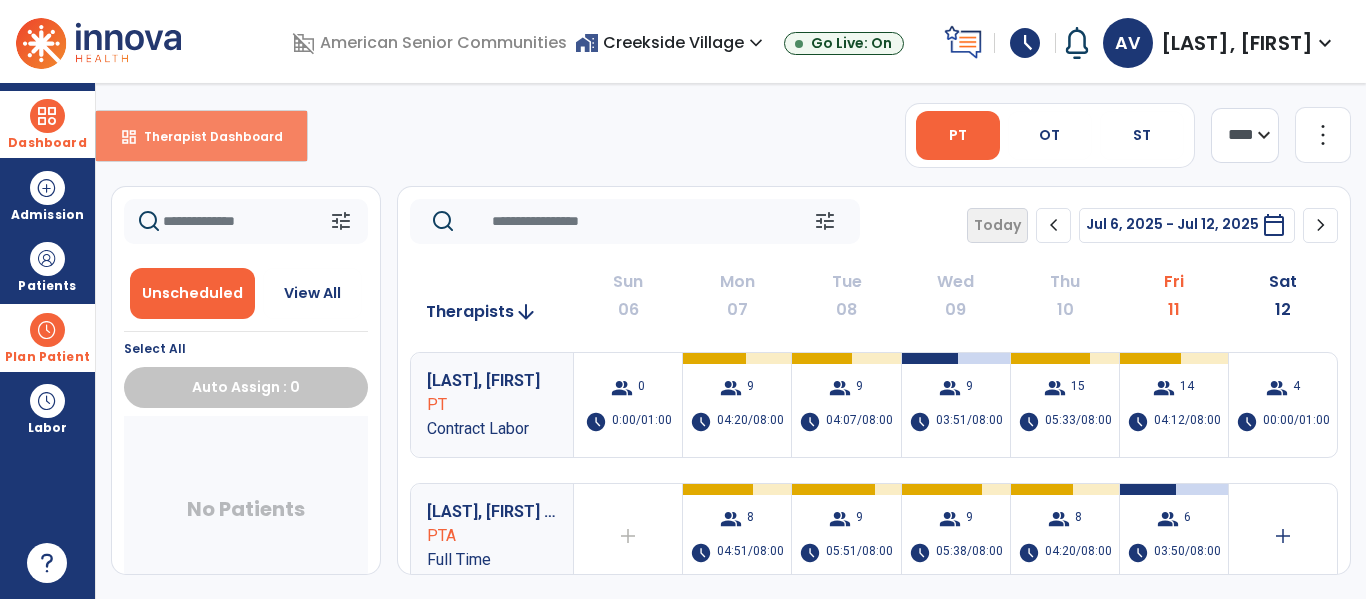 click on "Therapist Dashboard" at bounding box center (205, 136) 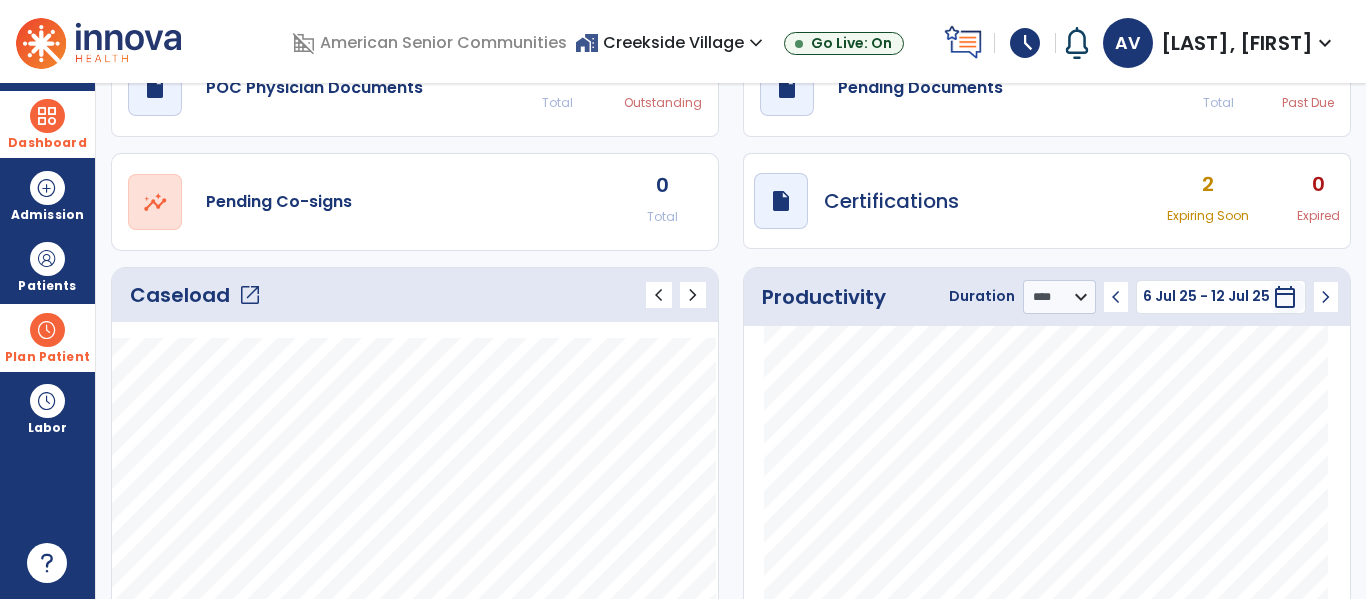 scroll, scrollTop: 0, scrollLeft: 0, axis: both 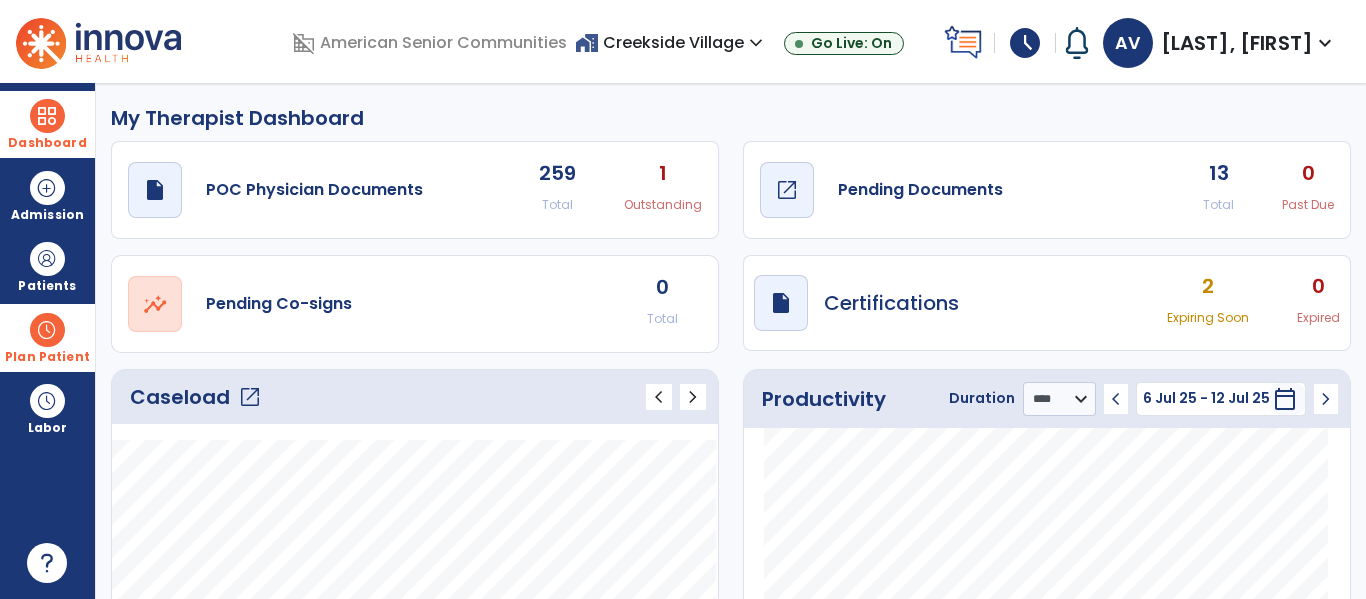 click on "draft   open_in_new  Pending Documents" 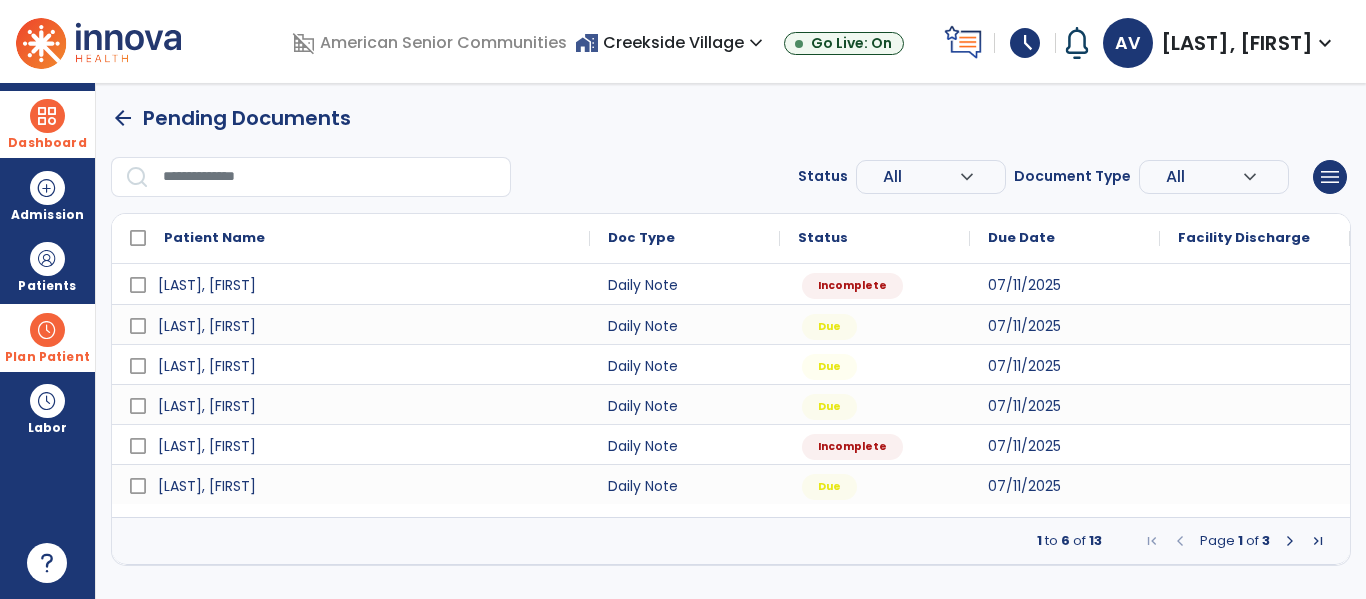 click at bounding box center (1290, 541) 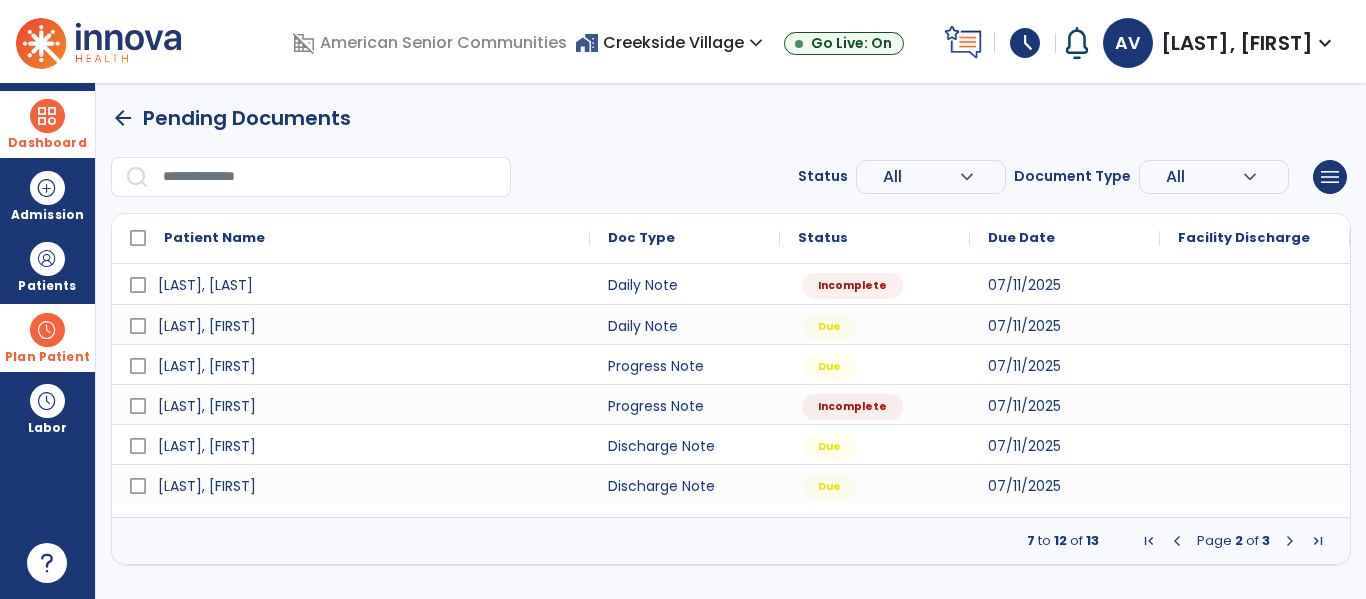click at bounding box center [1177, 541] 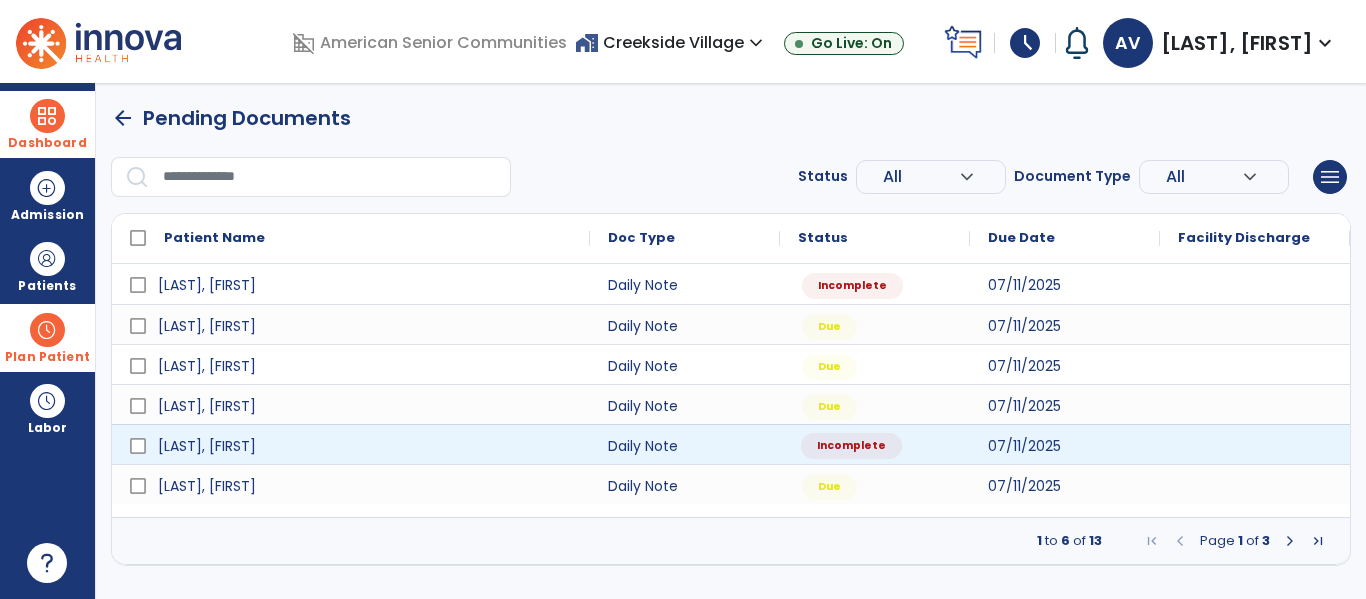 click on "Incomplete" at bounding box center [875, 444] 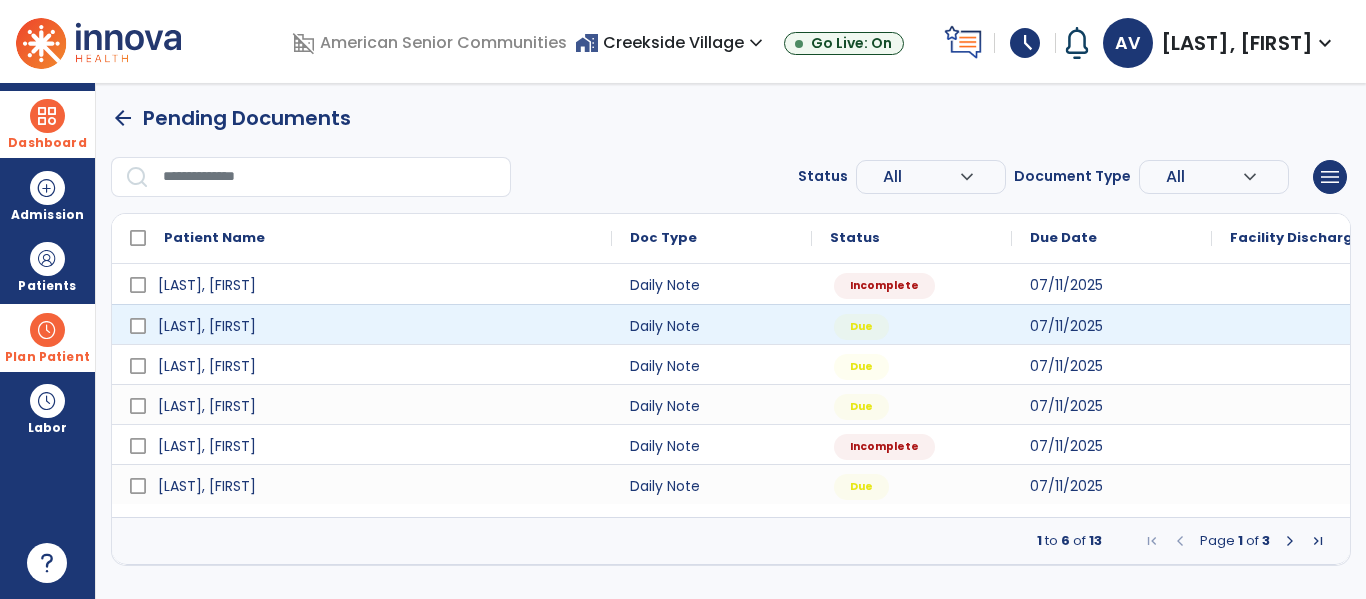 select on "*" 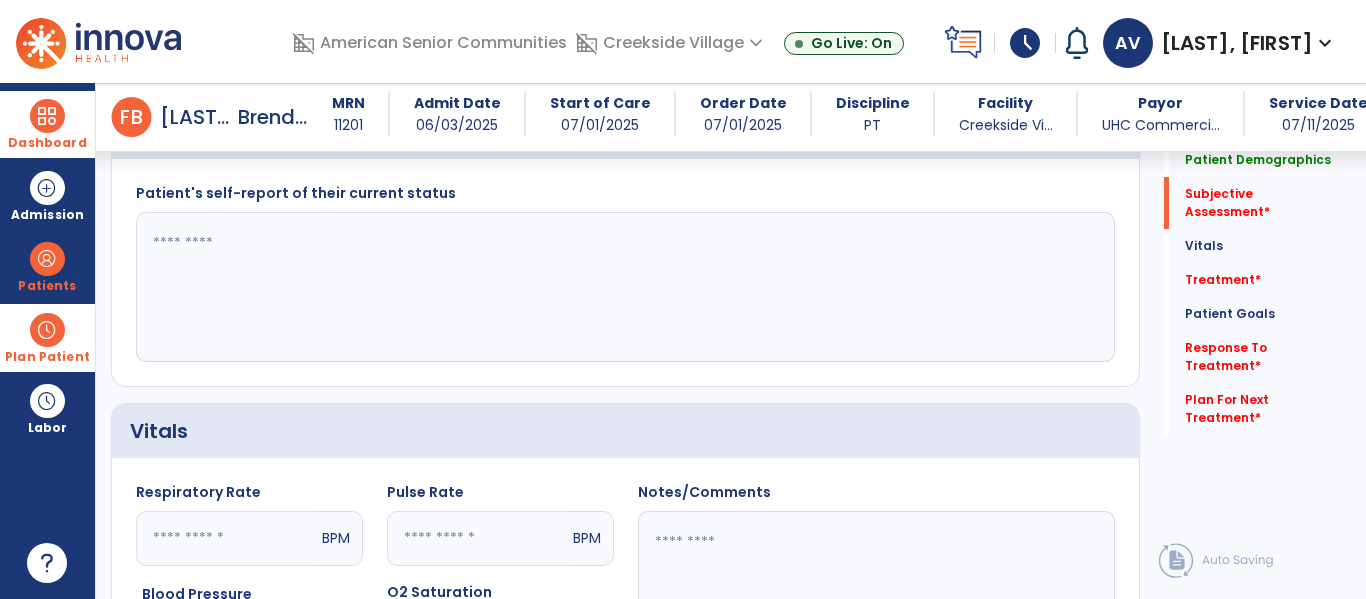 scroll, scrollTop: 543, scrollLeft: 0, axis: vertical 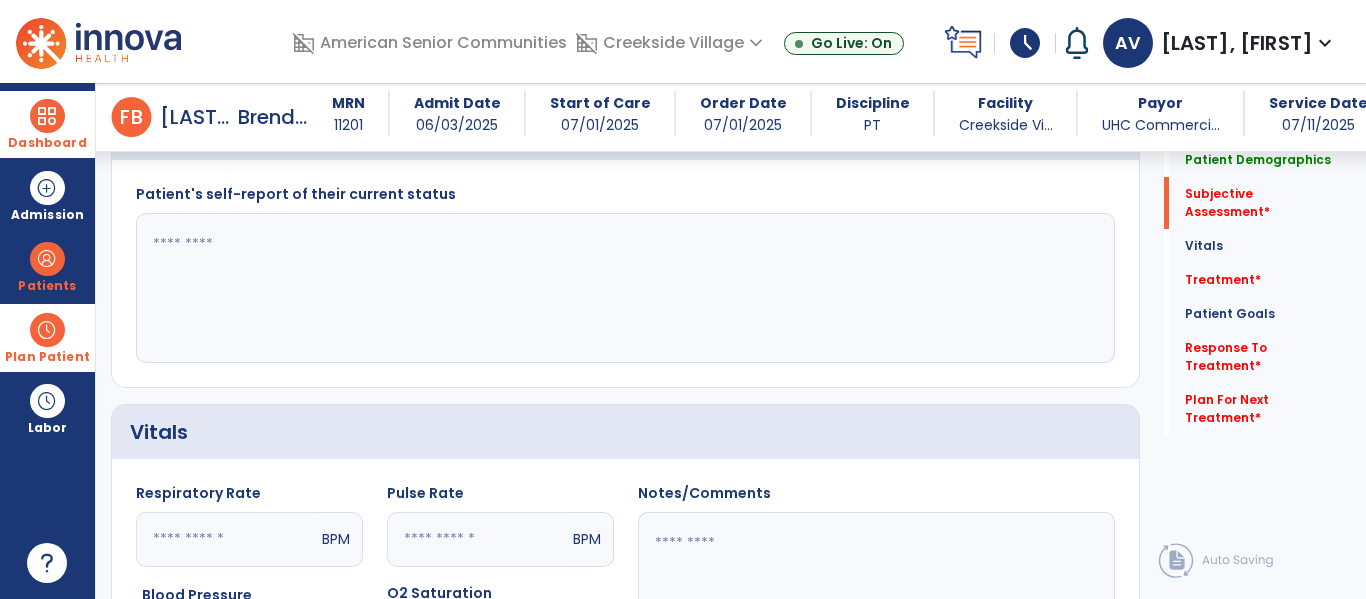 click 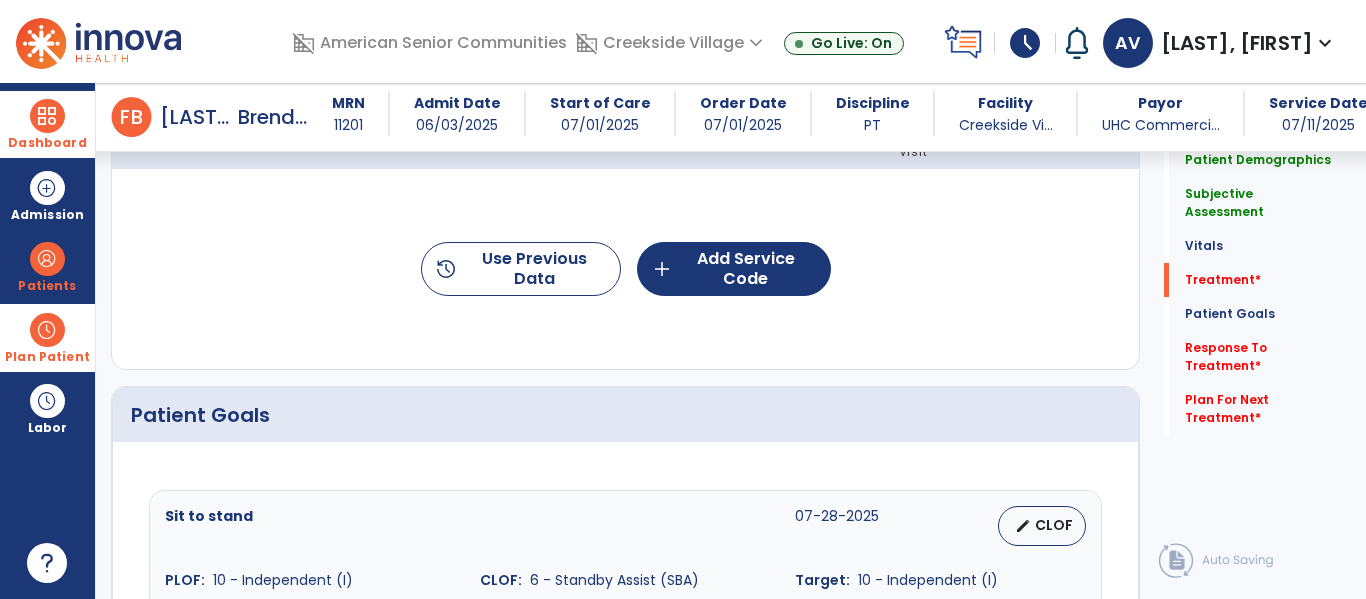 scroll, scrollTop: 1265, scrollLeft: 0, axis: vertical 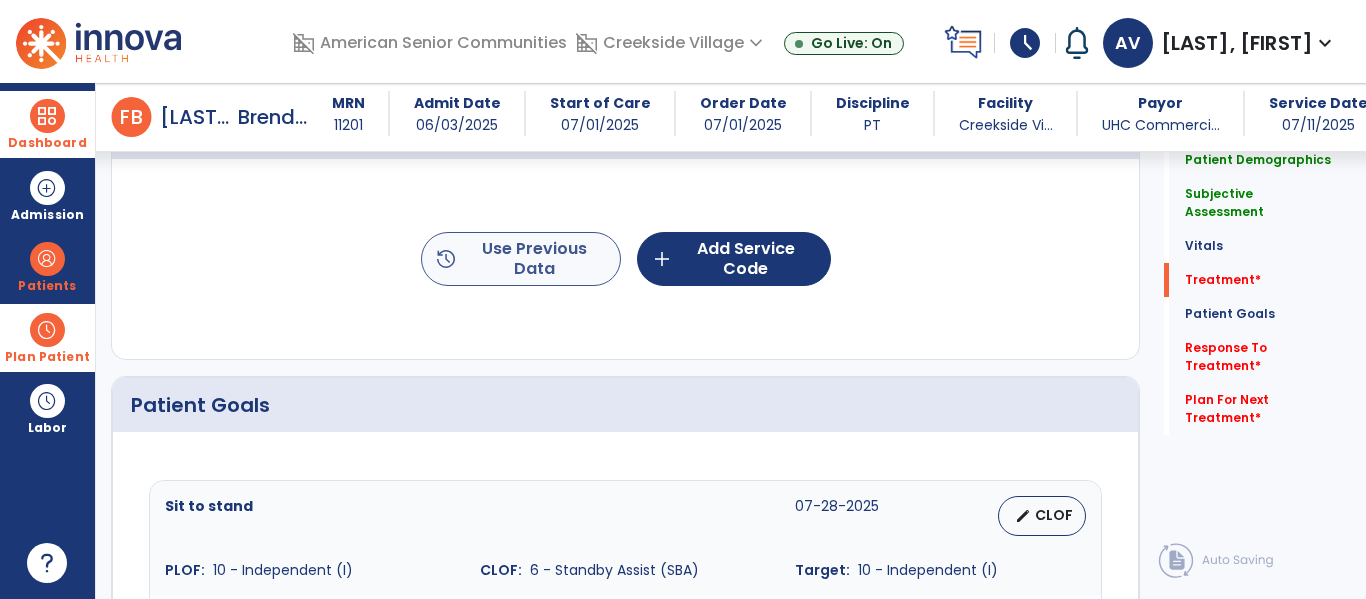 type on "**********" 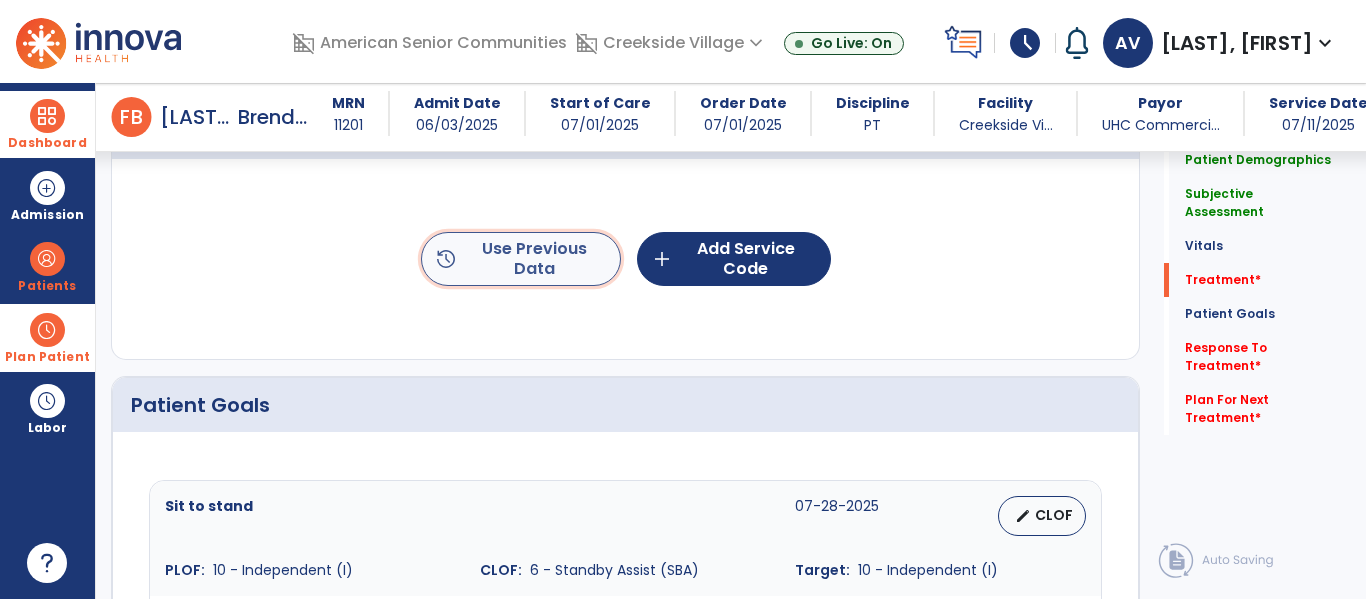 click on "history  Use Previous Data" 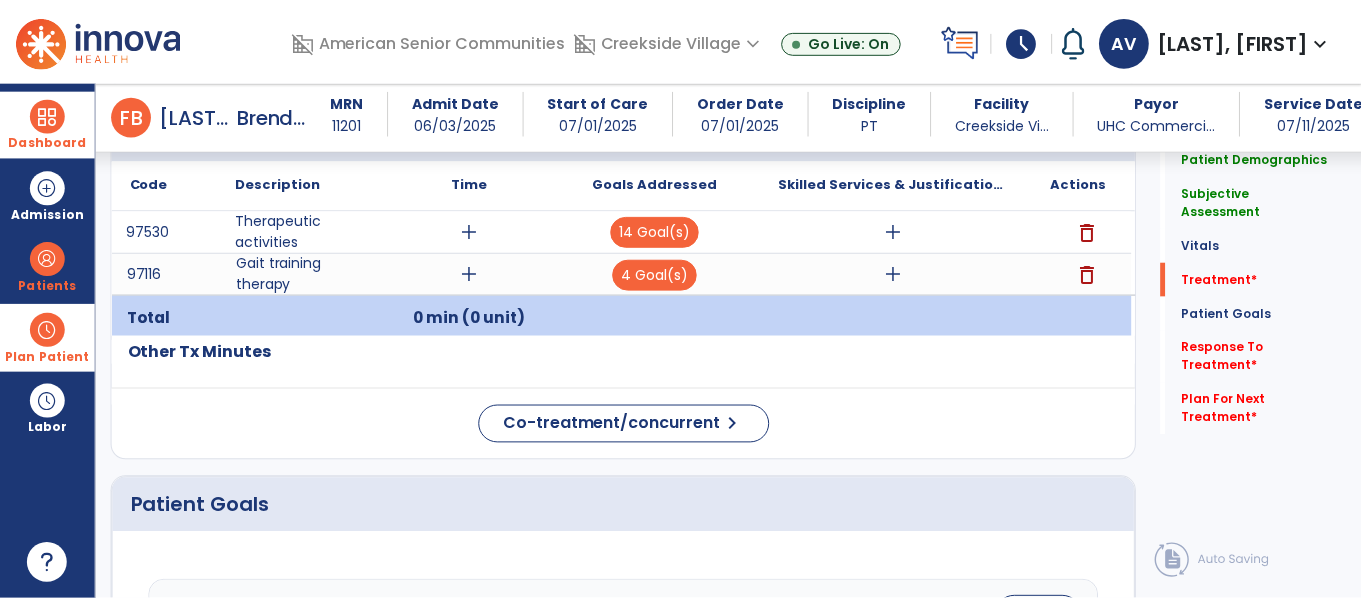 scroll, scrollTop: 1192, scrollLeft: 0, axis: vertical 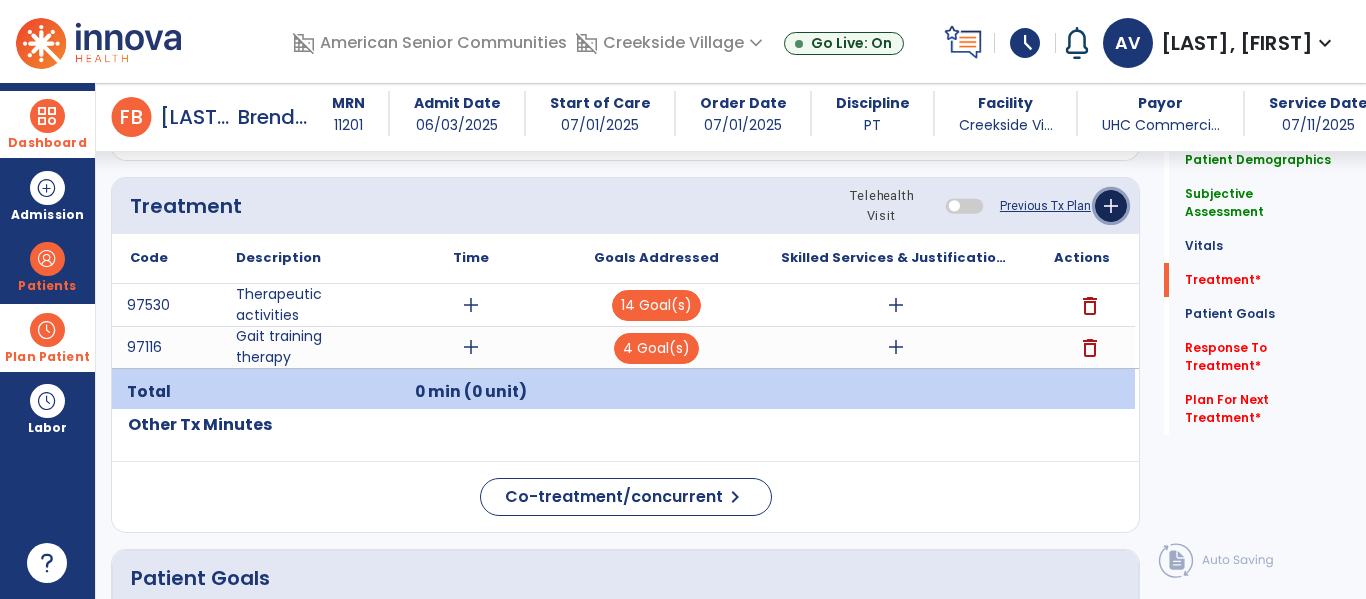 click on "add" 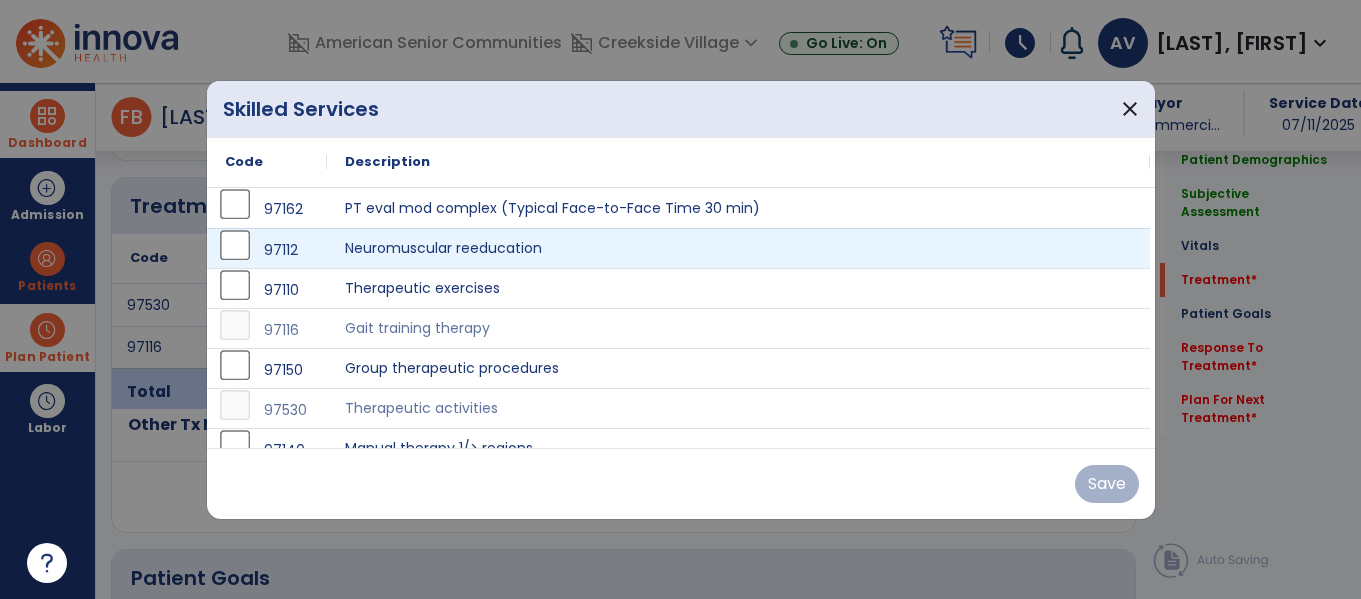 scroll, scrollTop: 1192, scrollLeft: 0, axis: vertical 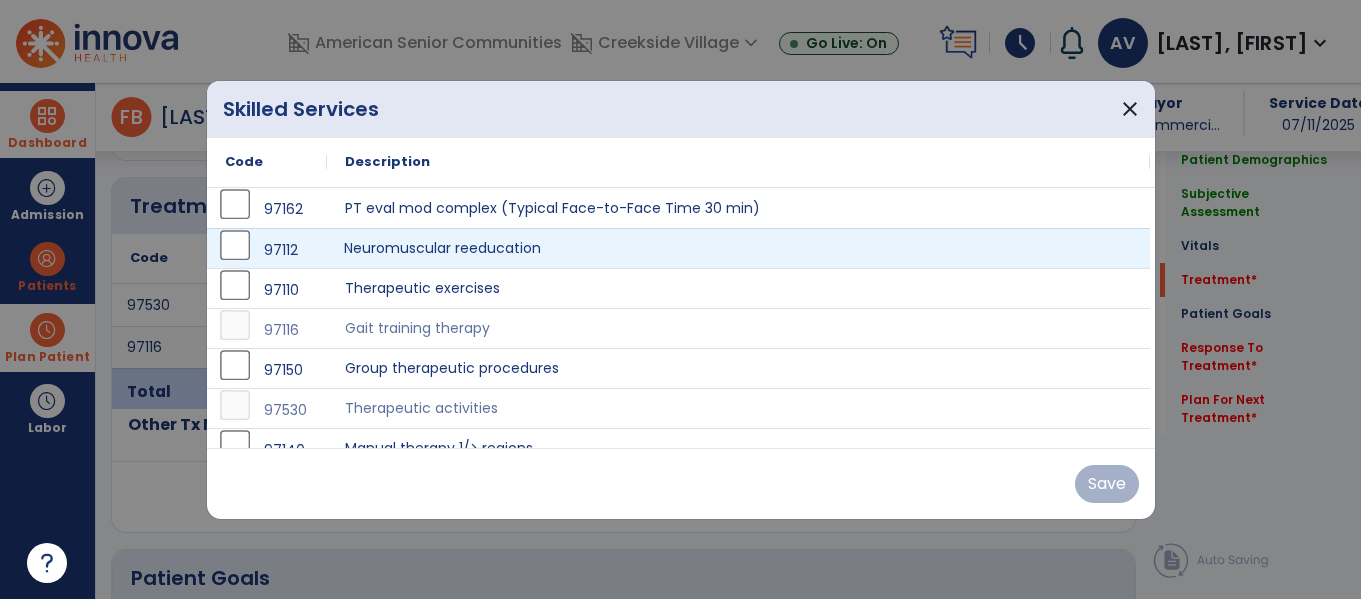 click on "Neuromuscular reeducation" at bounding box center (738, 248) 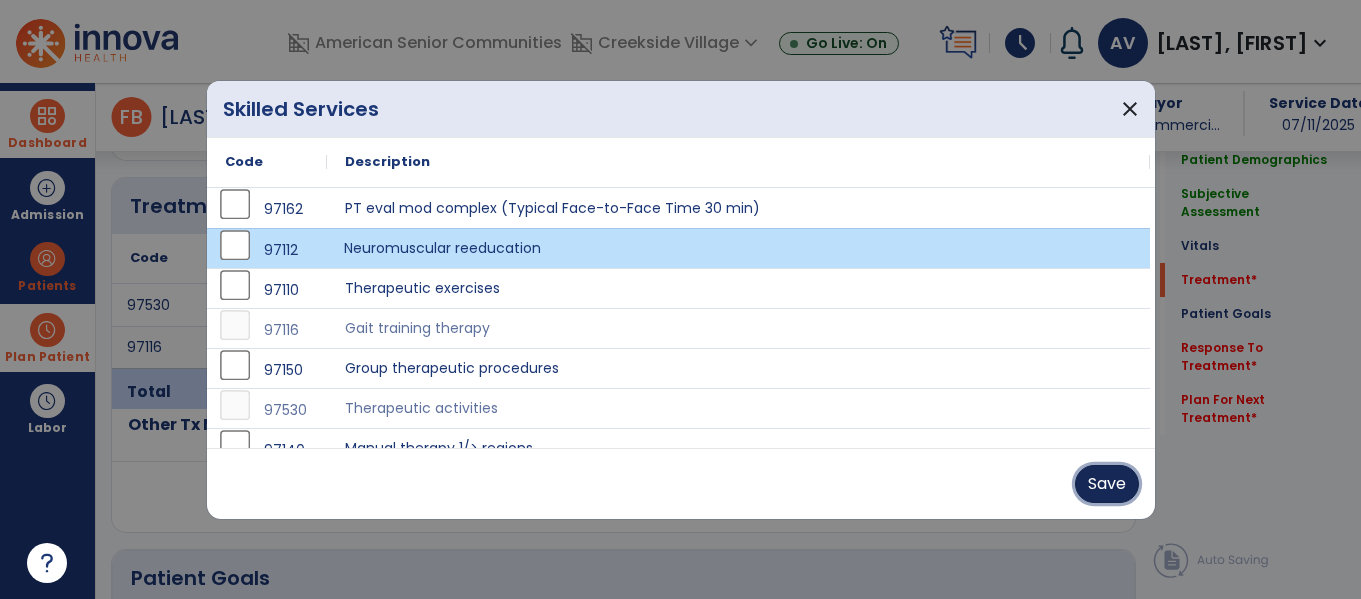 click on "Save" at bounding box center [1107, 484] 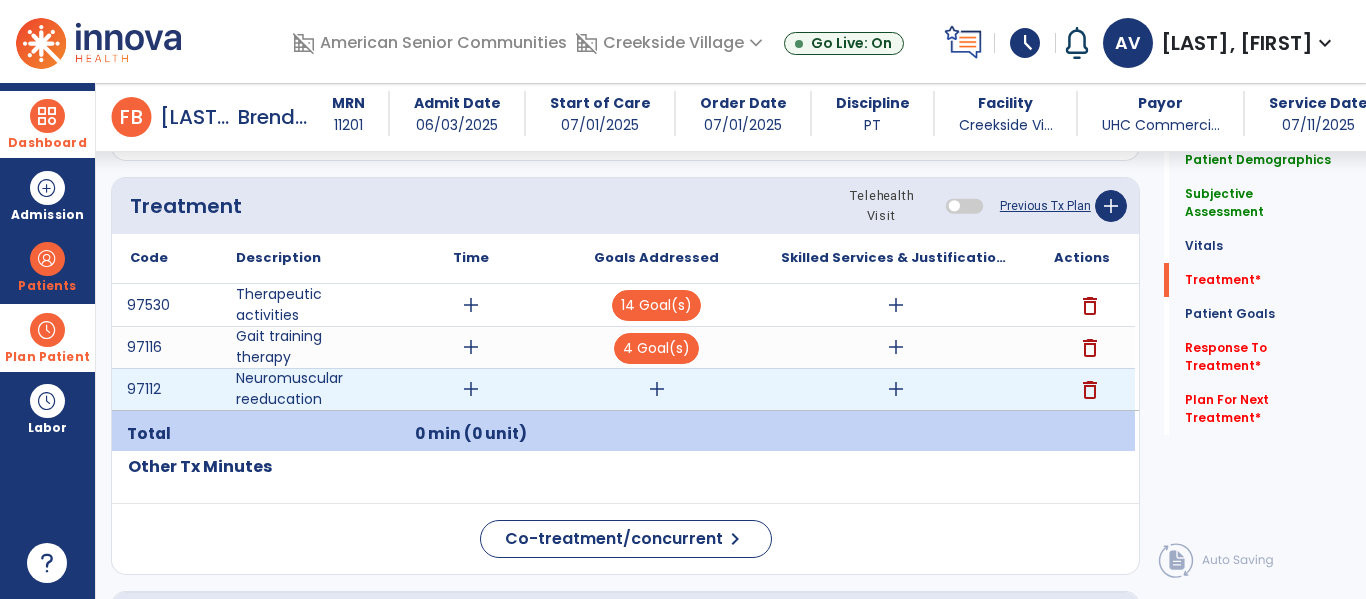click on "add" at bounding box center (657, 389) 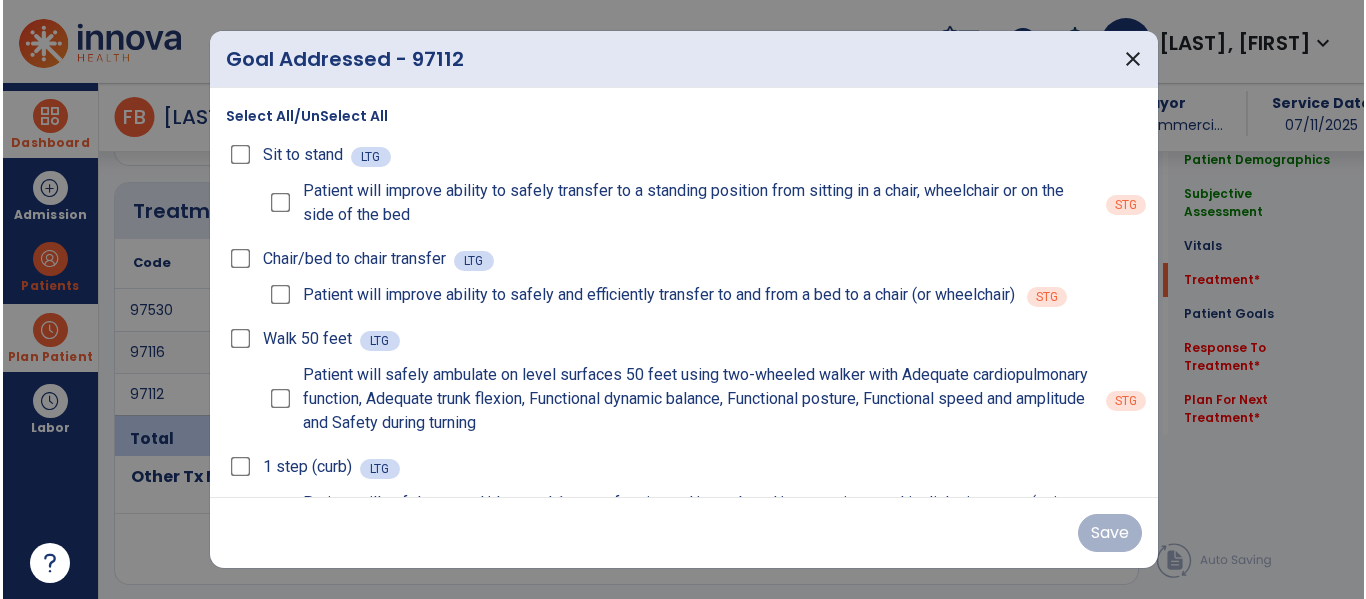 scroll, scrollTop: 1192, scrollLeft: 0, axis: vertical 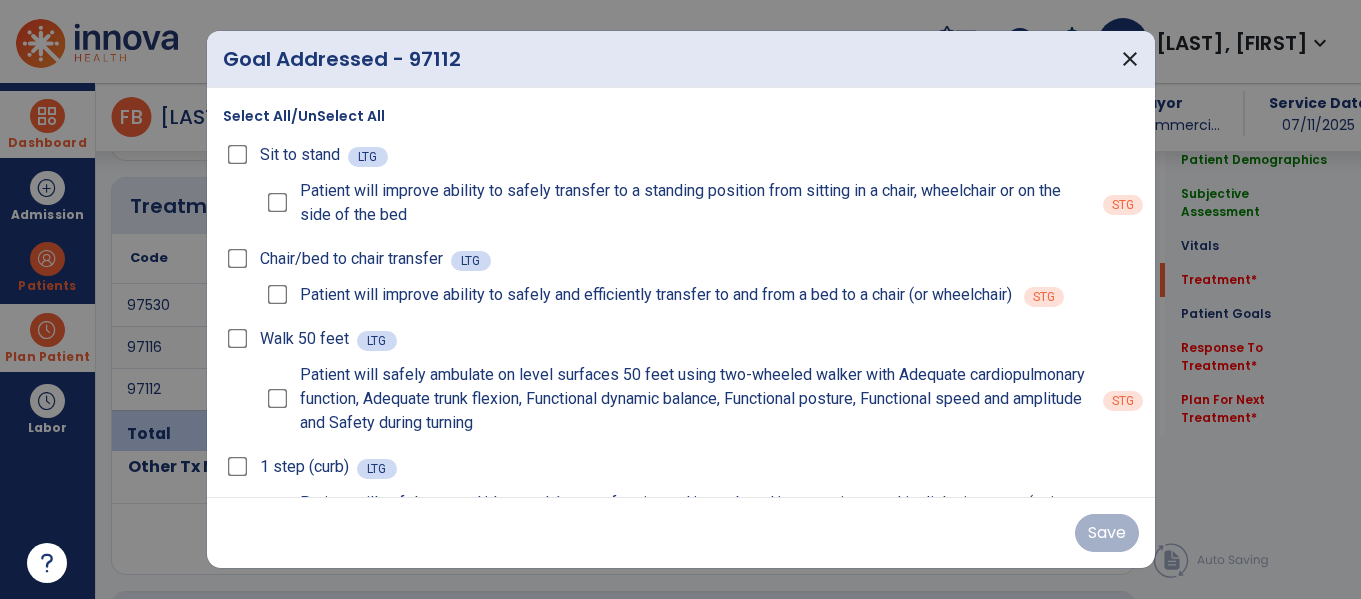 click on "Select All/UnSelect All" at bounding box center (304, 116) 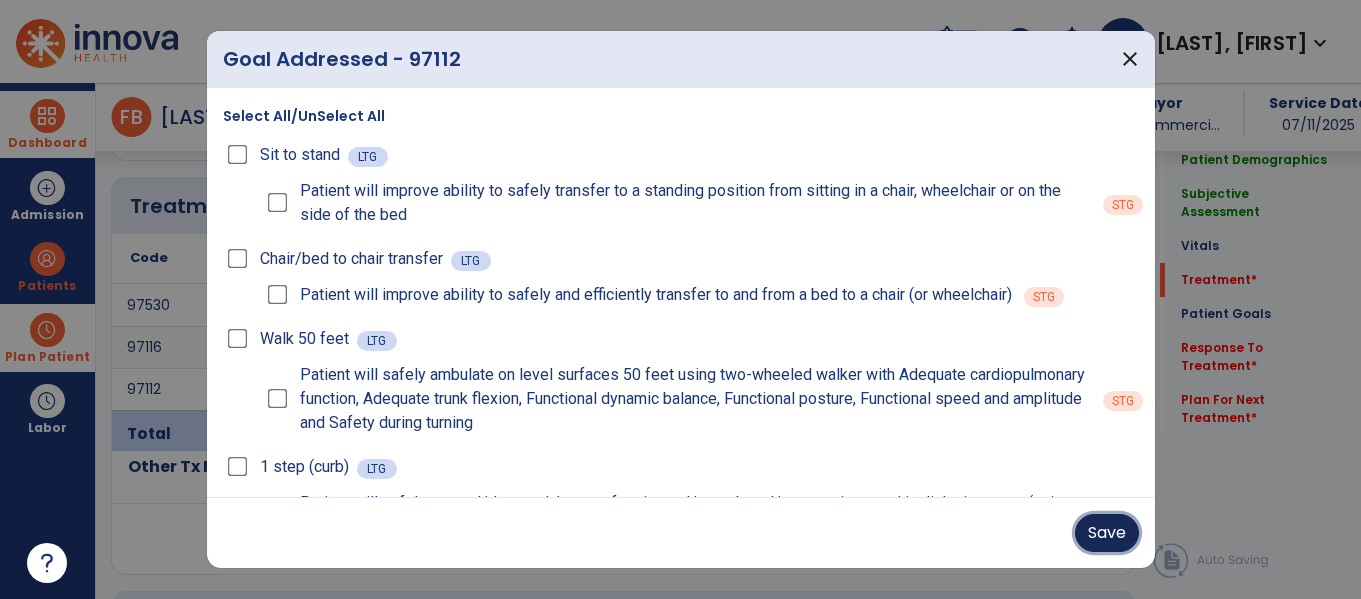 click on "Save" at bounding box center (1107, 533) 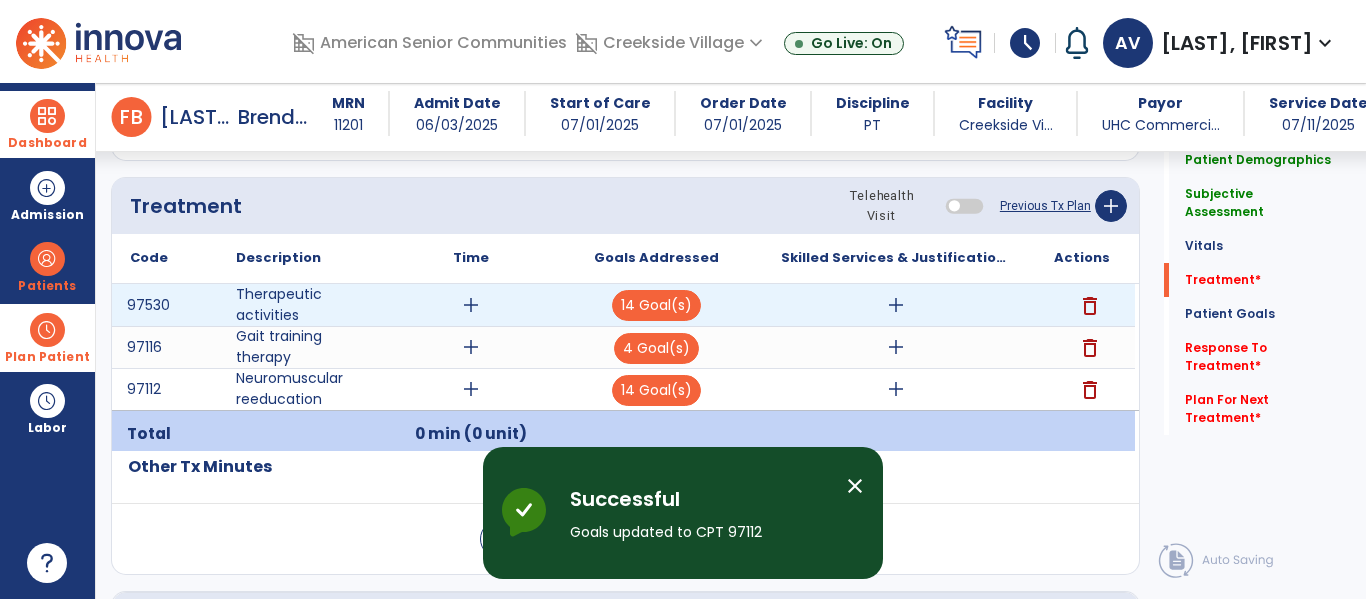 click on "add" at bounding box center (471, 305) 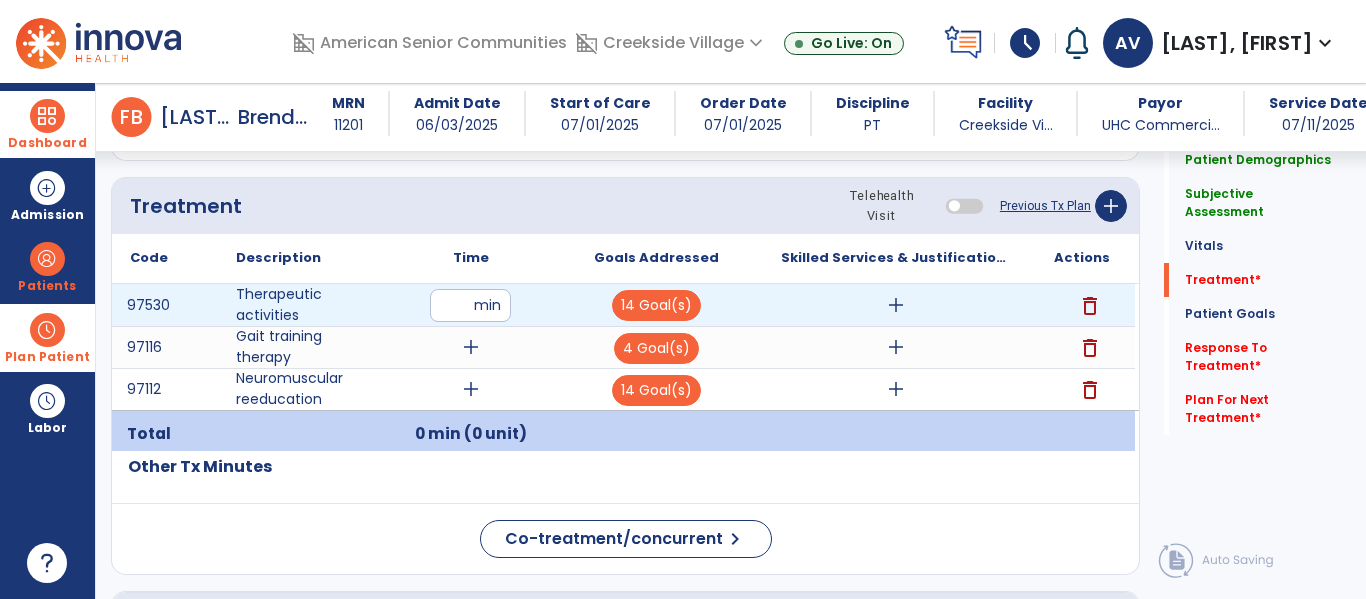 type on "**" 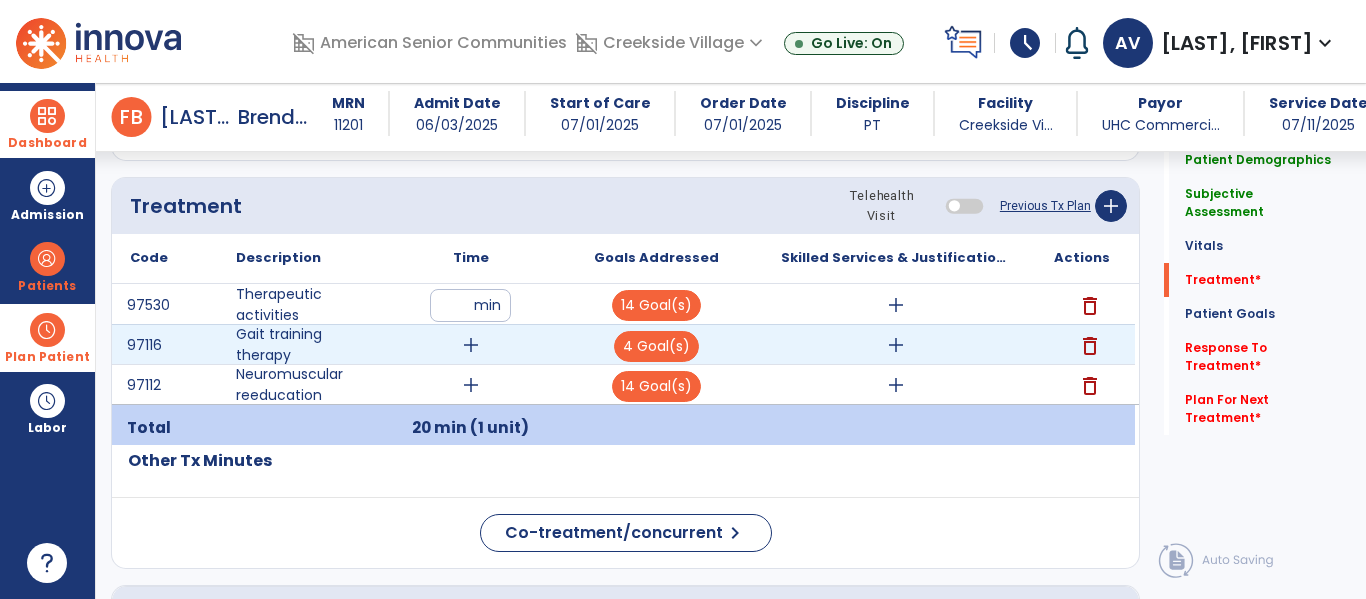 click on "add" at bounding box center [471, 345] 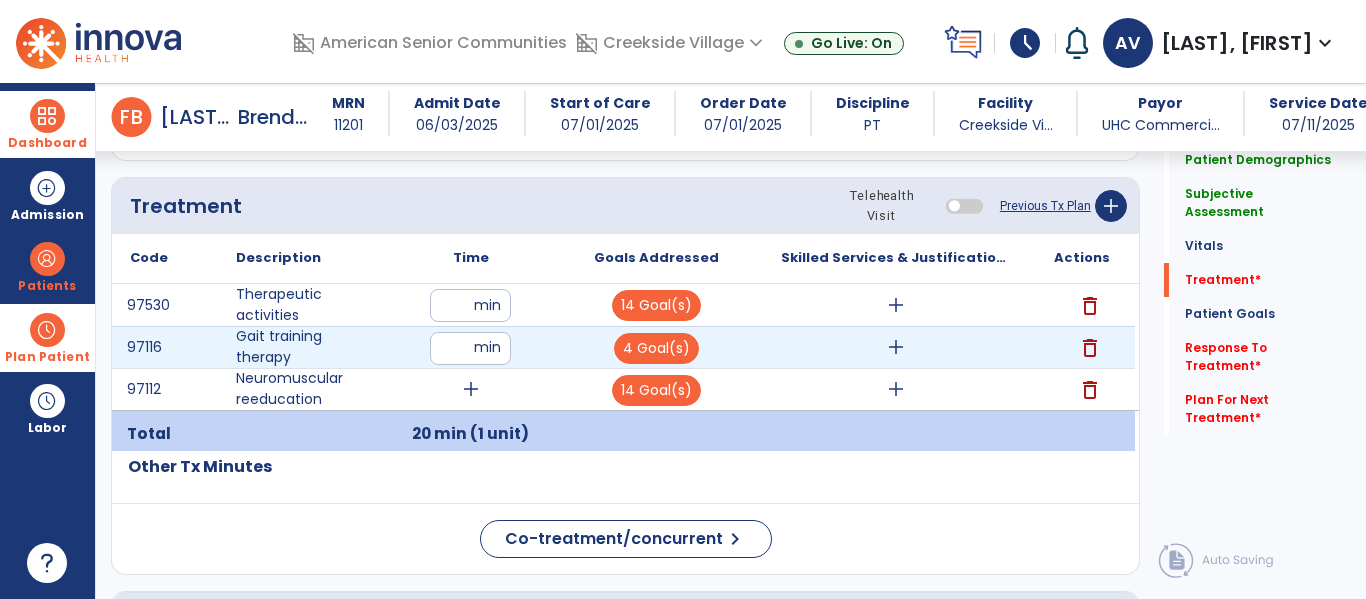 type on "*" 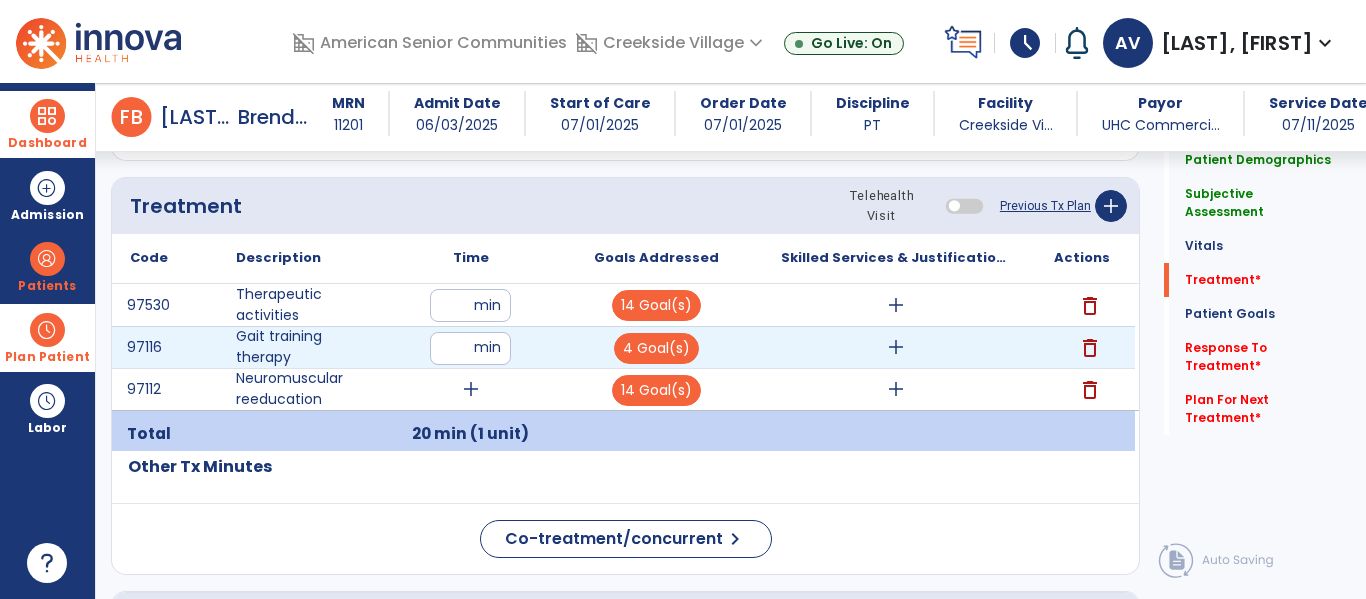type on "**" 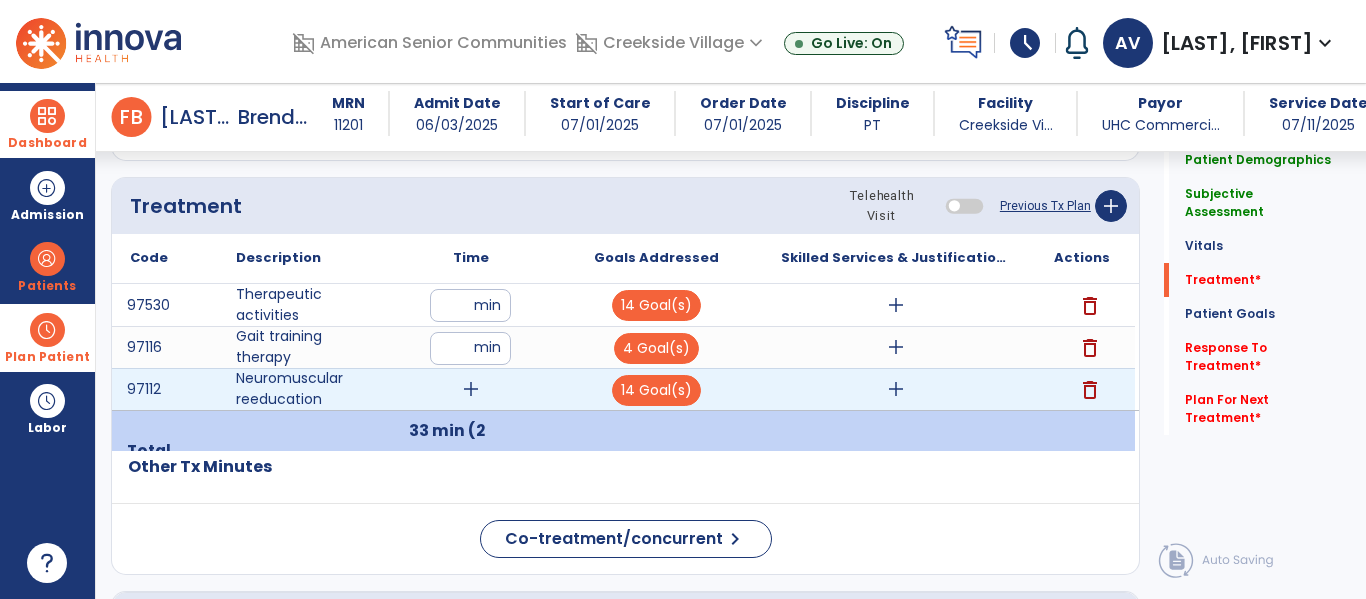 click on "add" at bounding box center [471, 389] 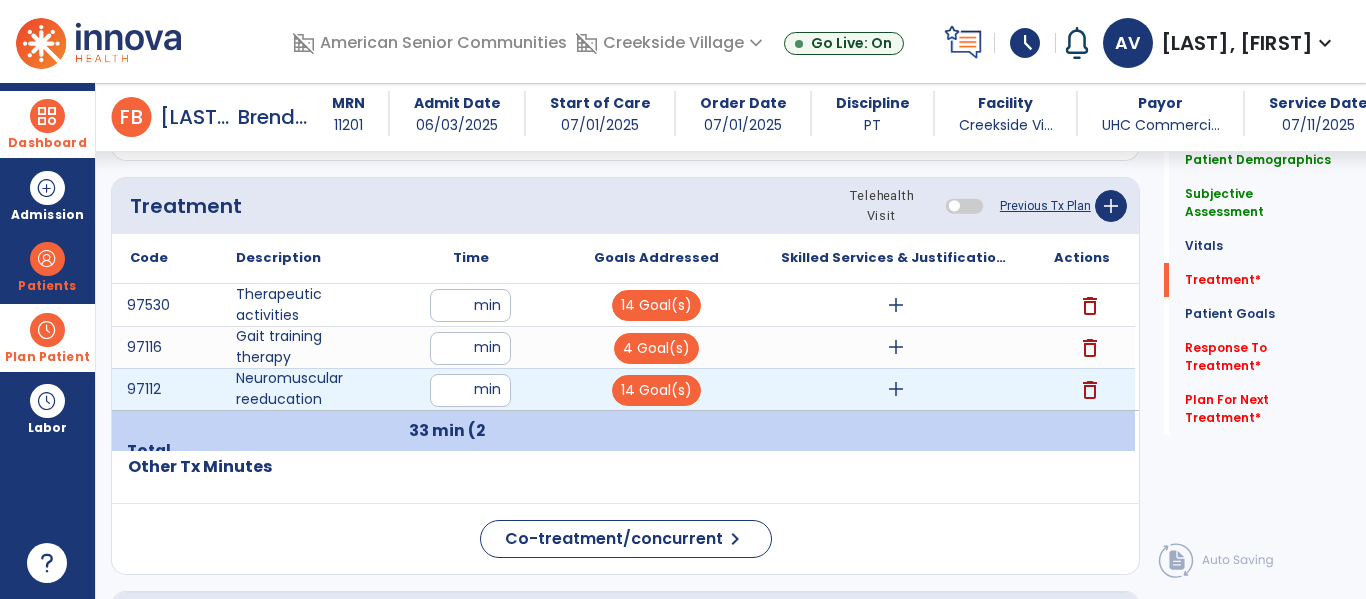 type on "**" 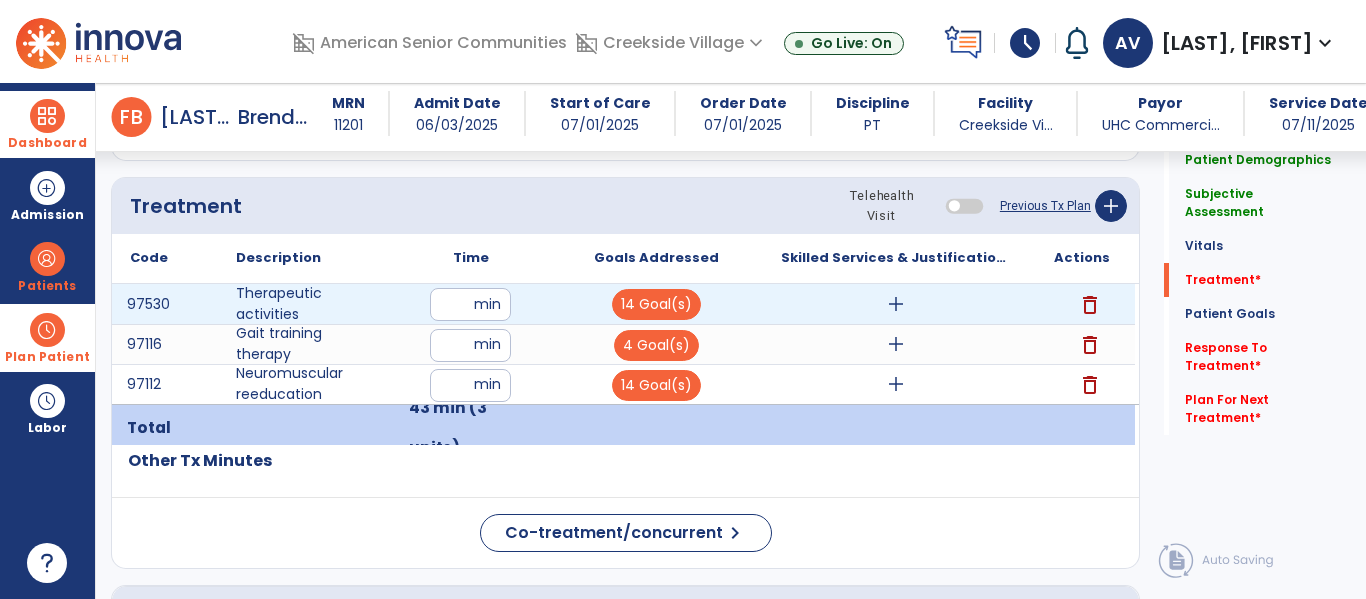 click on "**" at bounding box center (470, 304) 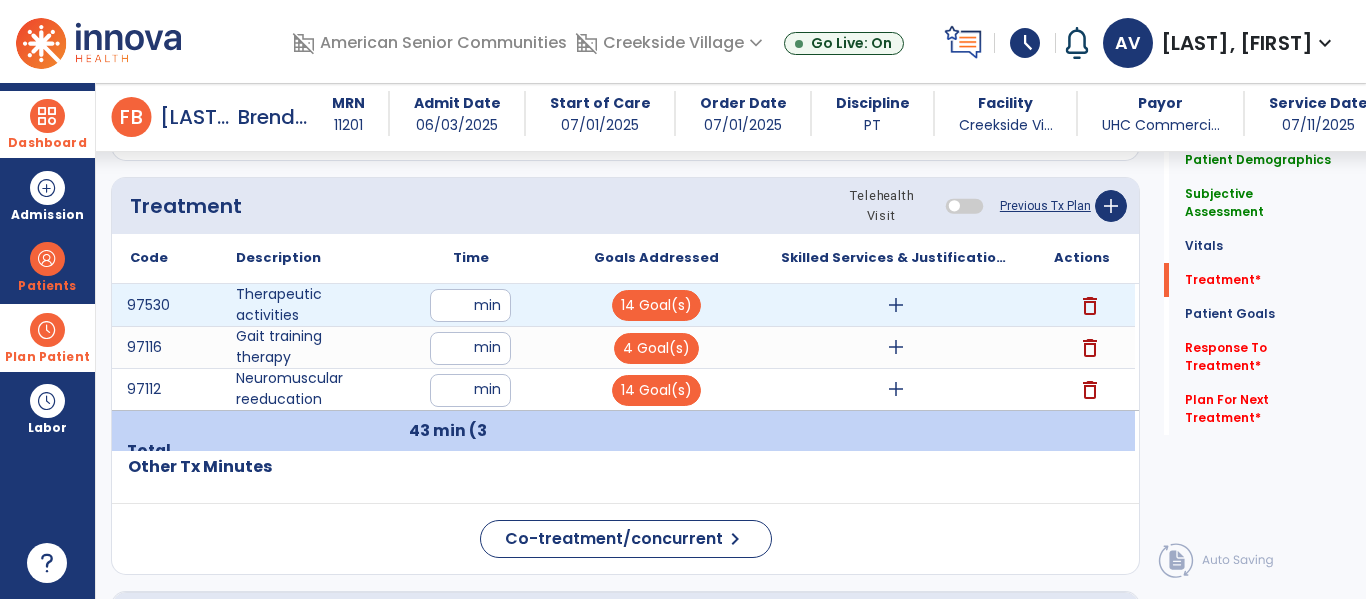 type on "**" 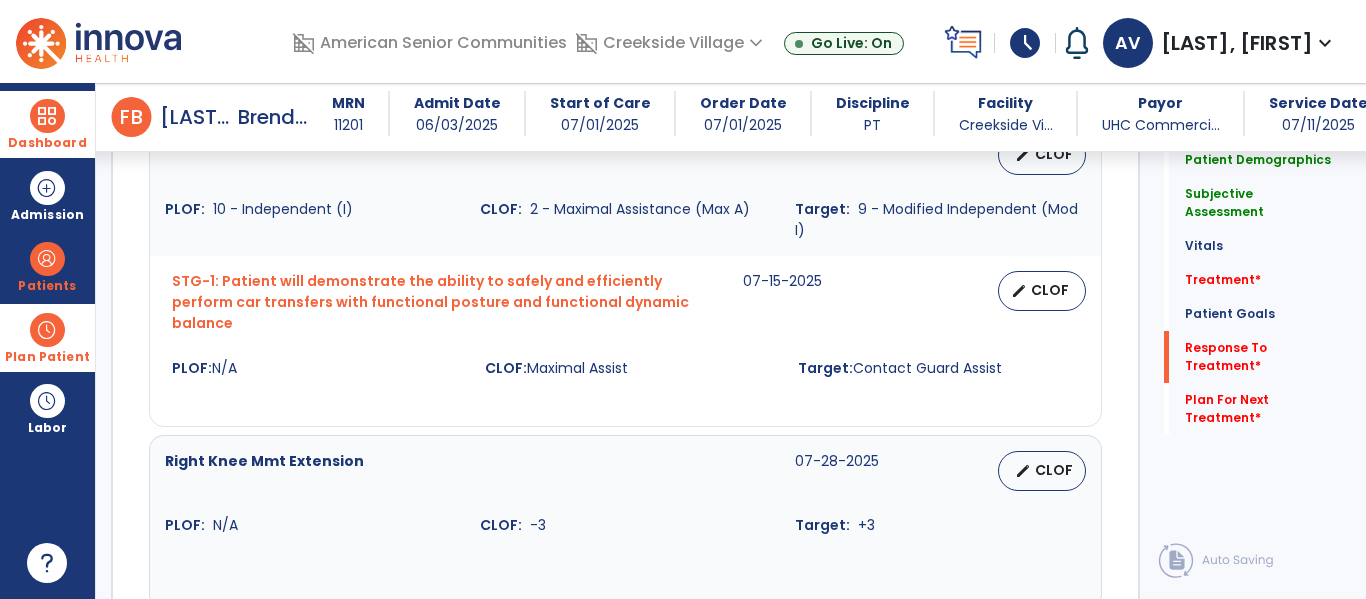 scroll, scrollTop: 4210, scrollLeft: 0, axis: vertical 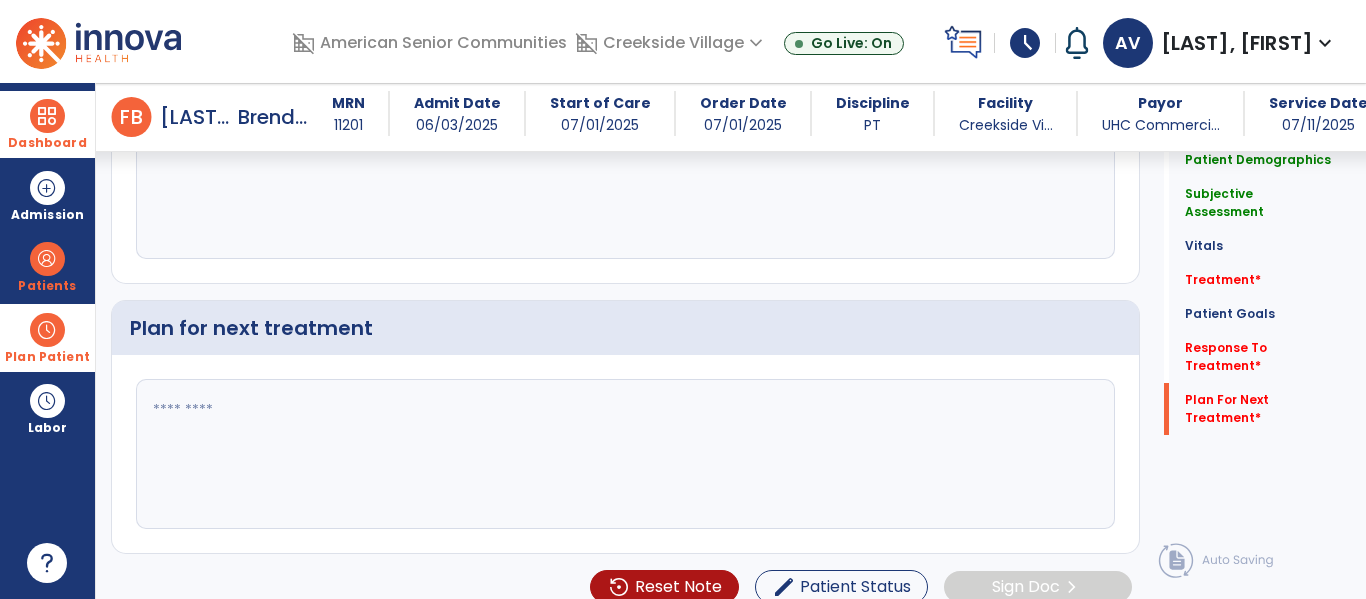 click 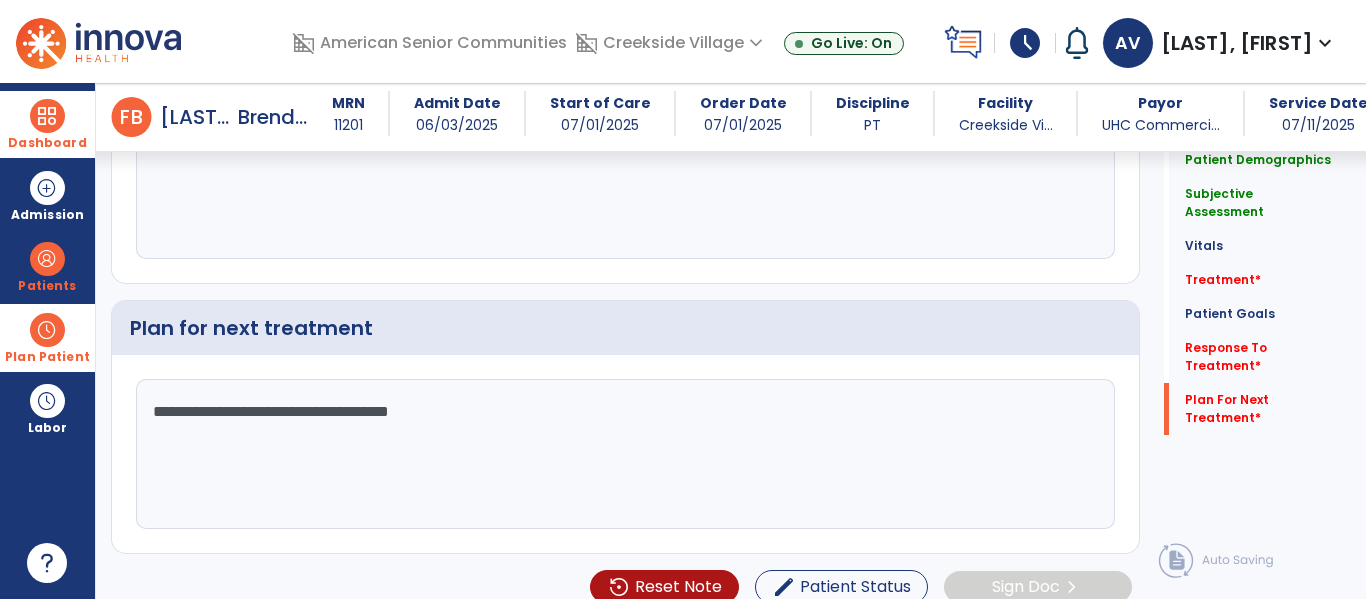 type on "**********" 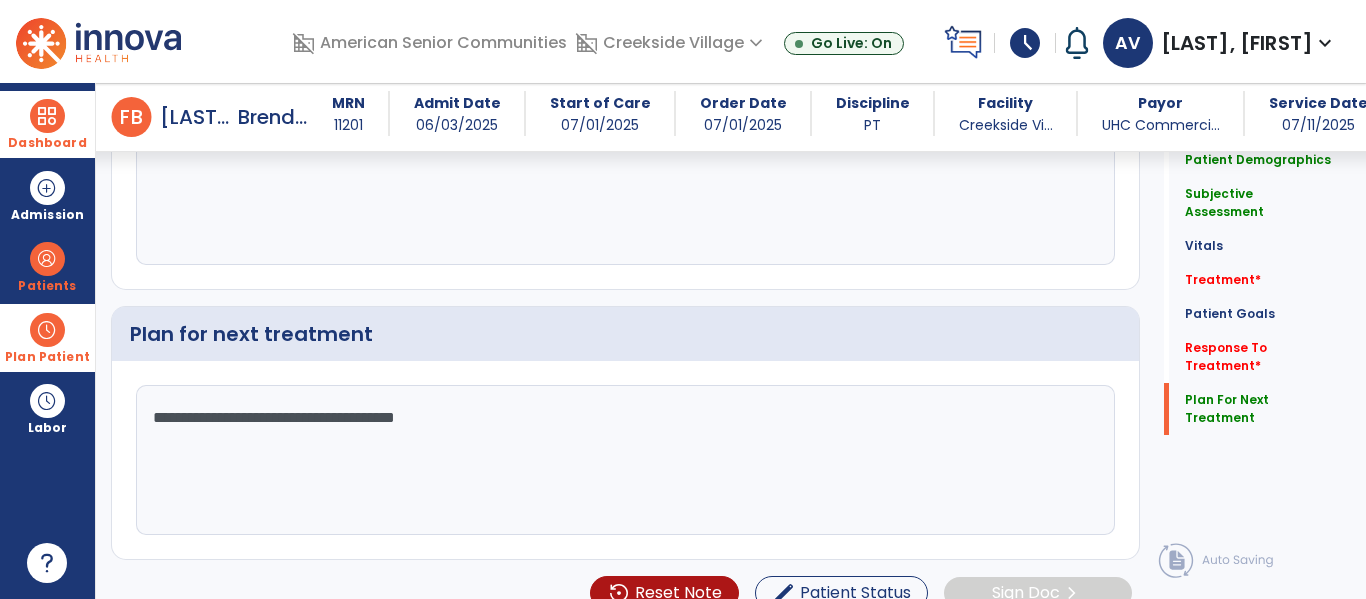 scroll, scrollTop: 4210, scrollLeft: 0, axis: vertical 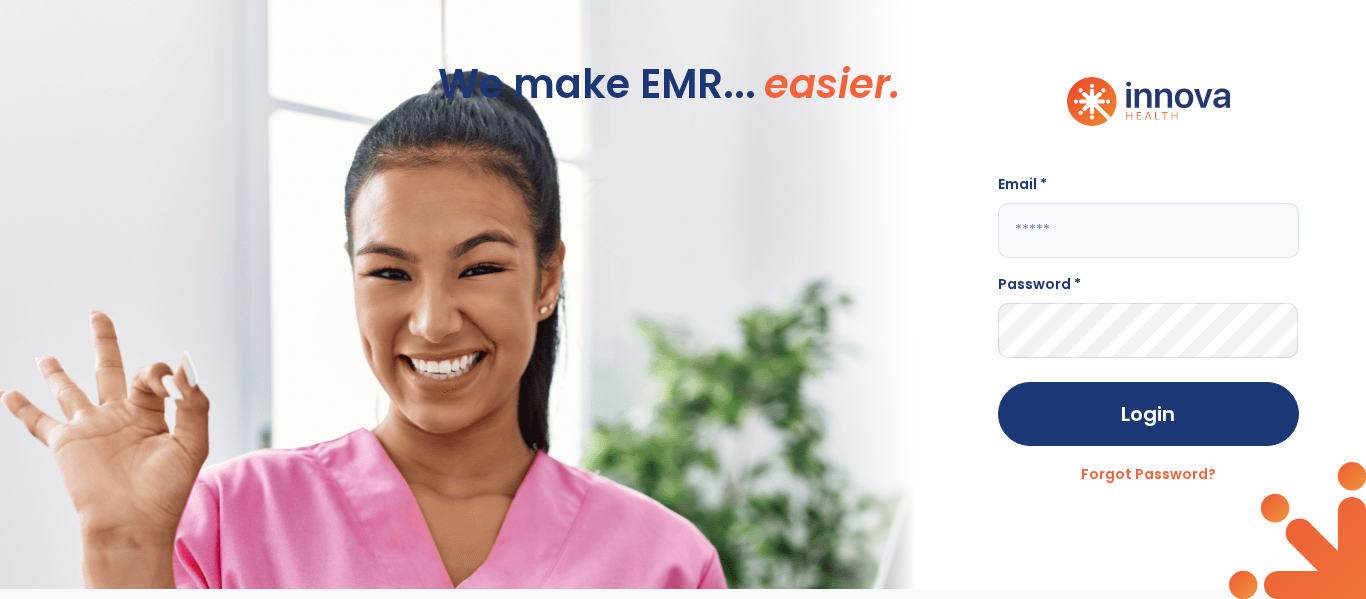 click on "We make EMR... easier." 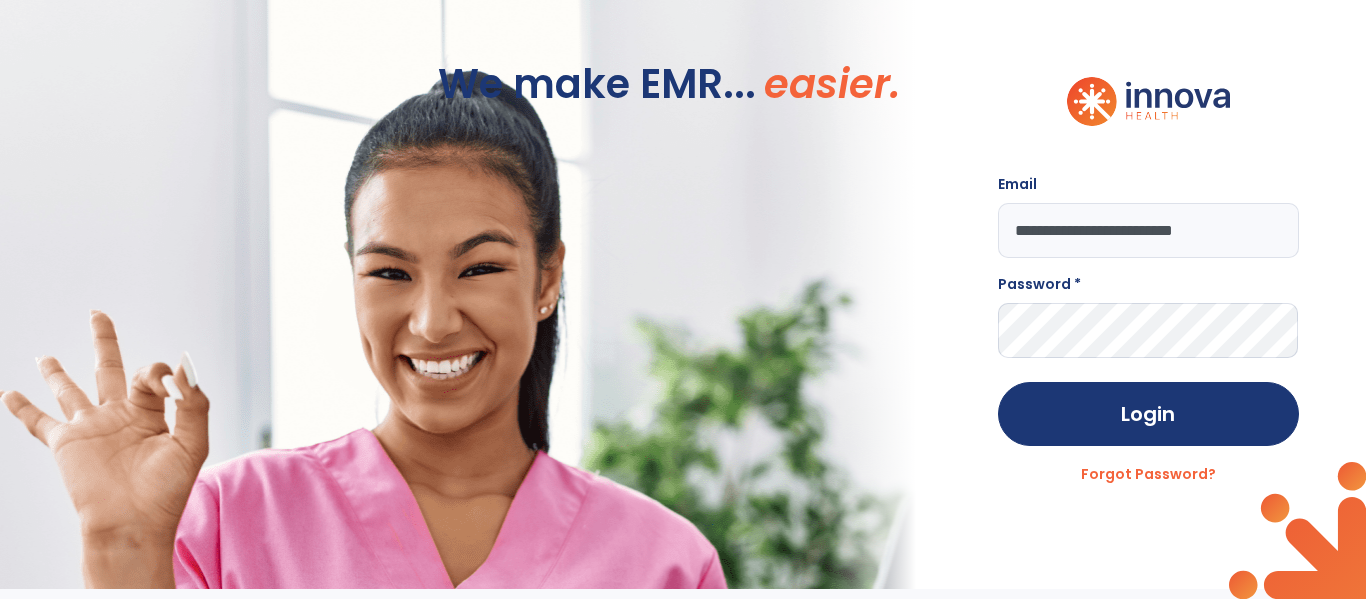 type on "**********" 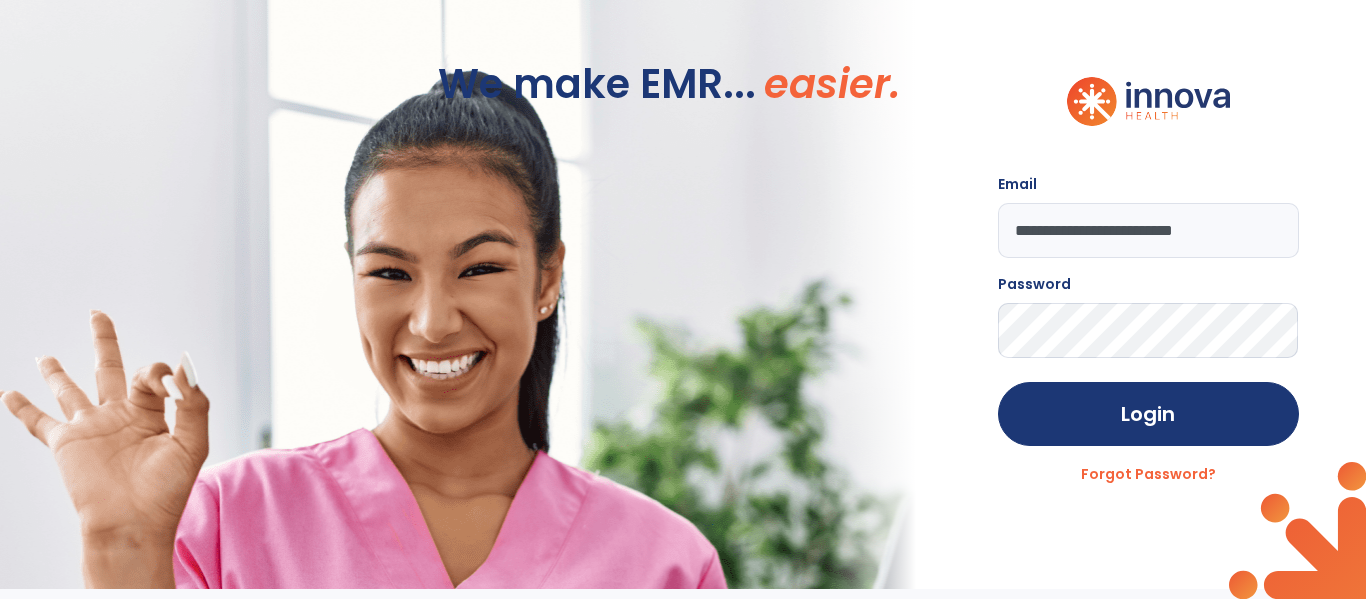 click on "Login" 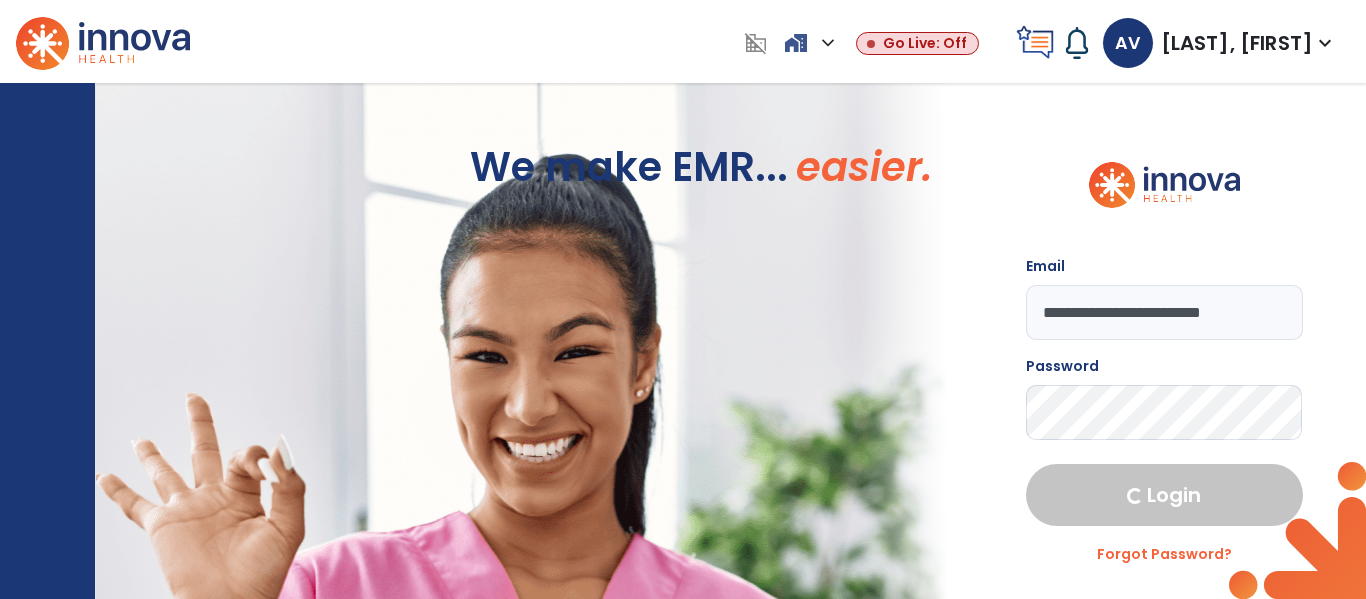 select on "****" 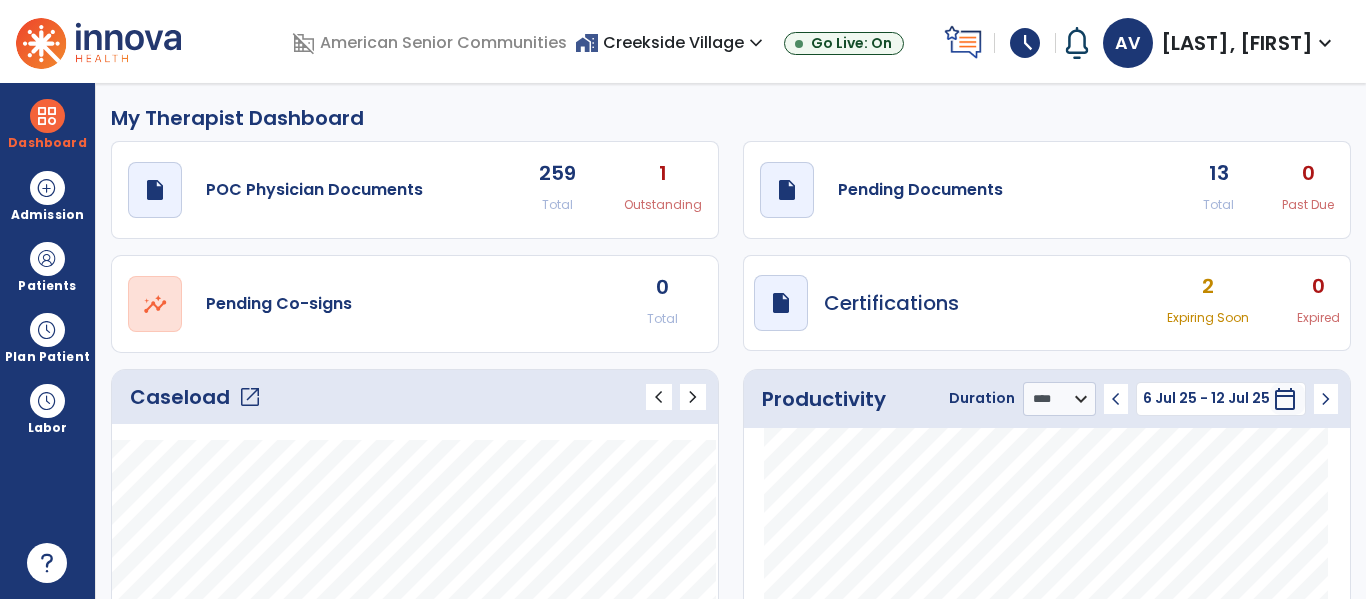 click on "draft   open_in_new  Pending Documents 13 Total 0 Past Due" 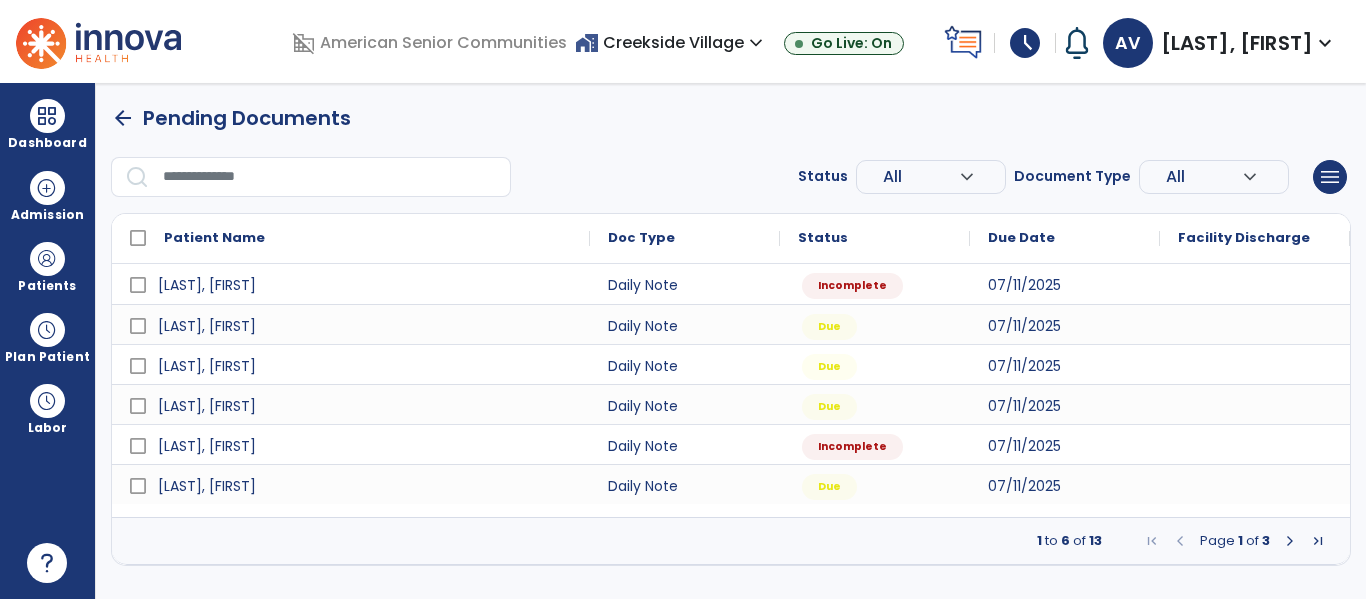 click at bounding box center [1290, 541] 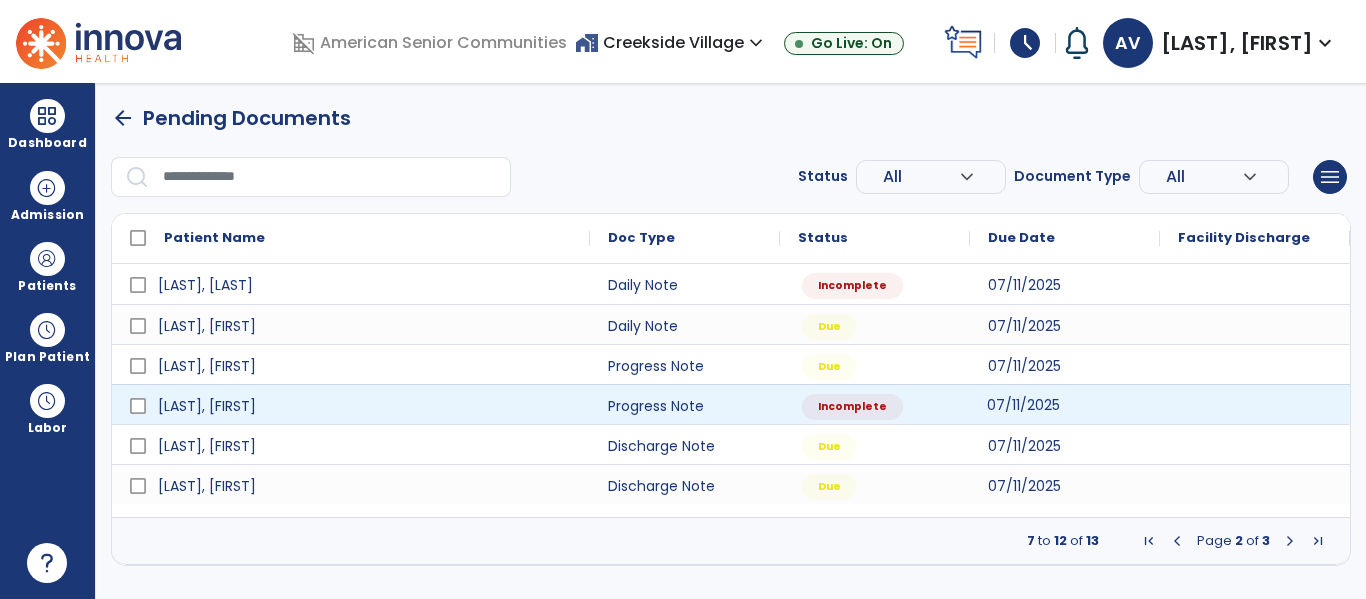 click on "07/11/2025" at bounding box center (1065, 404) 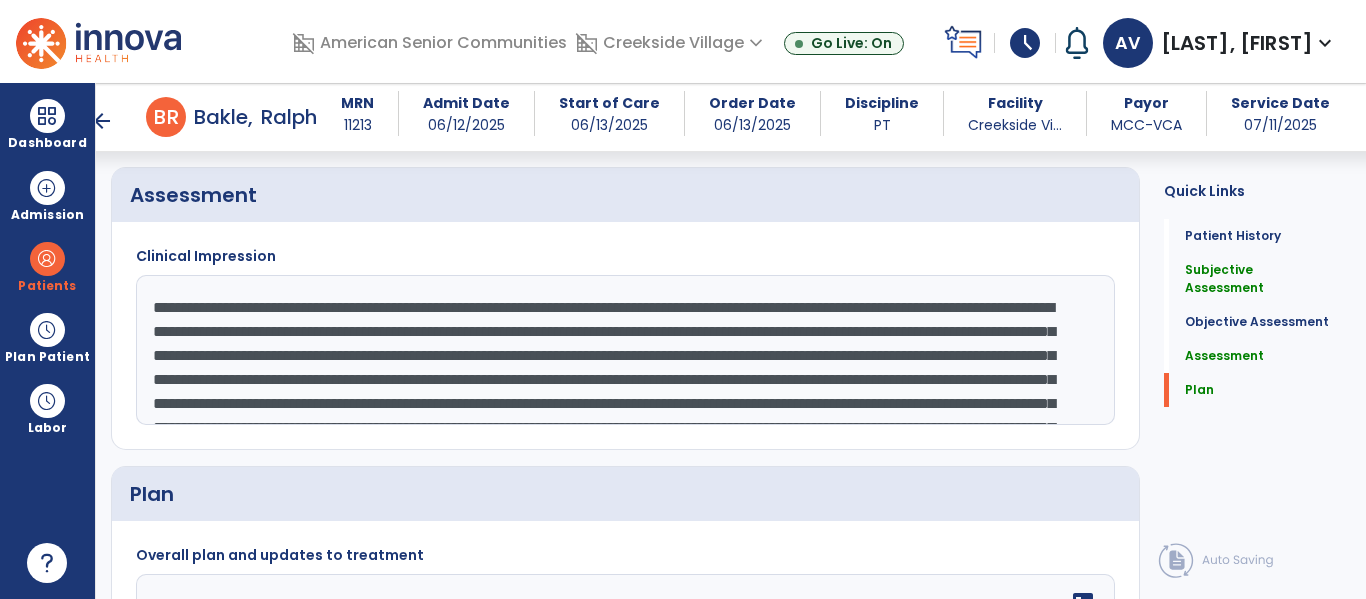 scroll, scrollTop: 2904, scrollLeft: 0, axis: vertical 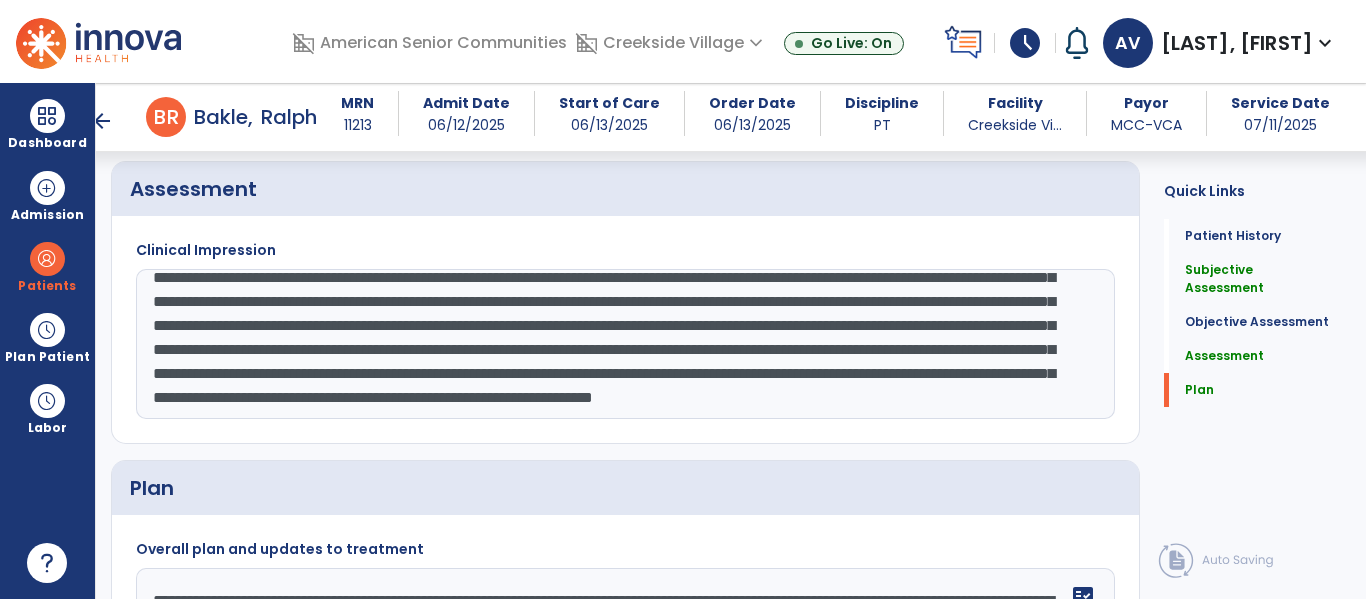 click on "**********" 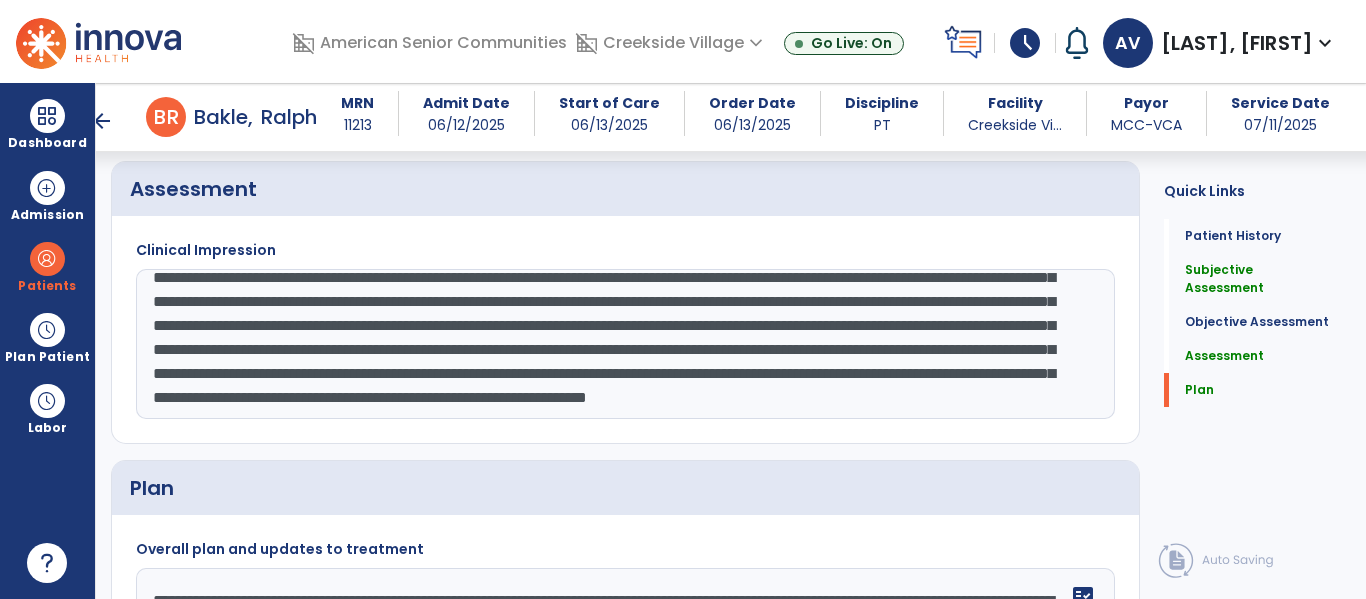 click on "**********" 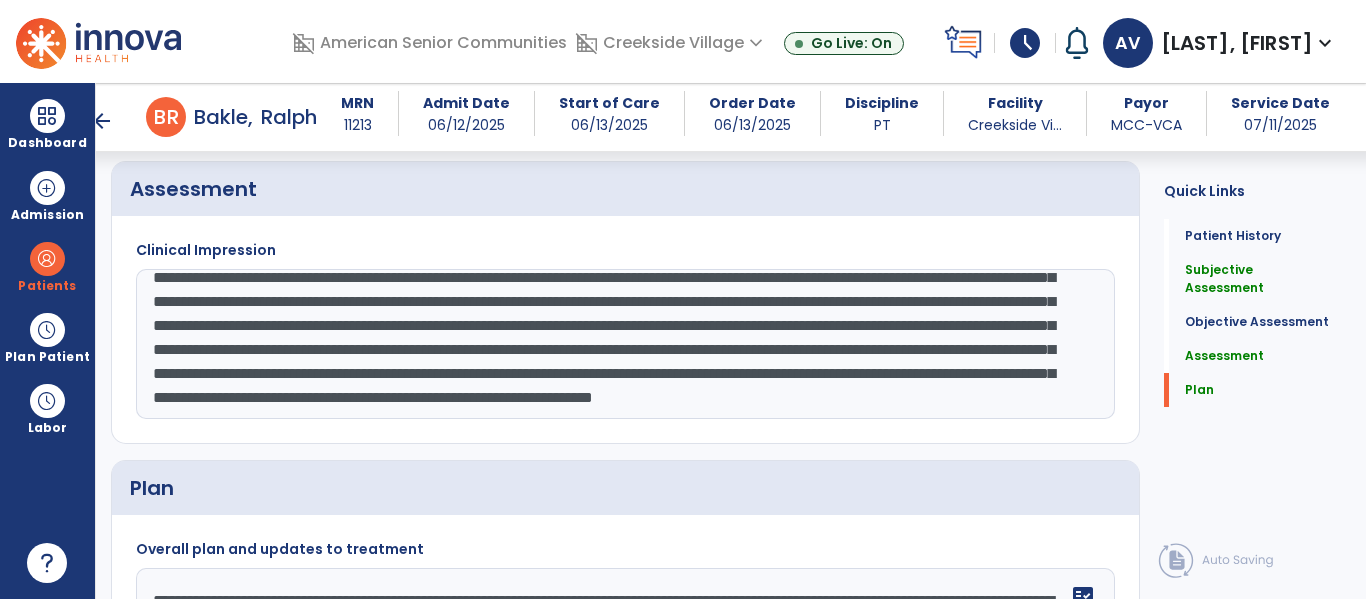click on "**********" 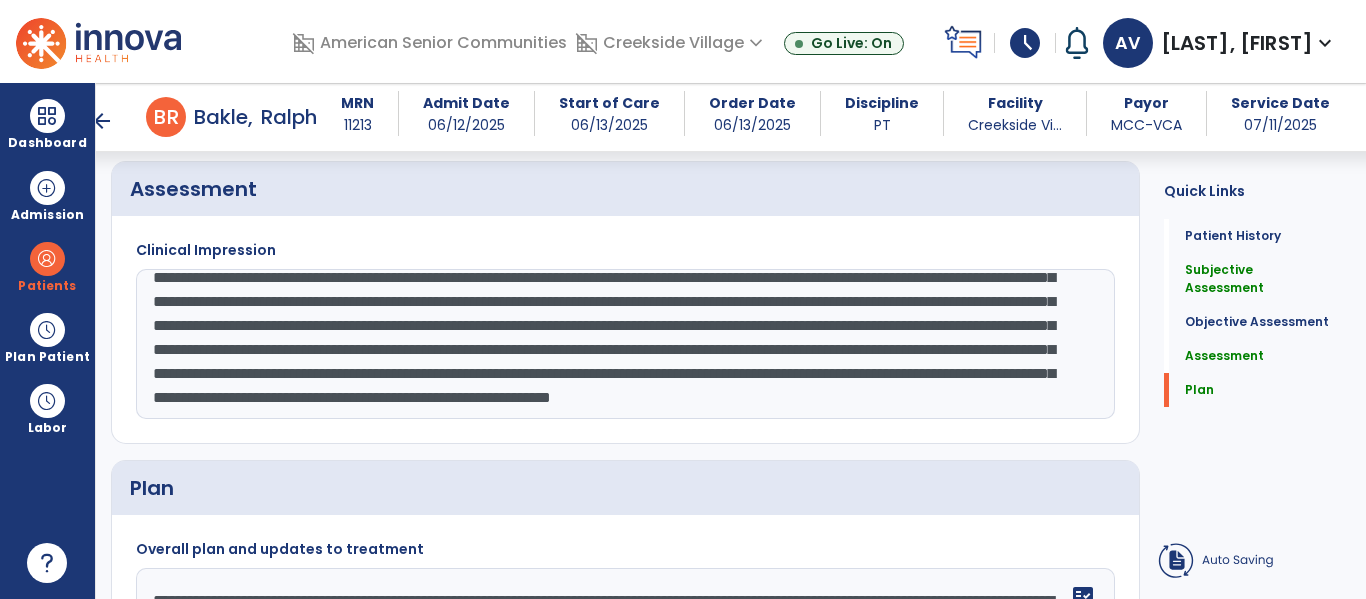 click on "**********" 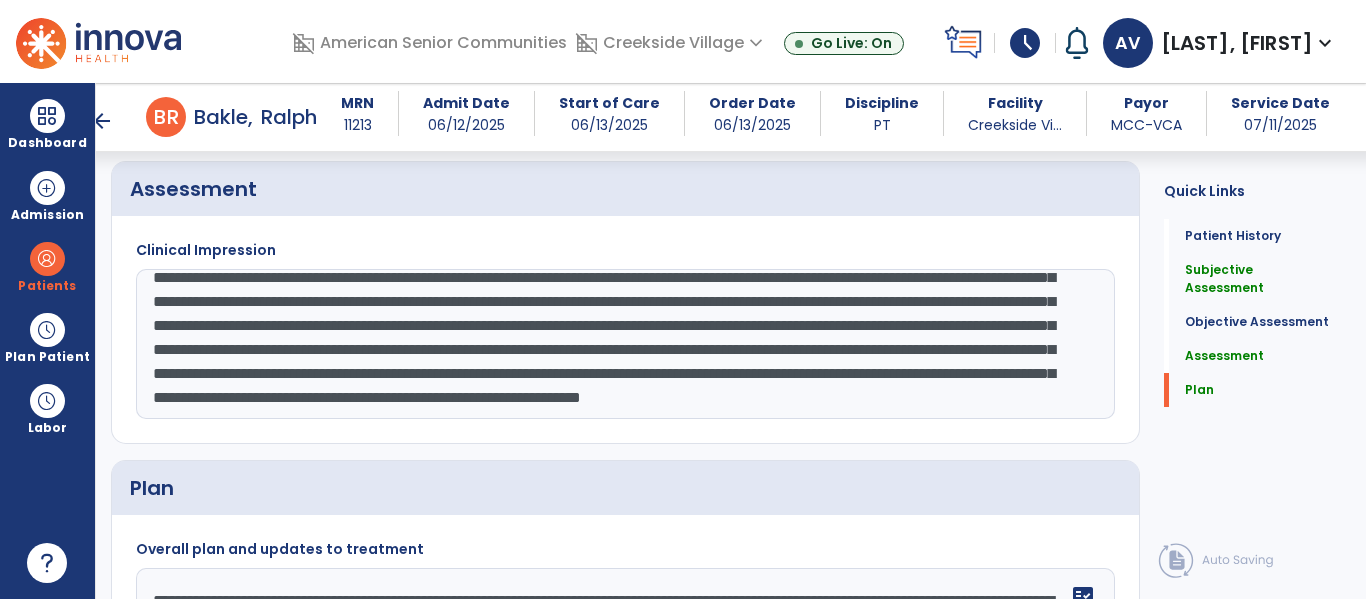 click on "**********" 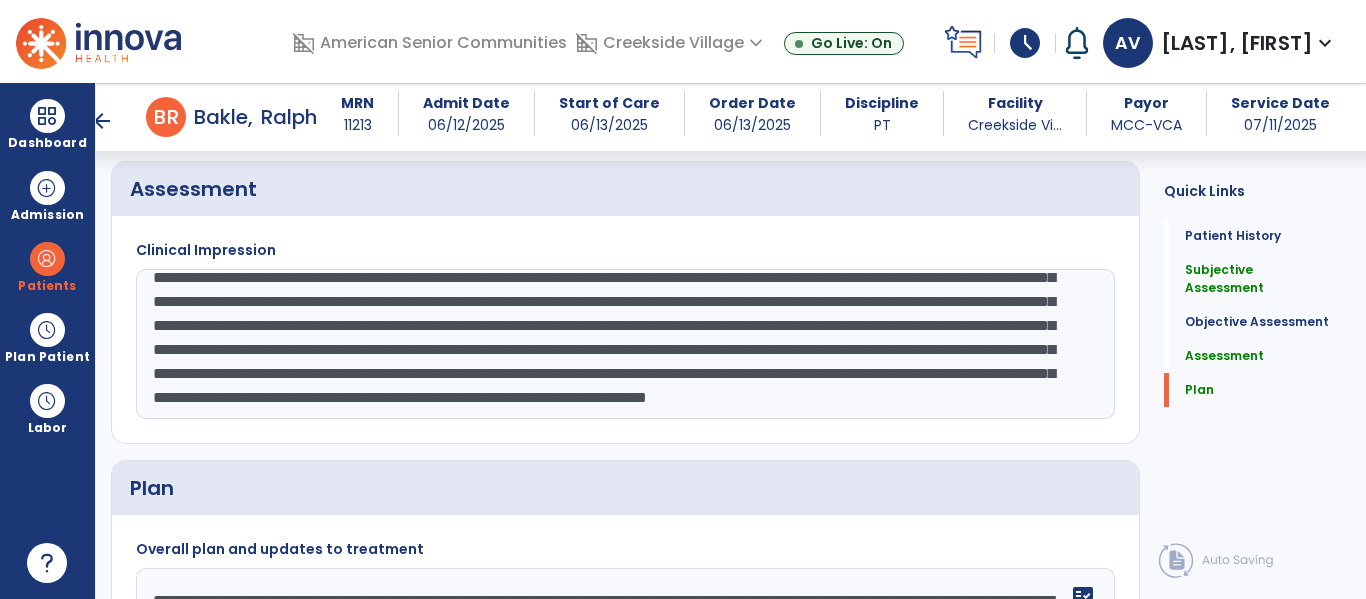 click on "**********" 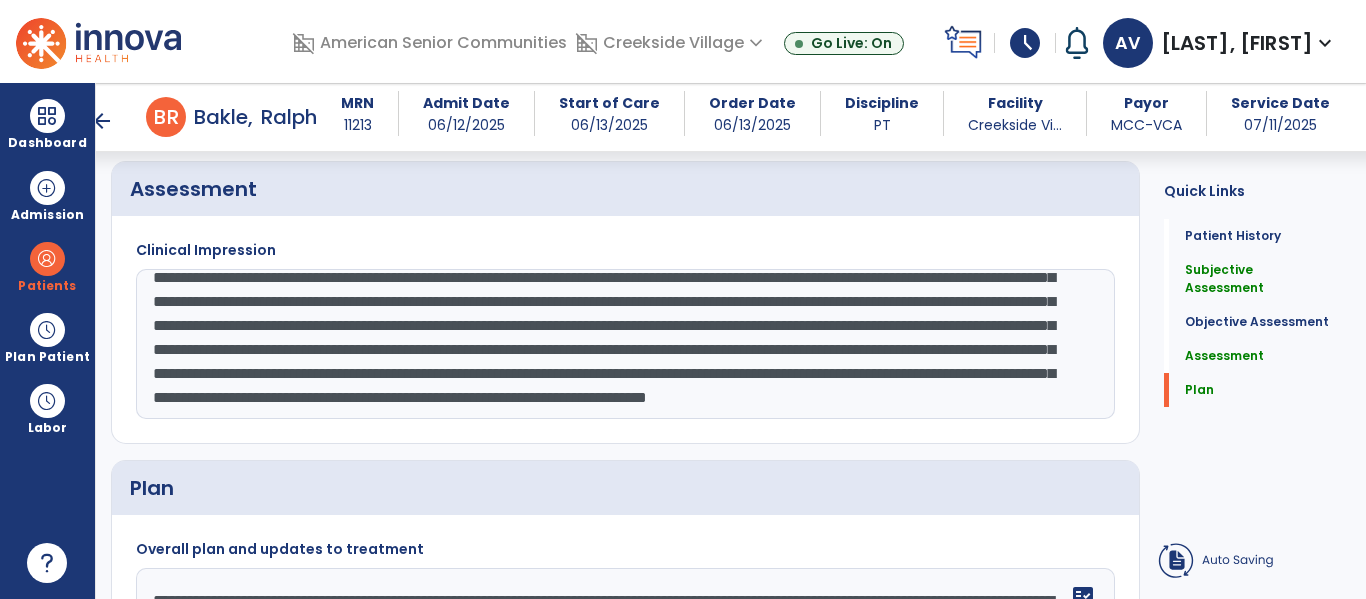 click on "**********" 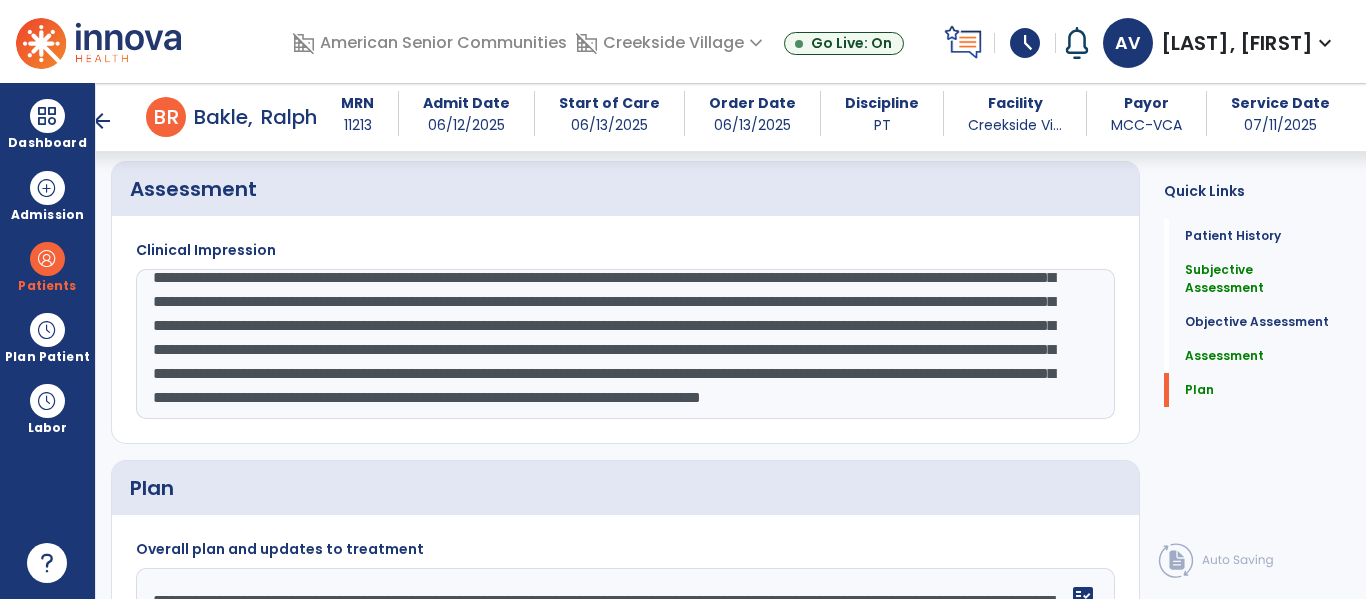 click on "**********" 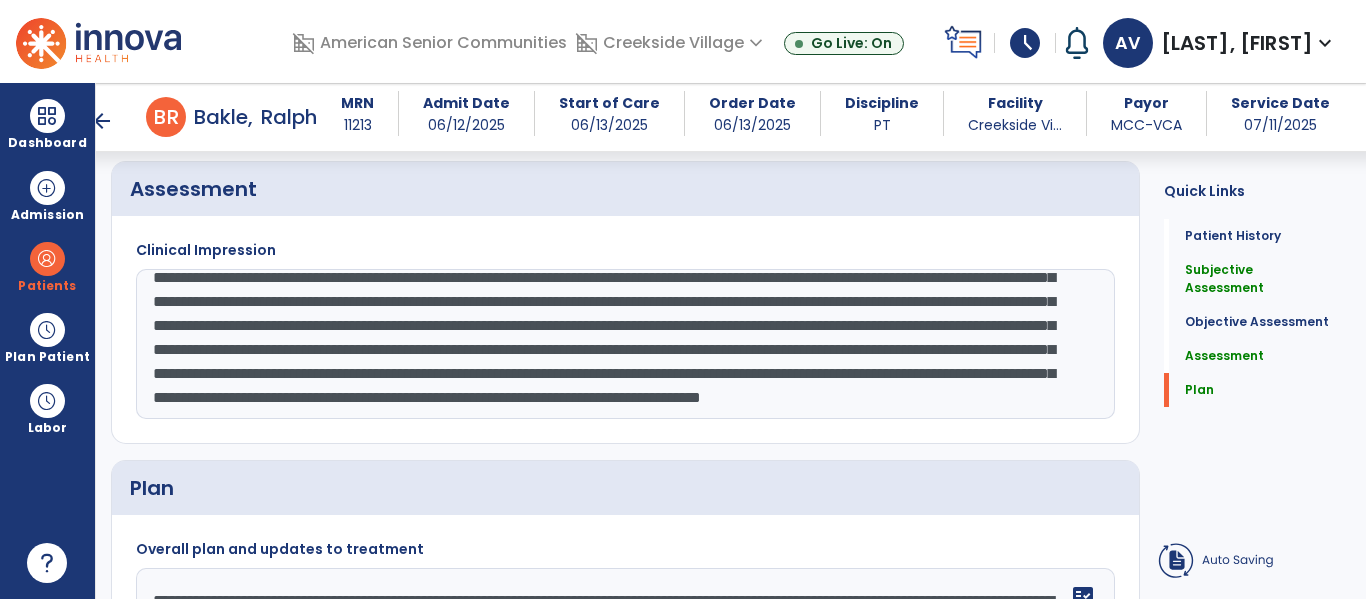 scroll, scrollTop: 120, scrollLeft: 0, axis: vertical 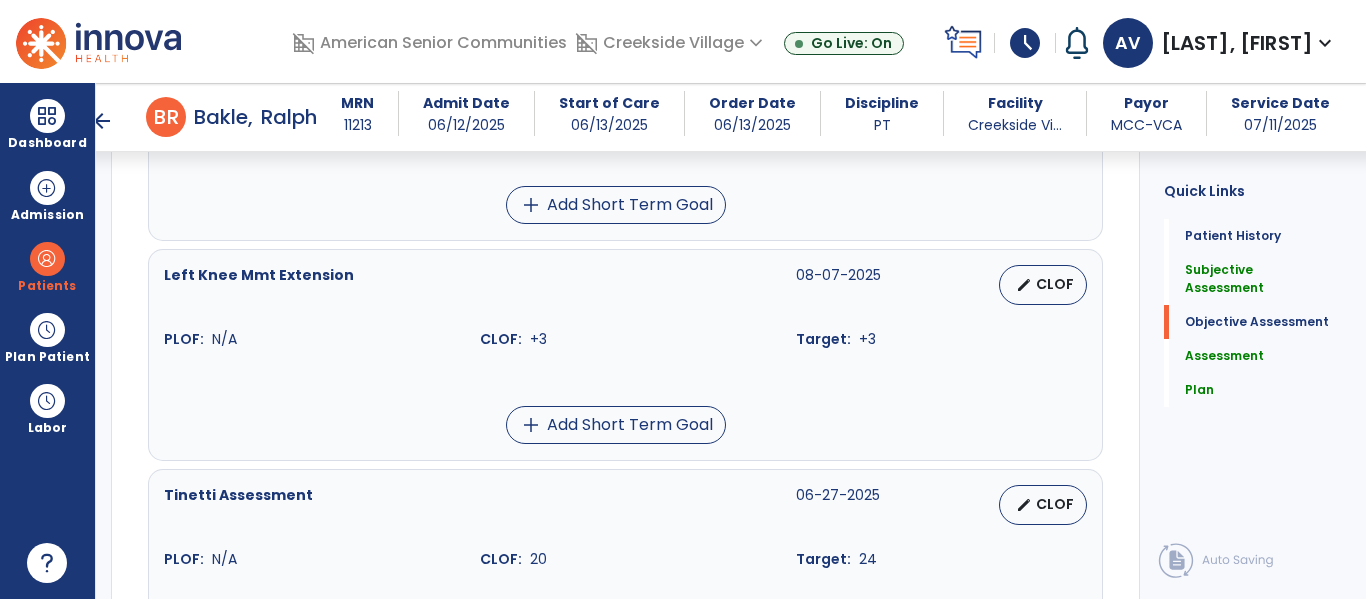 type on "**********" 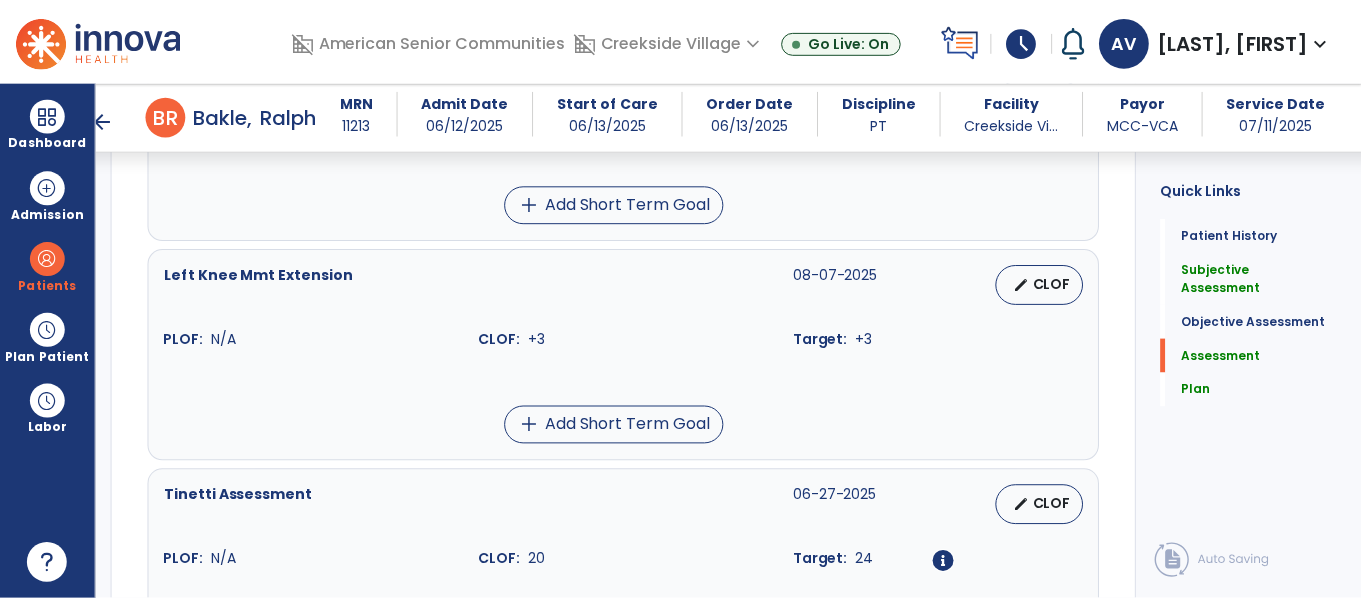 scroll, scrollTop: 3059, scrollLeft: 0, axis: vertical 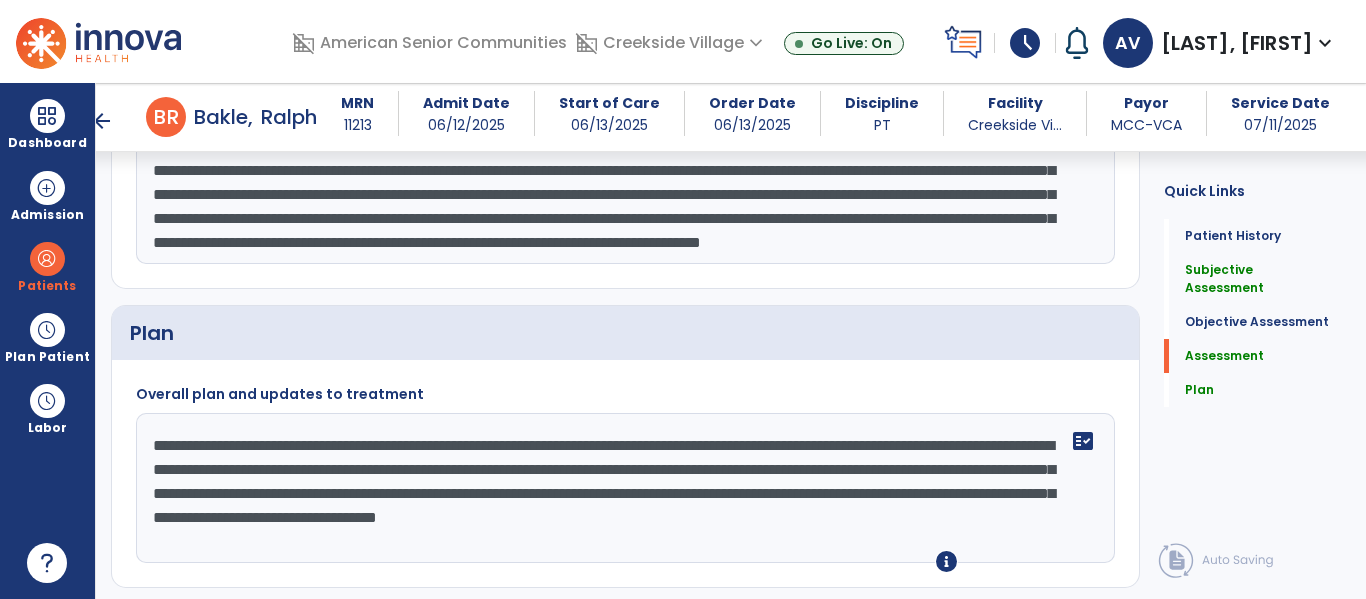 click on "chevron_right" 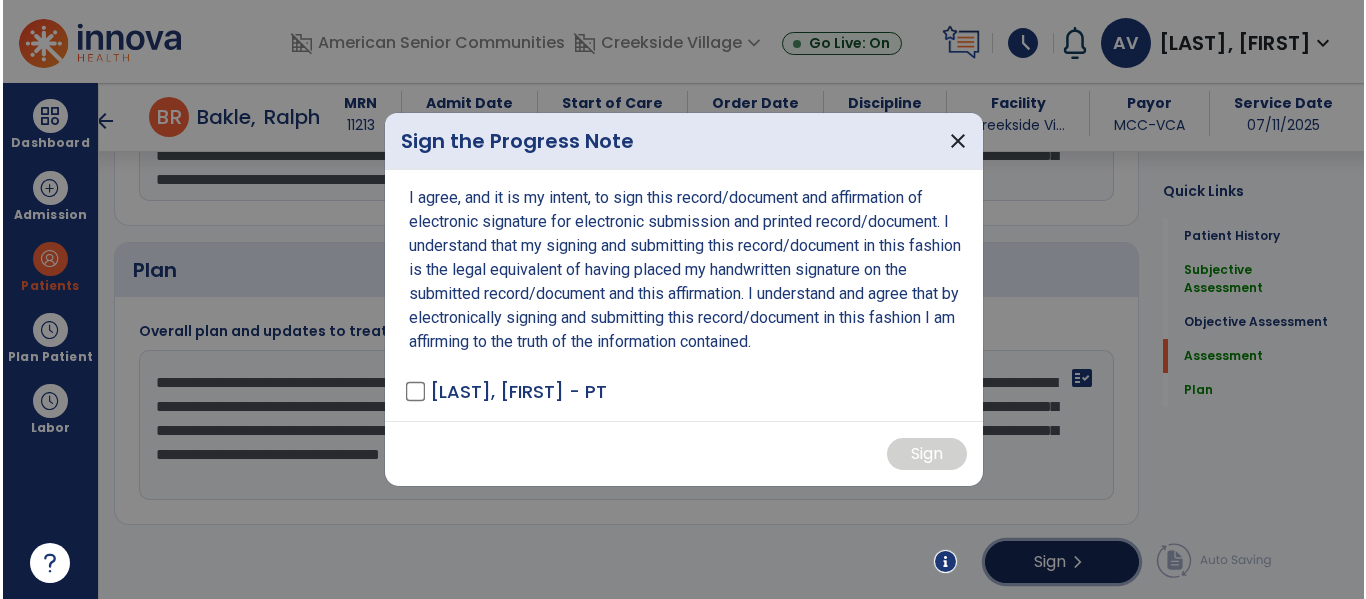scroll, scrollTop: 3122, scrollLeft: 0, axis: vertical 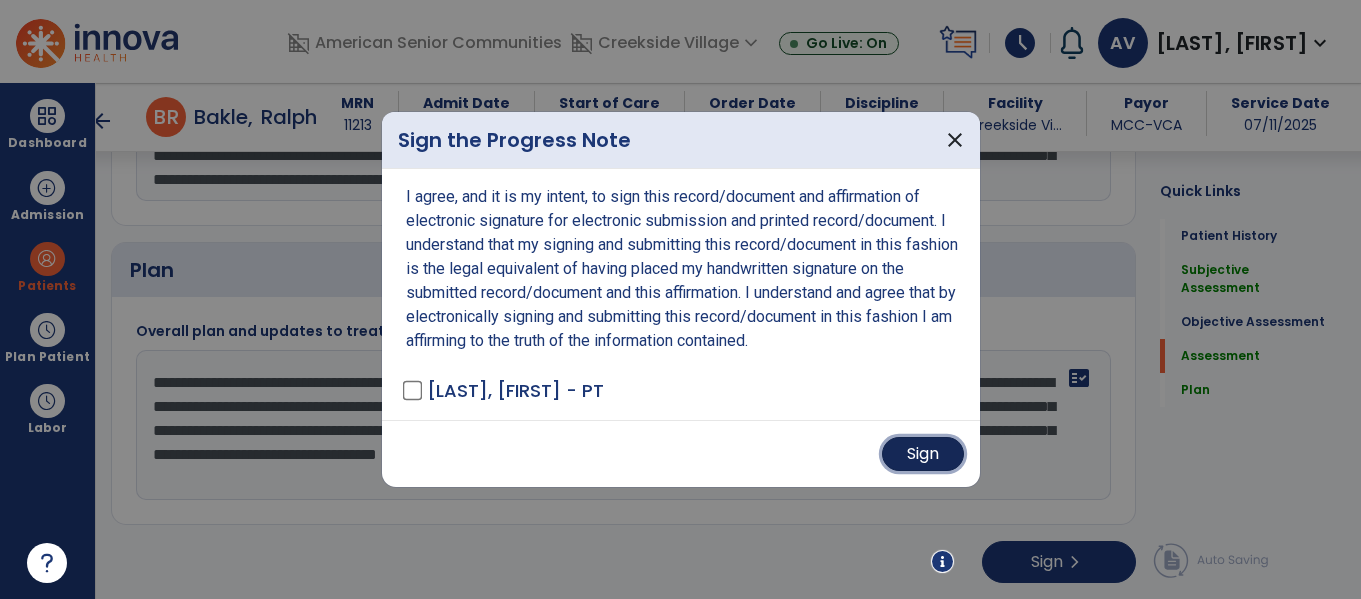 click on "Sign" at bounding box center (923, 454) 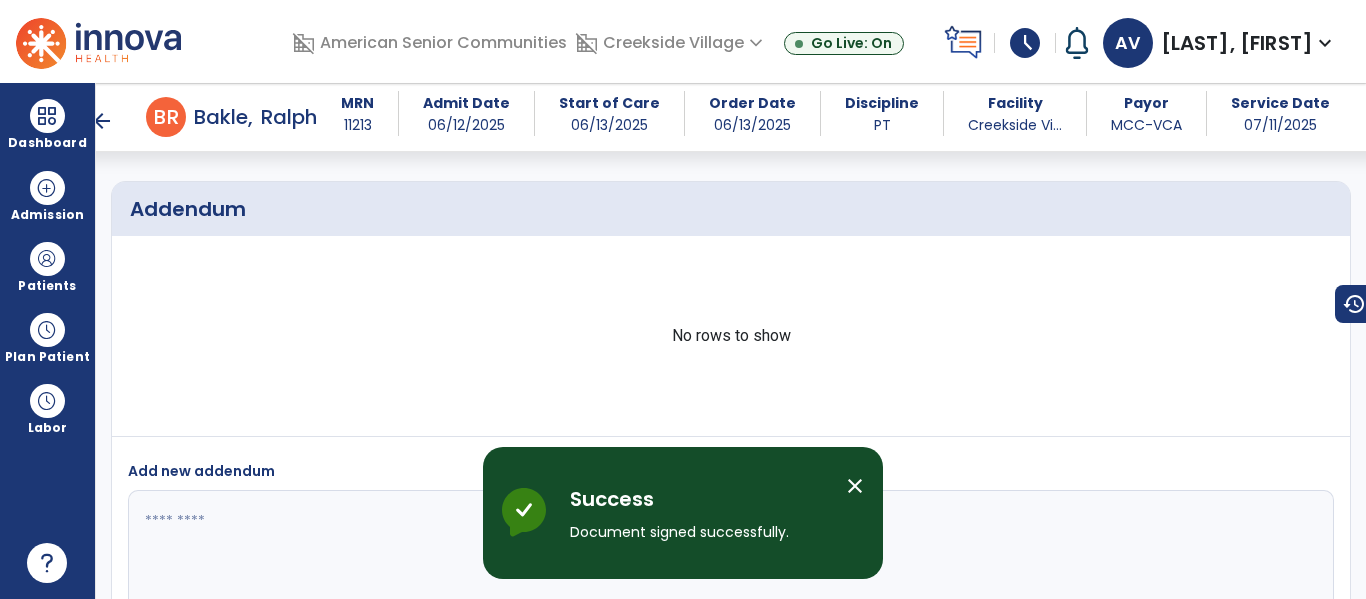 scroll, scrollTop: 4419, scrollLeft: 0, axis: vertical 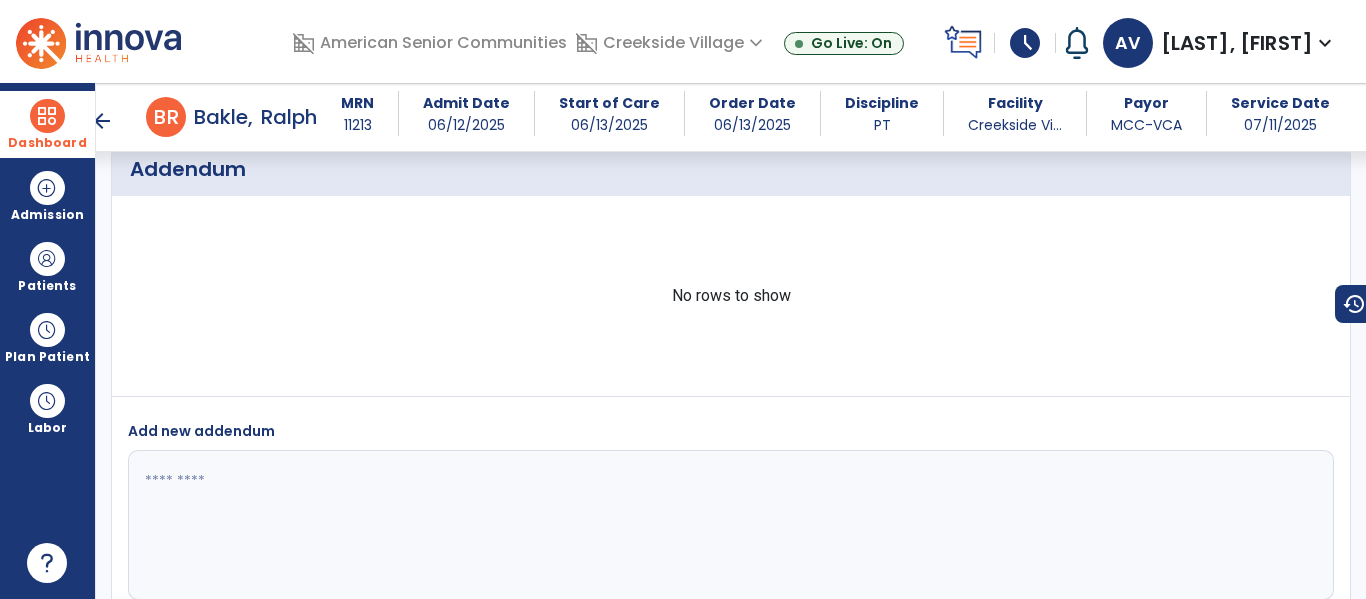 click at bounding box center (47, 116) 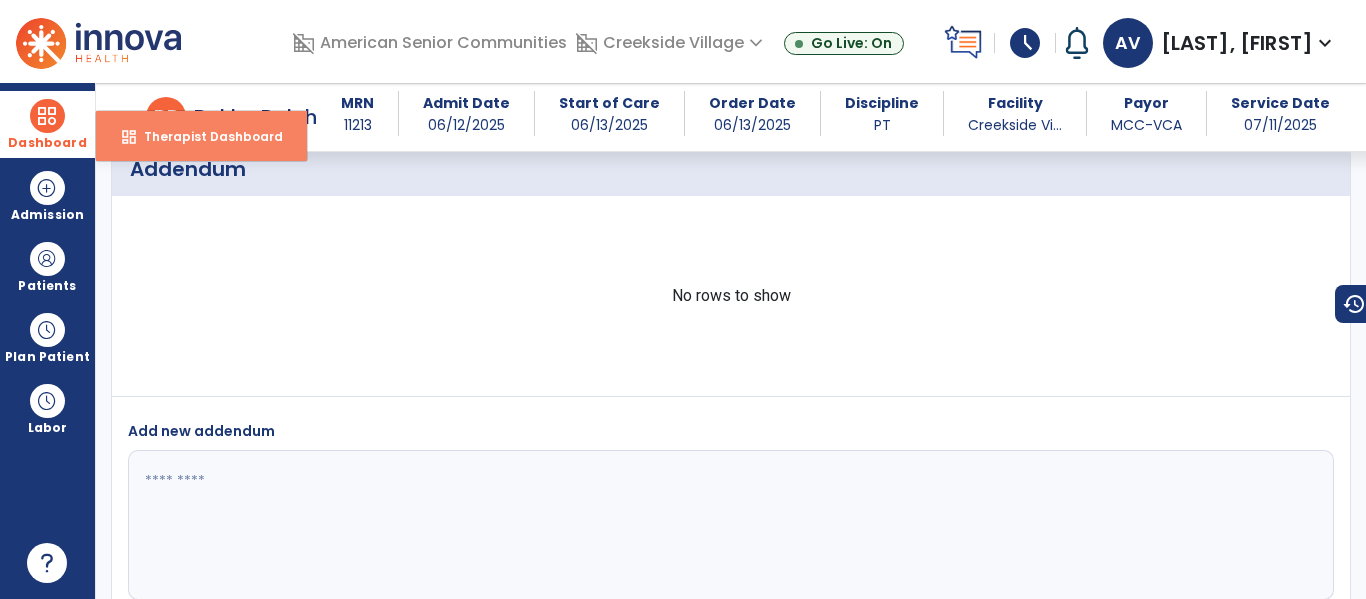 click on "Therapist Dashboard" at bounding box center (205, 136) 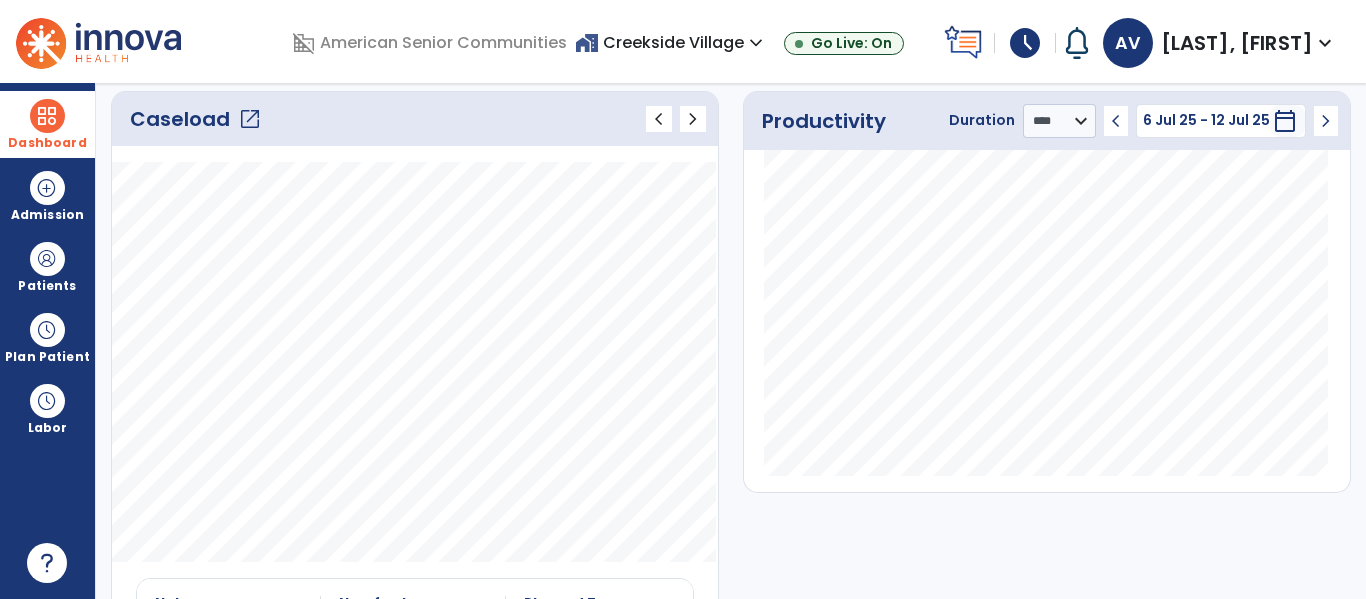 scroll, scrollTop: 0, scrollLeft: 0, axis: both 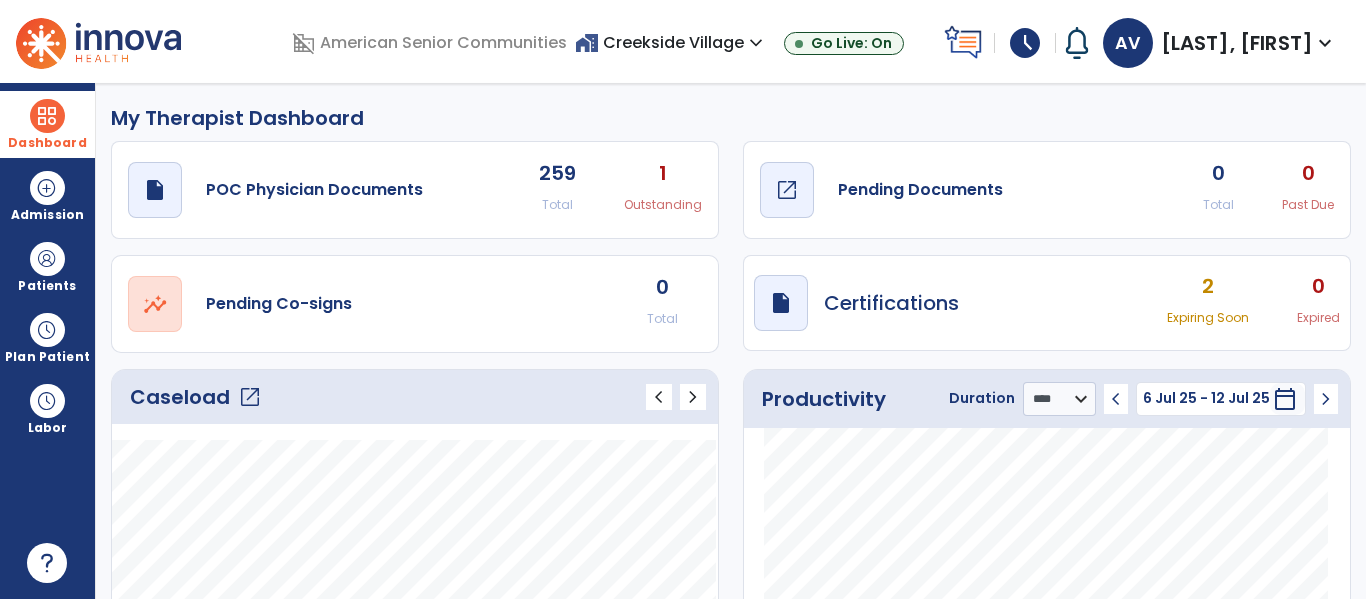 click on "draft   open_in_new  Pending Documents" 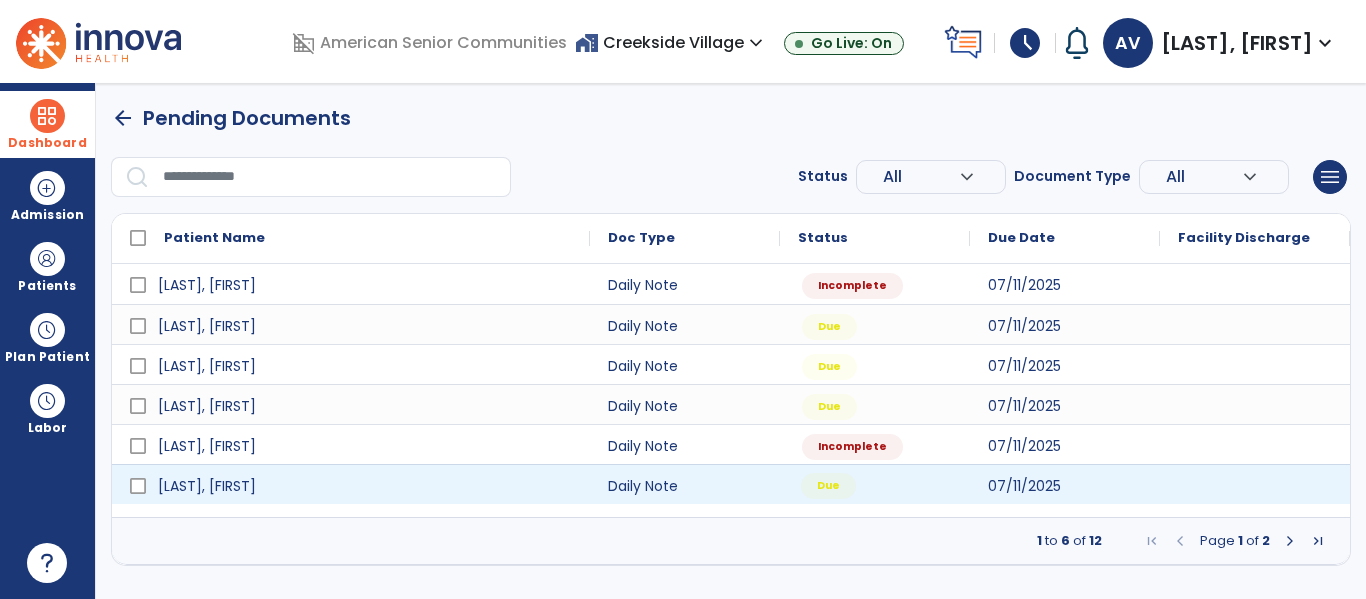 click on "Due" at bounding box center [875, 484] 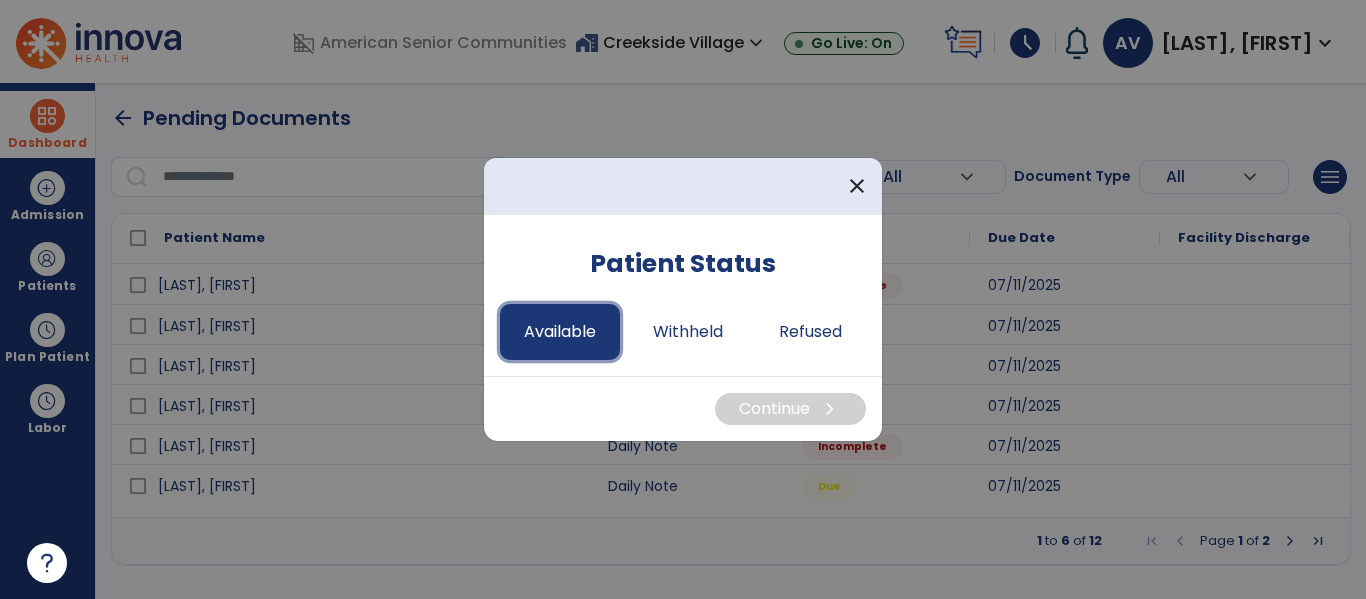 click on "Available" at bounding box center (560, 332) 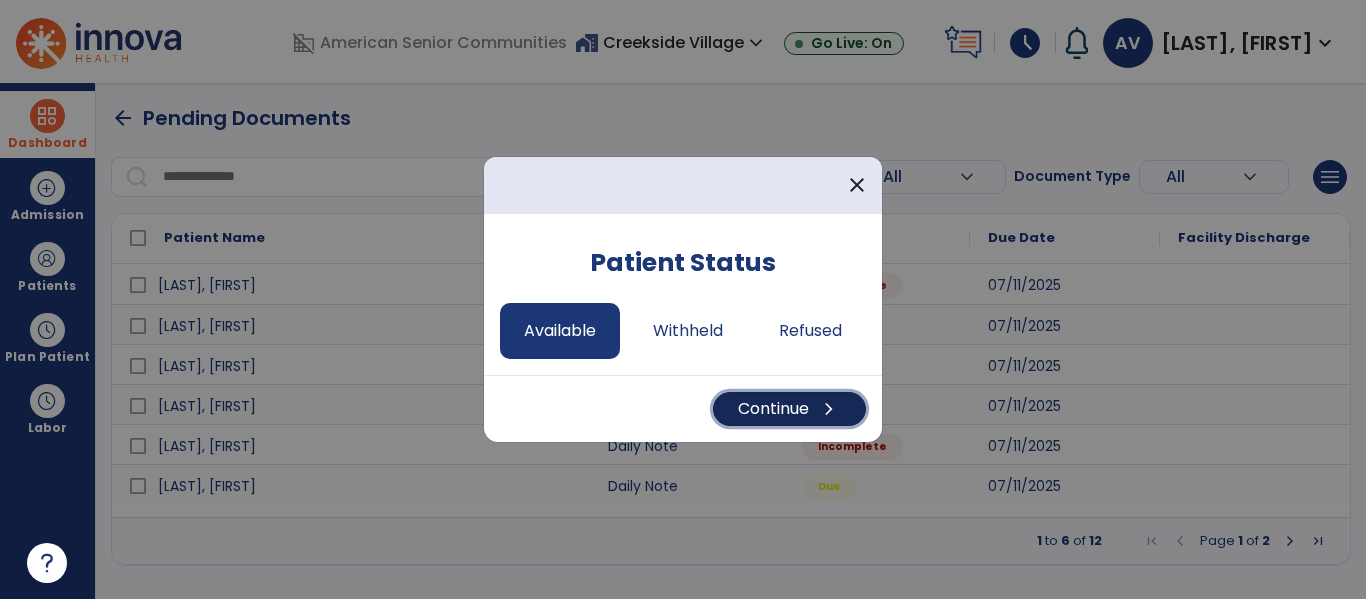 click on "Continue   chevron_right" at bounding box center [789, 409] 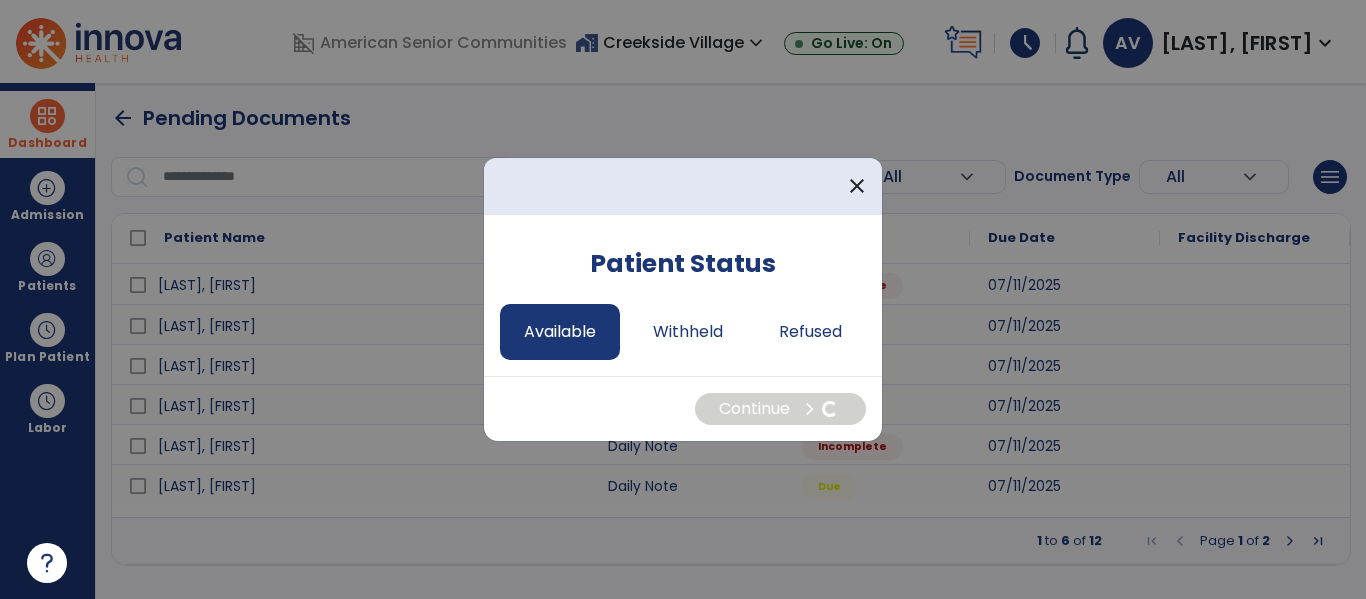 select on "*" 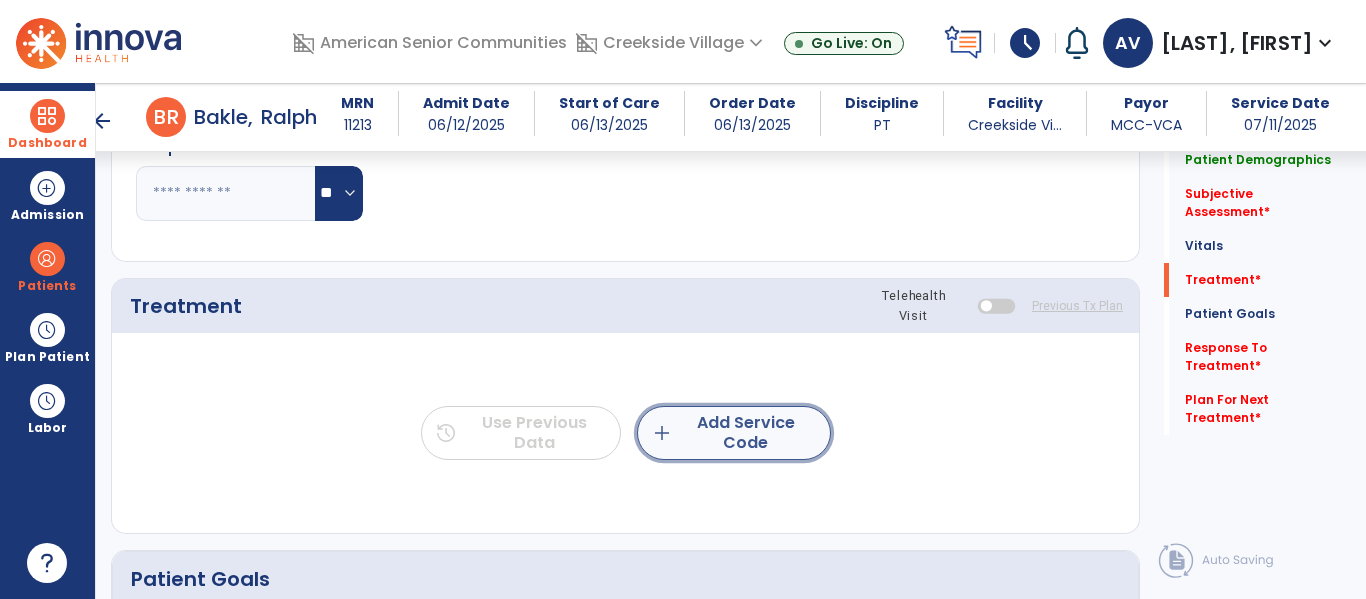 click on "add  Add Service Code" 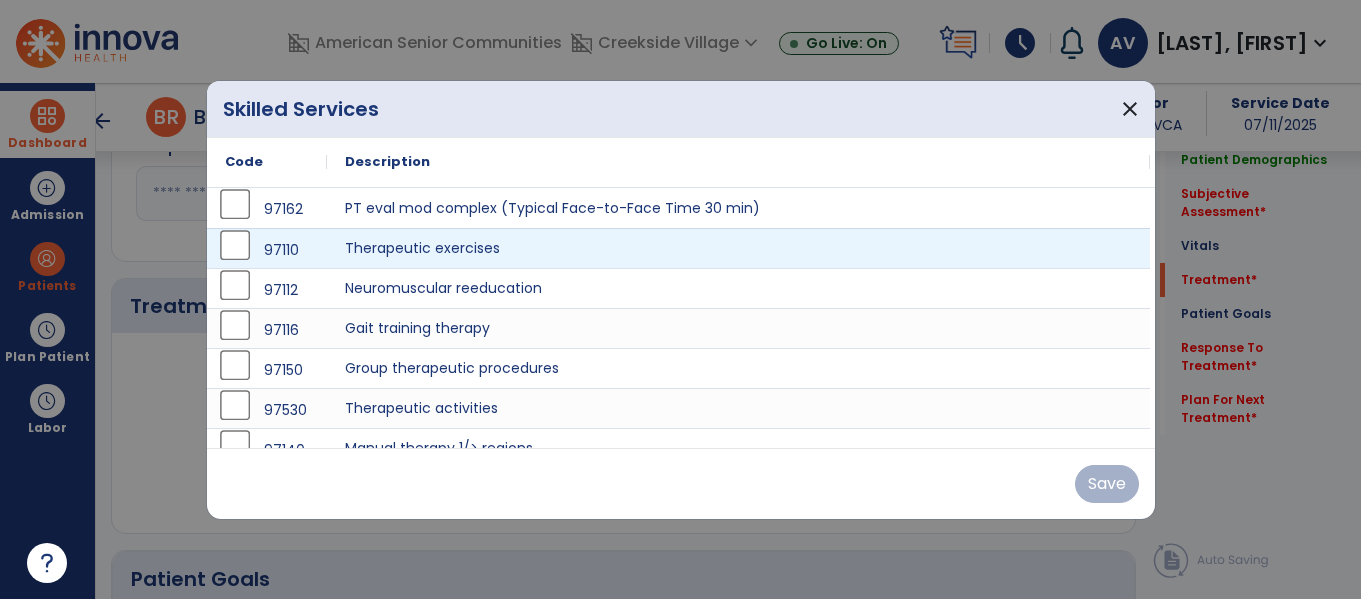 scroll, scrollTop: 1051, scrollLeft: 0, axis: vertical 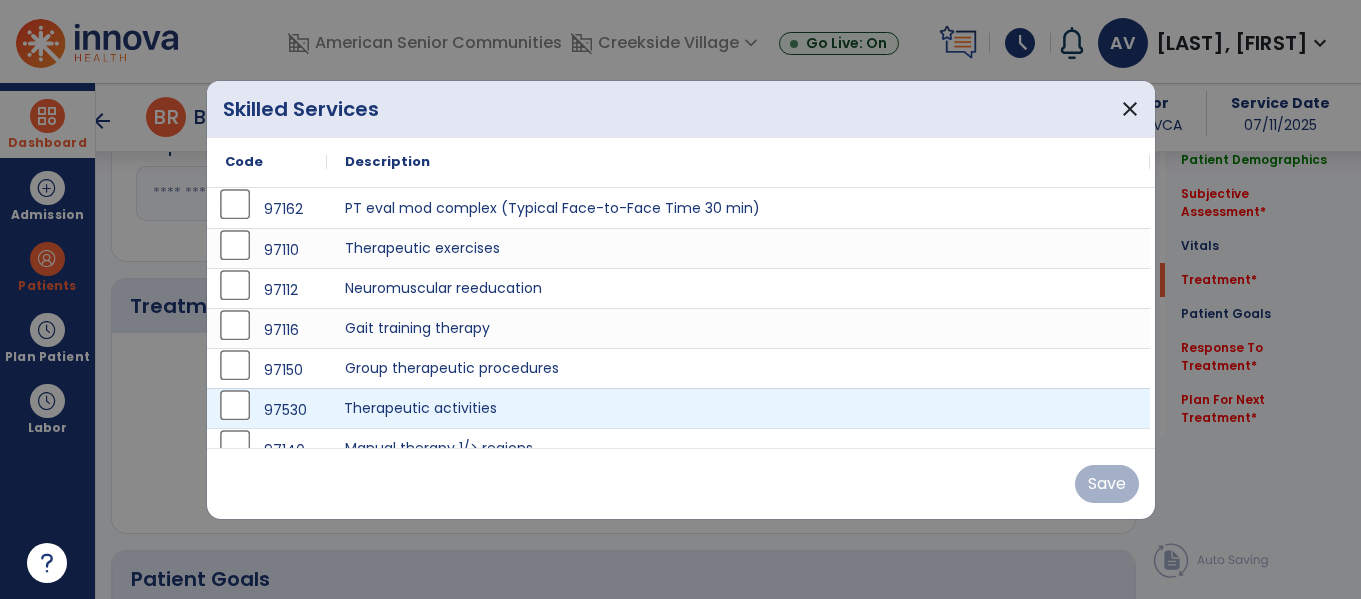 click on "Therapeutic activities" at bounding box center (738, 408) 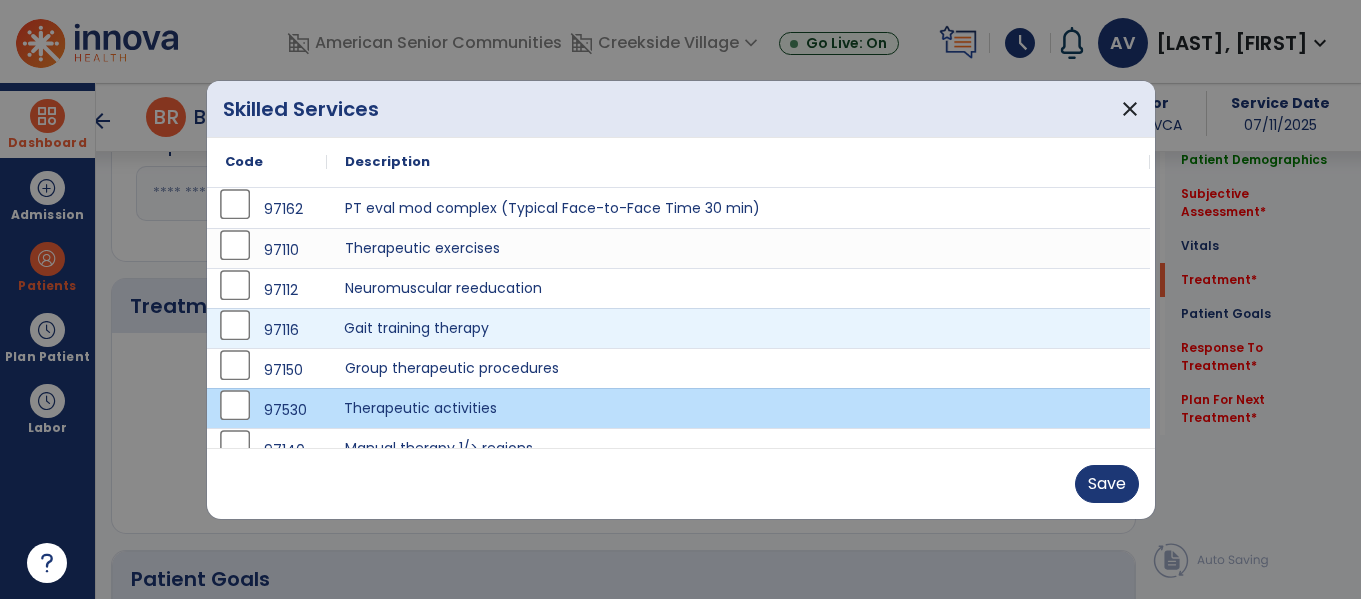 click on "Gait training therapy" at bounding box center [738, 328] 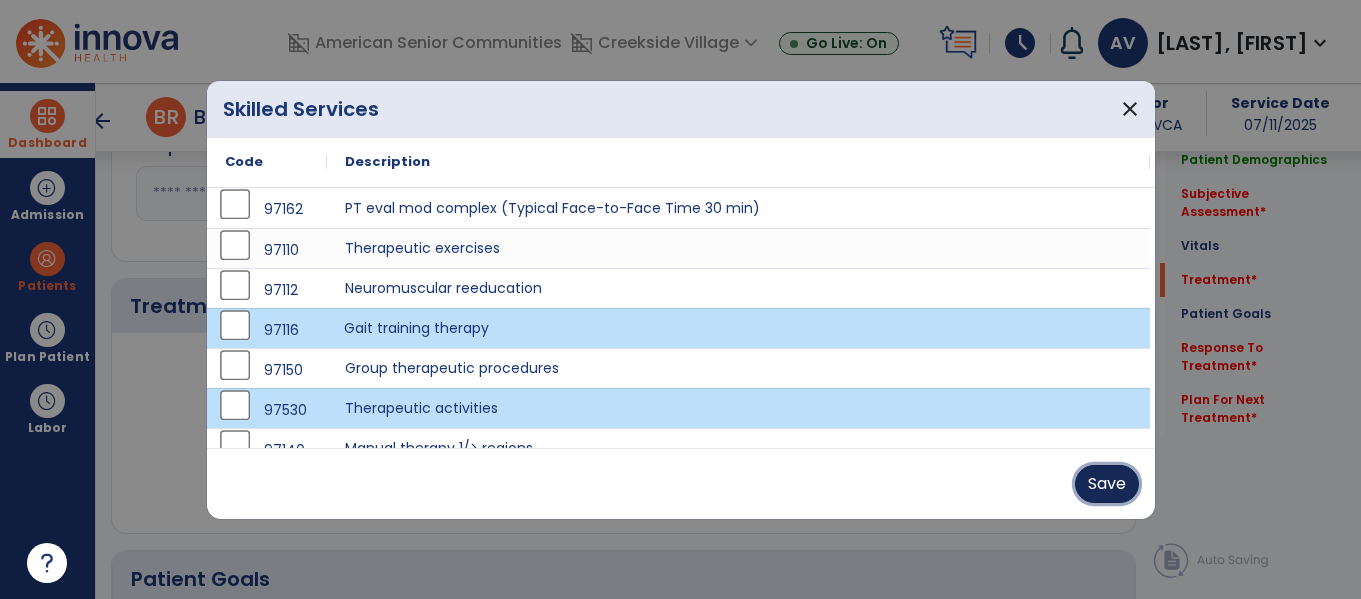 click on "Save" at bounding box center [1107, 484] 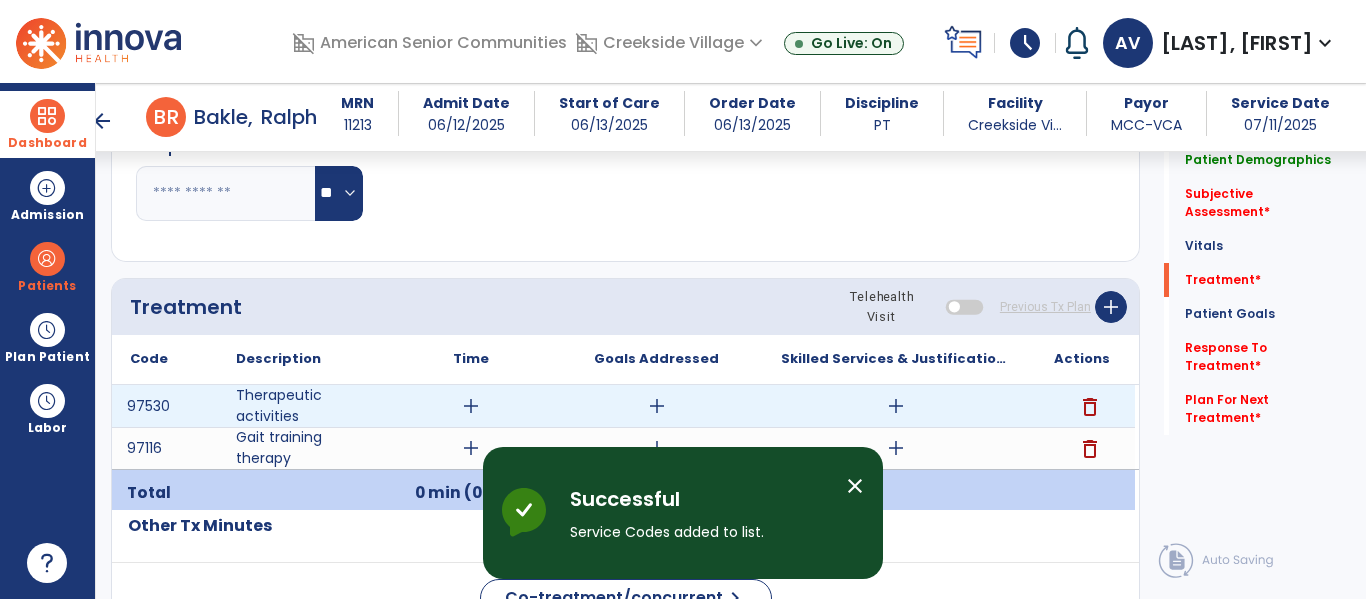 click on "add" at bounding box center (896, 406) 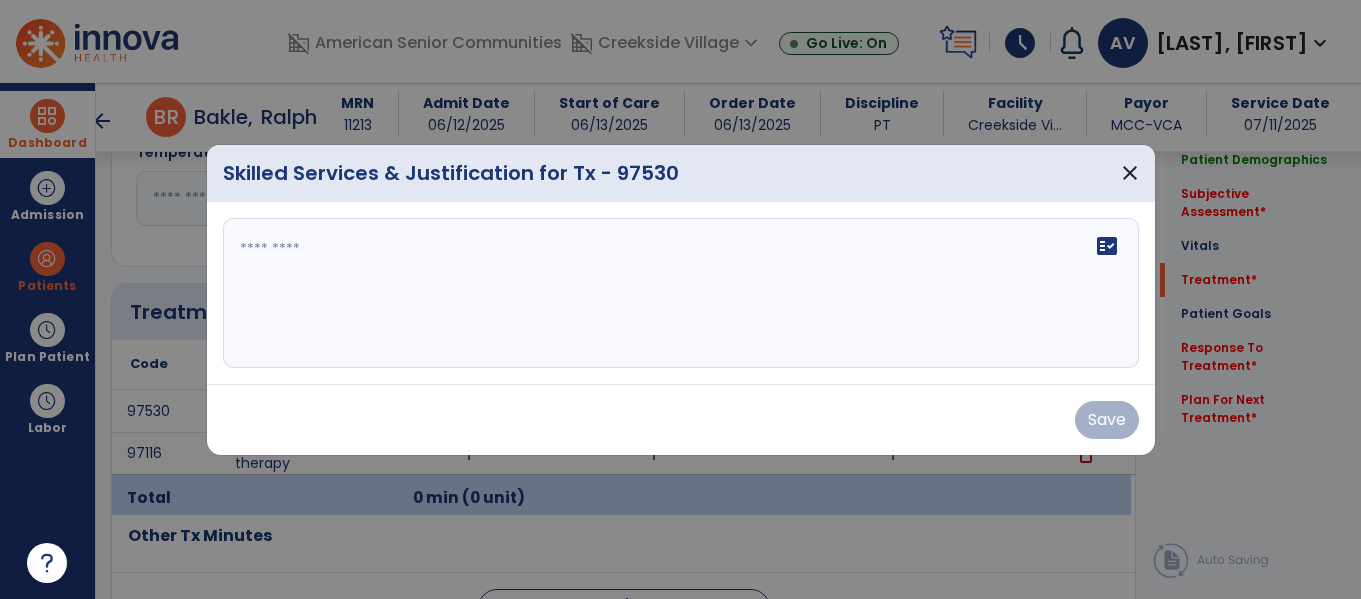 scroll, scrollTop: 1051, scrollLeft: 0, axis: vertical 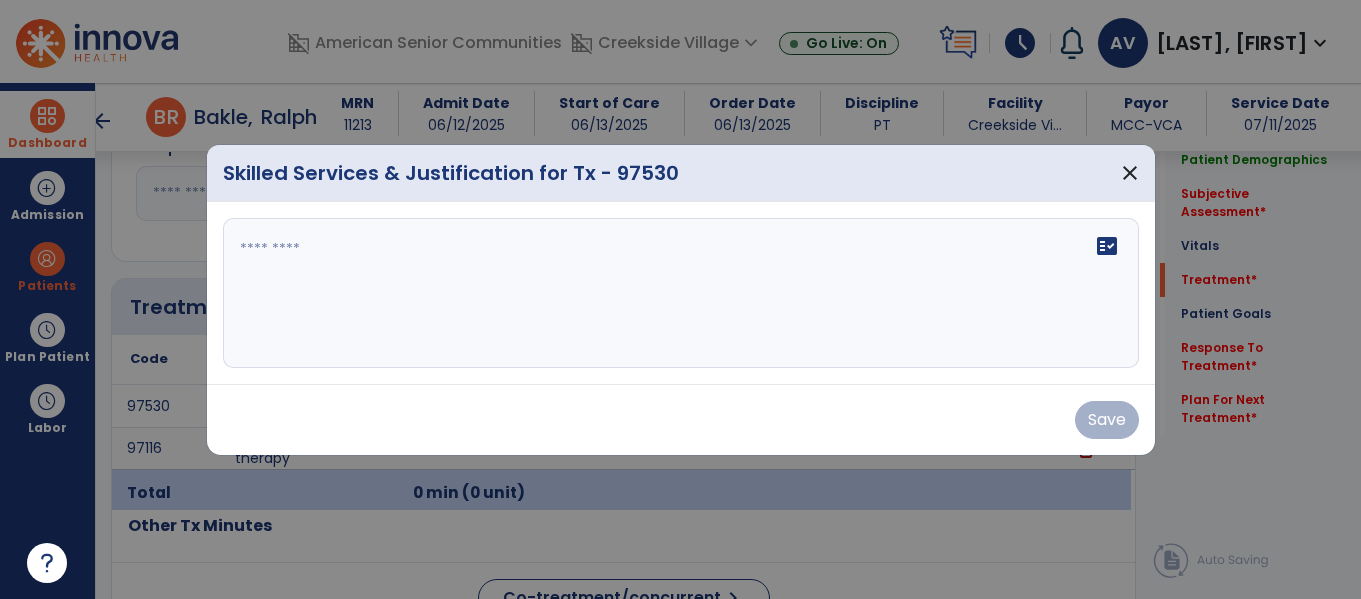 click on "fact_check" at bounding box center [681, 293] 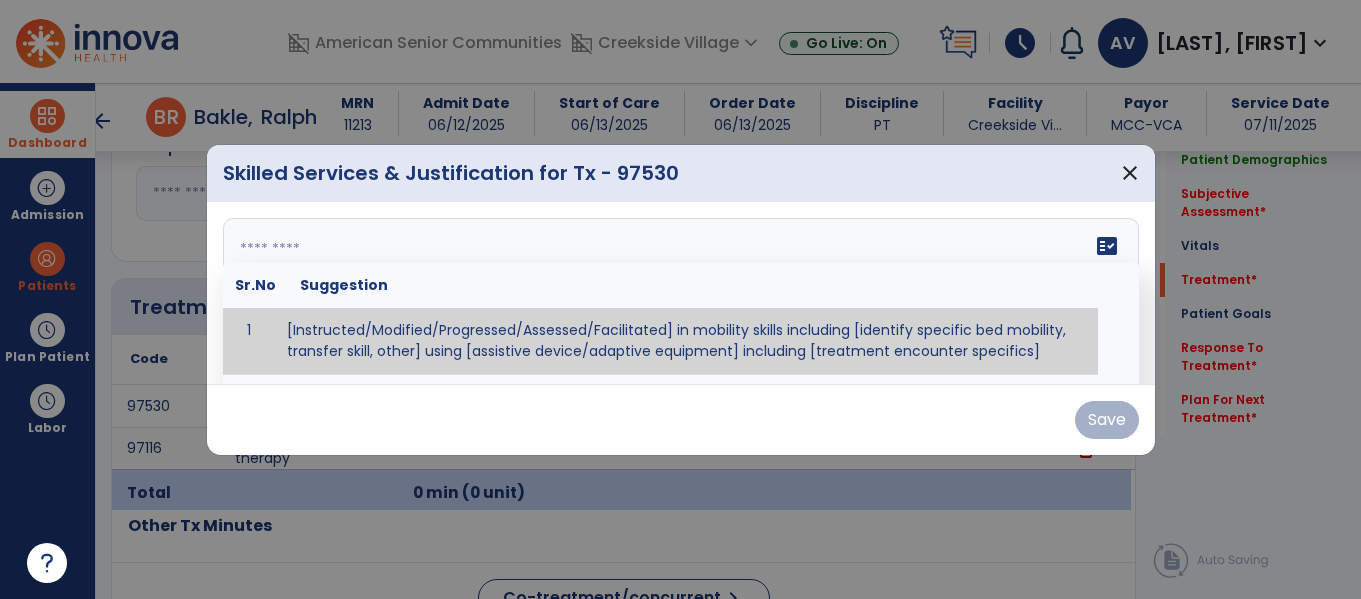 paste on "**********" 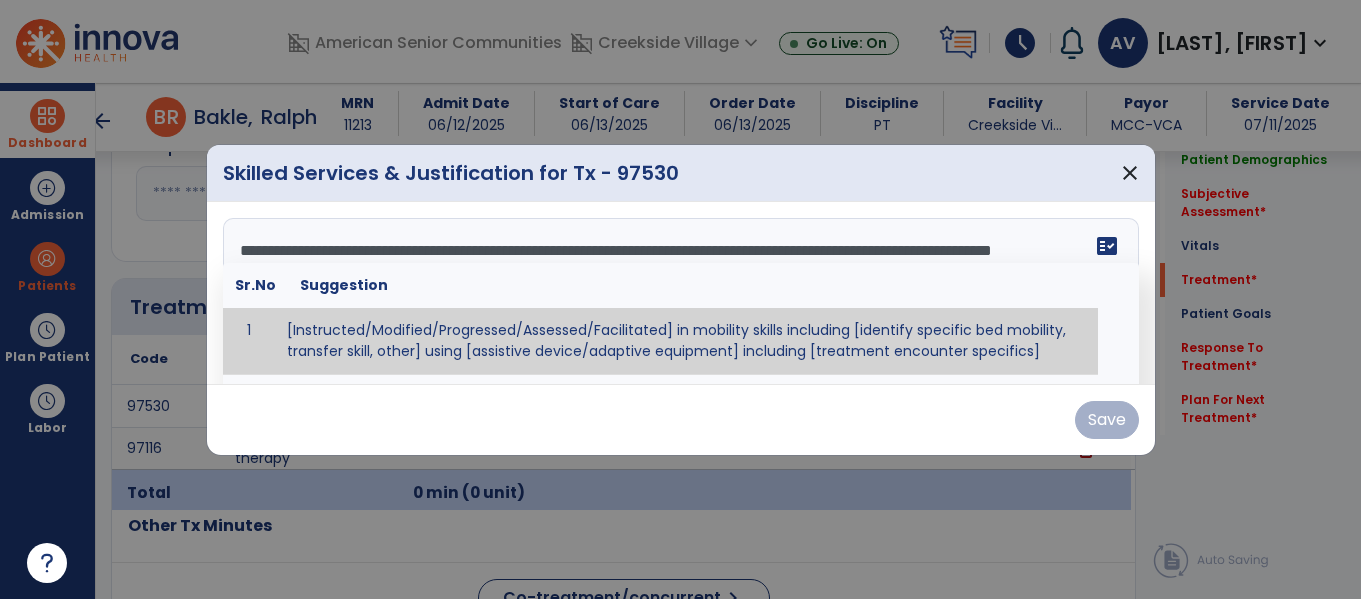 scroll, scrollTop: 64, scrollLeft: 0, axis: vertical 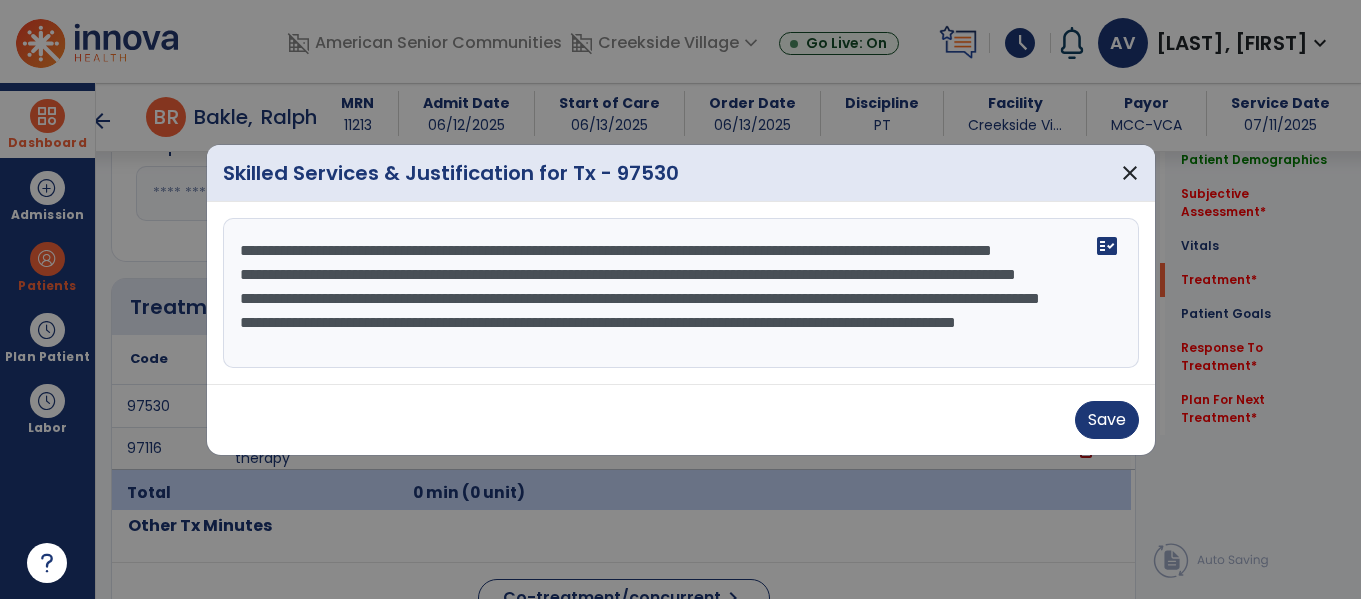 click on "**********" at bounding box center [681, 293] 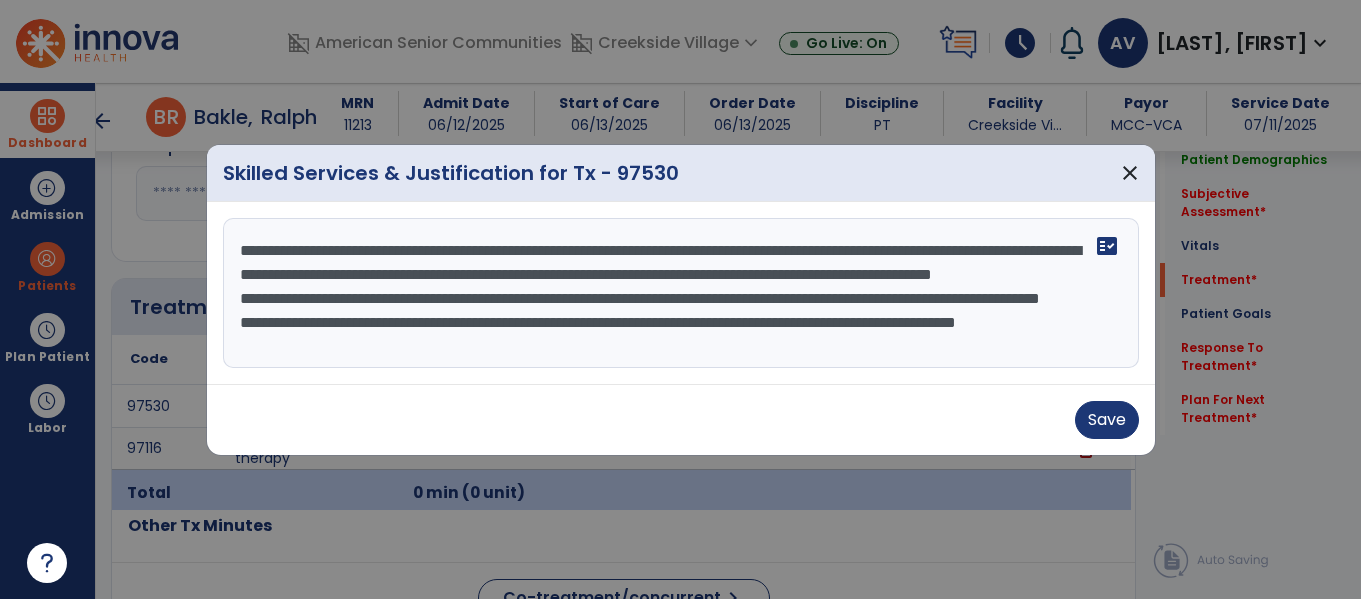 click on "**********" at bounding box center [681, 293] 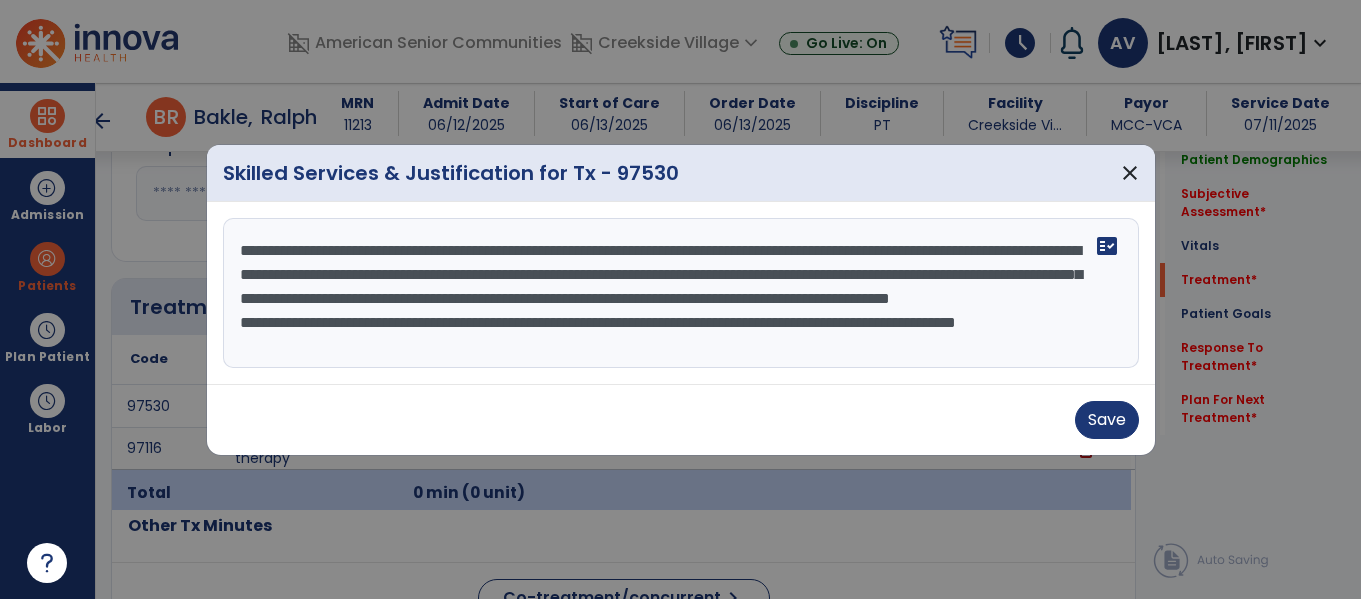type on "**********" 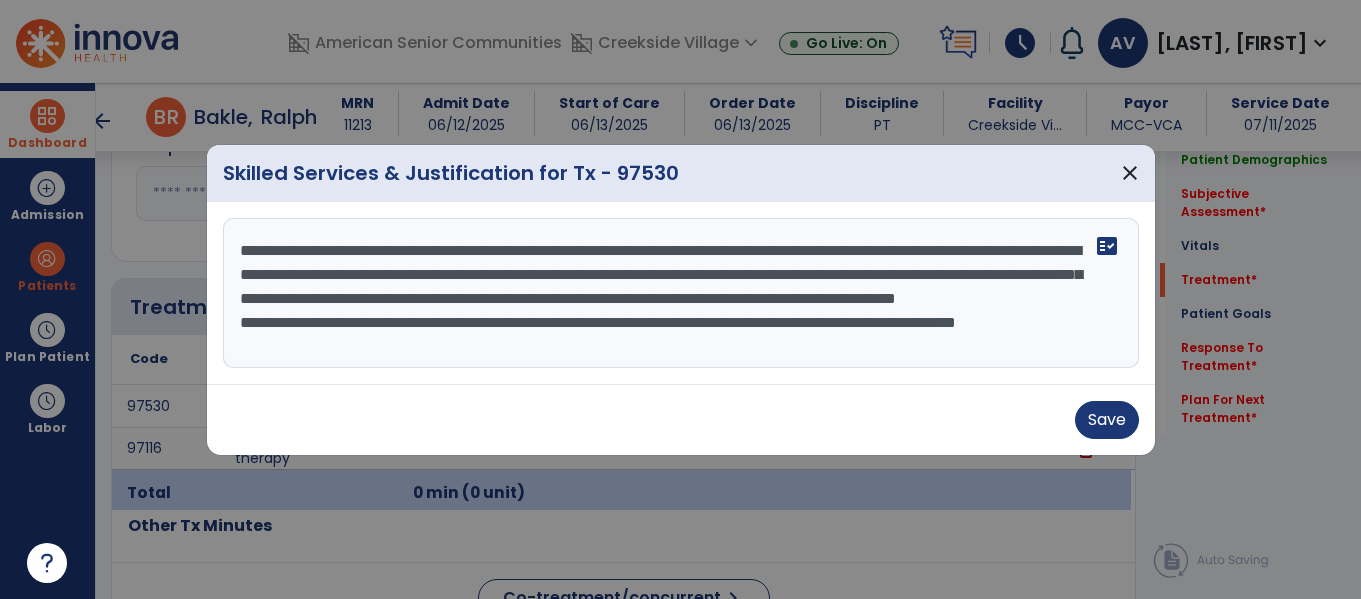 scroll, scrollTop: 24, scrollLeft: 0, axis: vertical 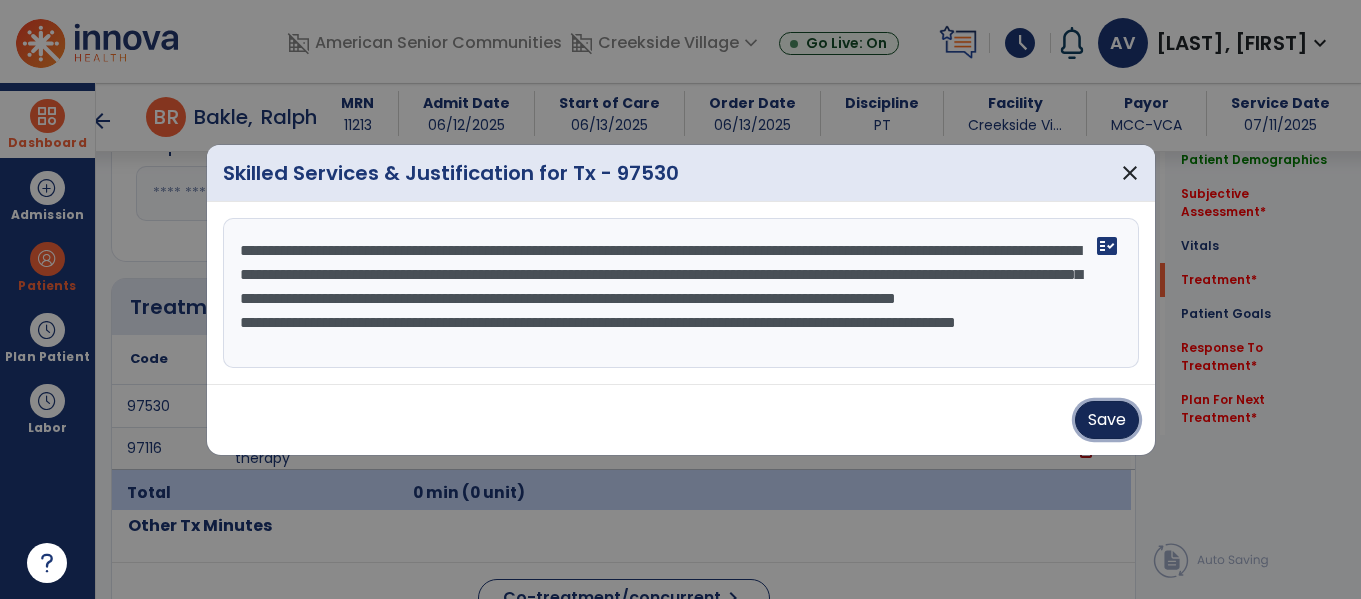 click on "Save" at bounding box center [1107, 420] 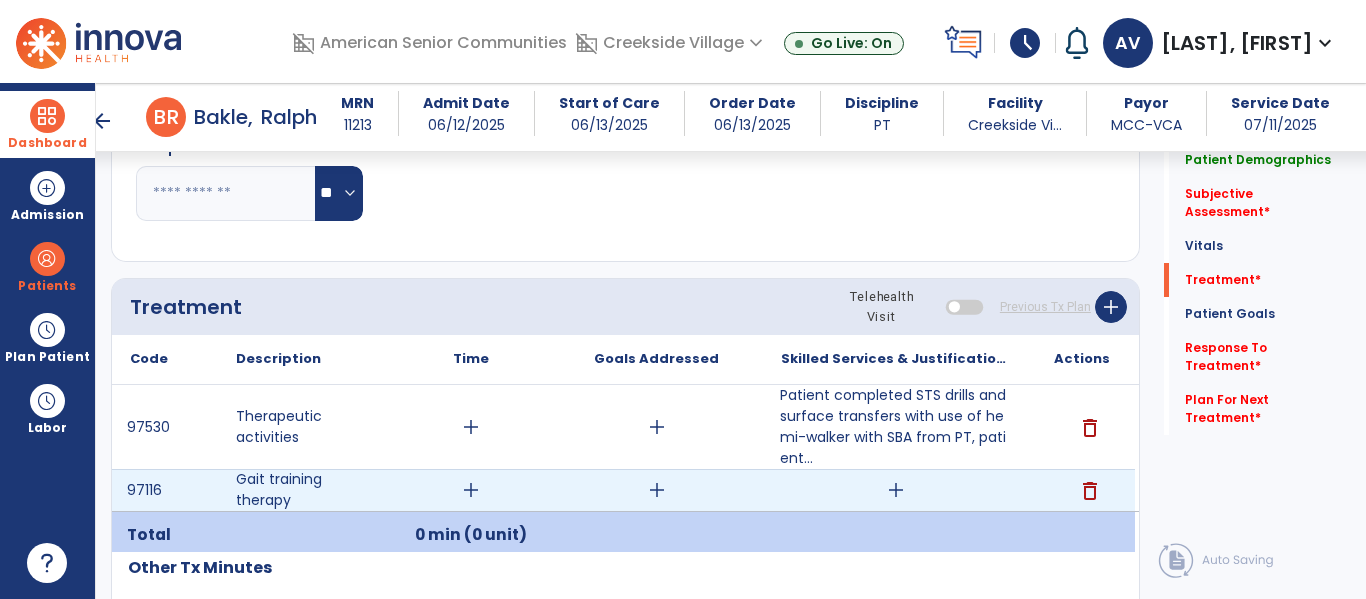 click on "add" at bounding box center (896, 490) 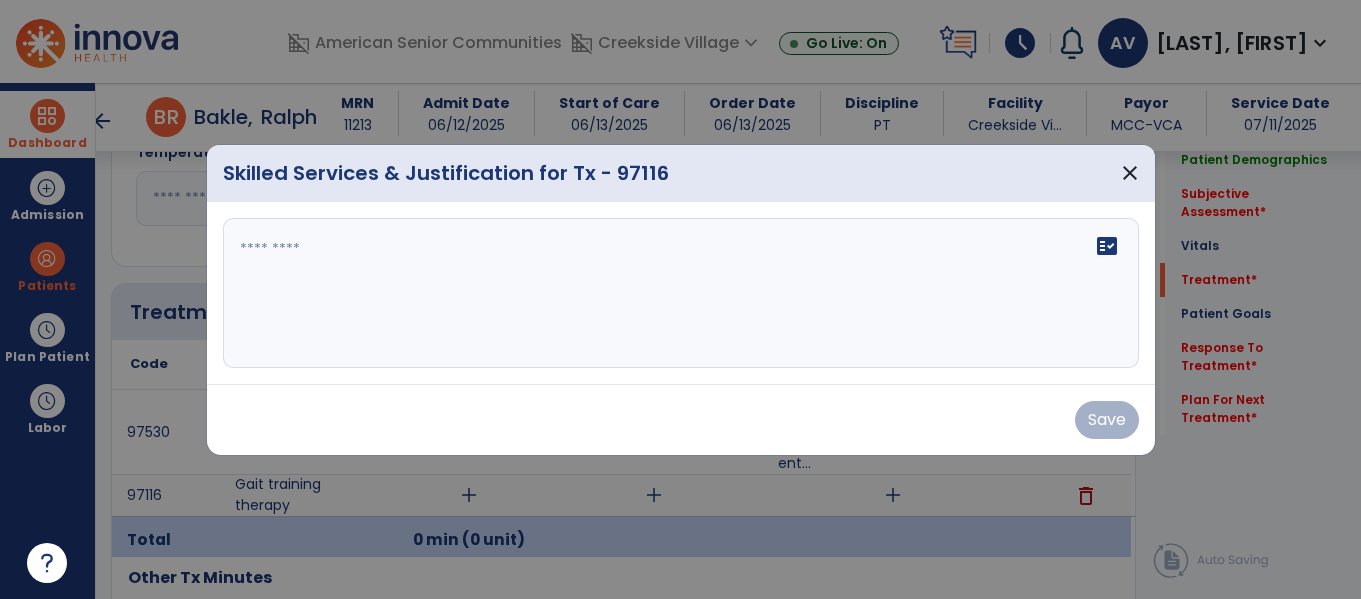scroll, scrollTop: 1051, scrollLeft: 0, axis: vertical 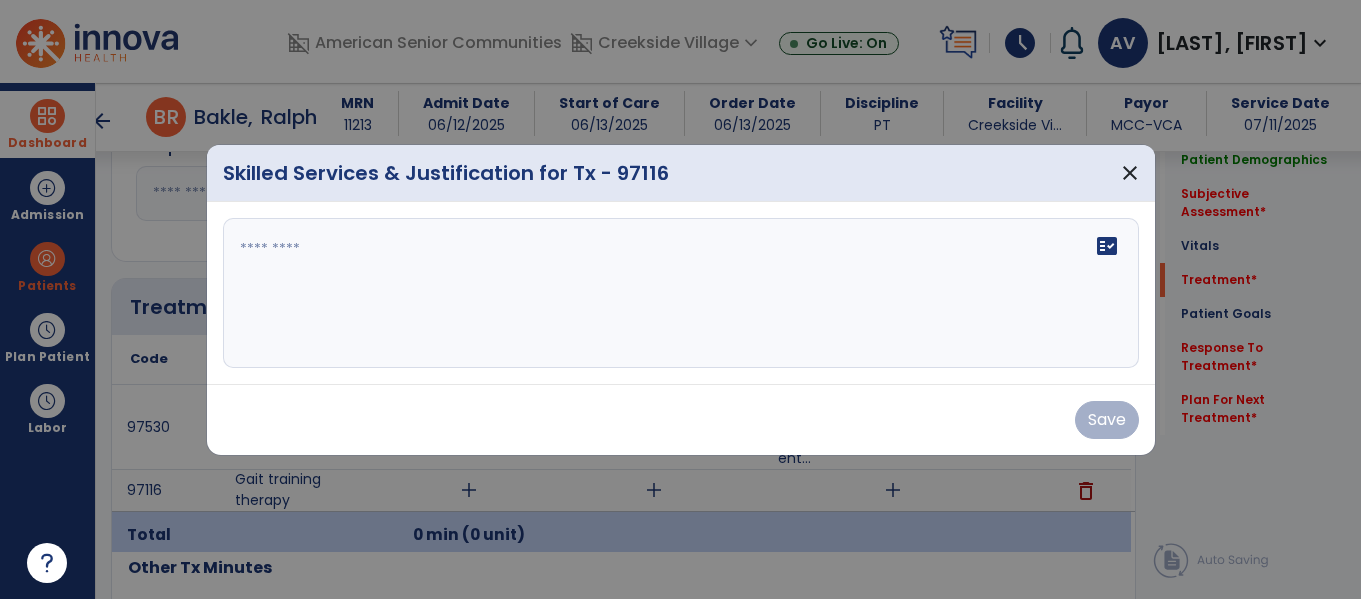 click on "fact_check" at bounding box center [681, 293] 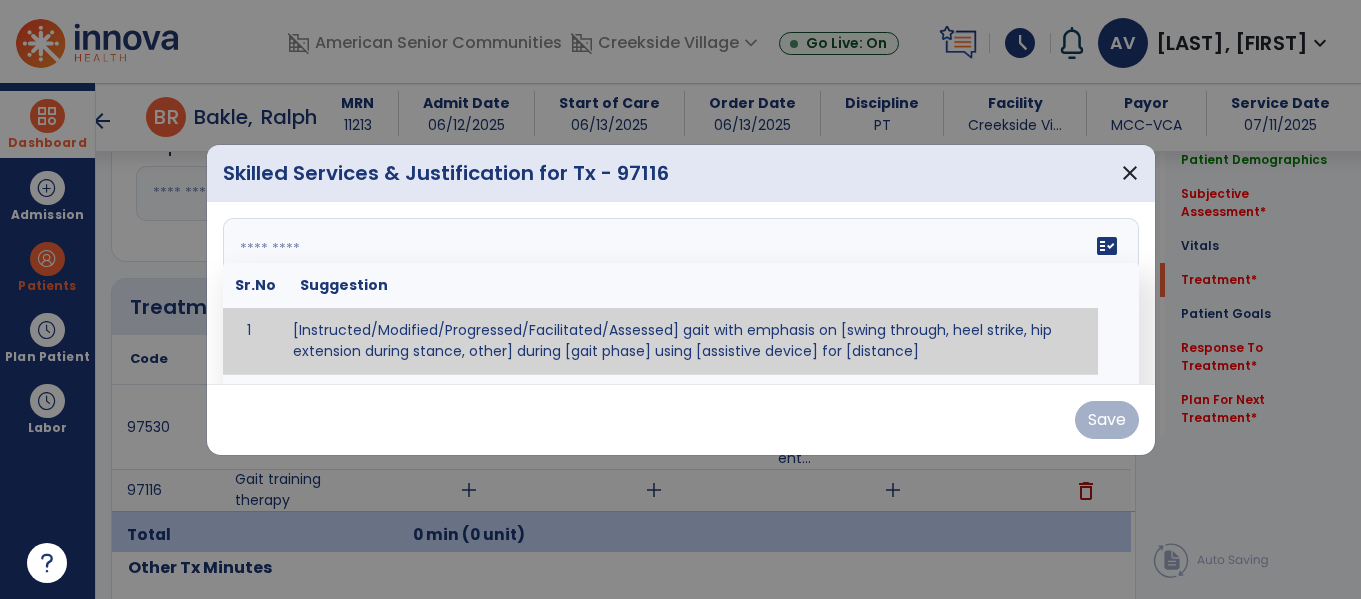 paste on "**********" 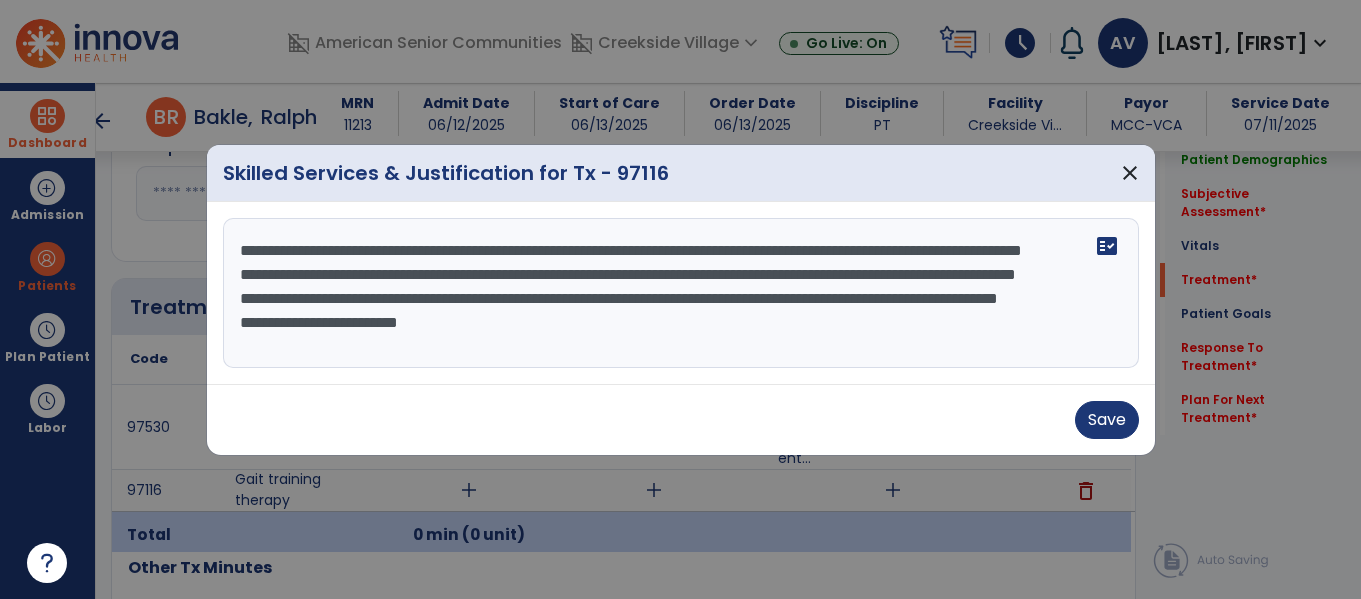 scroll, scrollTop: 40, scrollLeft: 0, axis: vertical 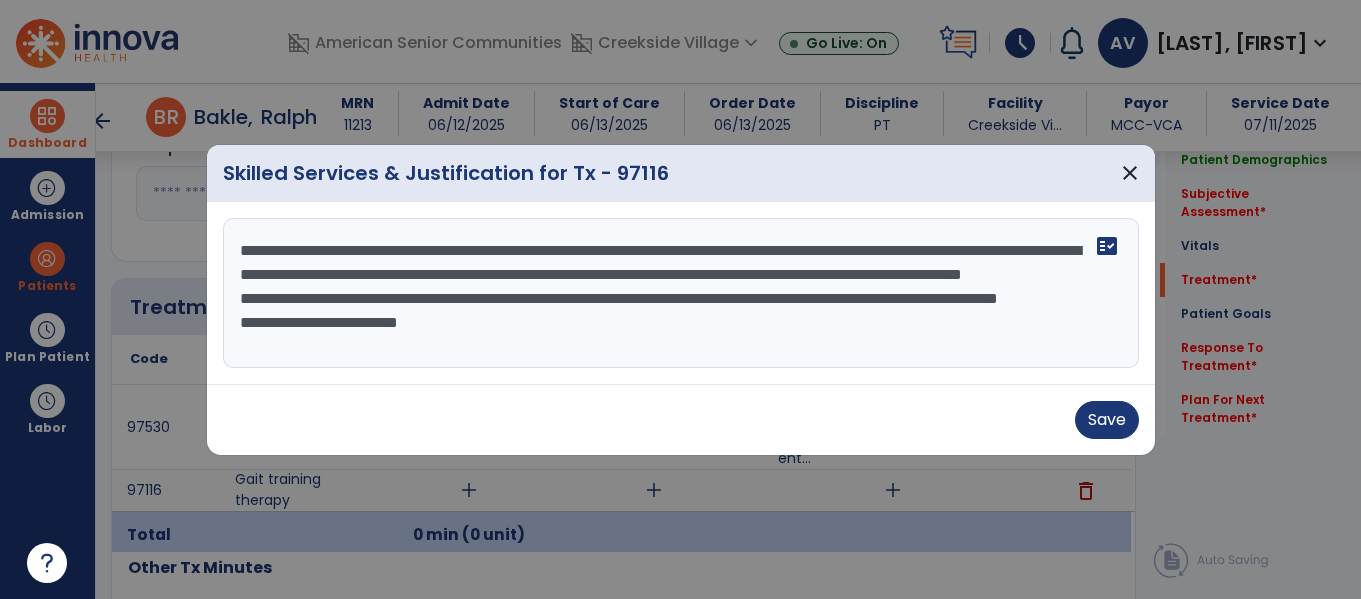 click on "**********" at bounding box center [681, 293] 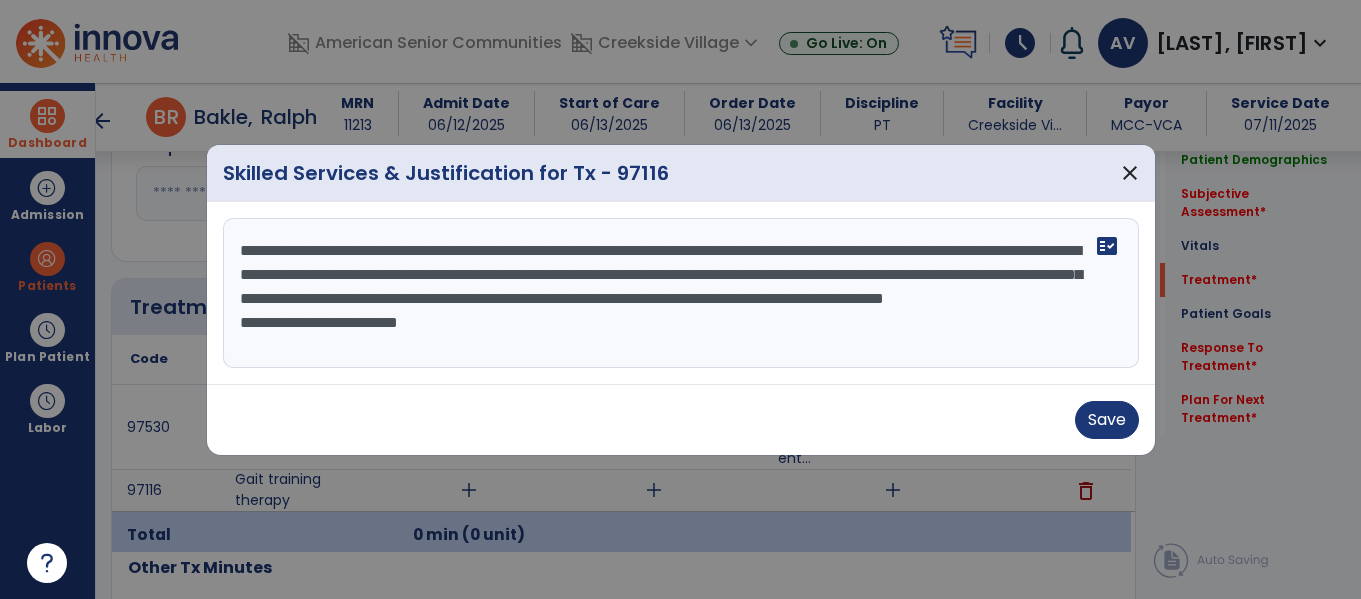 click on "**********" at bounding box center [681, 293] 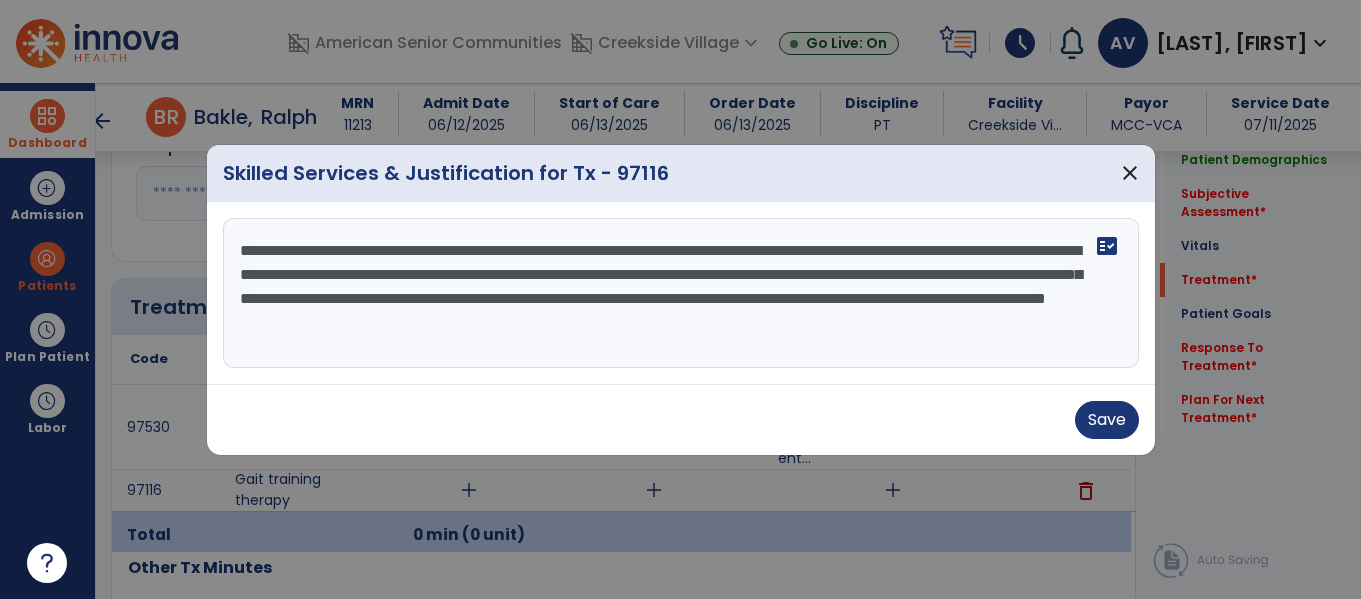 drag, startPoint x: 779, startPoint y: 252, endPoint x: 592, endPoint y: 243, distance: 187.21645 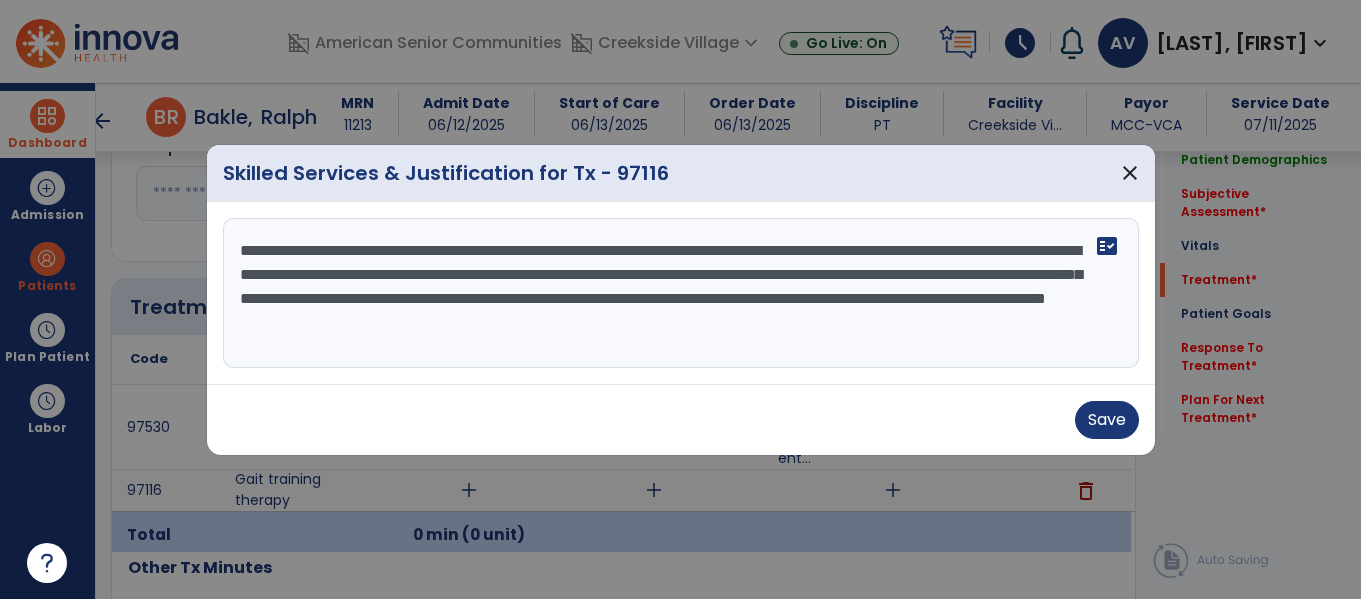 click on "**********" at bounding box center (681, 293) 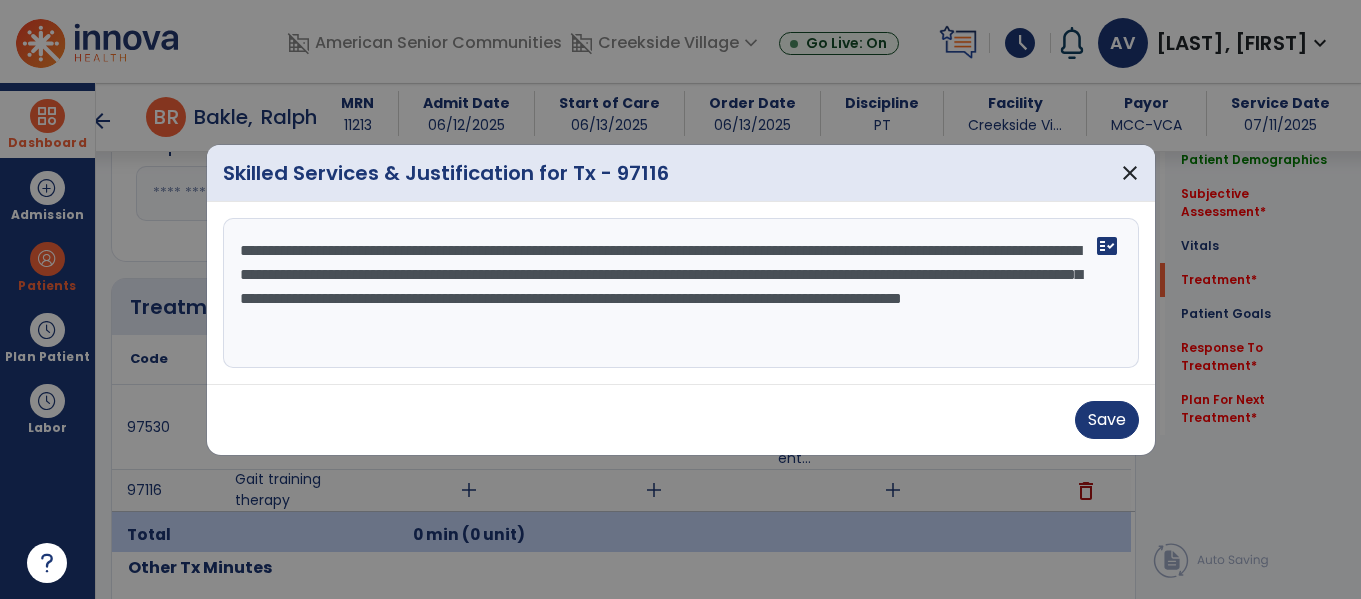 click on "**********" at bounding box center [681, 293] 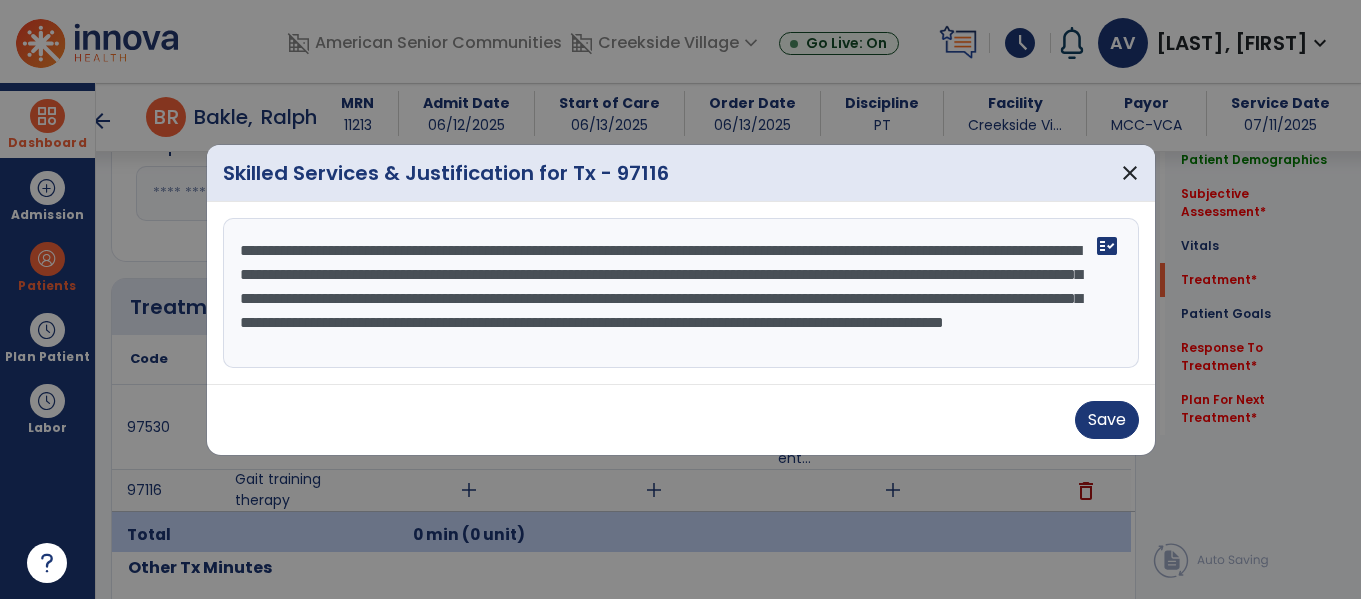 click on "**********" at bounding box center [681, 293] 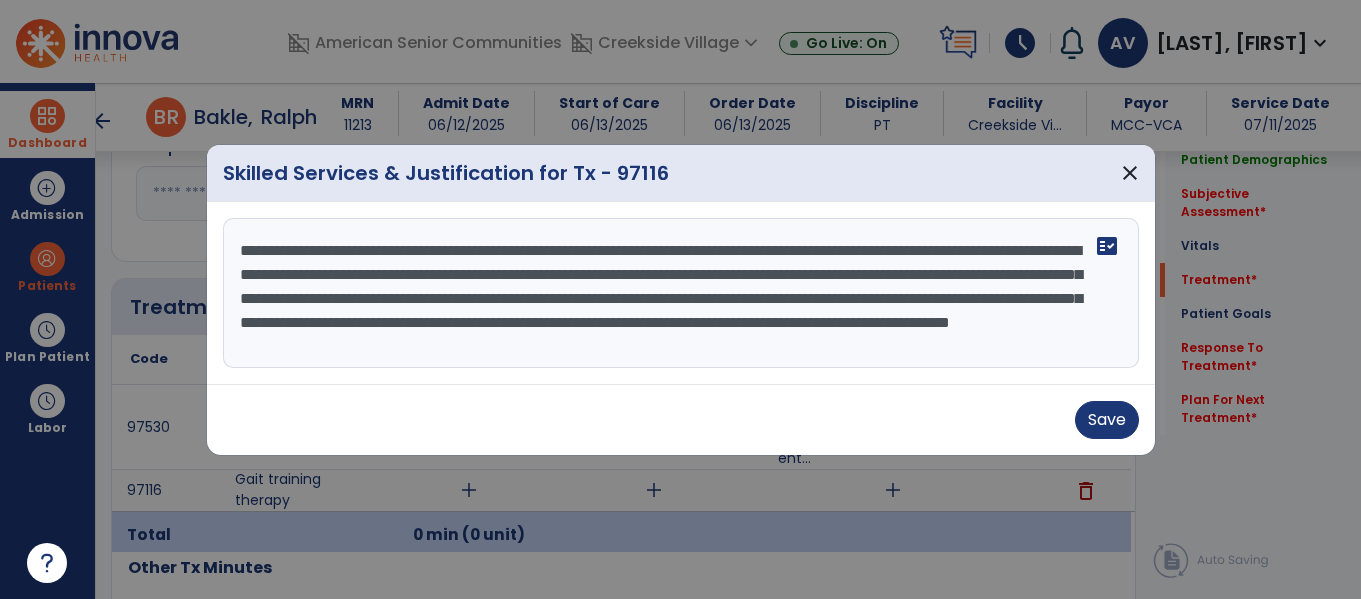 scroll, scrollTop: 4, scrollLeft: 0, axis: vertical 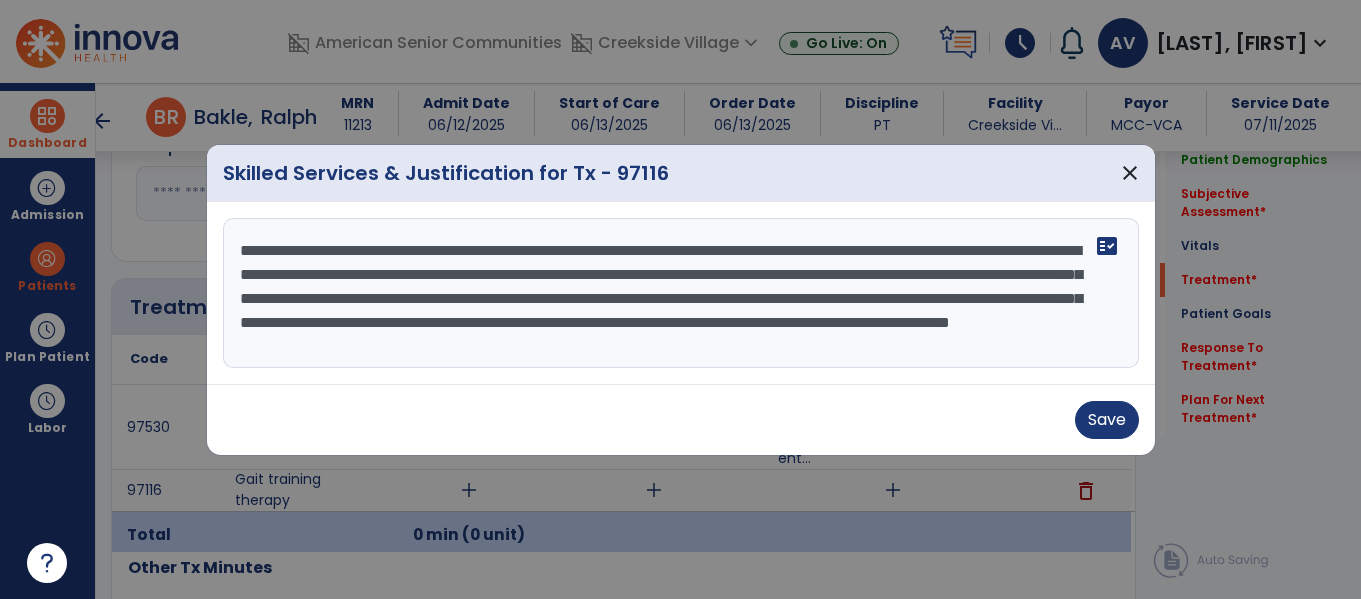 click on "**********" at bounding box center (681, 293) 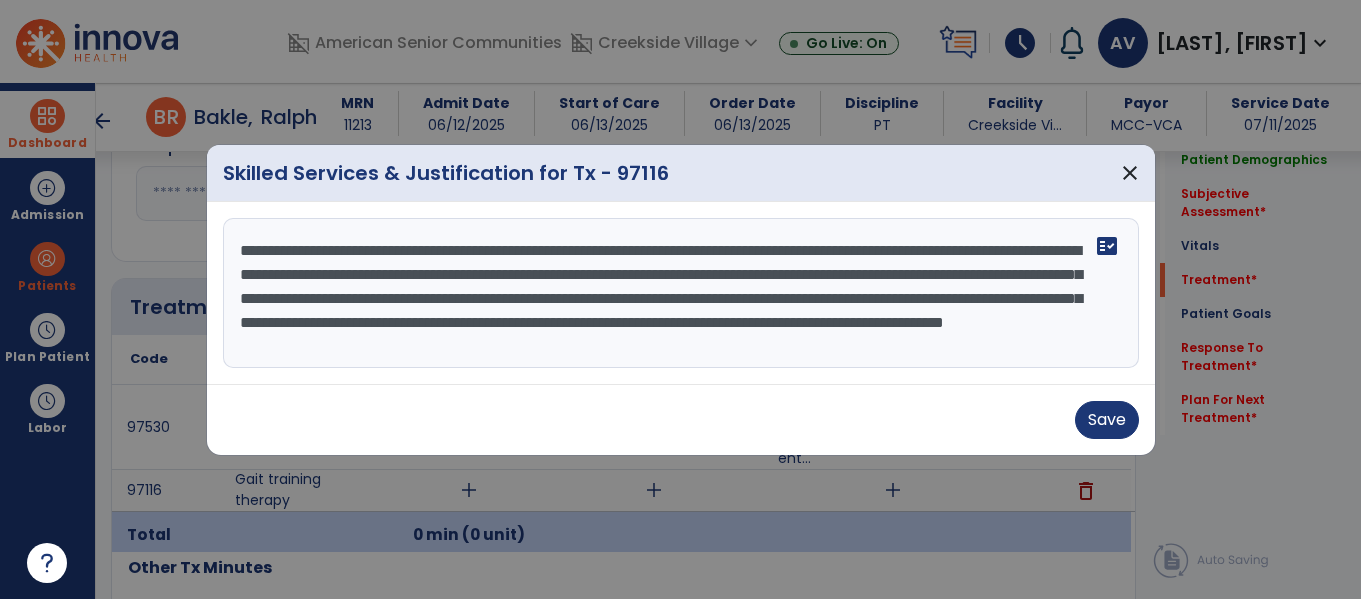 click on "**********" at bounding box center (681, 293) 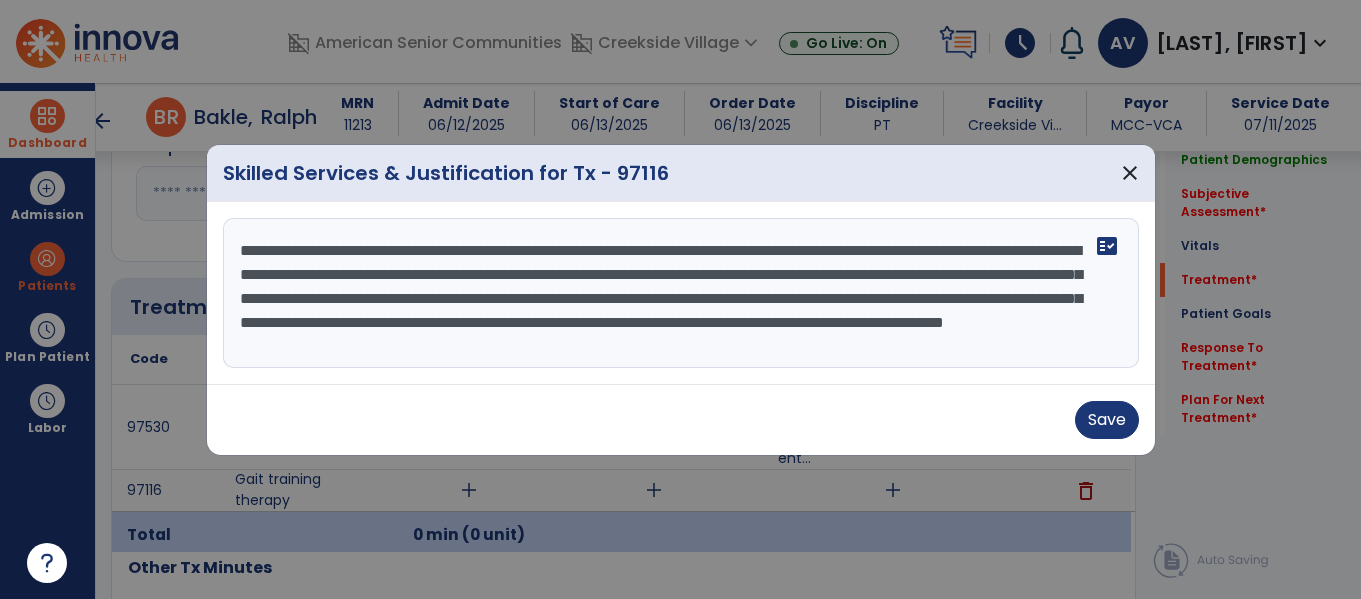 scroll, scrollTop: 24, scrollLeft: 0, axis: vertical 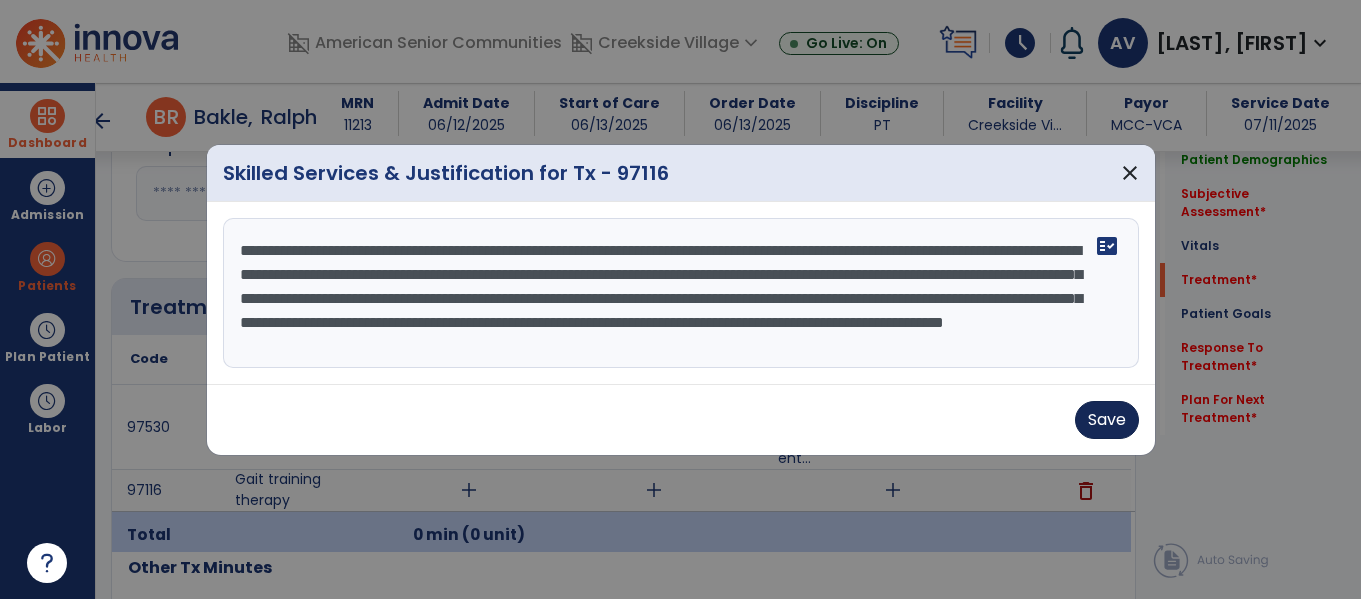 type on "**********" 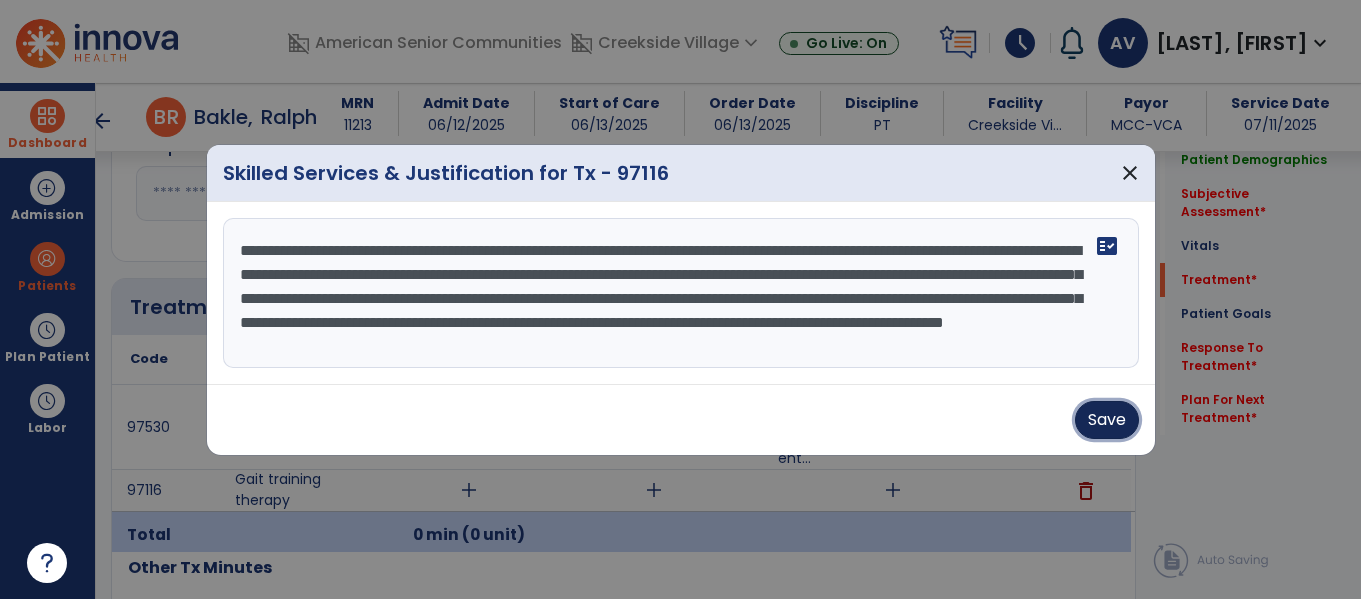 click on "Save" at bounding box center (1107, 420) 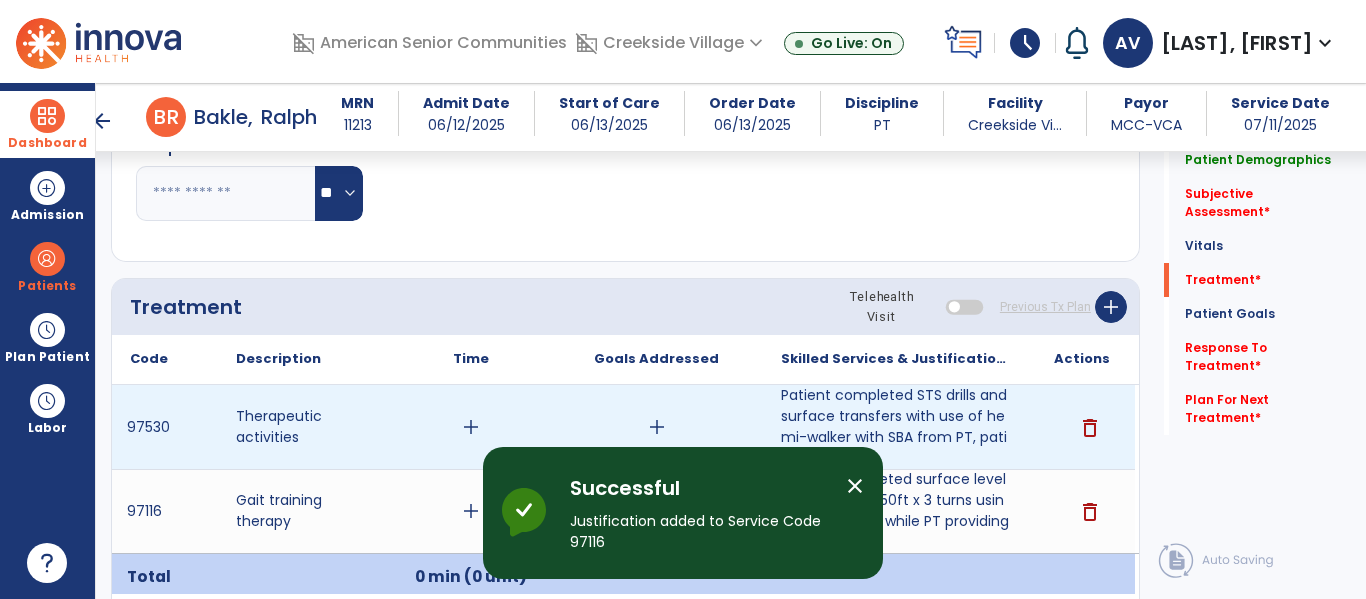 click on "add" at bounding box center [657, 427] 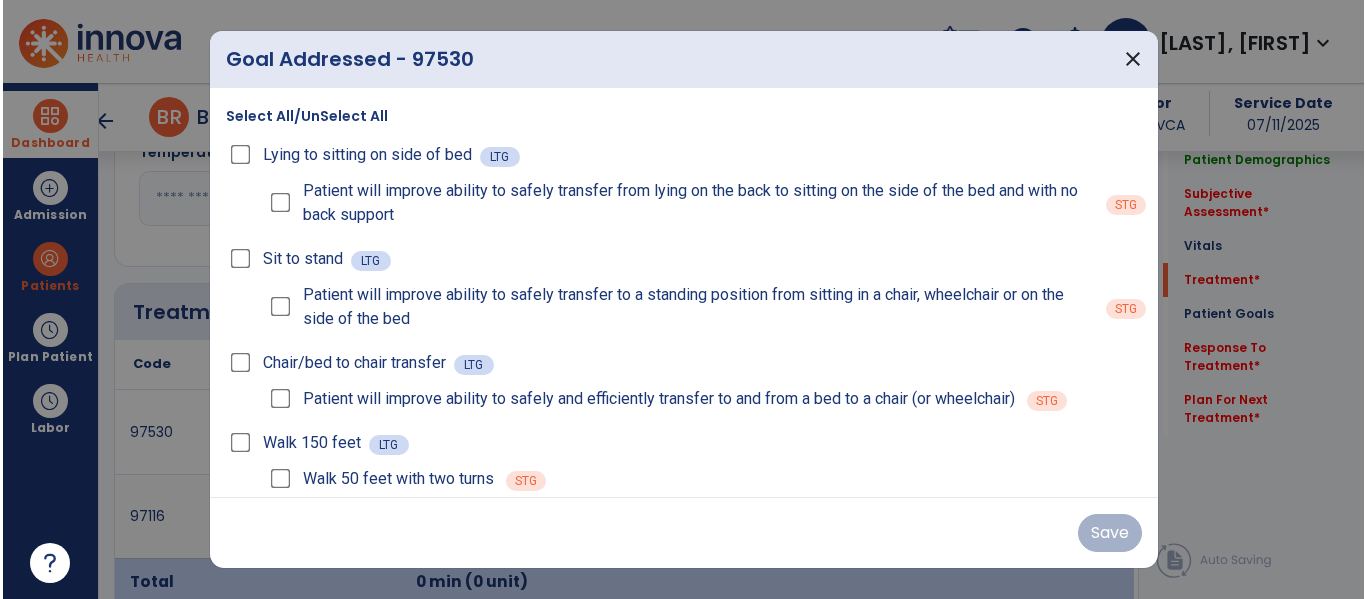 scroll, scrollTop: 1051, scrollLeft: 0, axis: vertical 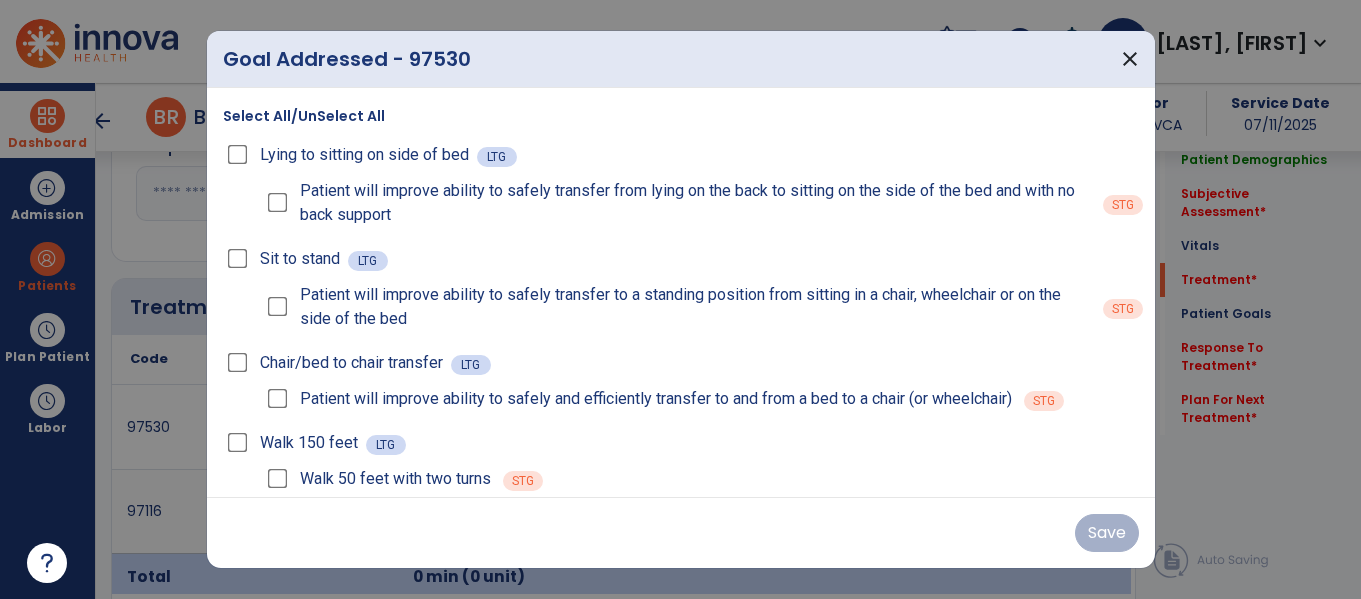 click on "Select All/UnSelect All" at bounding box center [304, 116] 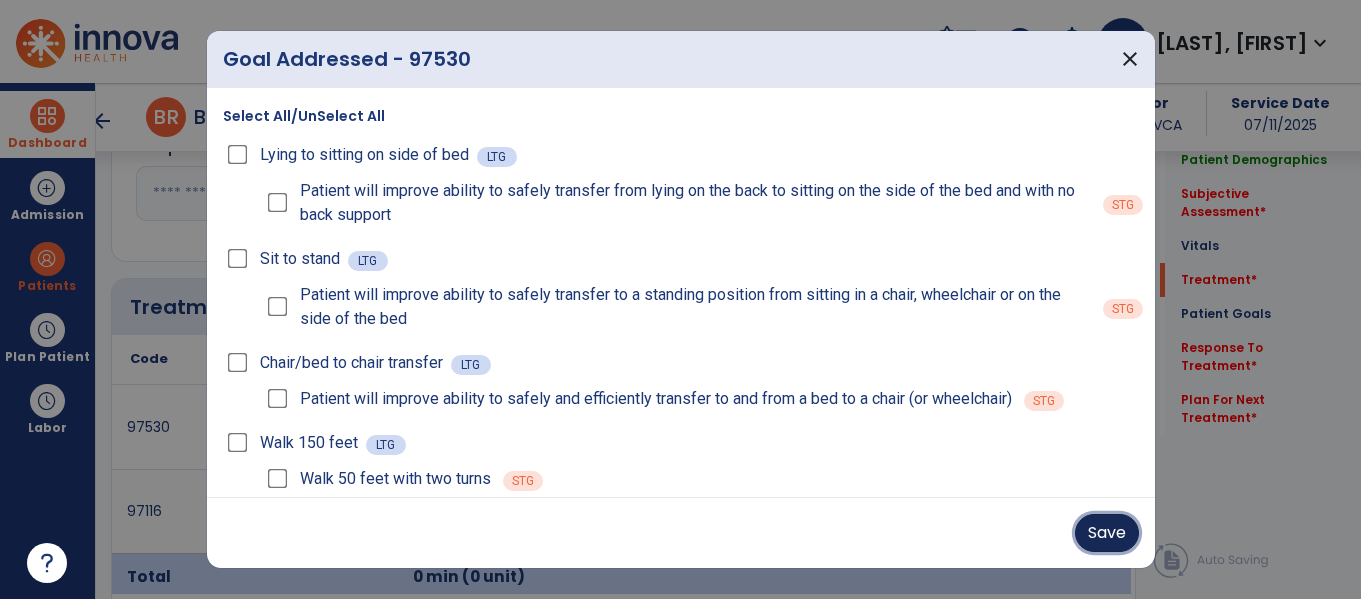 click on "Save" at bounding box center [1107, 533] 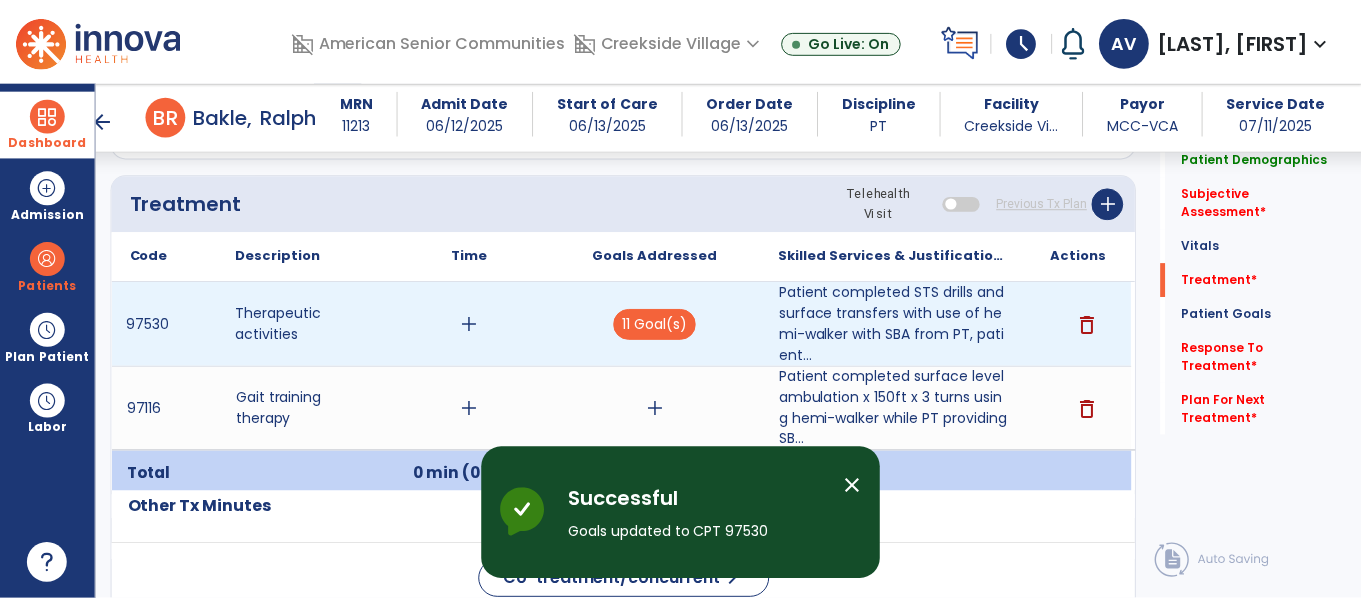scroll, scrollTop: 1157, scrollLeft: 0, axis: vertical 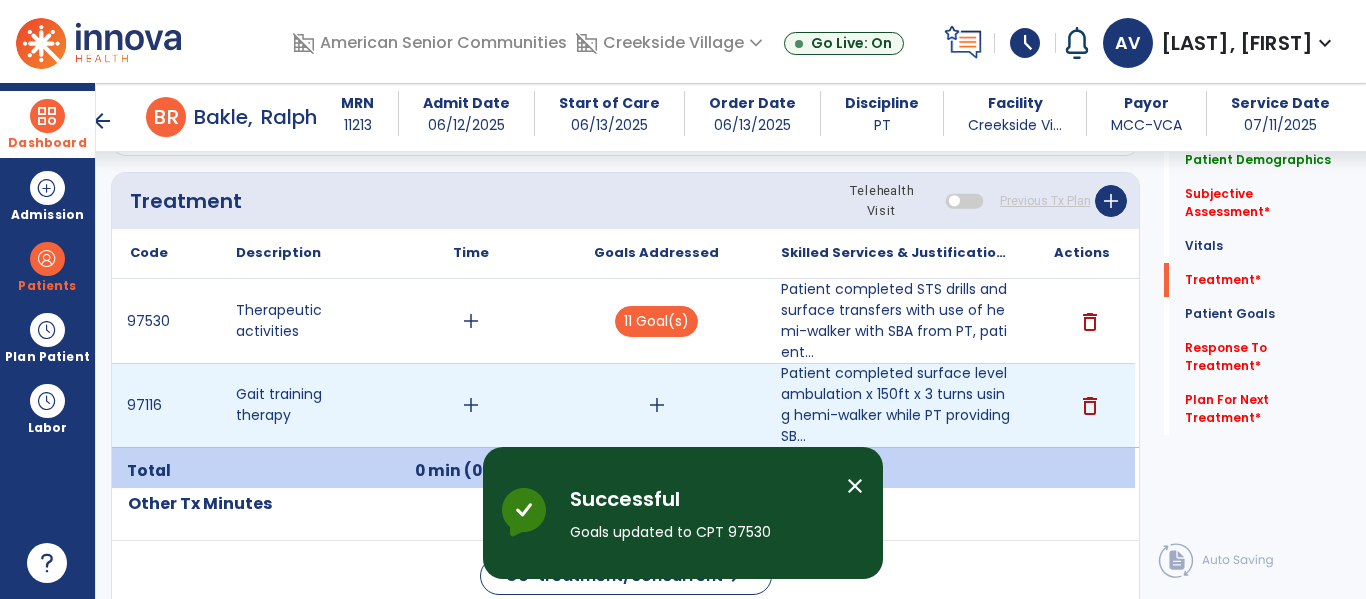 click on "add" at bounding box center (657, 405) 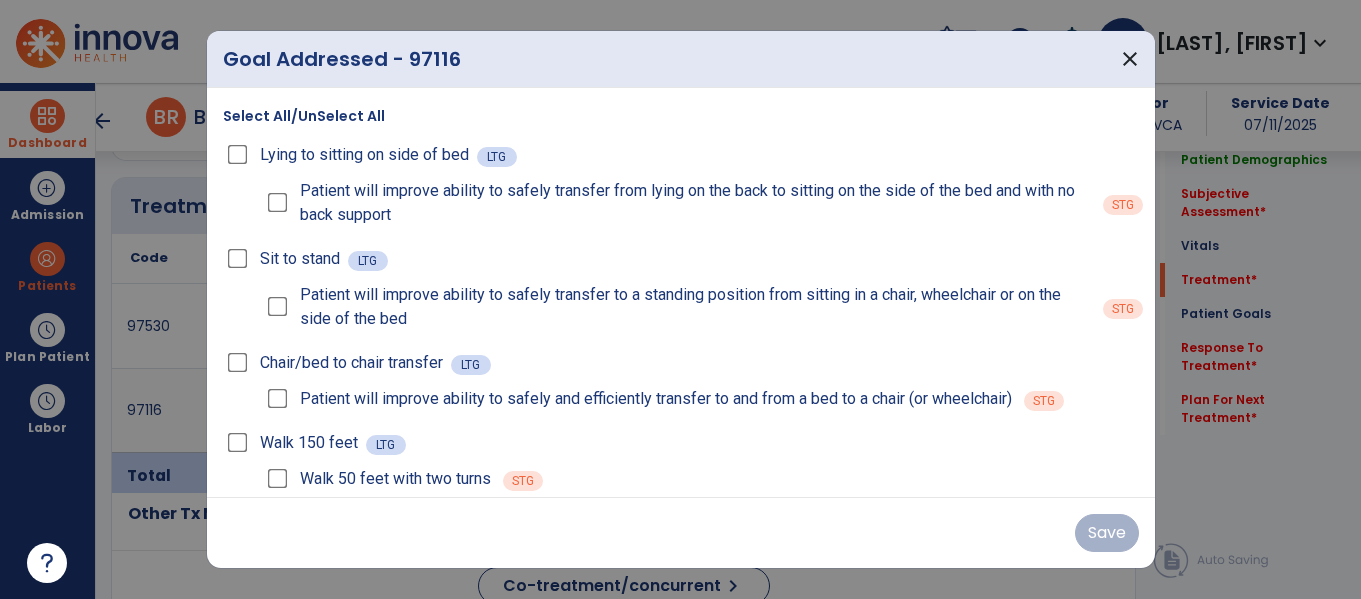 scroll, scrollTop: 1157, scrollLeft: 0, axis: vertical 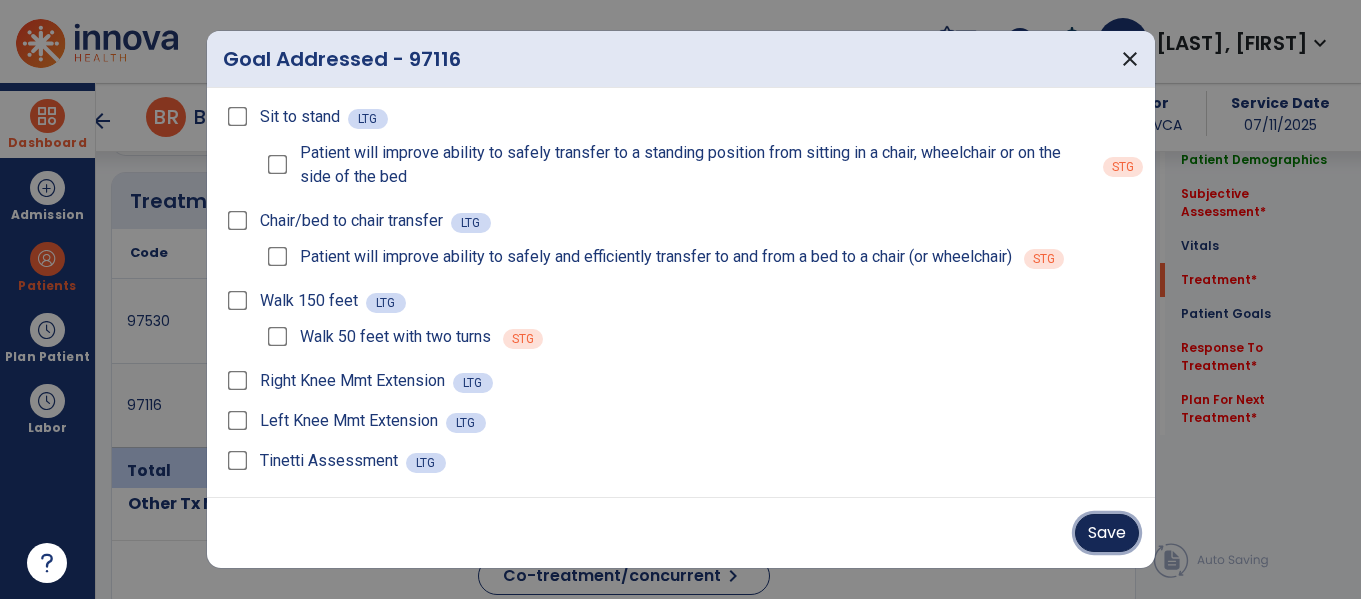 click on "Save" at bounding box center (1107, 533) 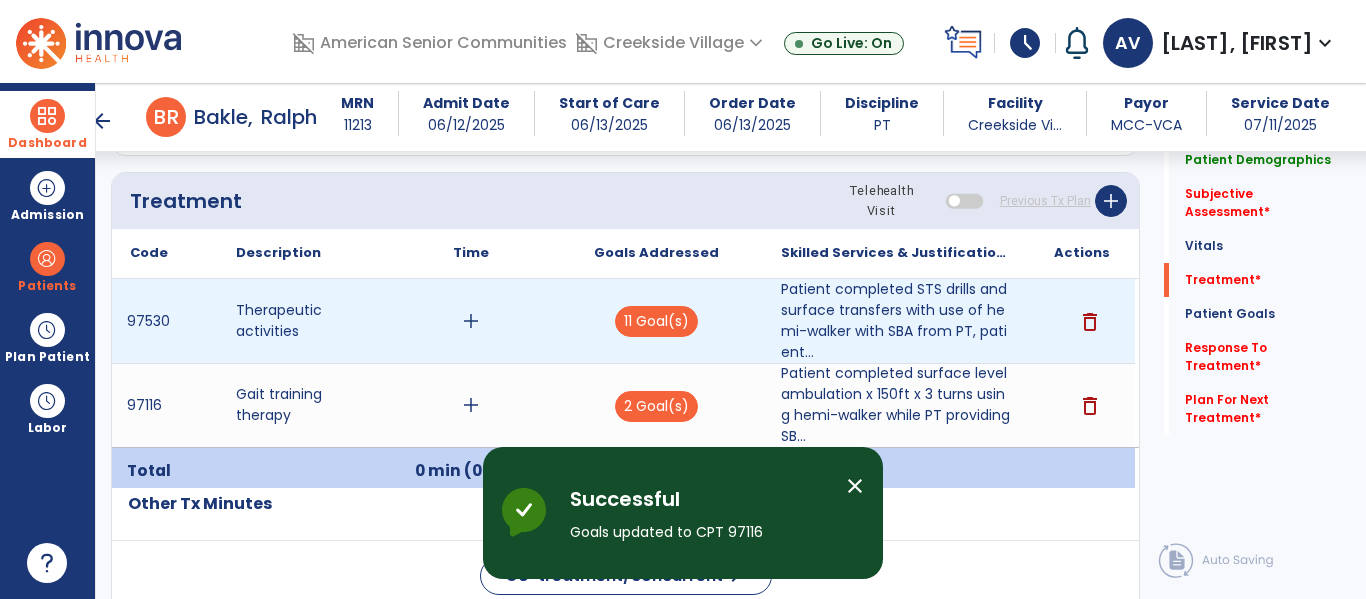 click on "add" at bounding box center [471, 321] 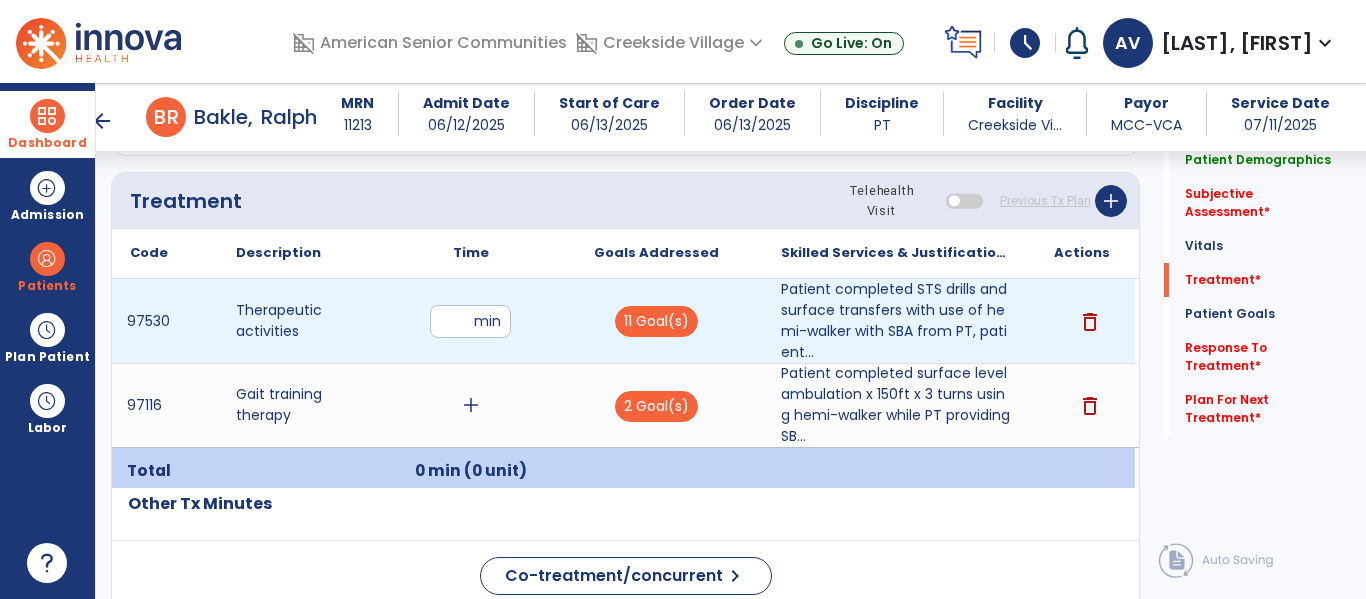 type on "**" 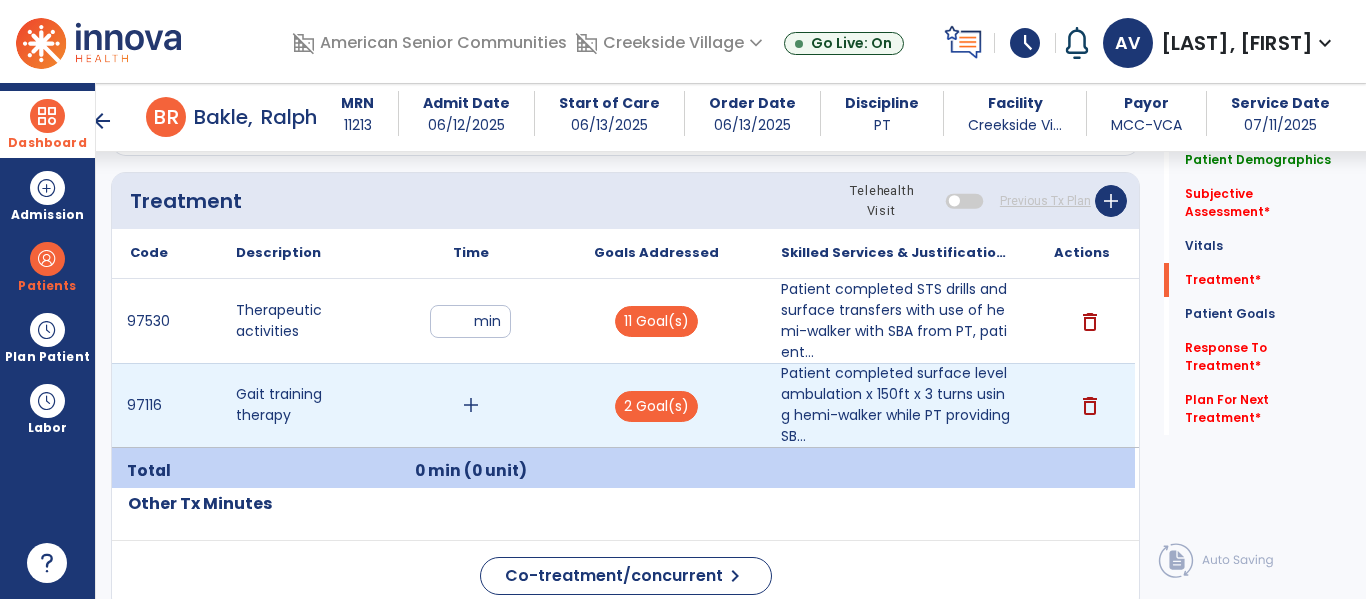 click on "Other Tx Minutes" 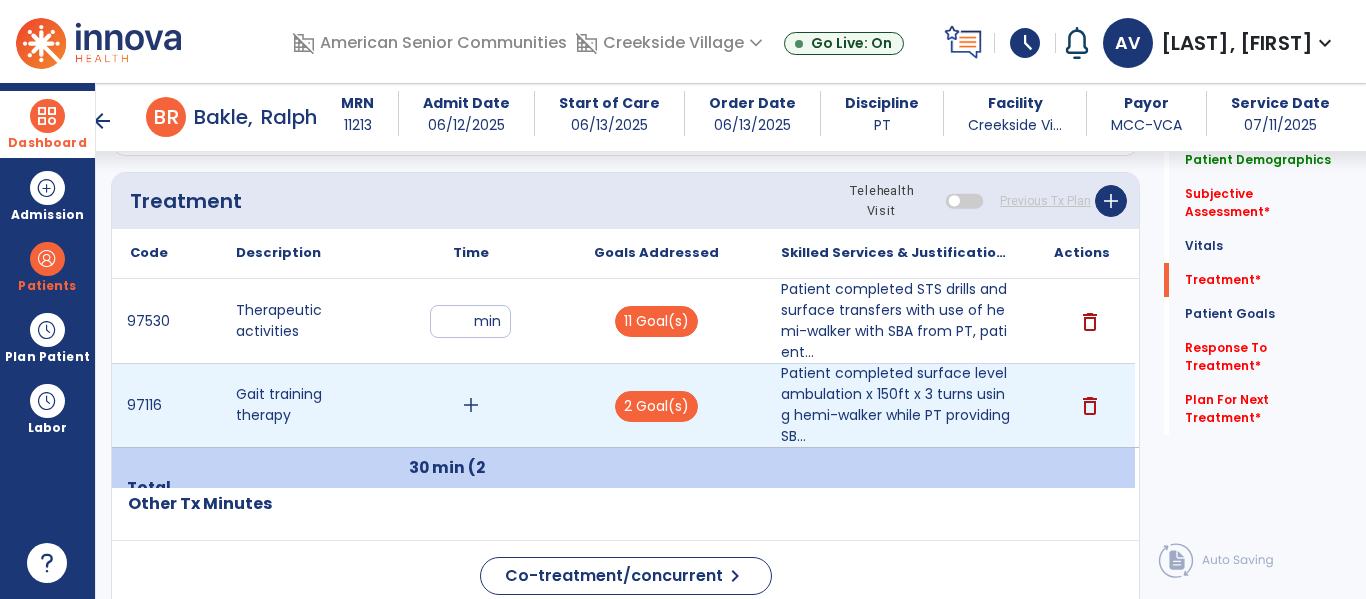 click on "add" at bounding box center [471, 405] 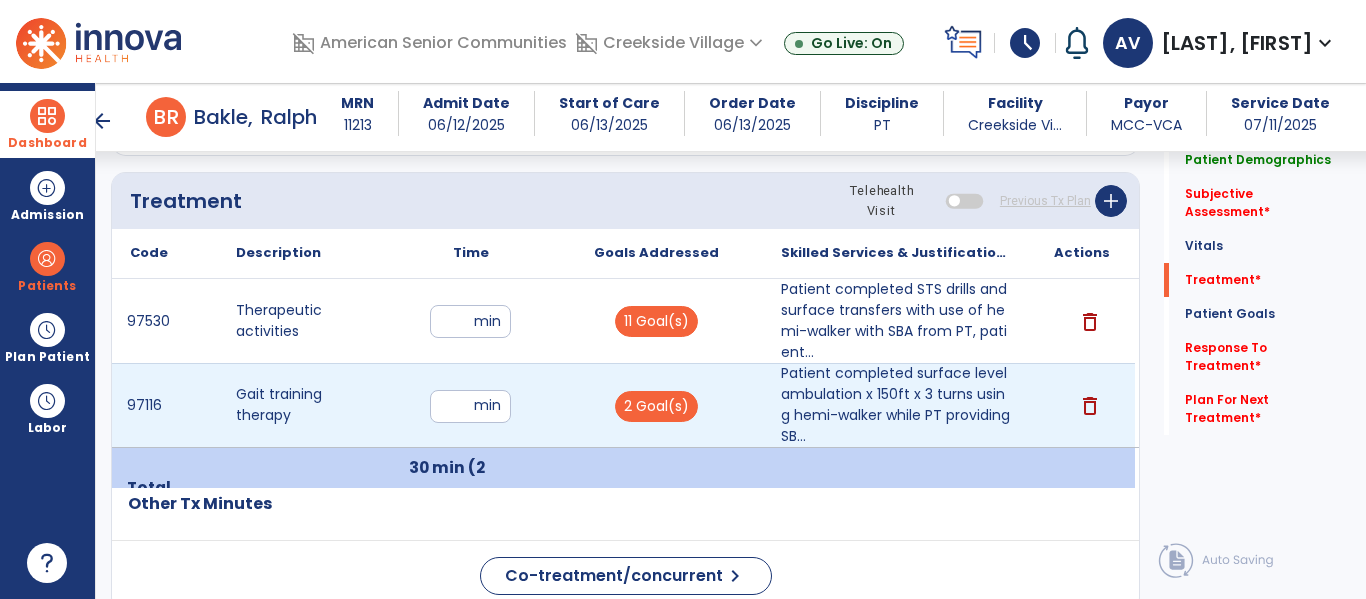 type on "**" 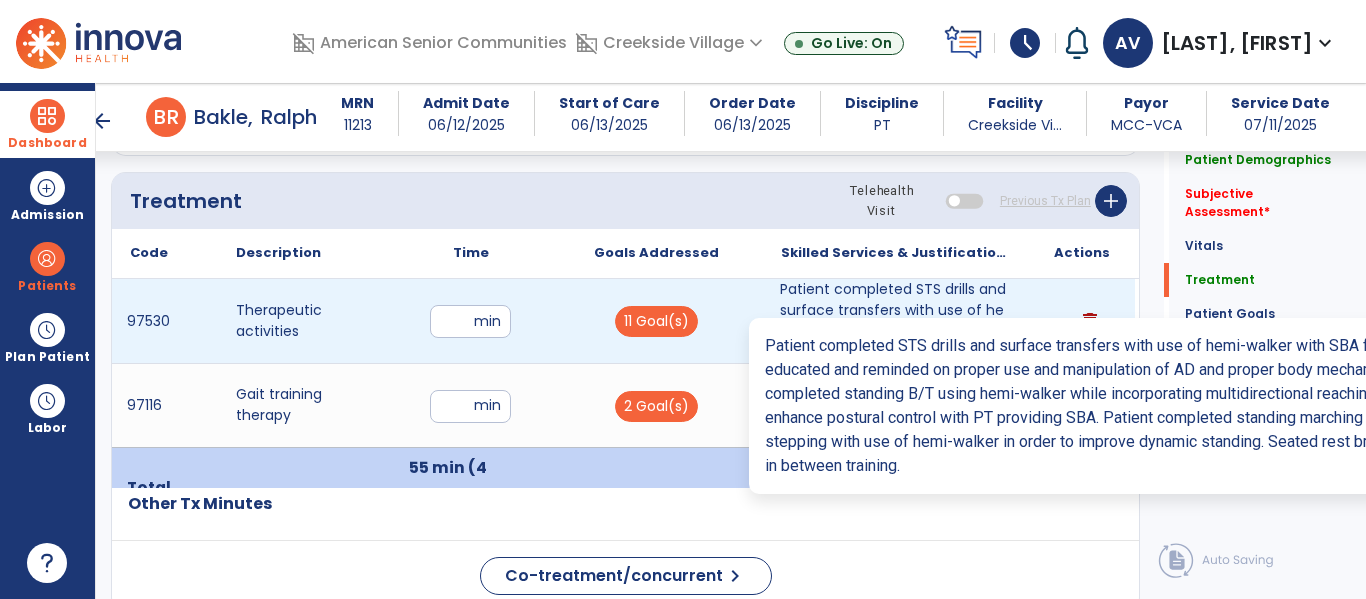 click on "Patient completed STS drills and surface transfers with use of hemi-walker with SBA from PT, patient..." at bounding box center (896, 321) 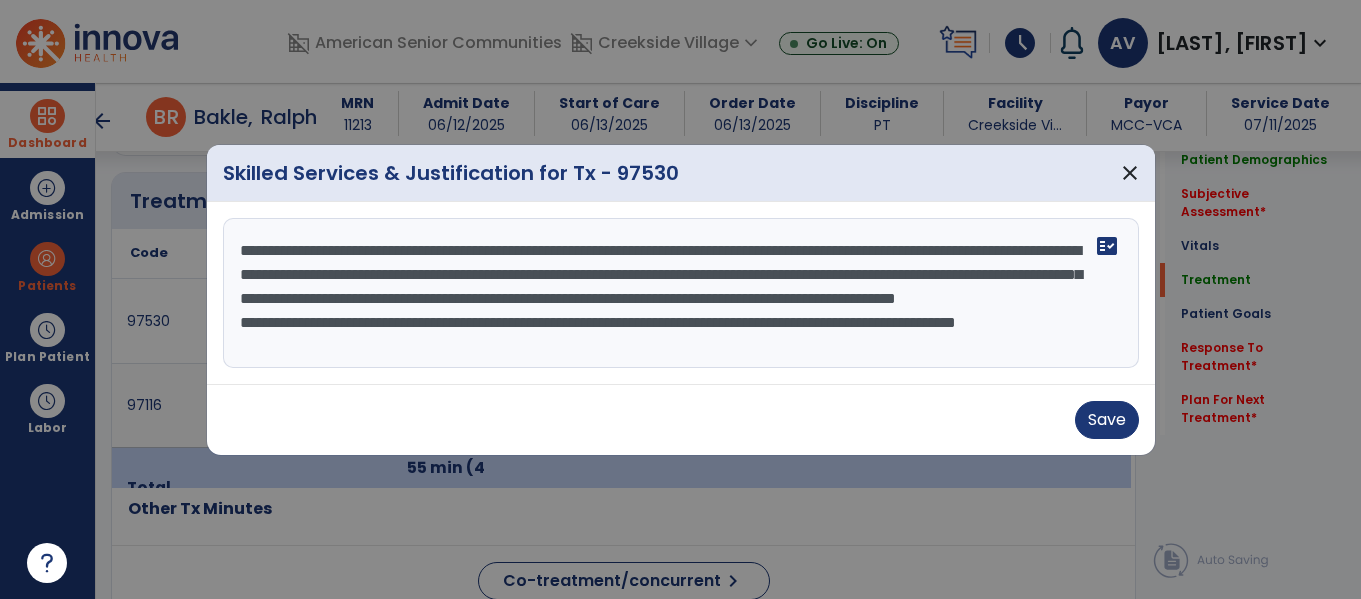scroll, scrollTop: 1157, scrollLeft: 0, axis: vertical 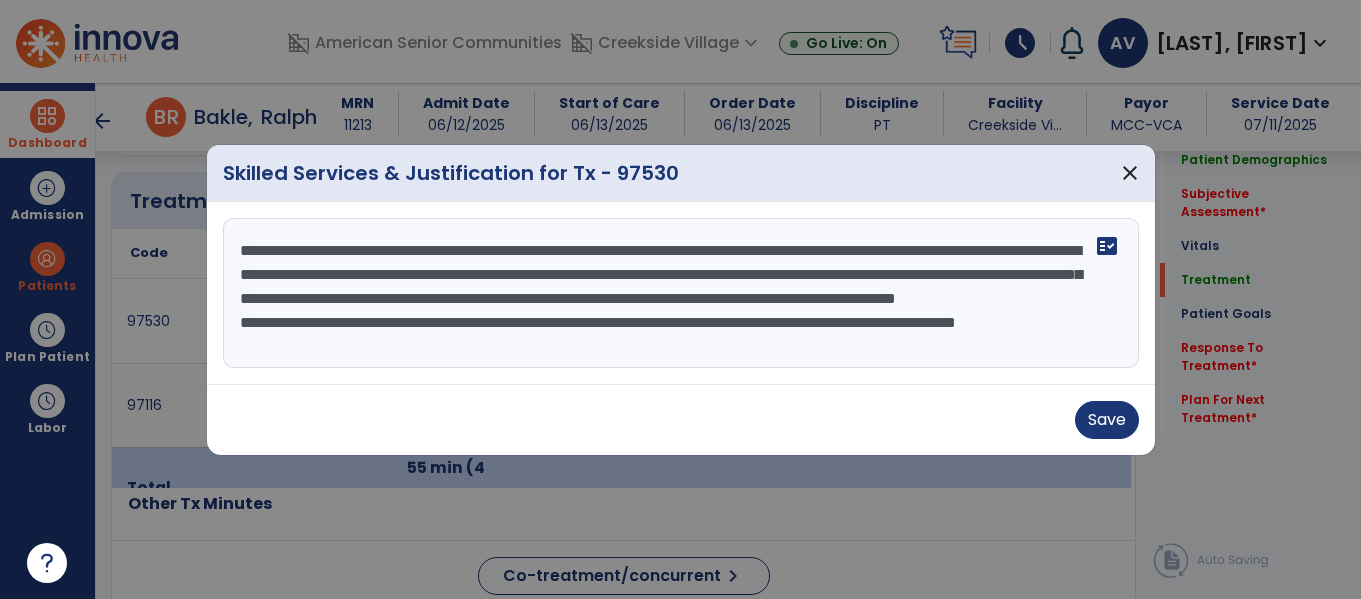 click on "**********" at bounding box center [681, 293] 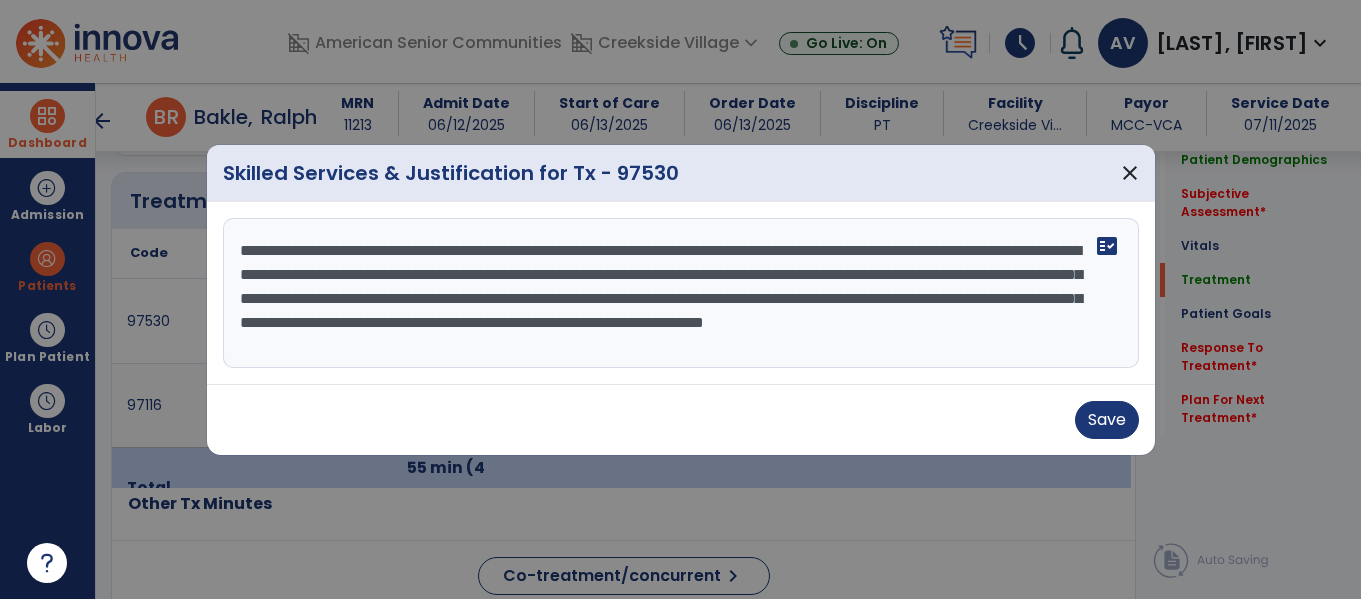 scroll, scrollTop: 0, scrollLeft: 0, axis: both 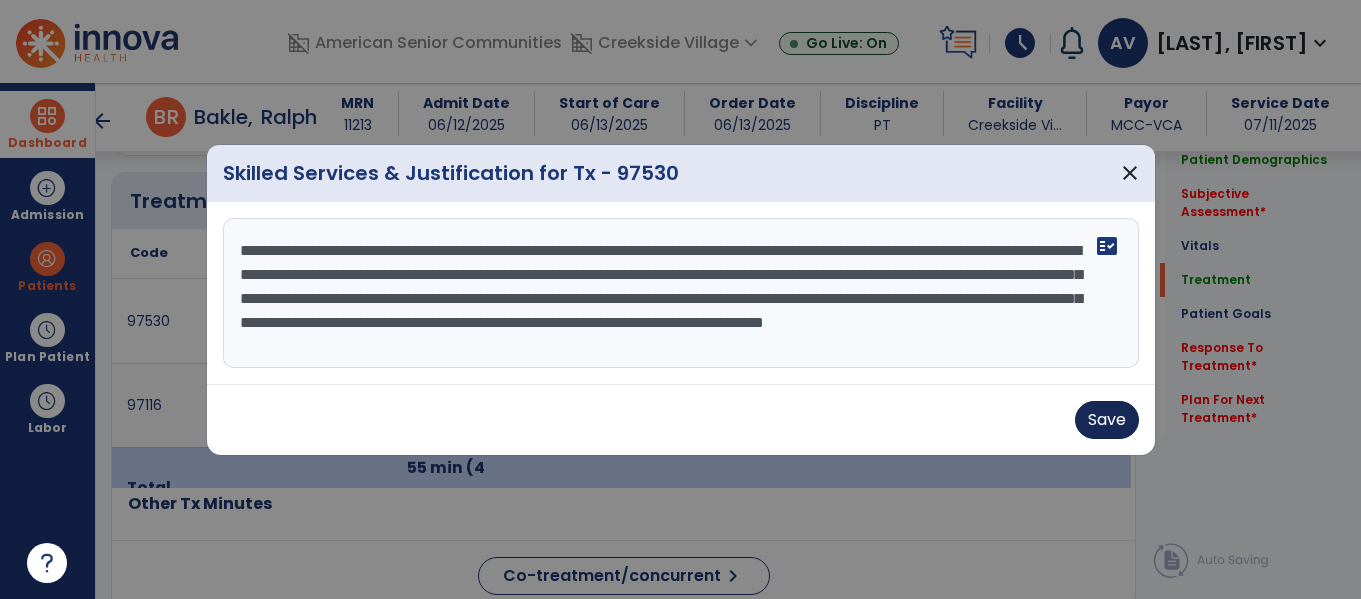 type on "**********" 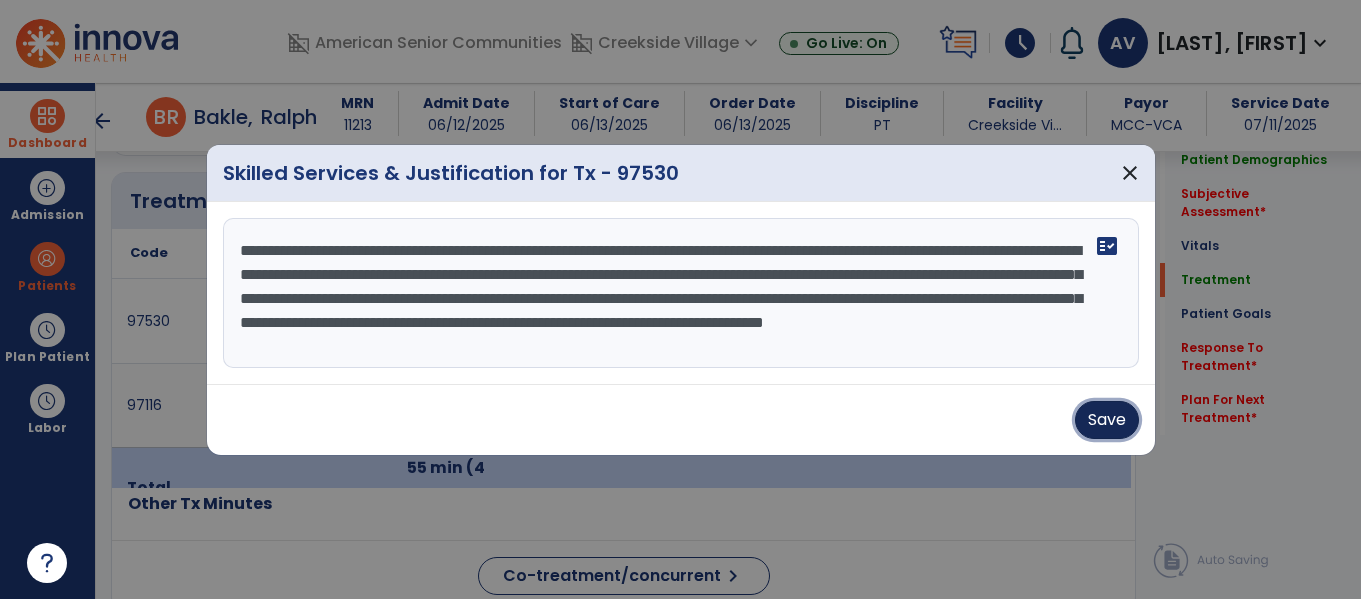 click on "Save" at bounding box center [1107, 420] 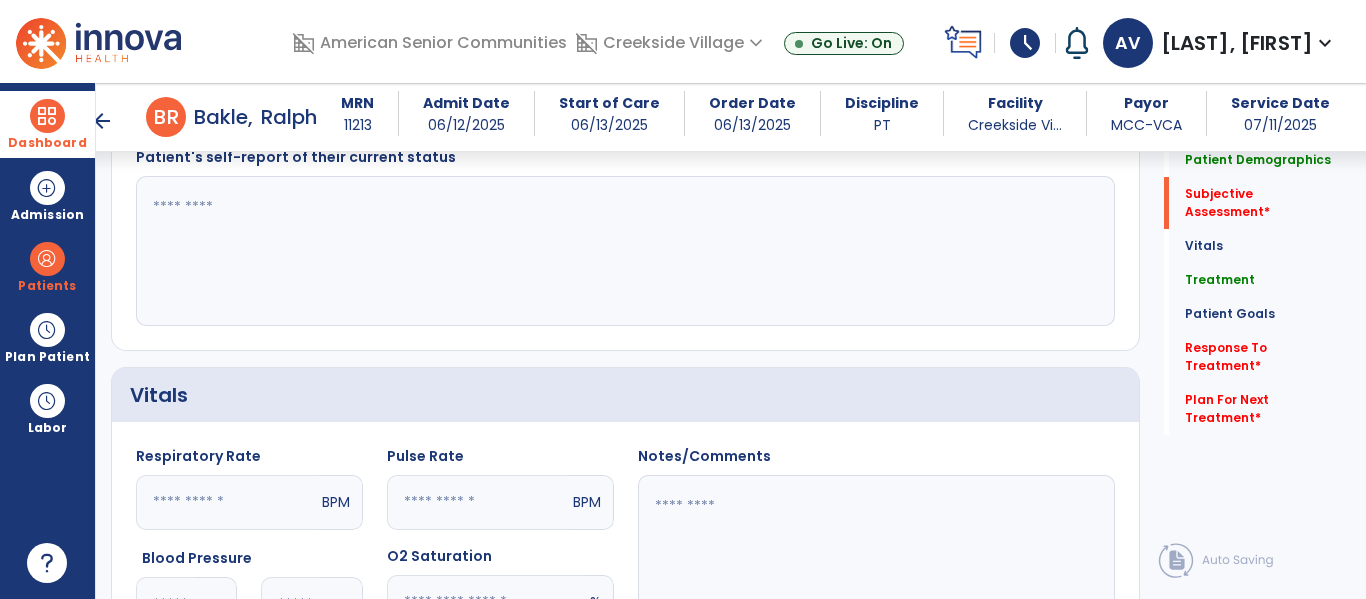 scroll, scrollTop: 537, scrollLeft: 0, axis: vertical 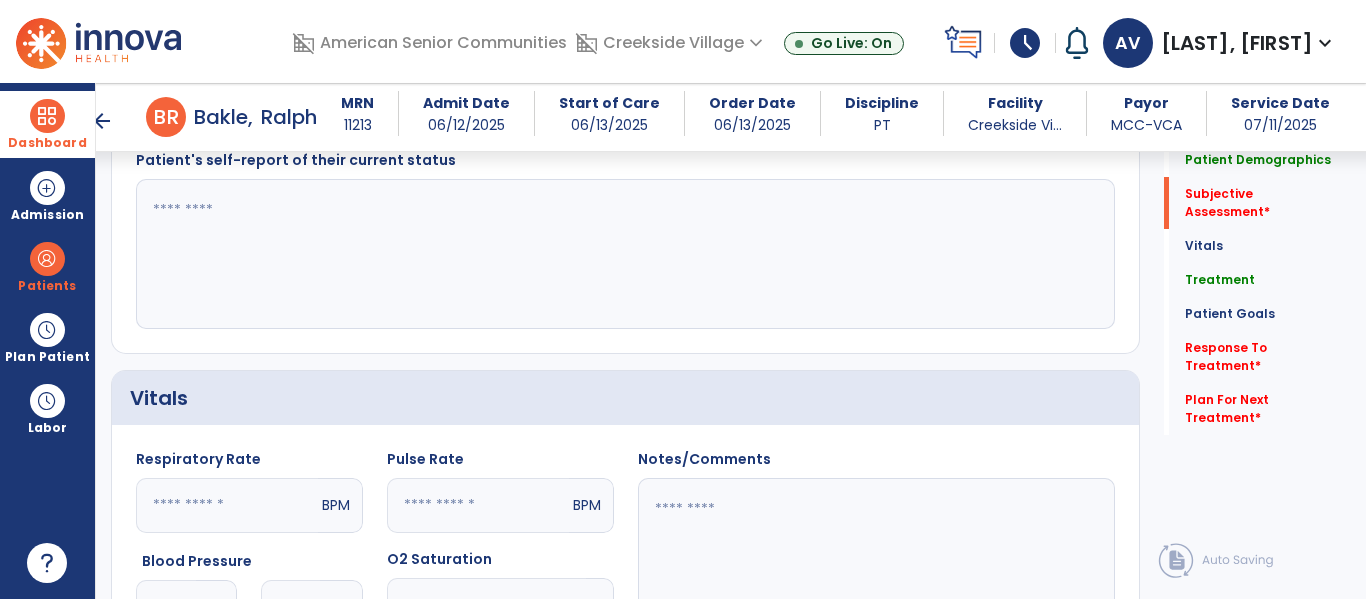 click 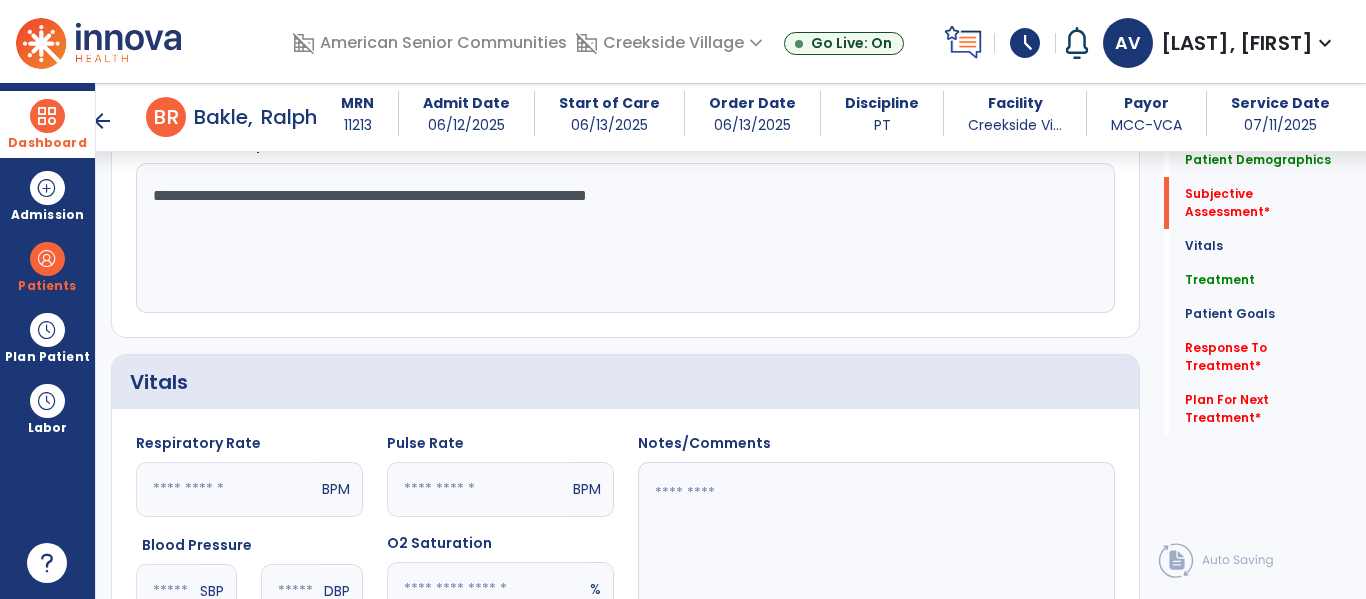scroll, scrollTop: 555, scrollLeft: 0, axis: vertical 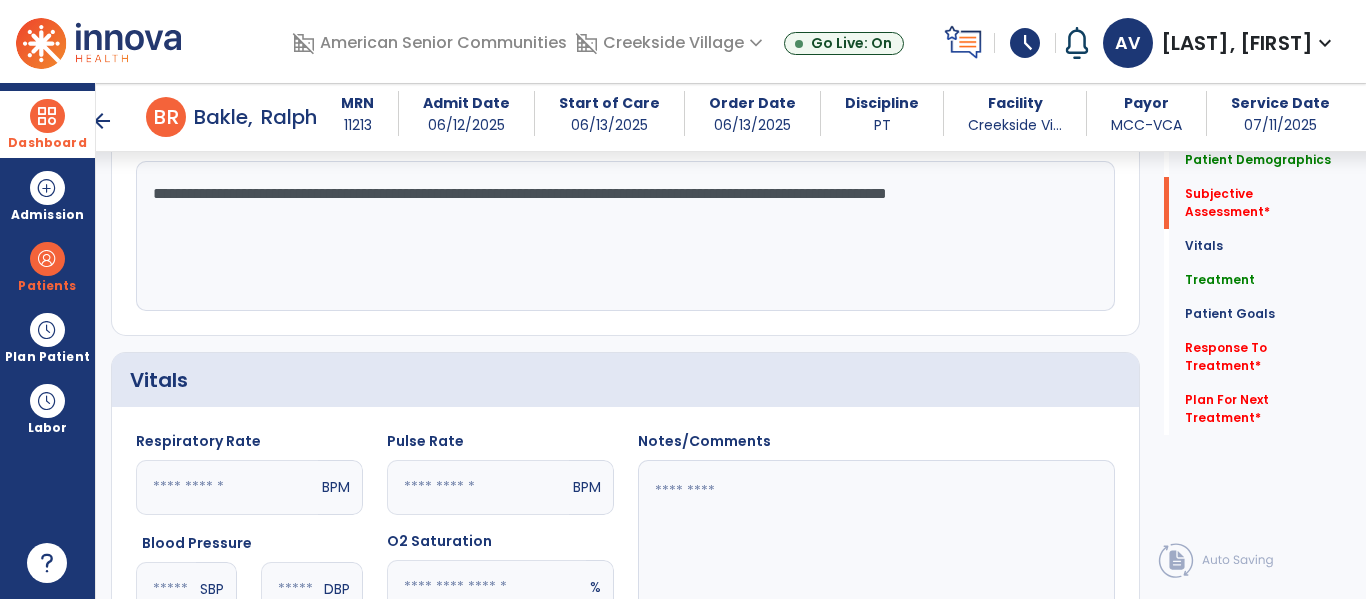 type on "**********" 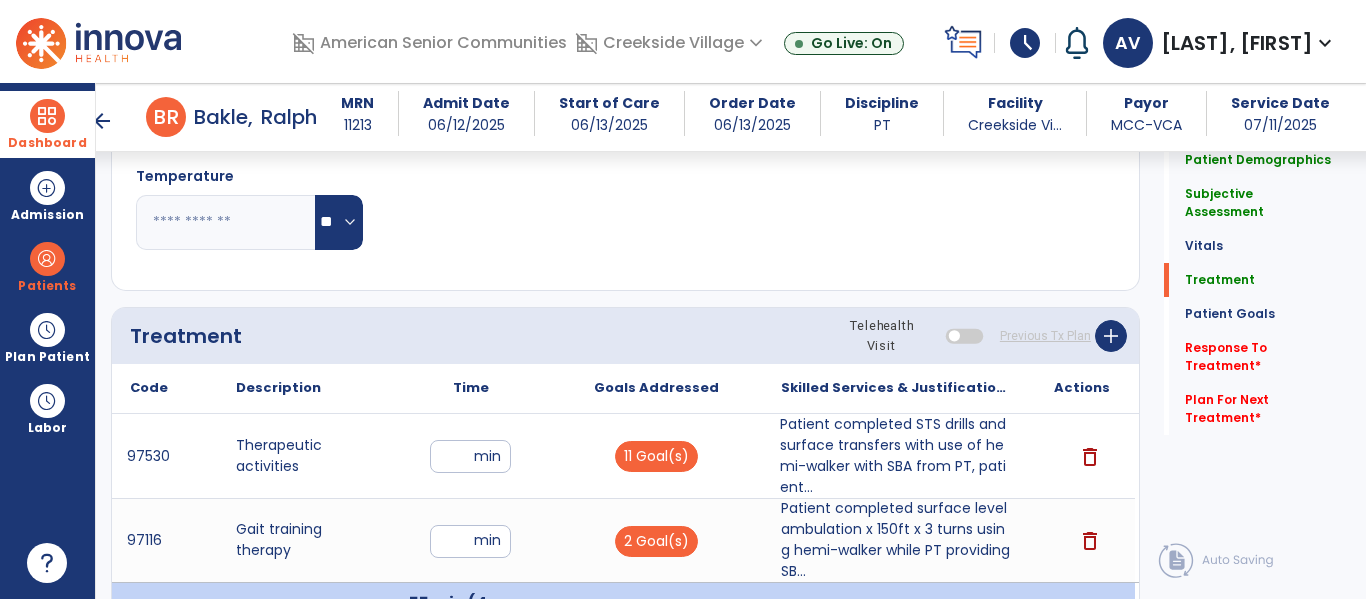 scroll, scrollTop: 1021, scrollLeft: 0, axis: vertical 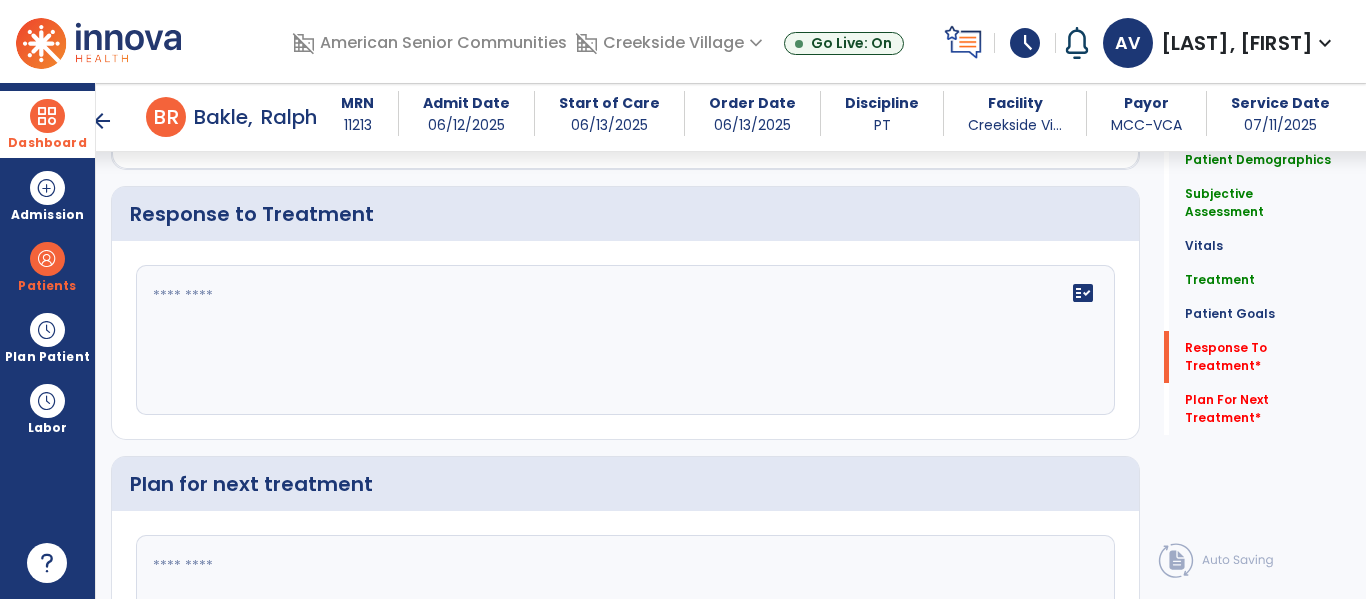 click on "fact_check" 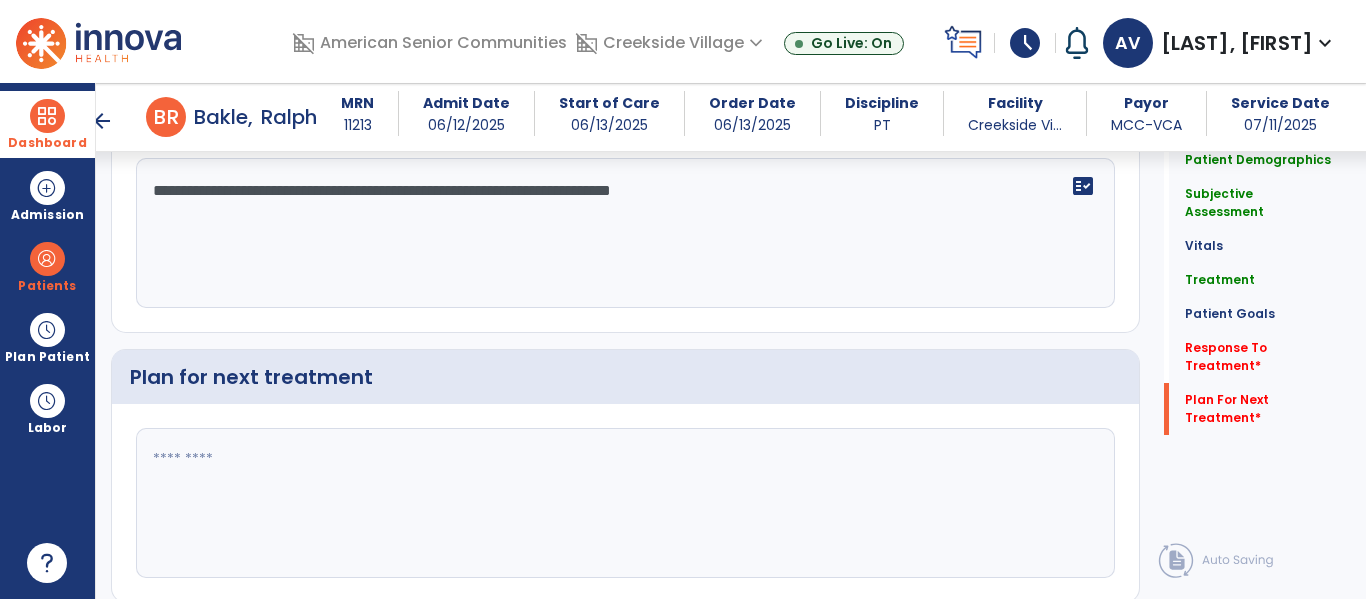 scroll, scrollTop: 3668, scrollLeft: 0, axis: vertical 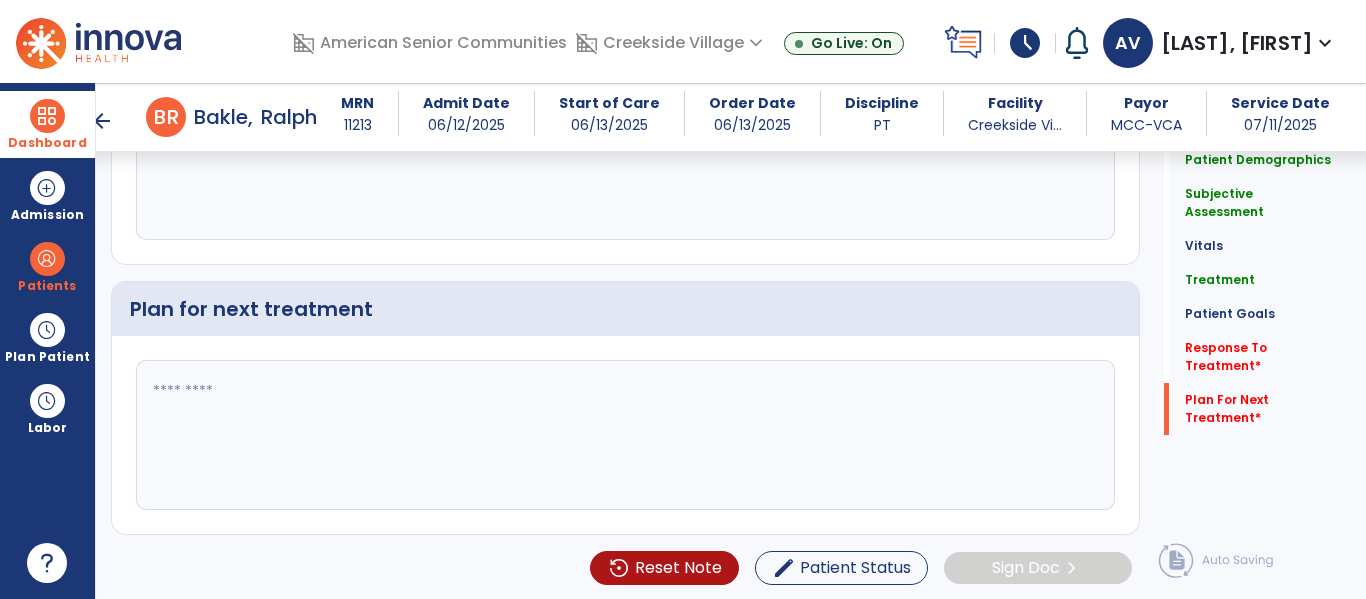 type on "**********" 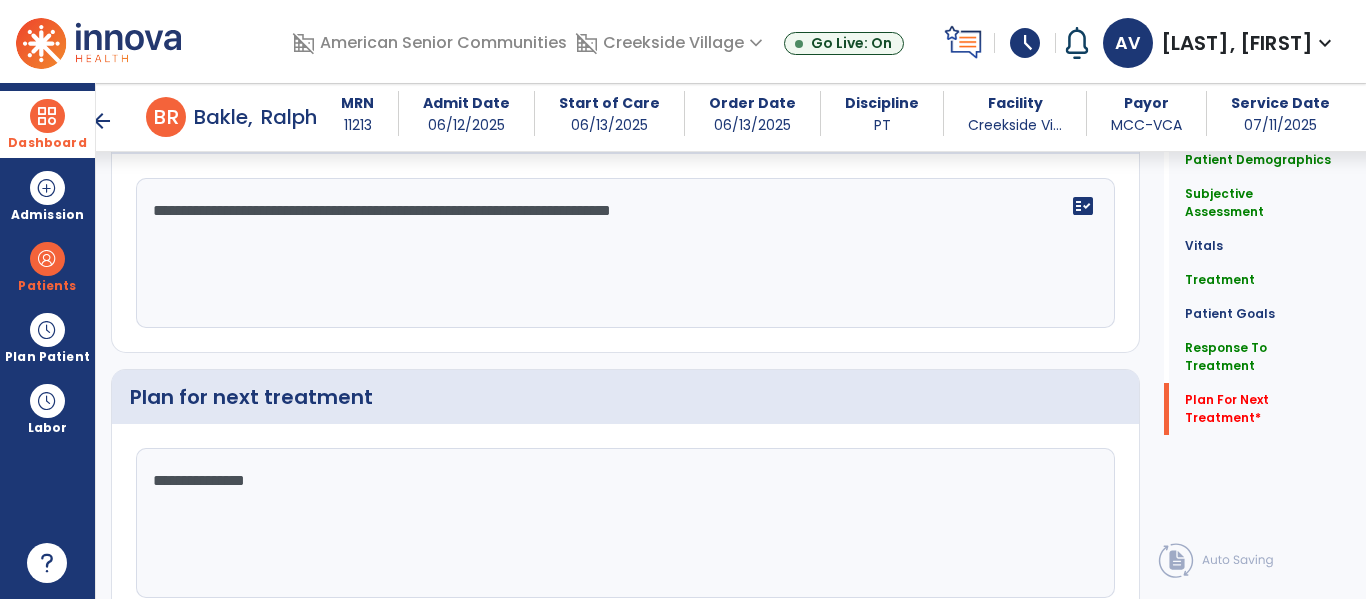 scroll, scrollTop: 3668, scrollLeft: 0, axis: vertical 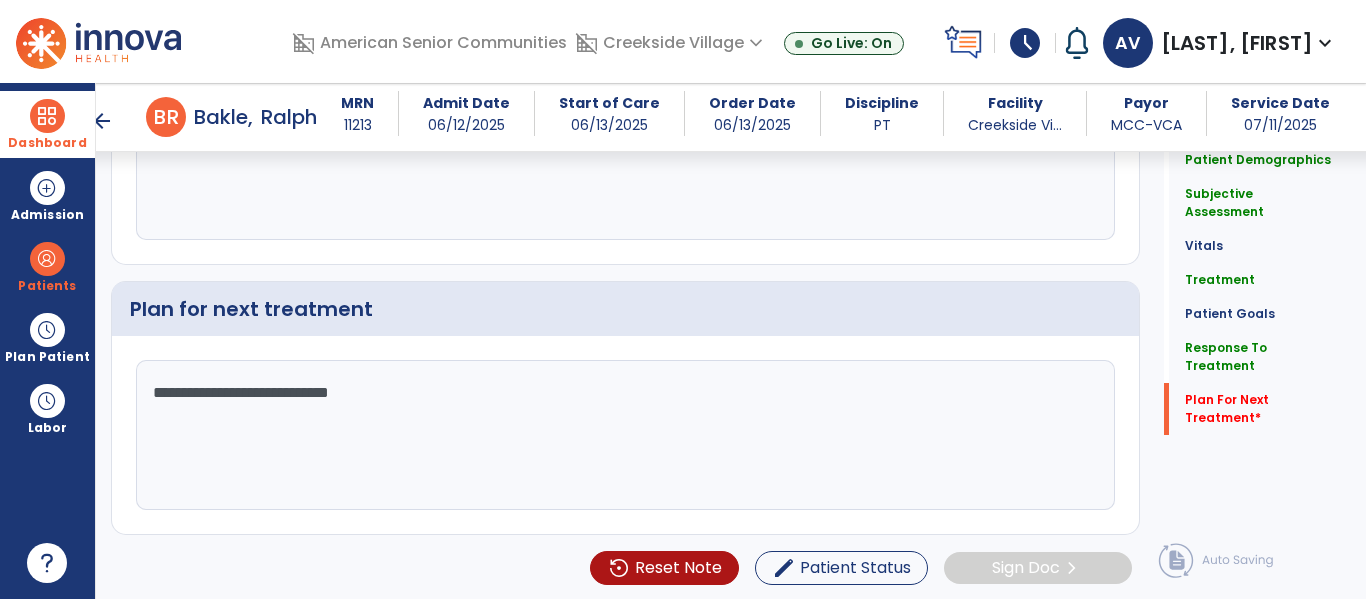 click on "**********" 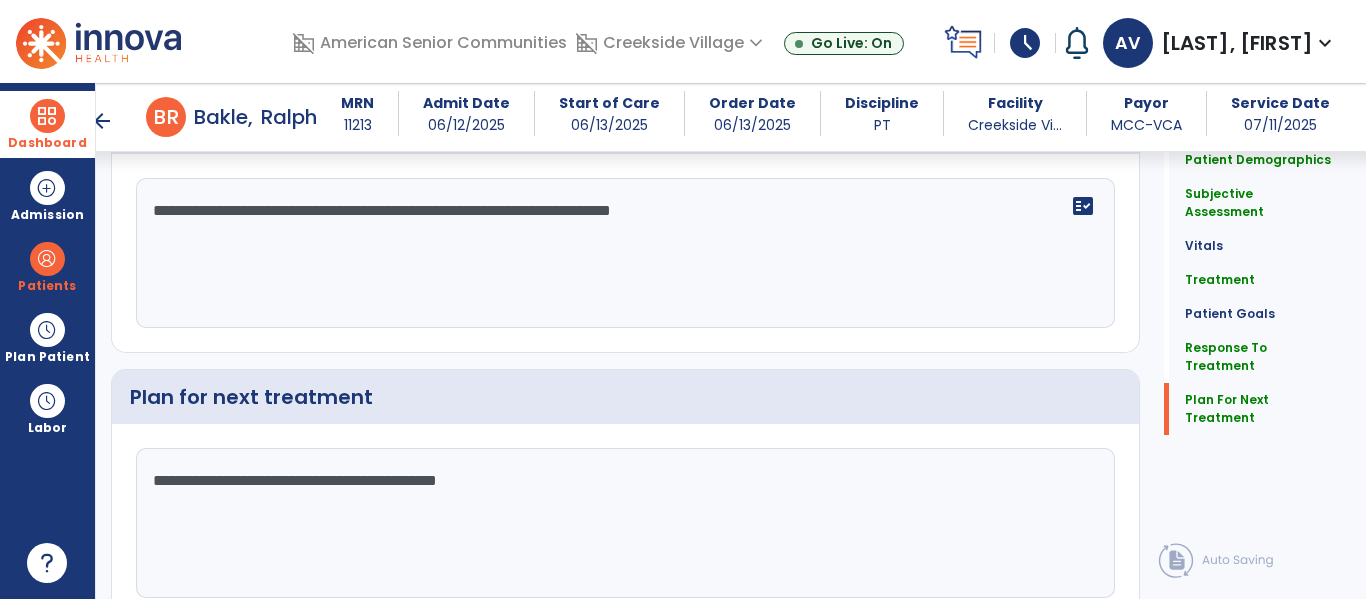 scroll, scrollTop: 3668, scrollLeft: 0, axis: vertical 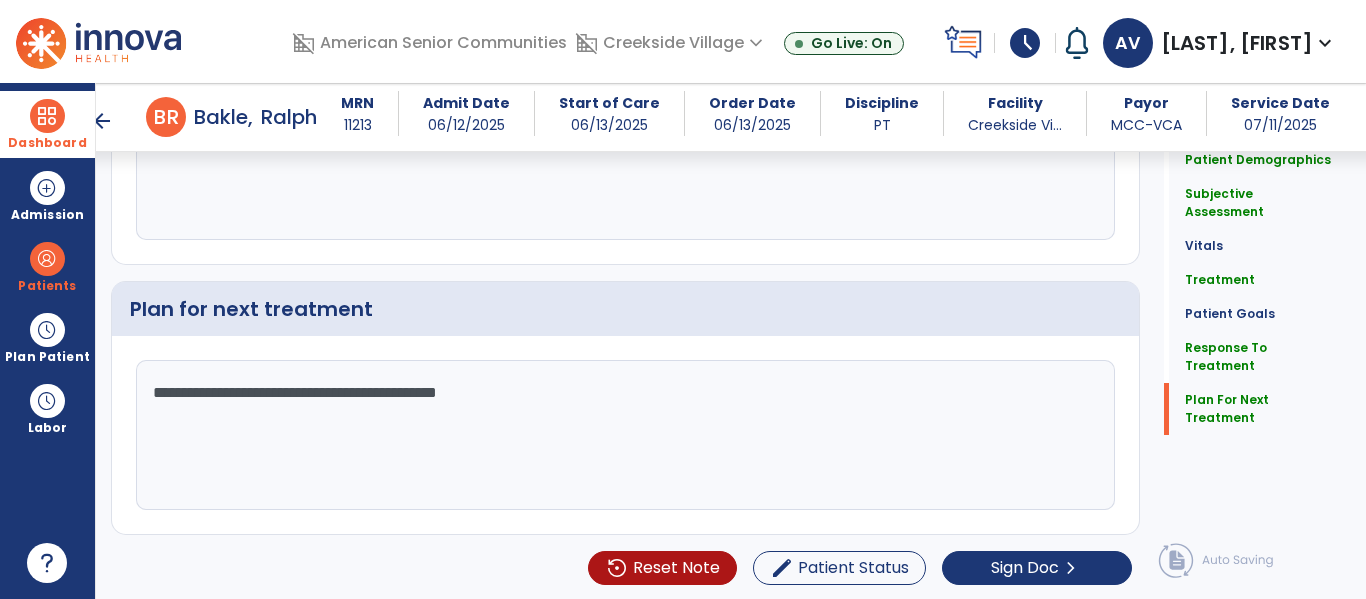 drag, startPoint x: 521, startPoint y: 391, endPoint x: 431, endPoint y: 393, distance: 90.02222 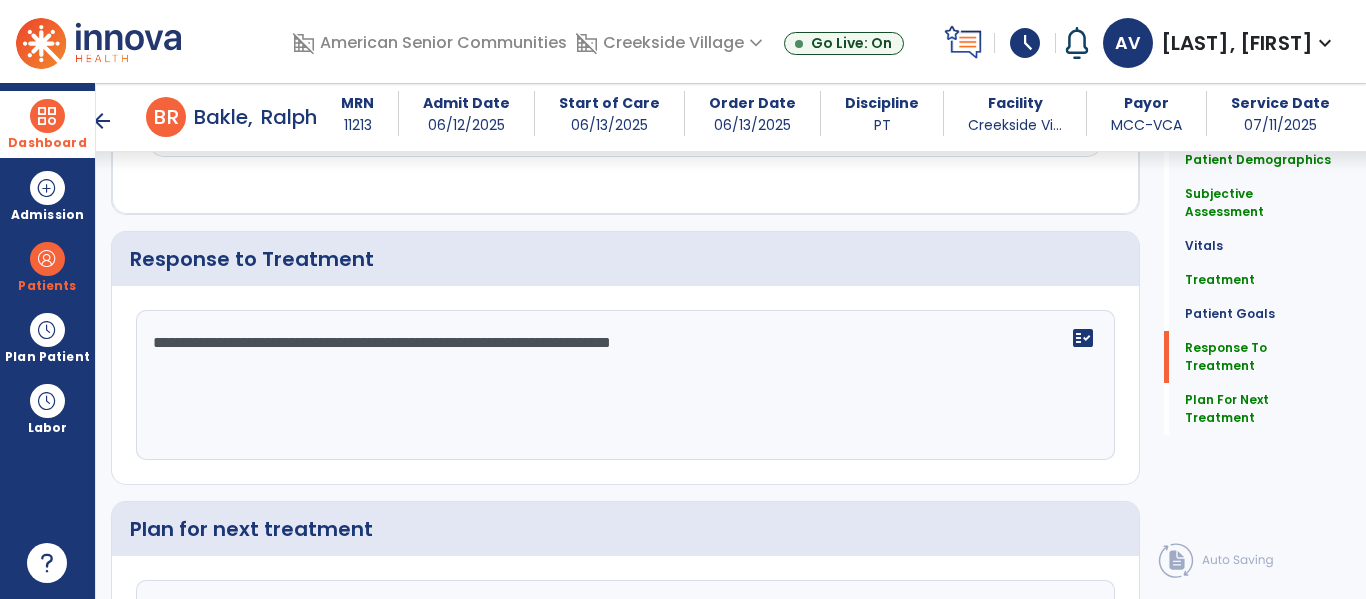 scroll, scrollTop: 3435, scrollLeft: 0, axis: vertical 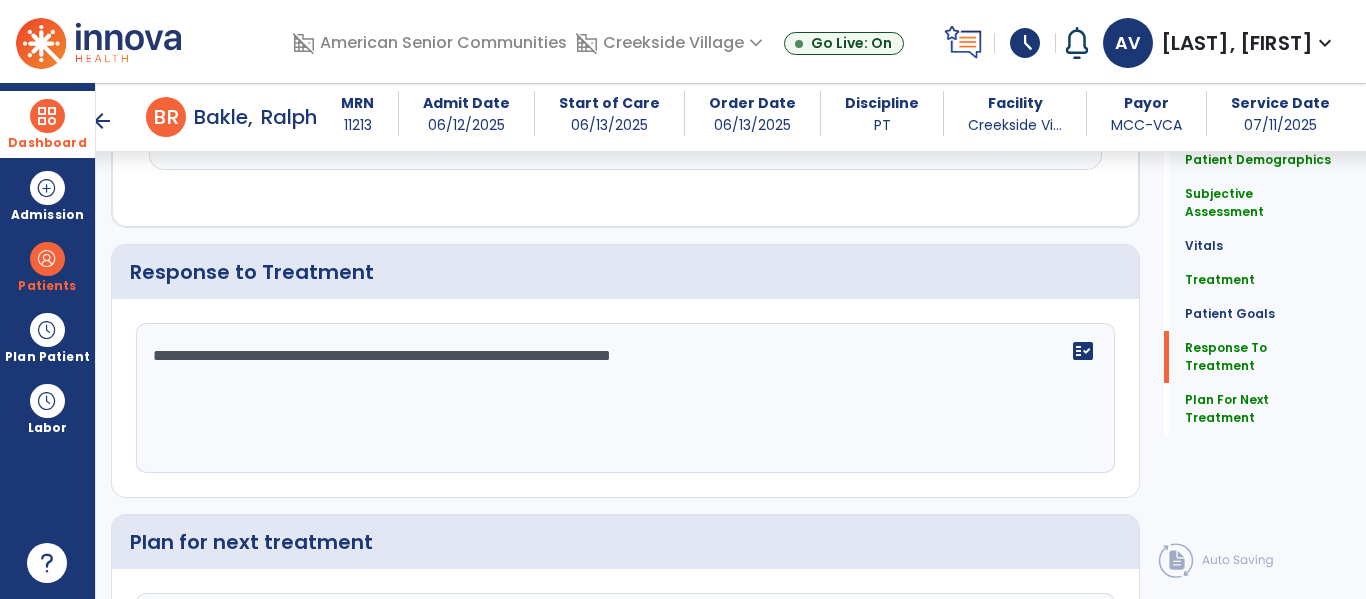 type on "**********" 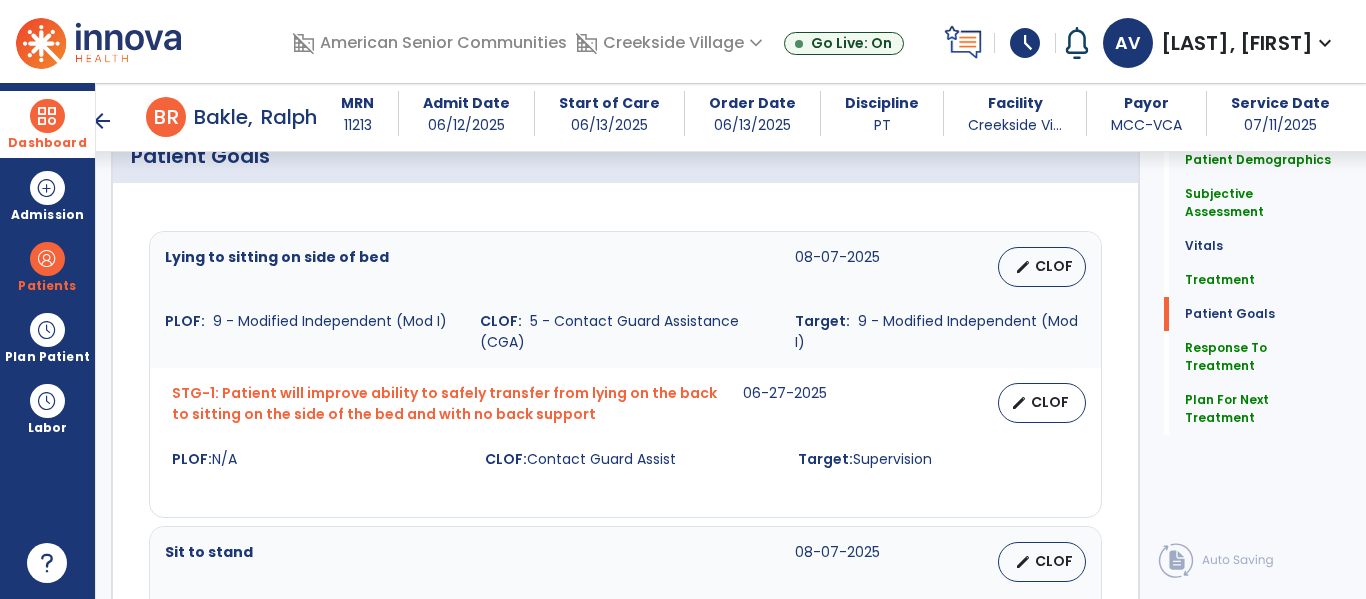 scroll, scrollTop: 3670, scrollLeft: 0, axis: vertical 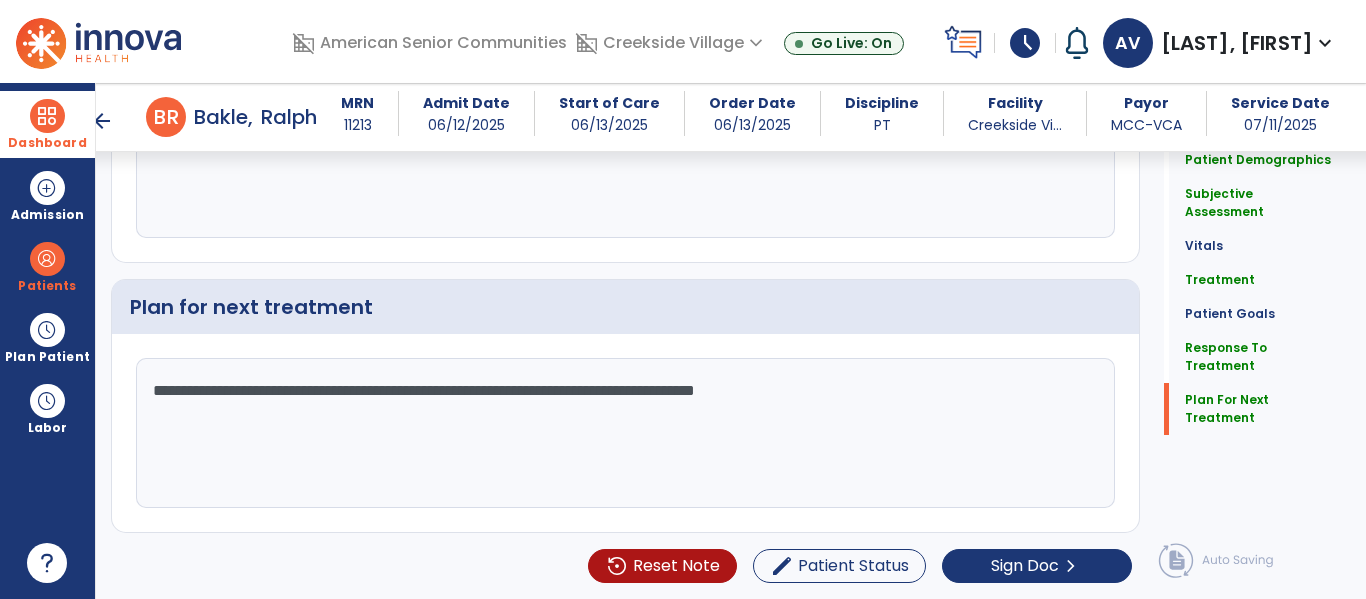 type on "**********" 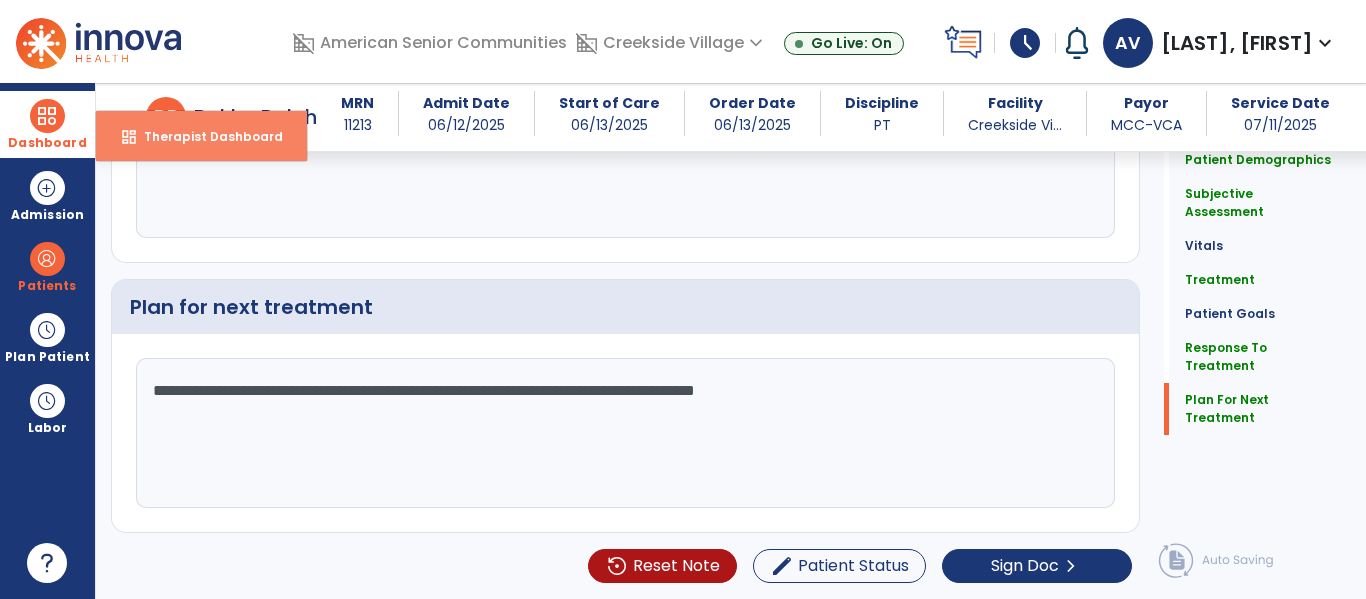 click on "dashboard  Therapist Dashboard" at bounding box center [201, 136] 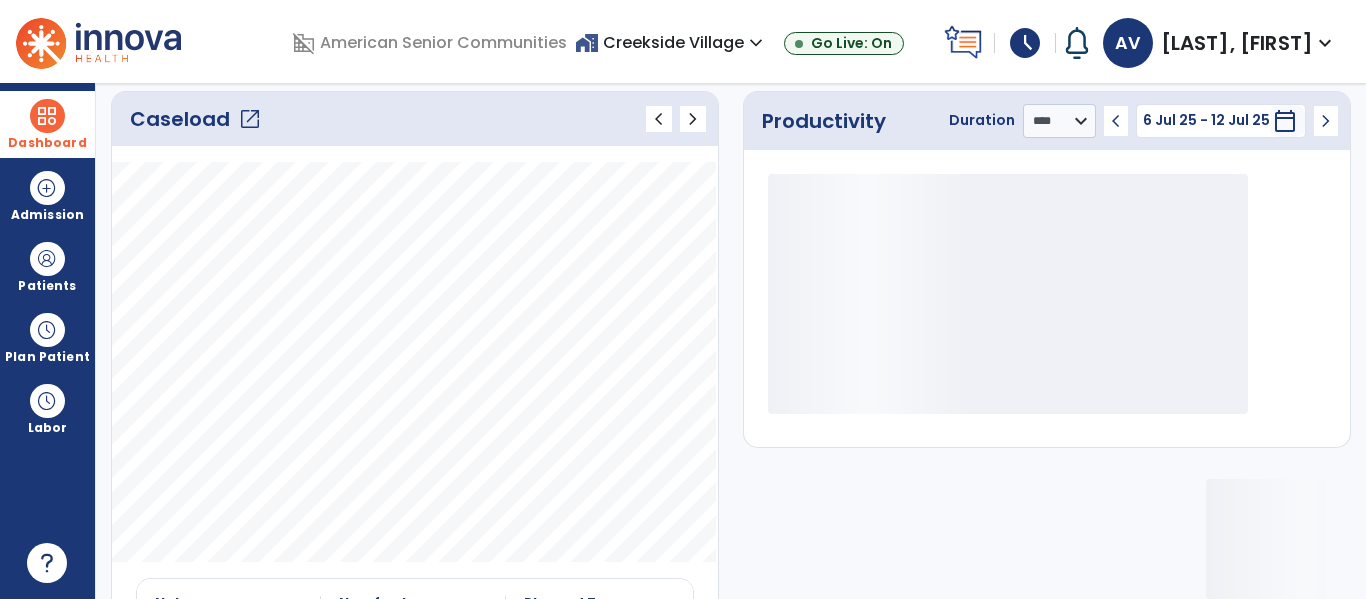 scroll, scrollTop: 0, scrollLeft: 0, axis: both 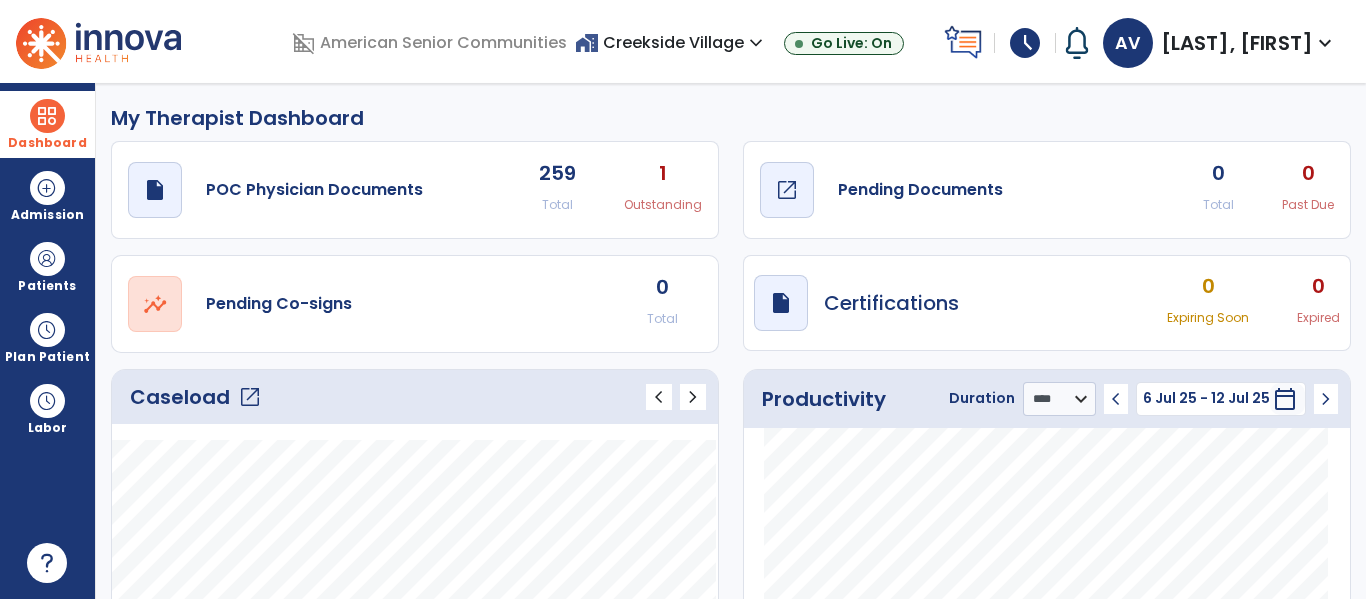 click on "Pending Documents" 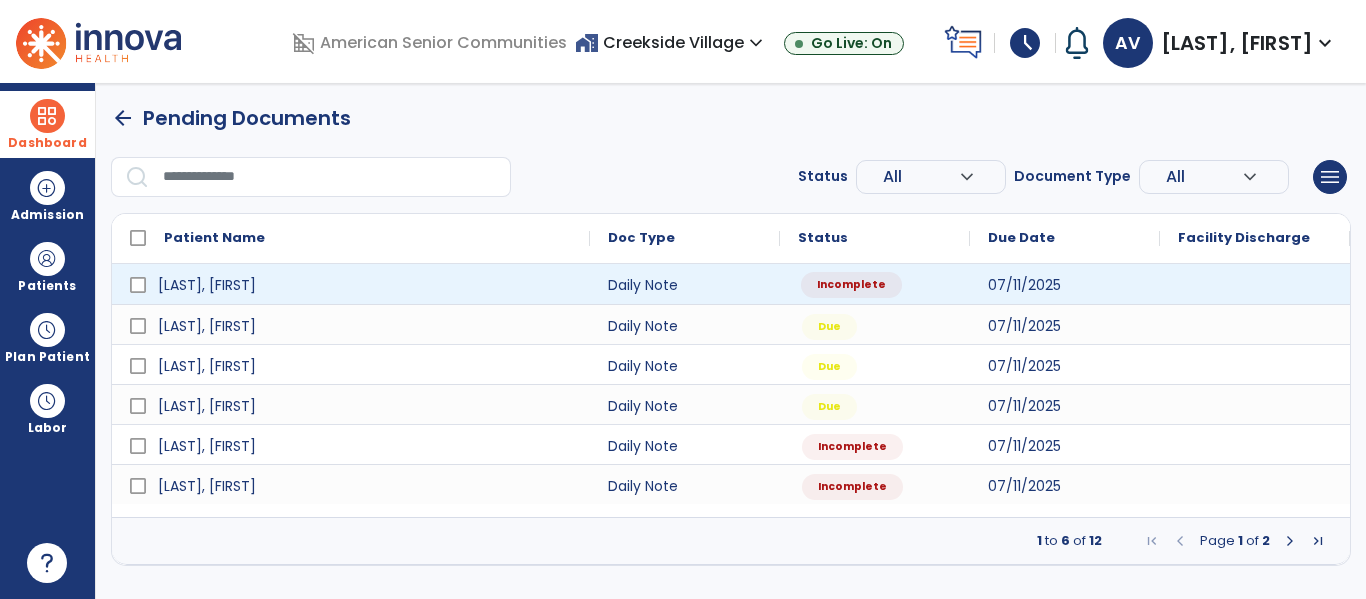click on "Incomplete" at bounding box center [875, 284] 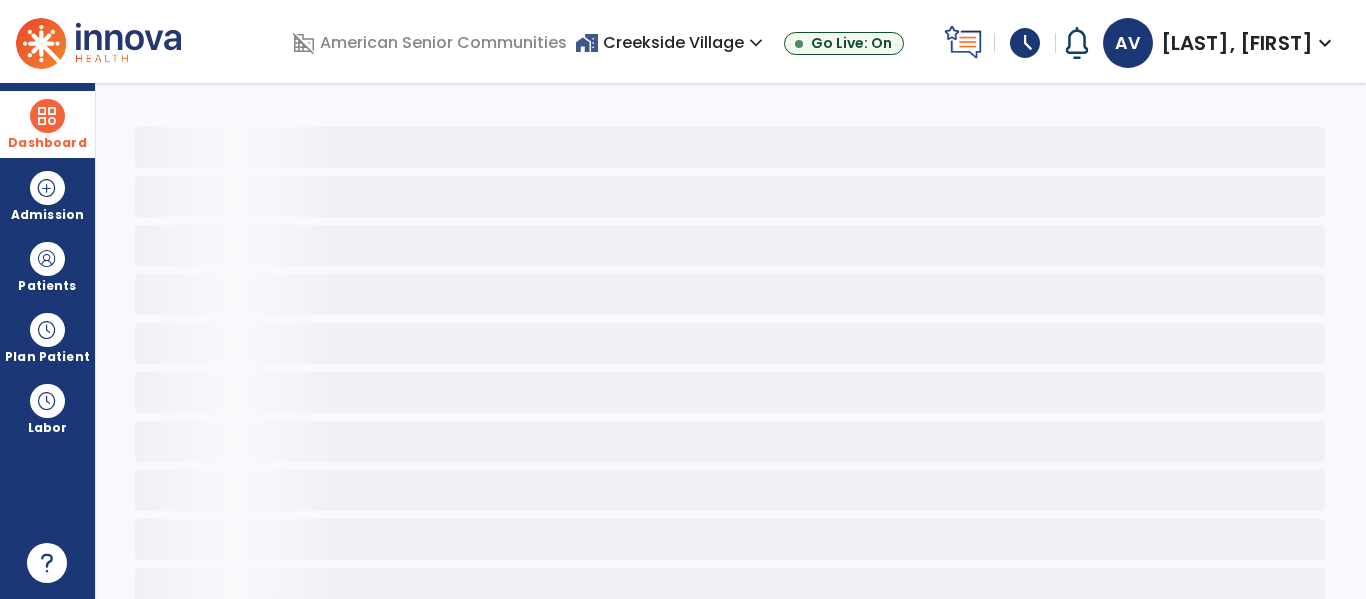 select on "*" 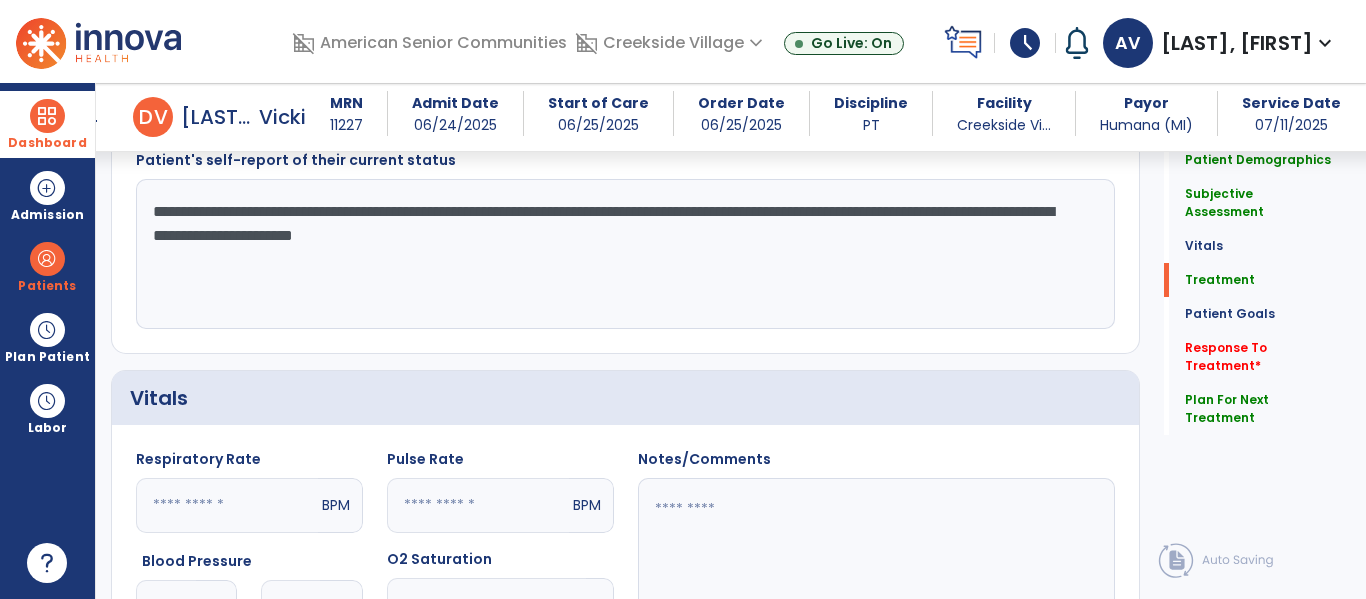 scroll, scrollTop: 1218, scrollLeft: 0, axis: vertical 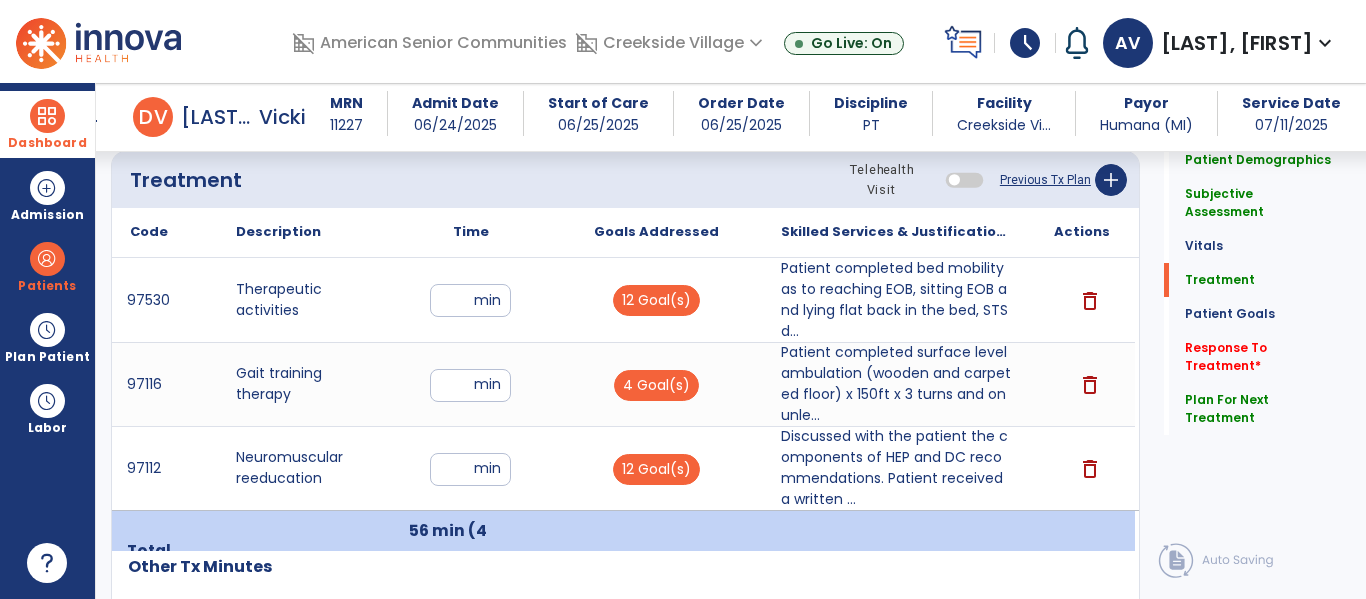 click on "** min" at bounding box center [470, 384] 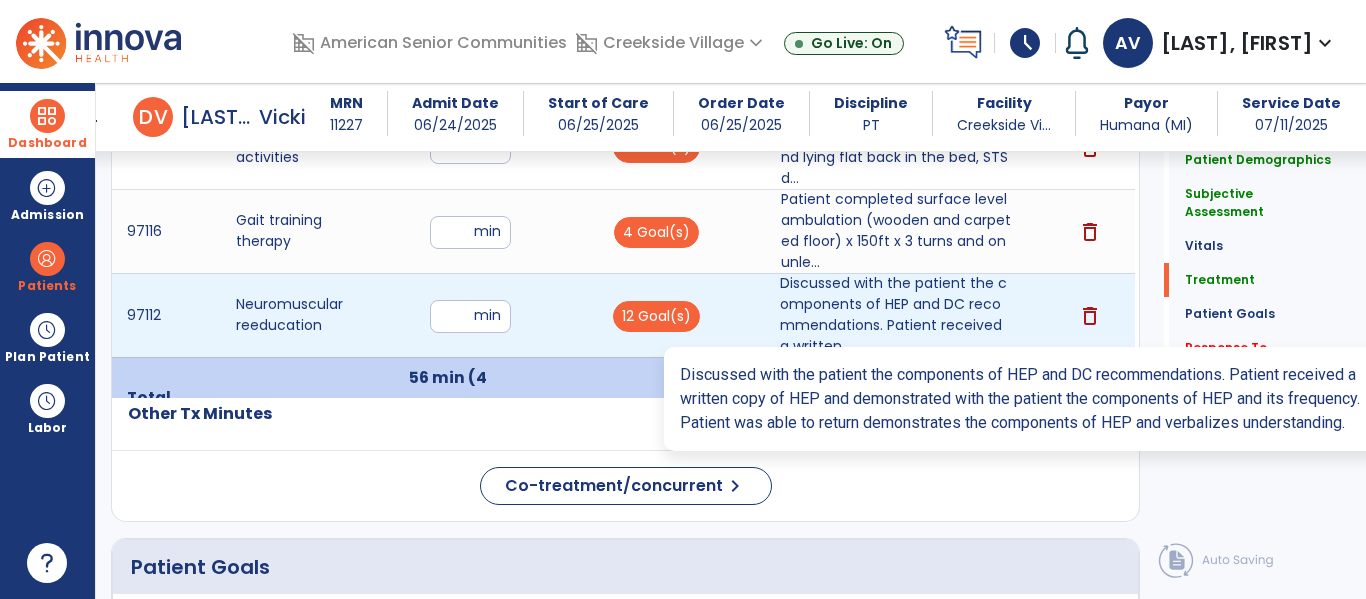 click on "Discussed with the patient the components of HEP and DC recommendations. Patient received a written ..." at bounding box center [896, 315] 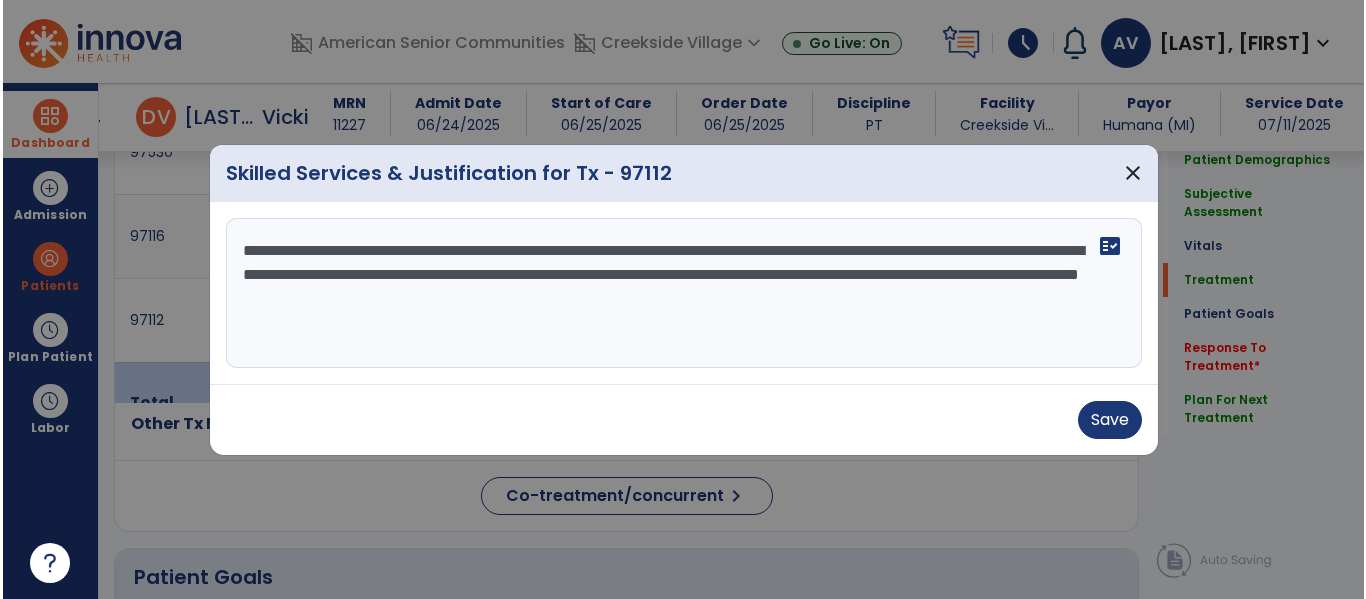scroll, scrollTop: 1371, scrollLeft: 0, axis: vertical 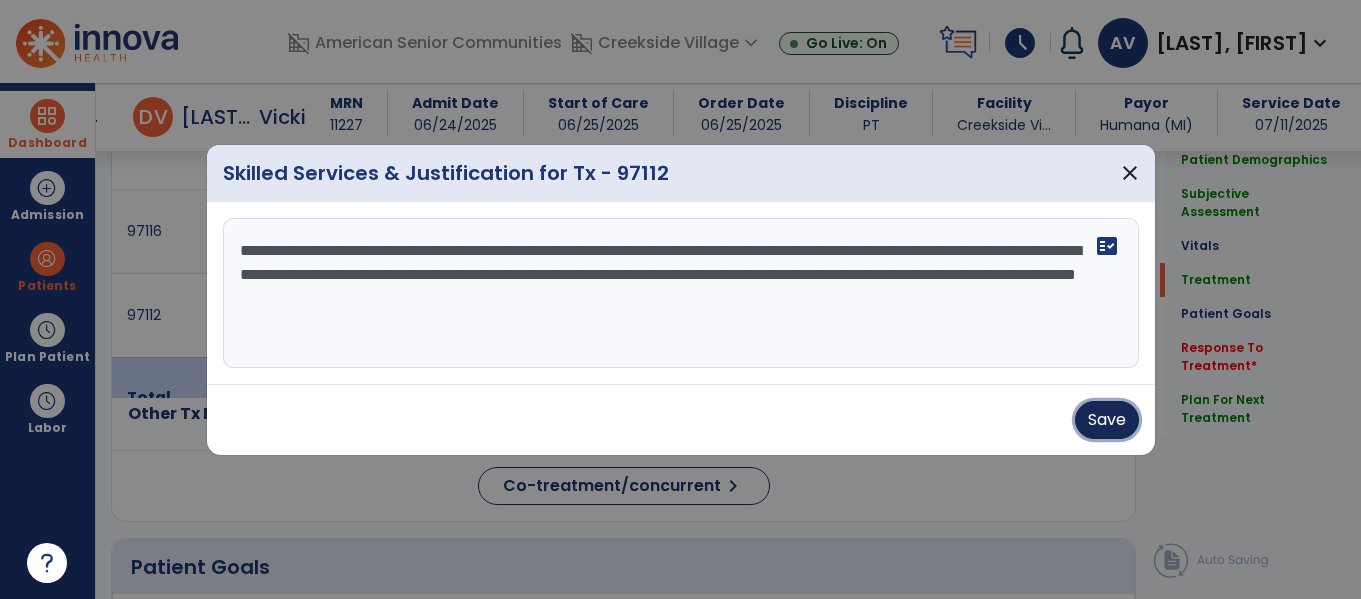 click on "Save" at bounding box center (1107, 420) 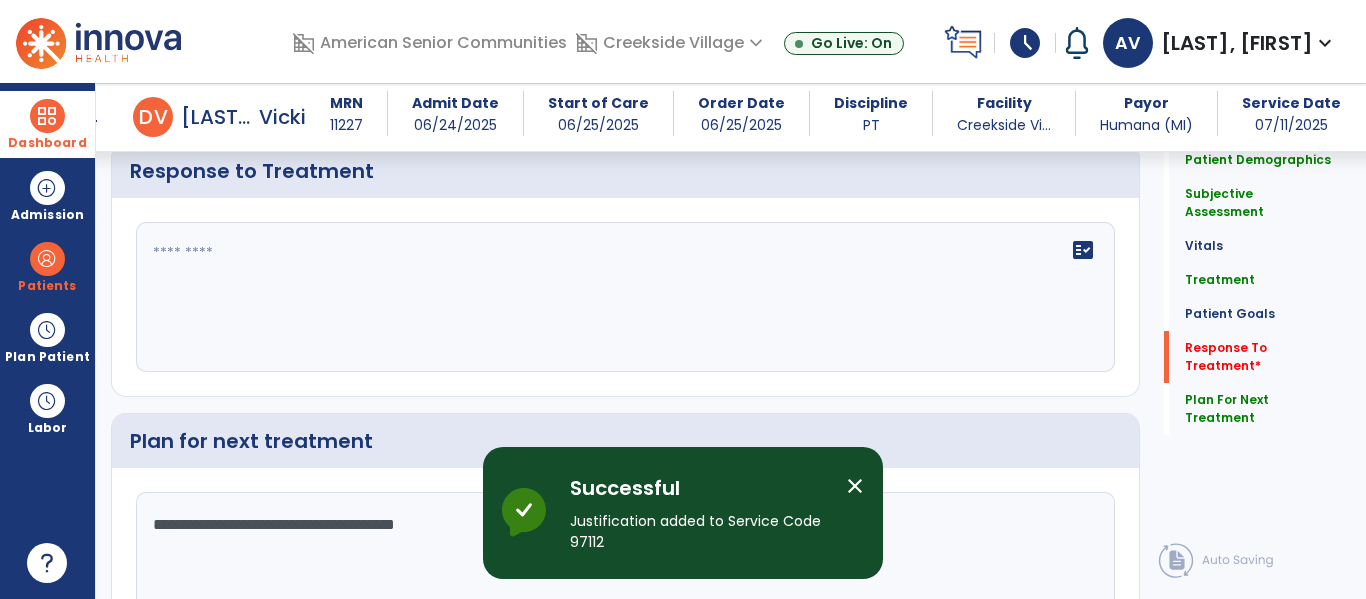 scroll, scrollTop: 3630, scrollLeft: 0, axis: vertical 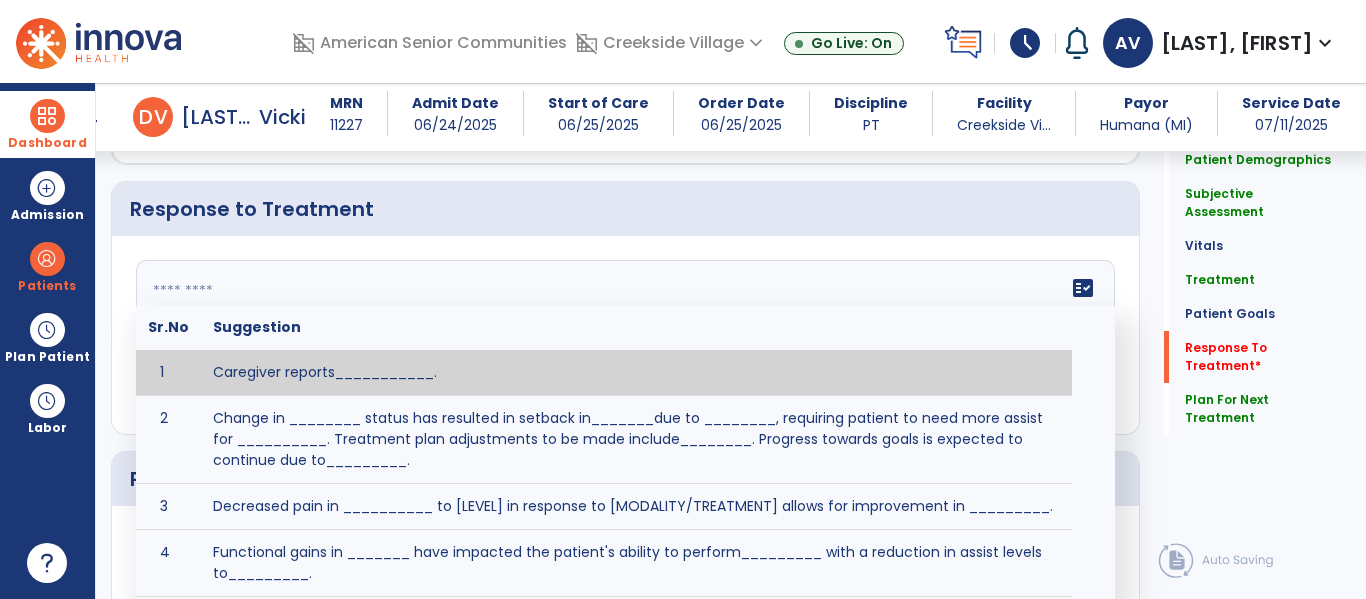 click 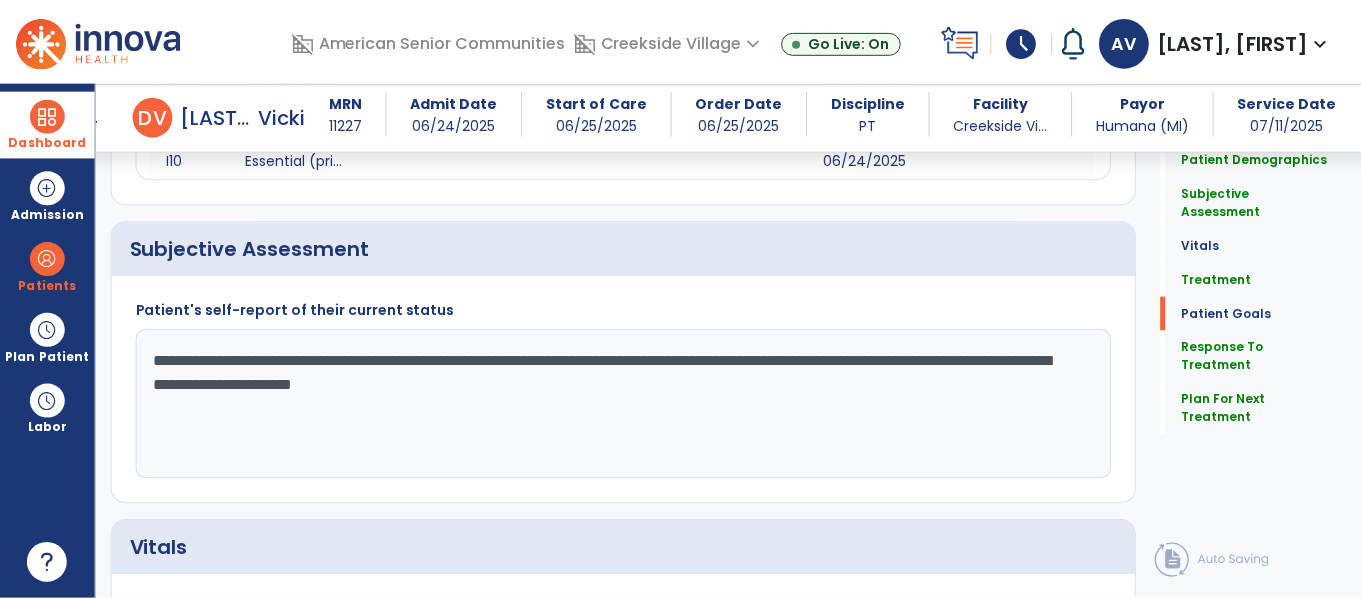 scroll, scrollTop: 3800, scrollLeft: 0, axis: vertical 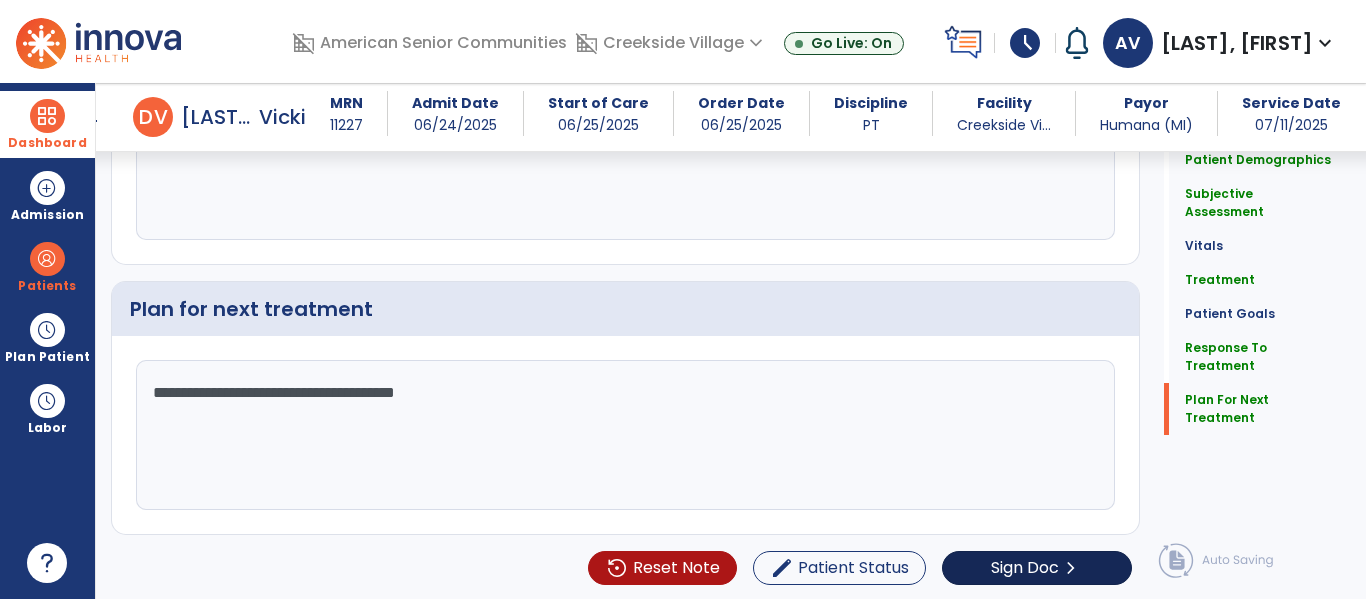 type on "**********" 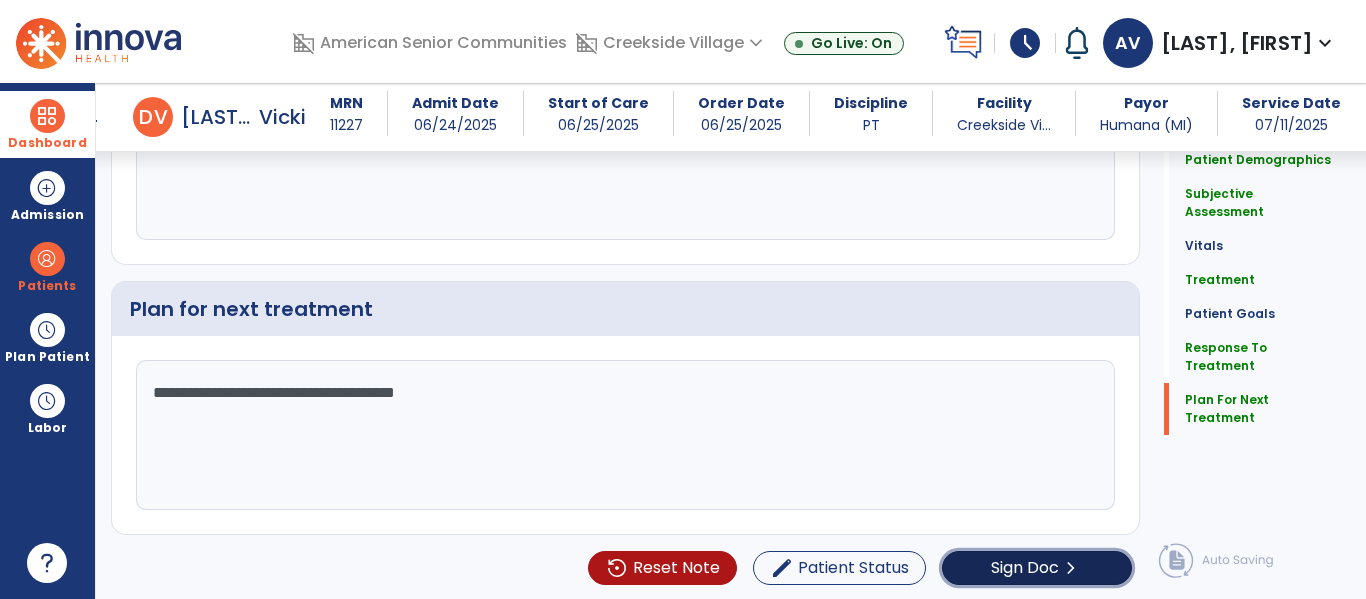 click on "Sign Doc" 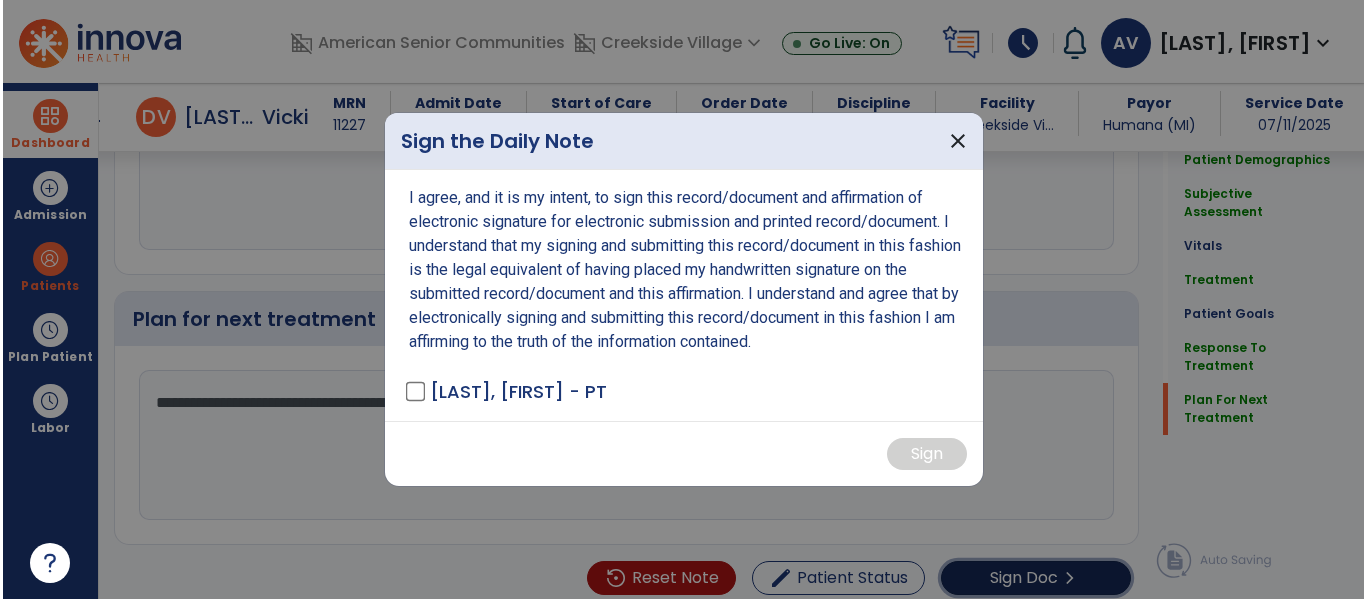scroll, scrollTop: 3800, scrollLeft: 0, axis: vertical 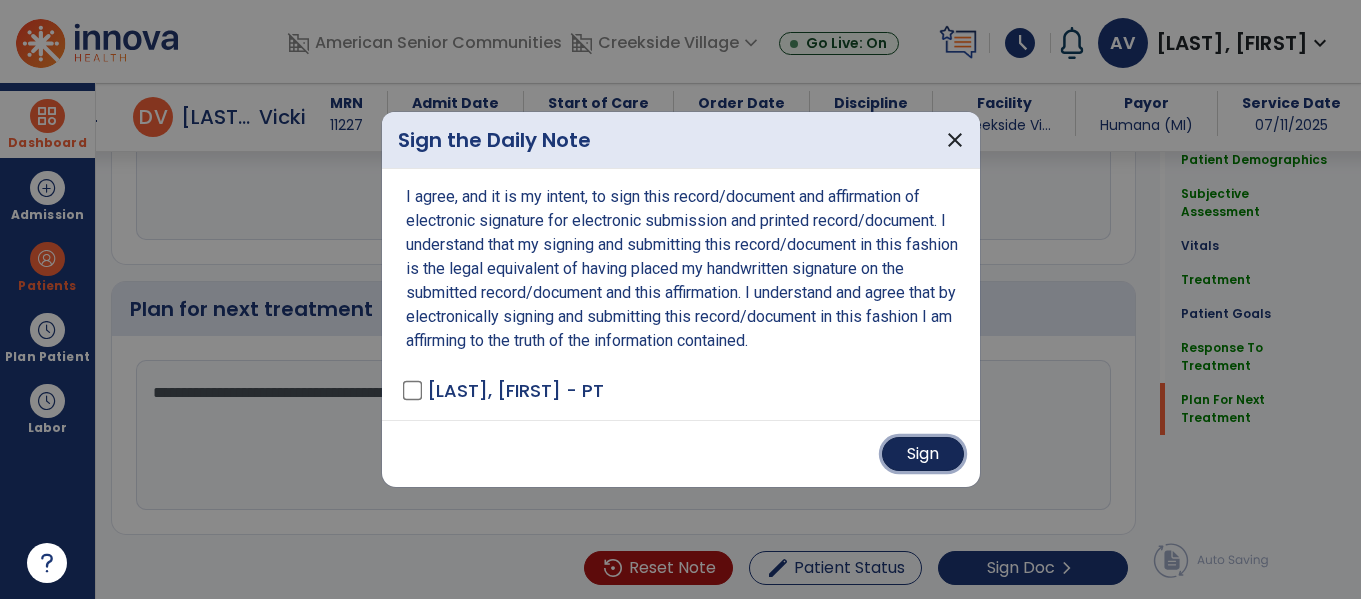 click on "Sign" at bounding box center [923, 454] 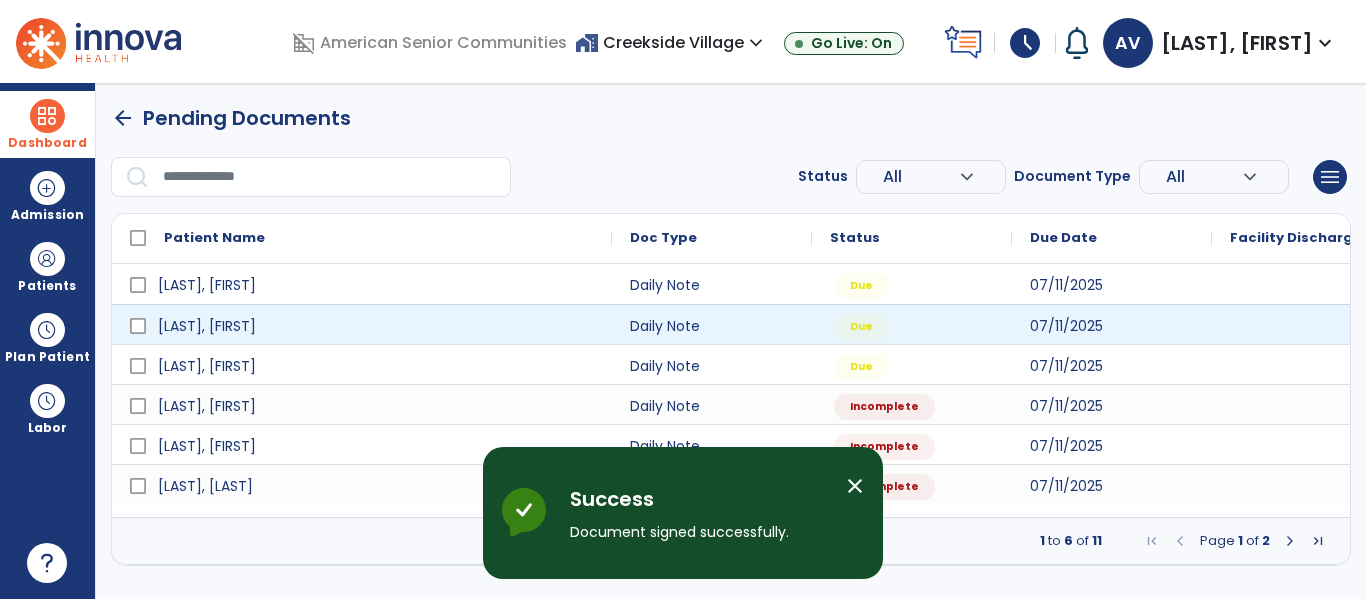 scroll, scrollTop: 0, scrollLeft: 0, axis: both 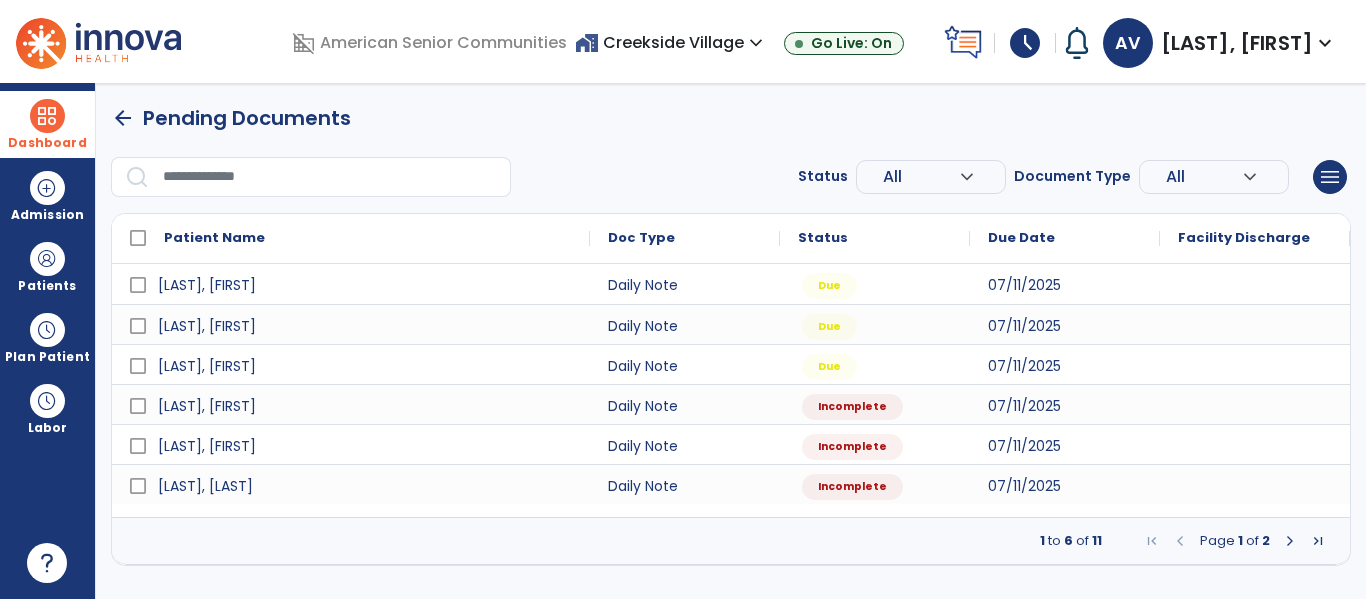 click at bounding box center [1290, 541] 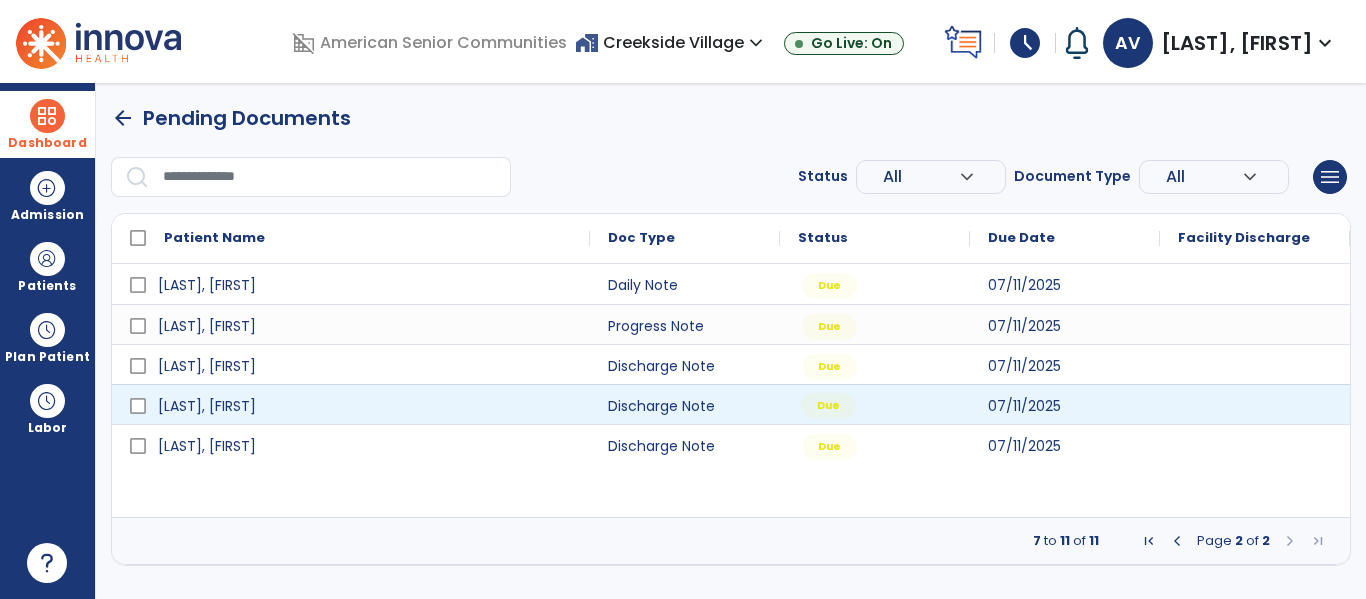 click on "Due" at bounding box center [875, 404] 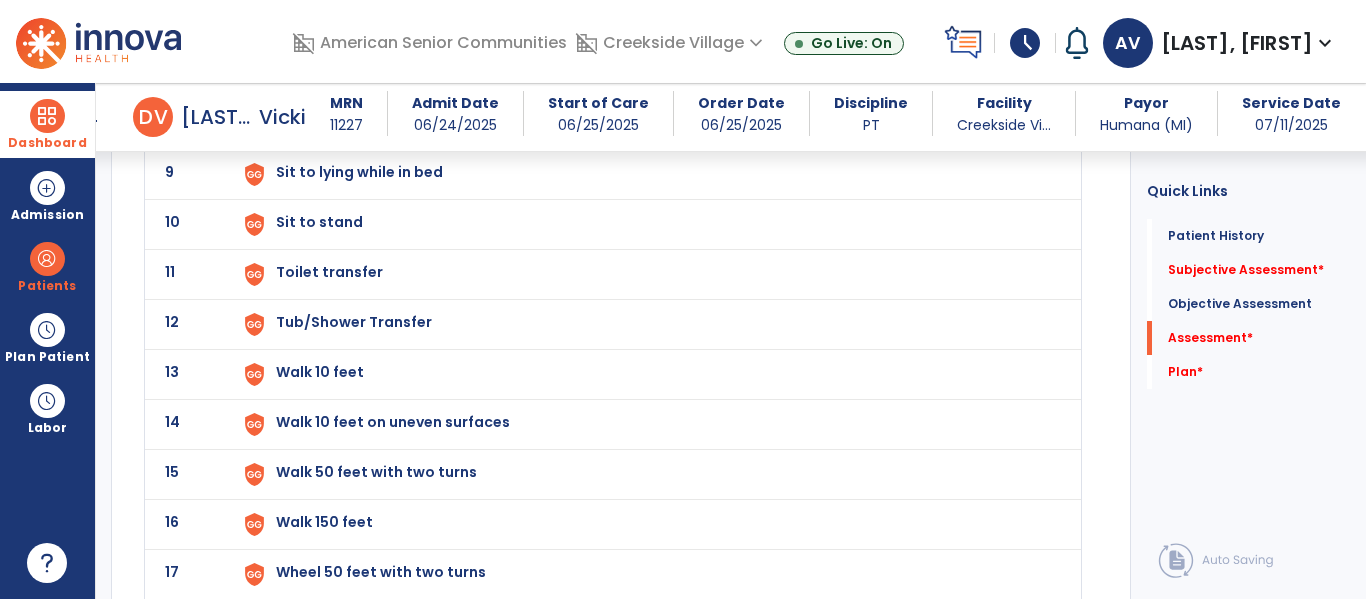scroll, scrollTop: 4416, scrollLeft: 0, axis: vertical 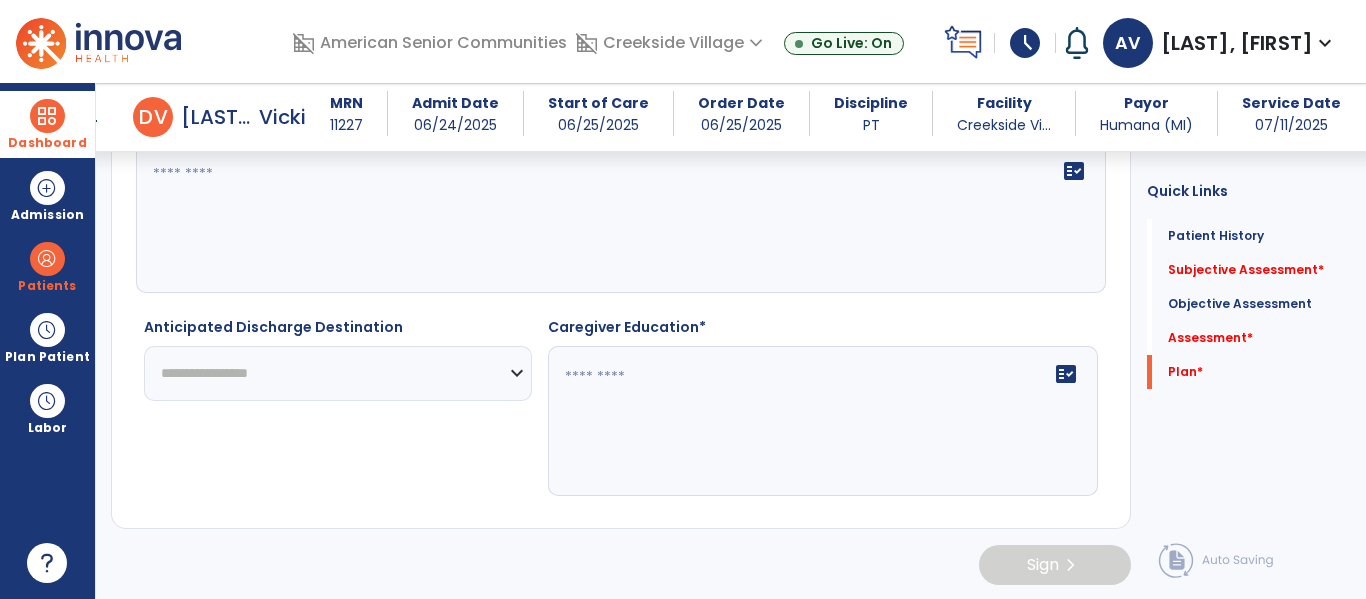 click on "**********" 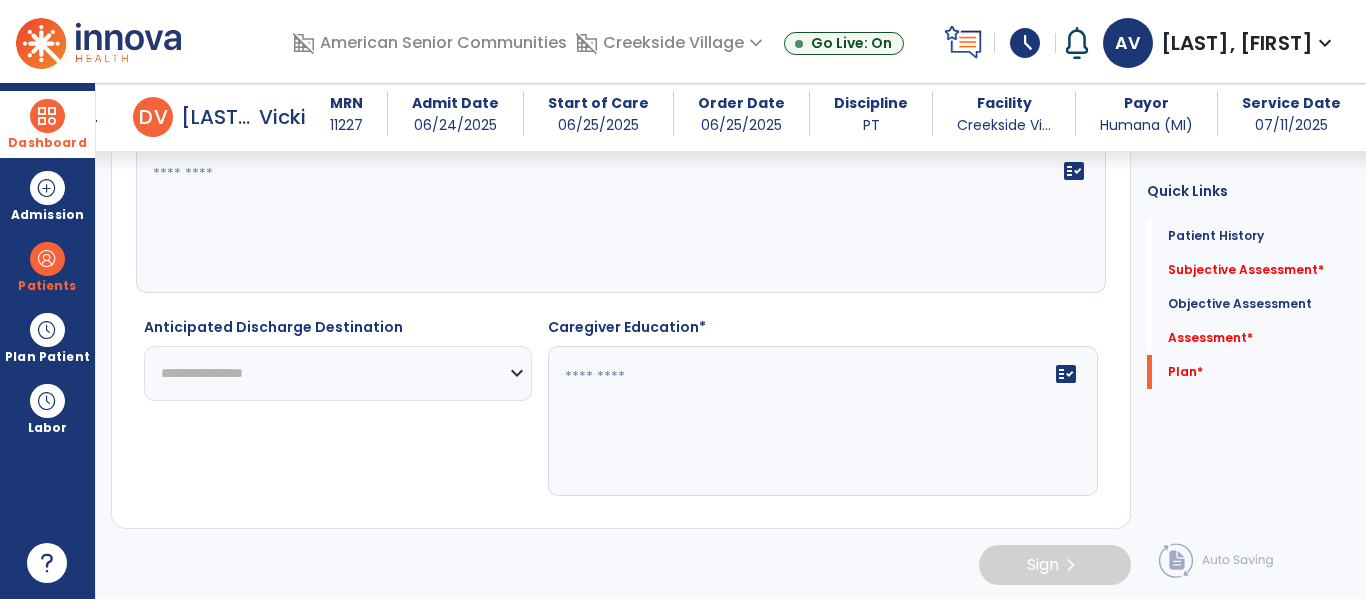 click on "**********" 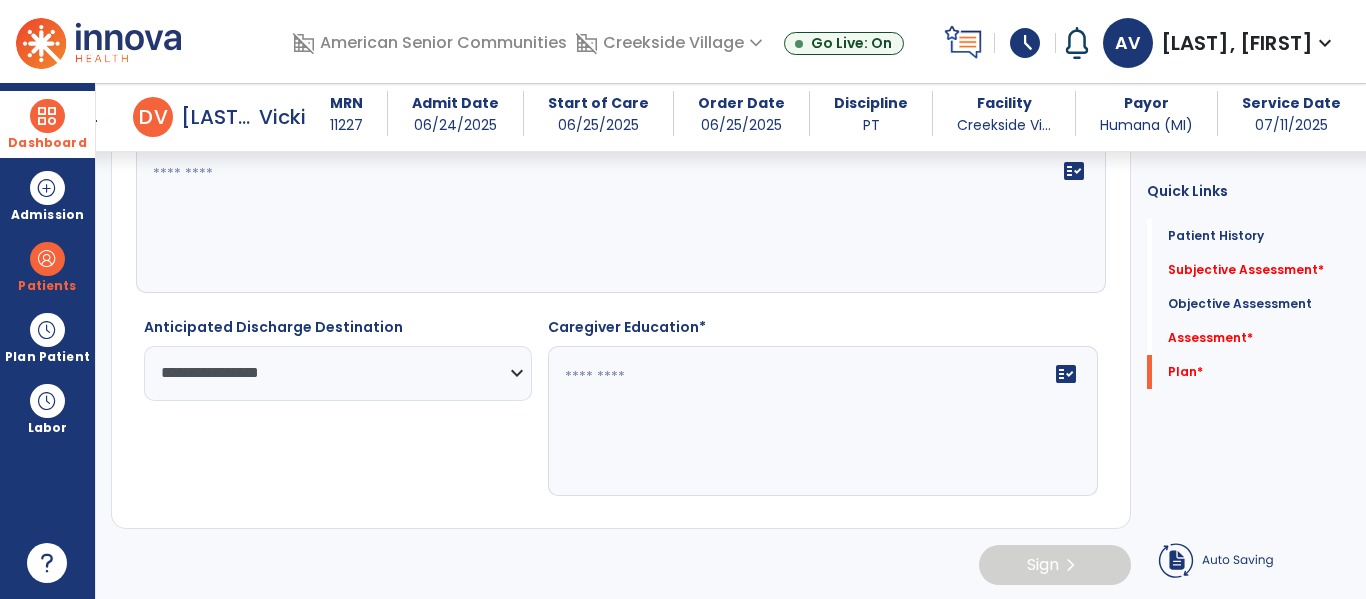 click on "fact_check" 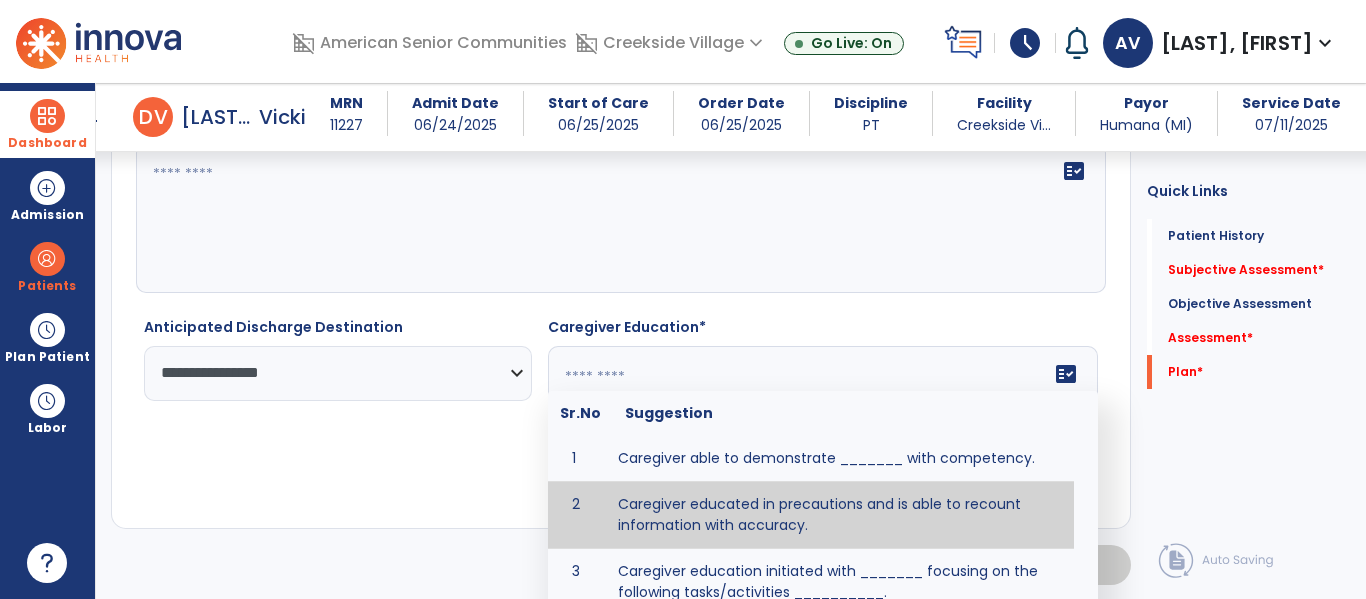 scroll, scrollTop: 64, scrollLeft: 0, axis: vertical 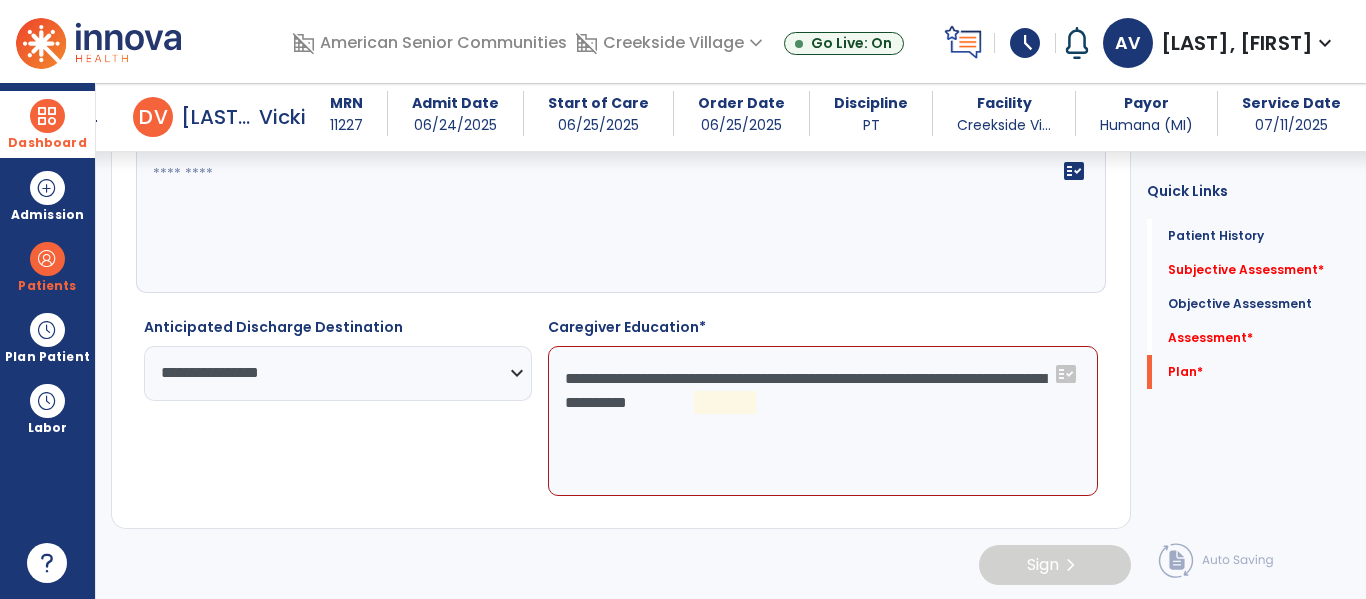 click on "**********" 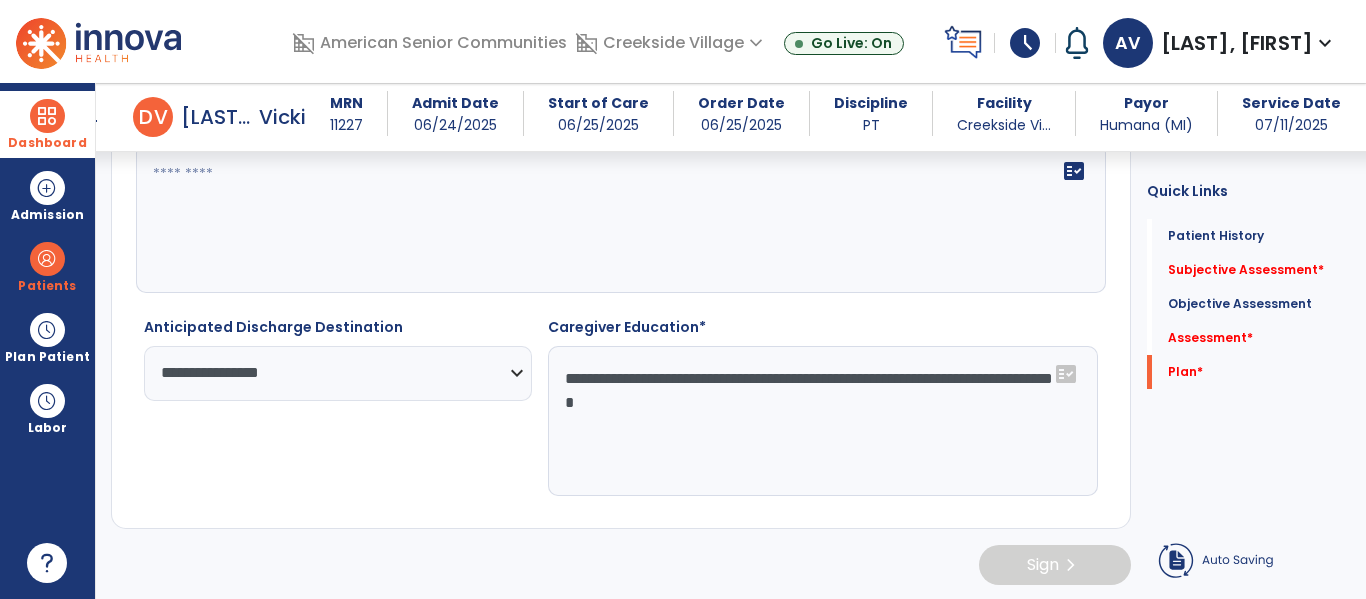 click on "**********" 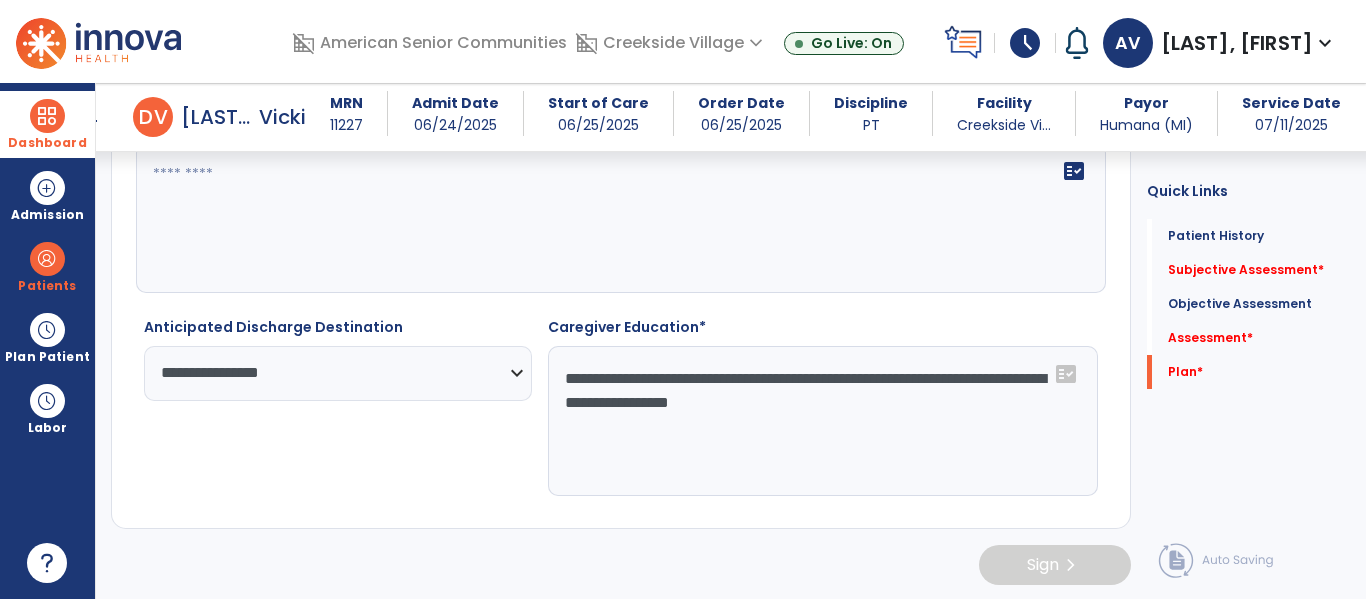 click on "**********" 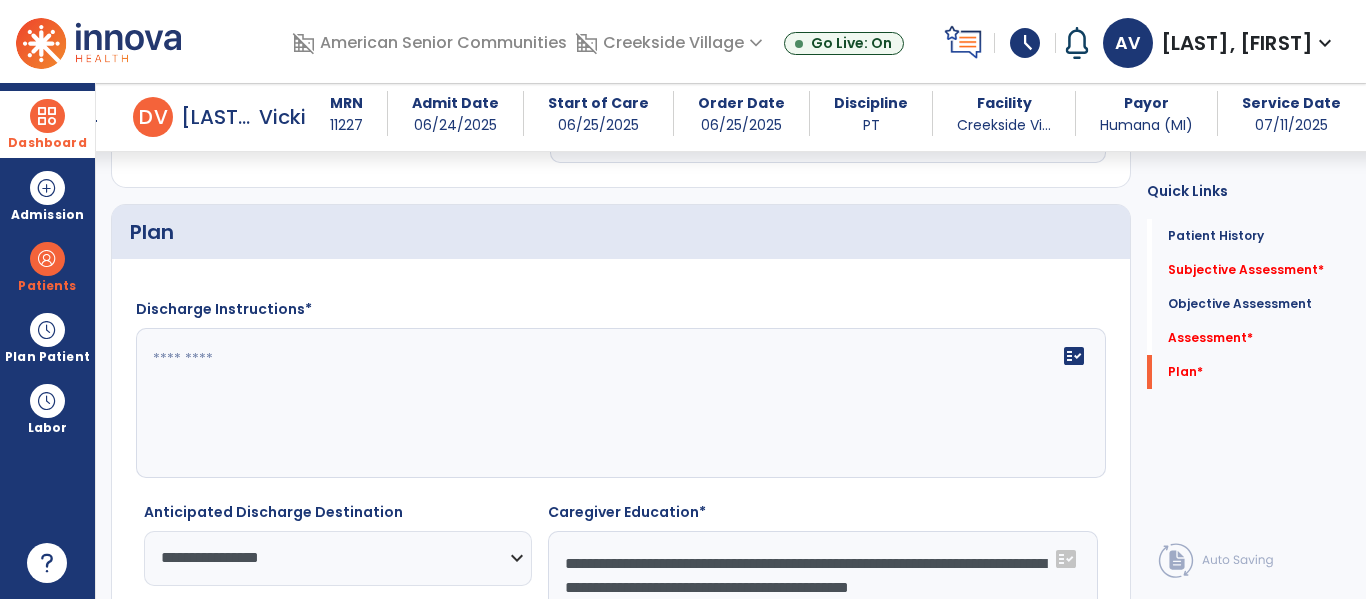 scroll, scrollTop: 4230, scrollLeft: 0, axis: vertical 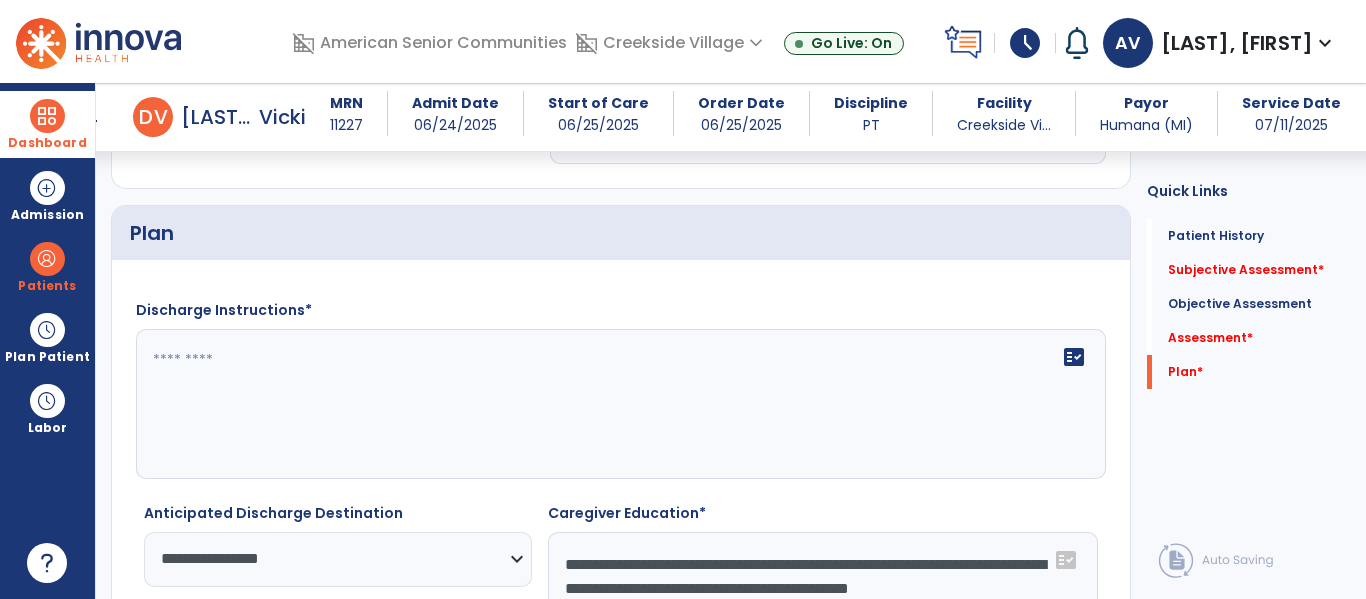 type on "**********" 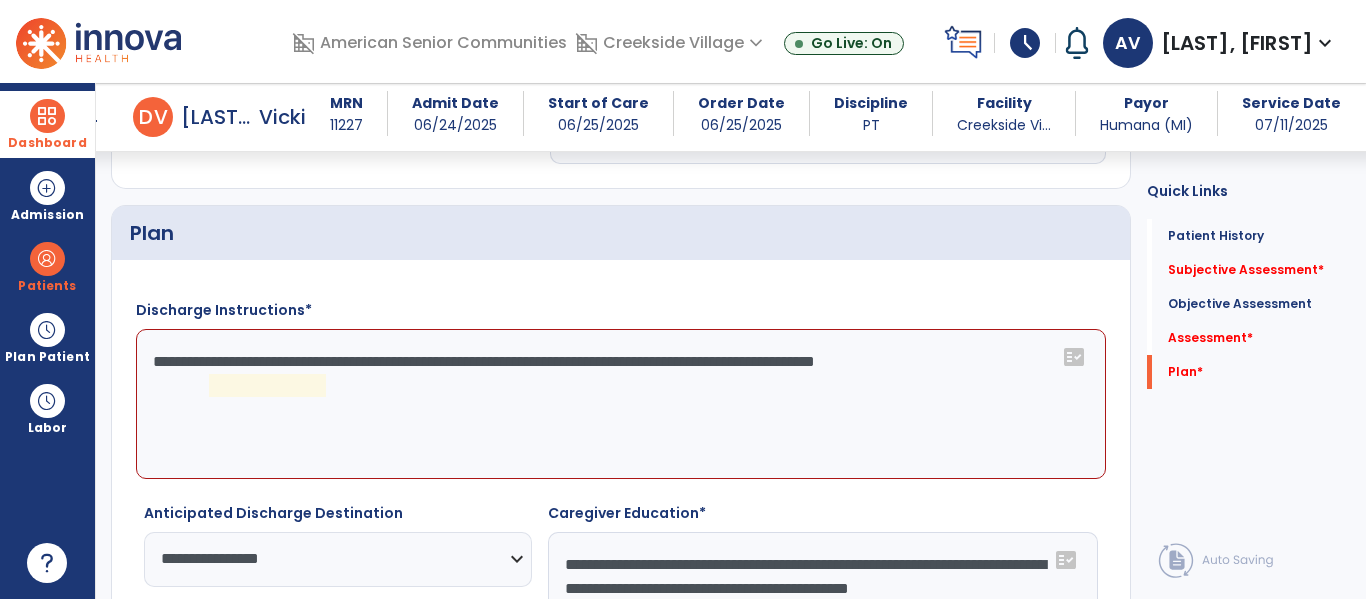 click on "**********" 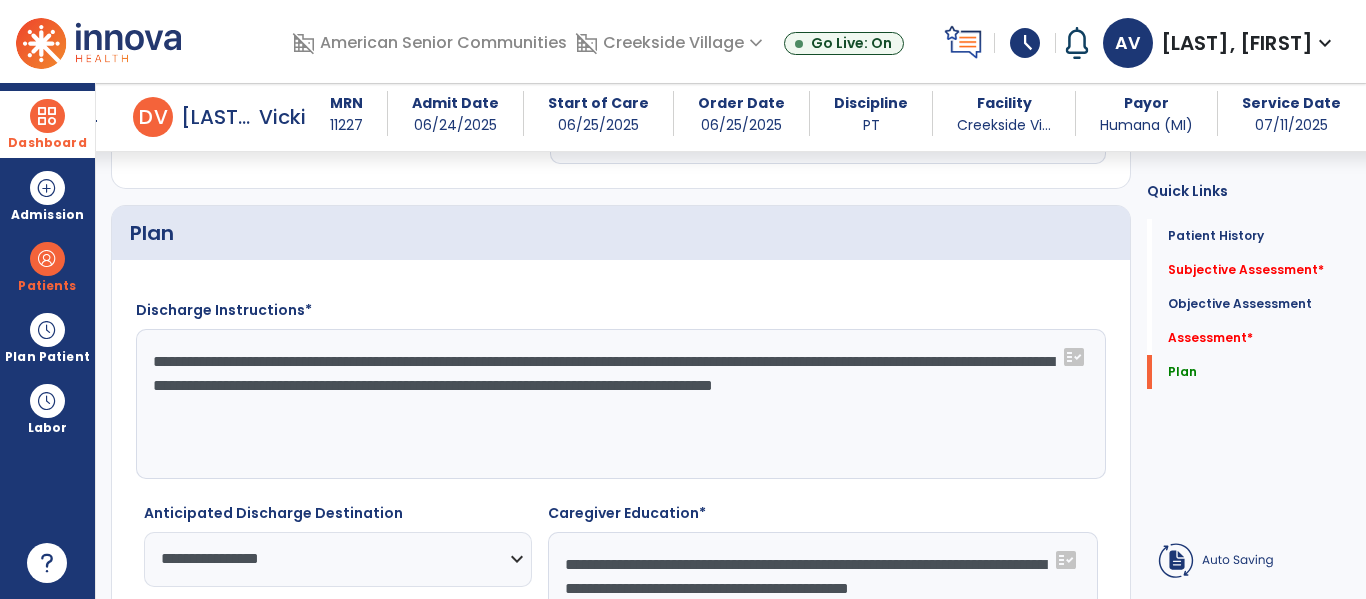 click on "**********" 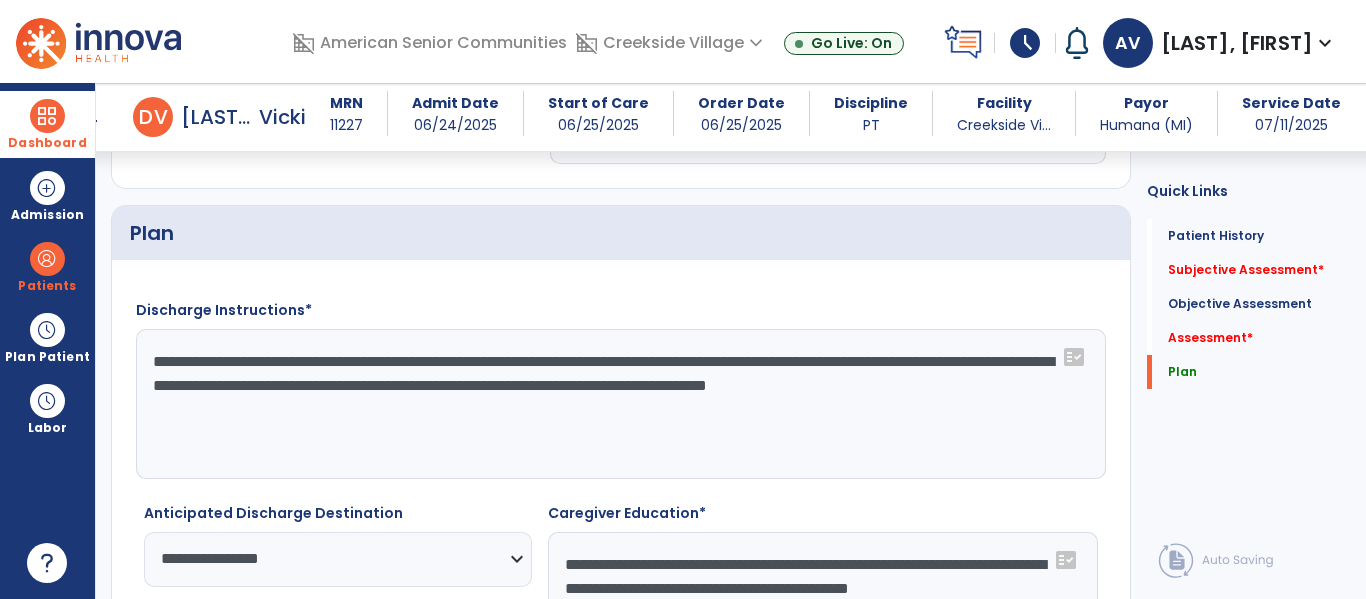 click on "**********" 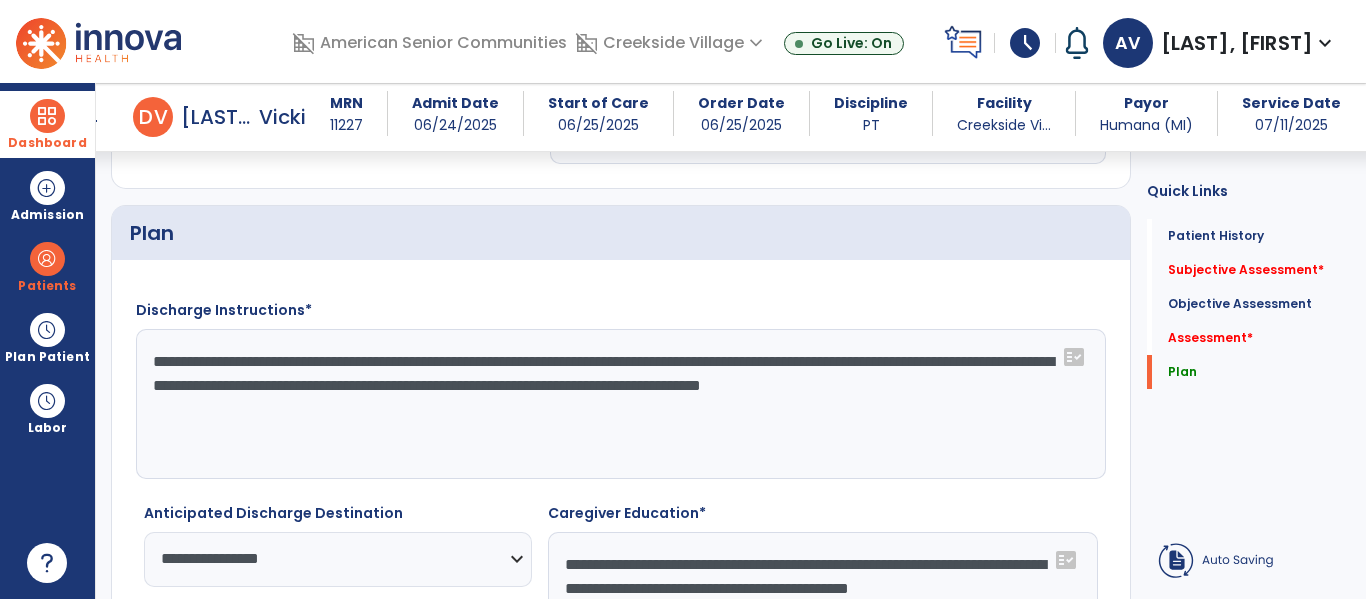 click on "**********" 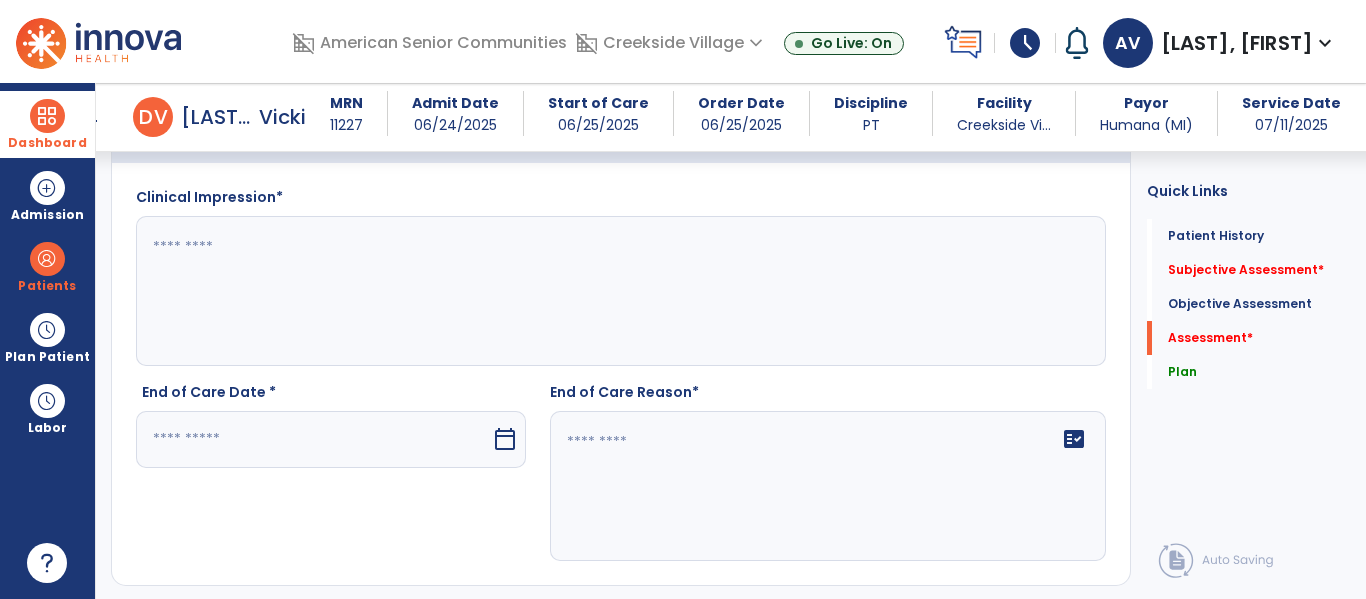 scroll, scrollTop: 3828, scrollLeft: 0, axis: vertical 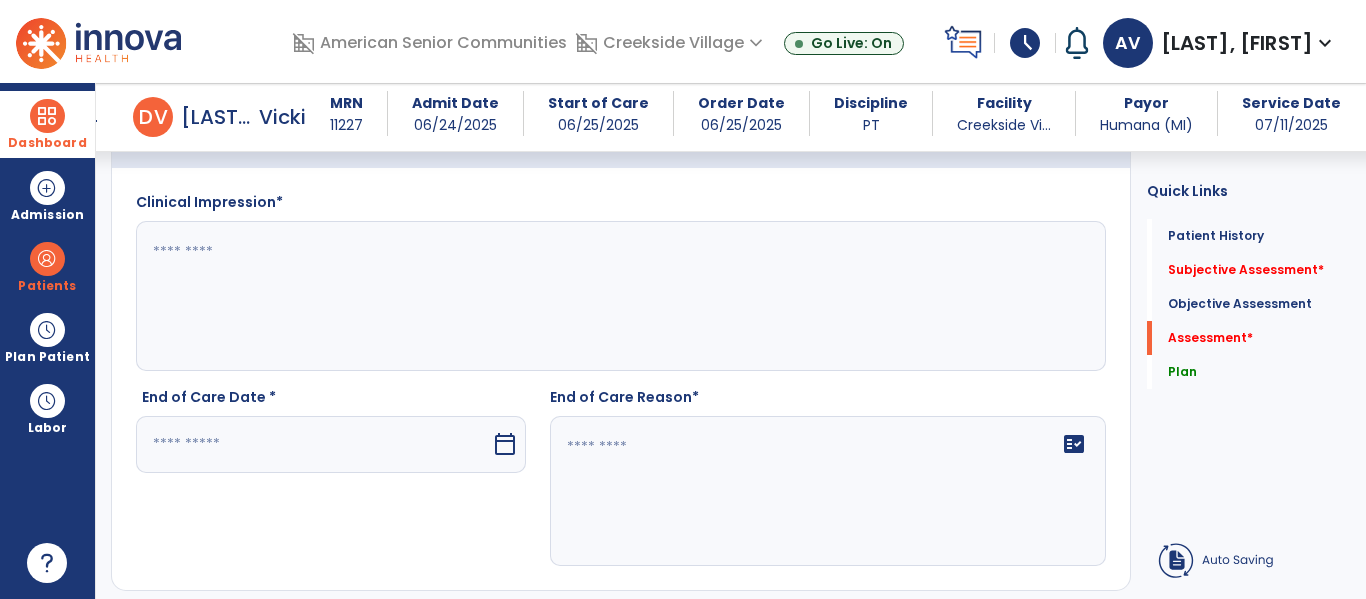 type on "**********" 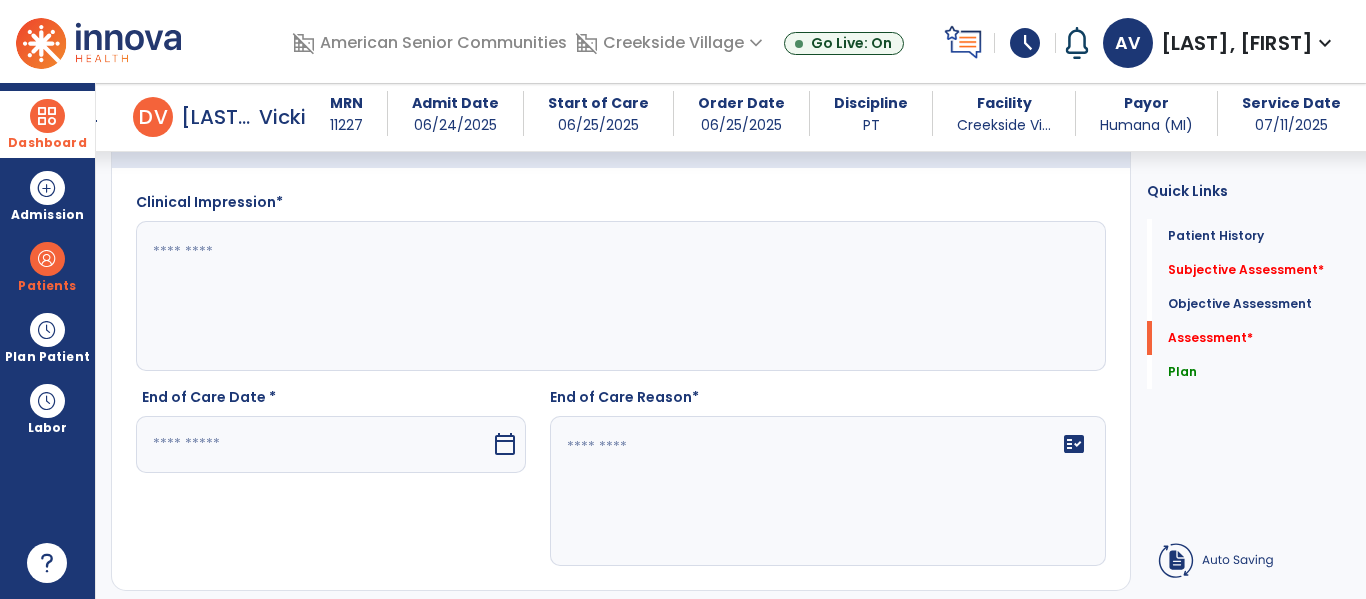 click at bounding box center (313, 444) 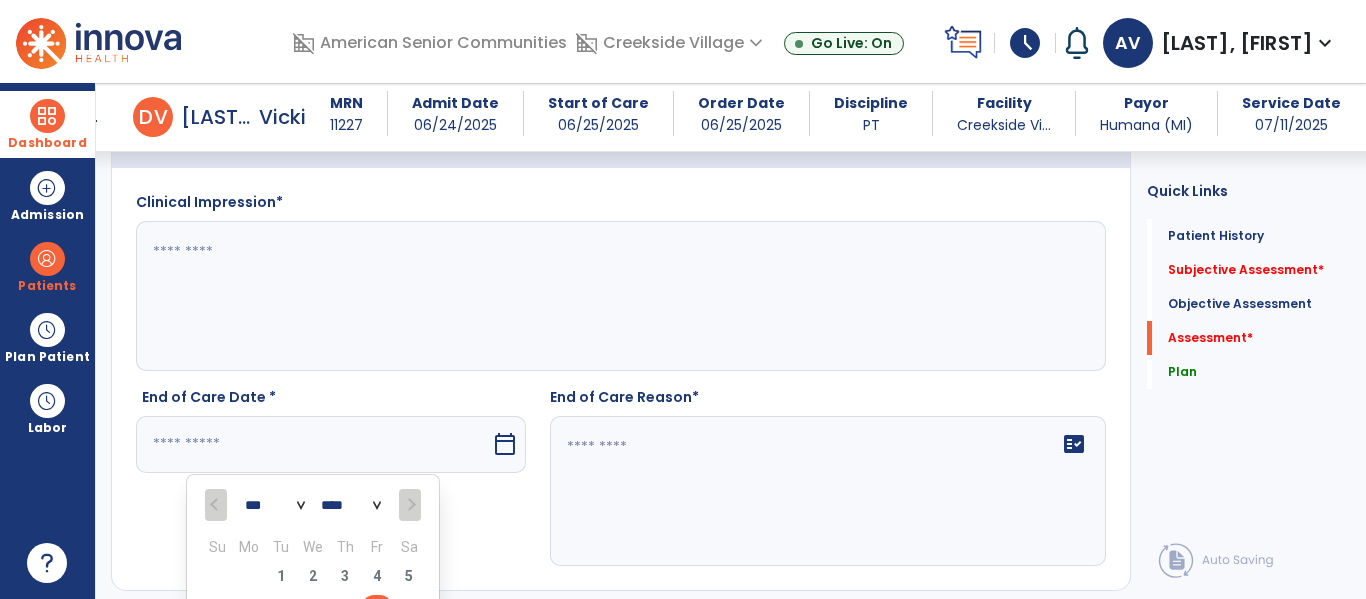 scroll, scrollTop: 3854, scrollLeft: 0, axis: vertical 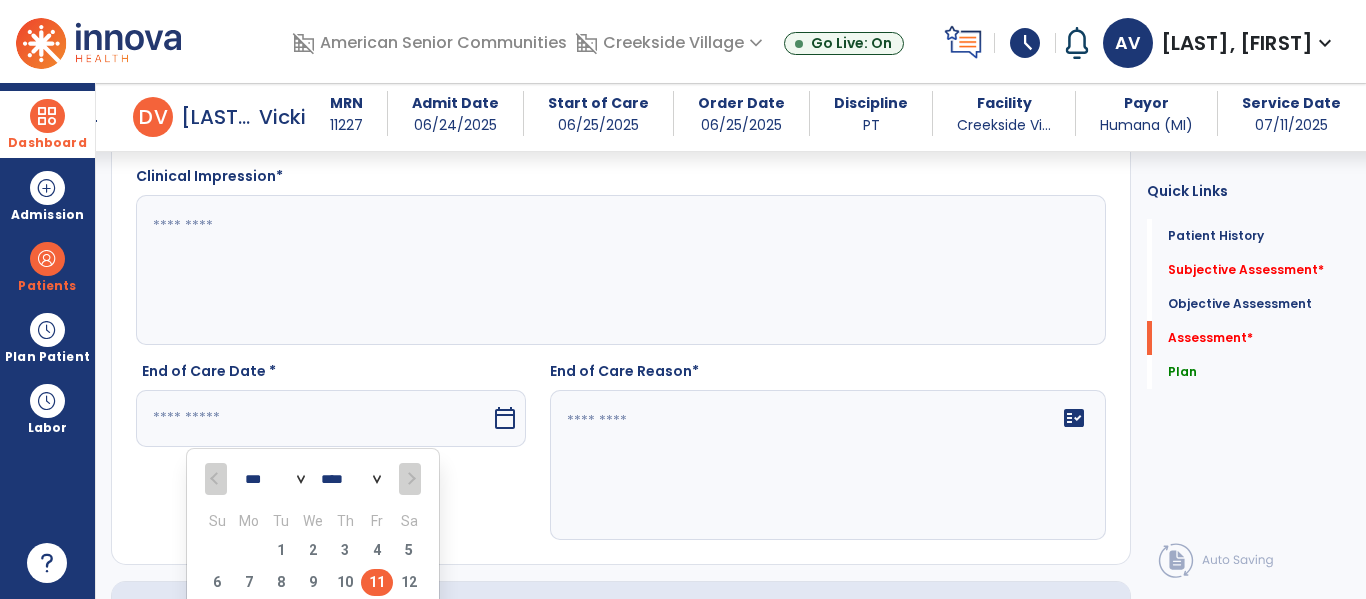 click on "11" at bounding box center (377, 582) 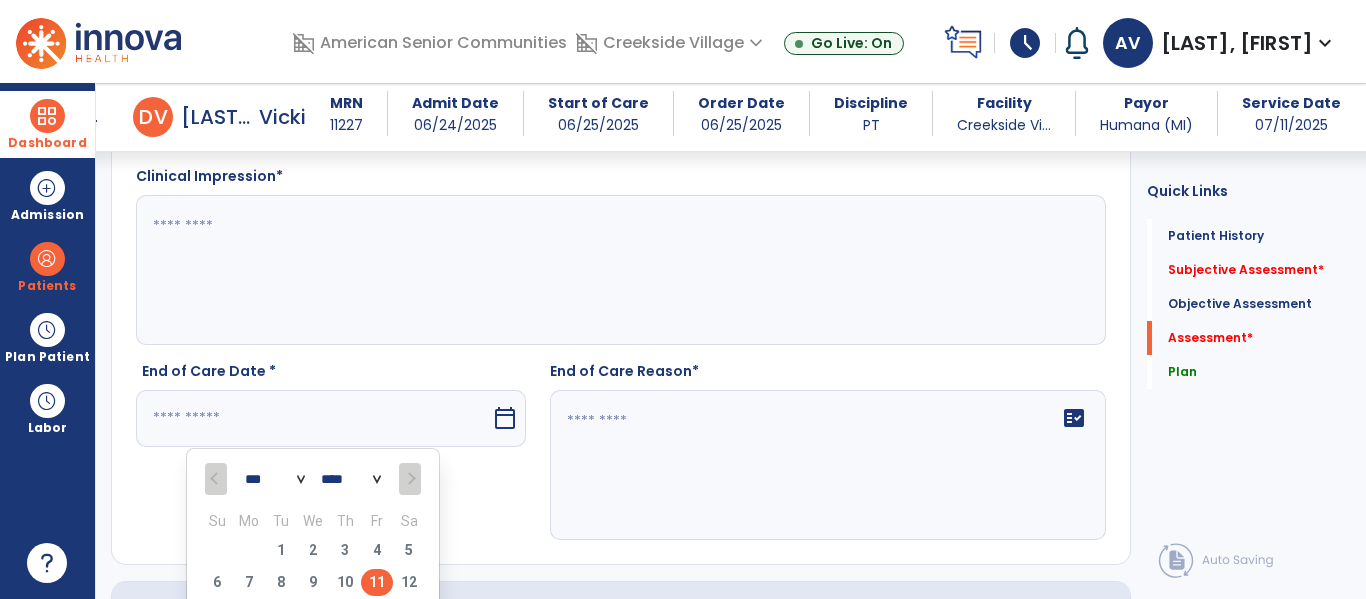 type on "*********" 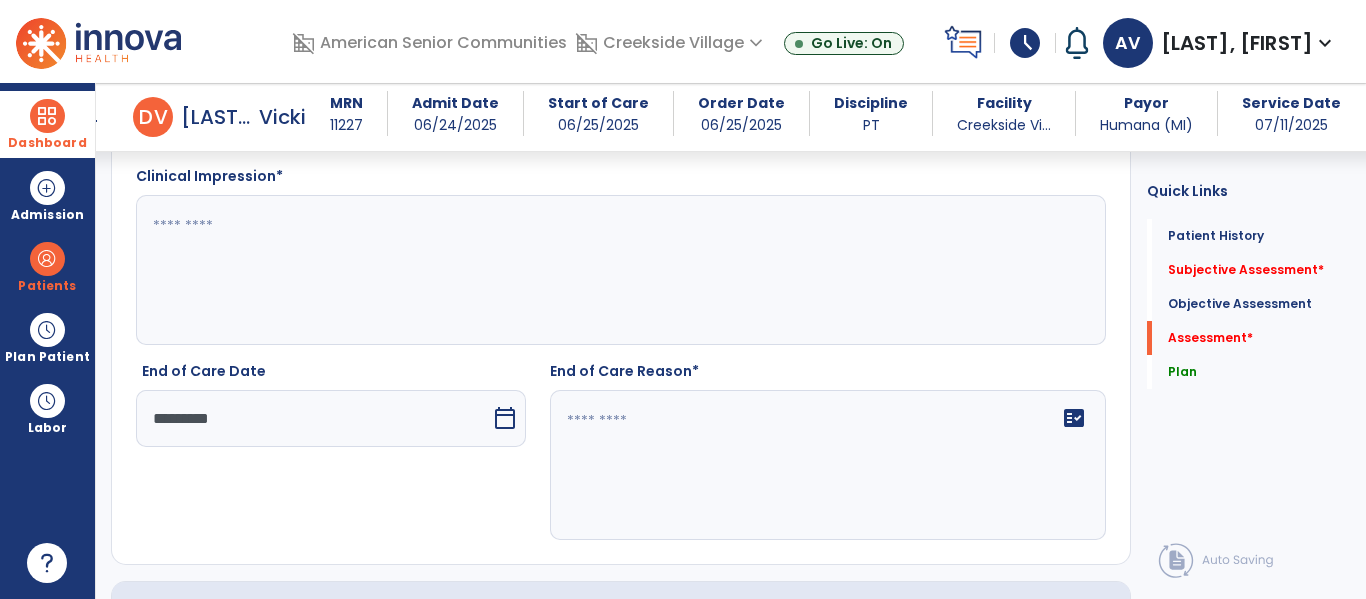click on "fact_check" 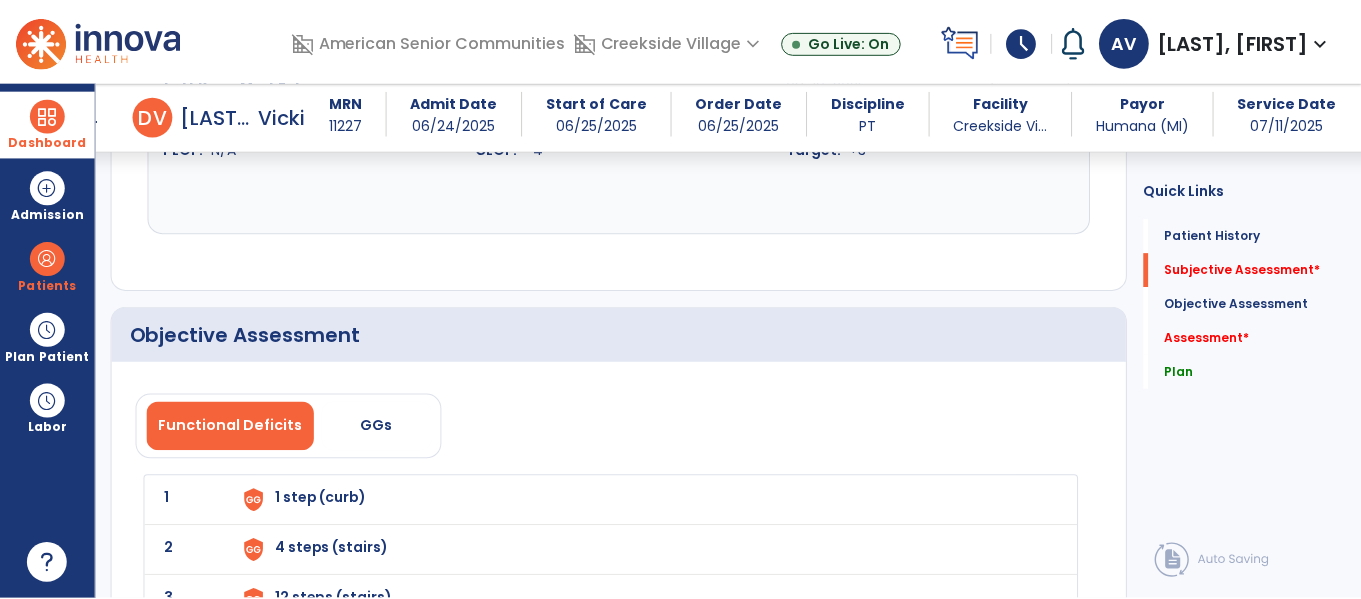 scroll, scrollTop: 2526, scrollLeft: 0, axis: vertical 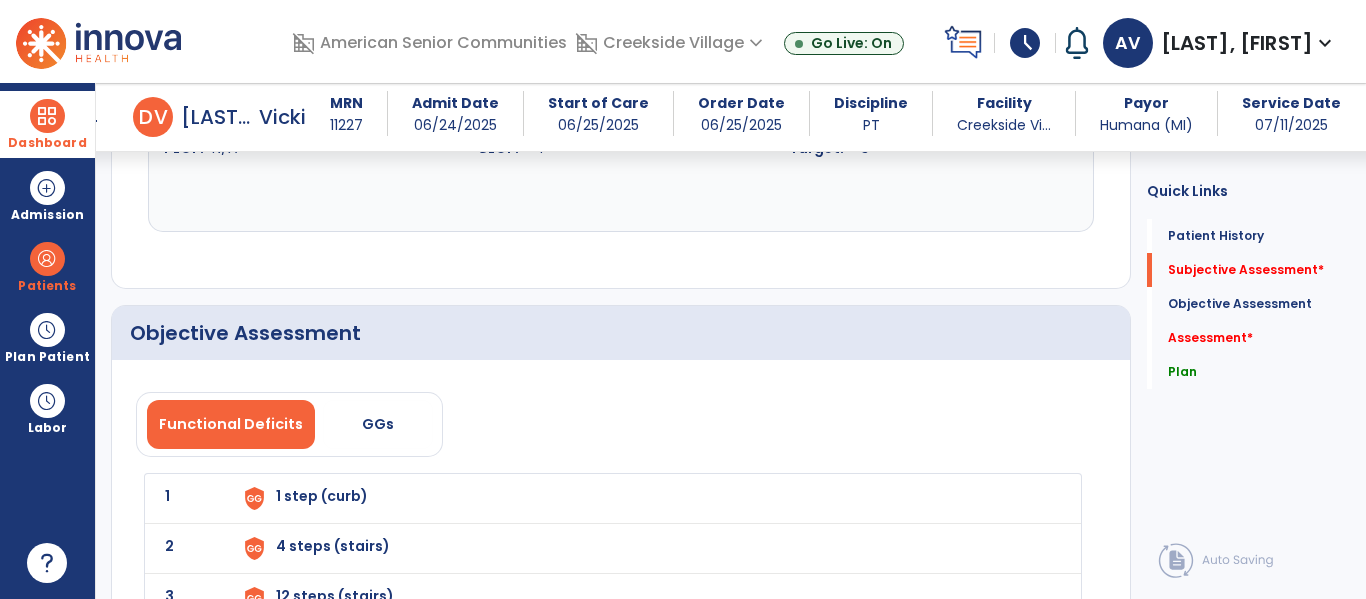 type on "**********" 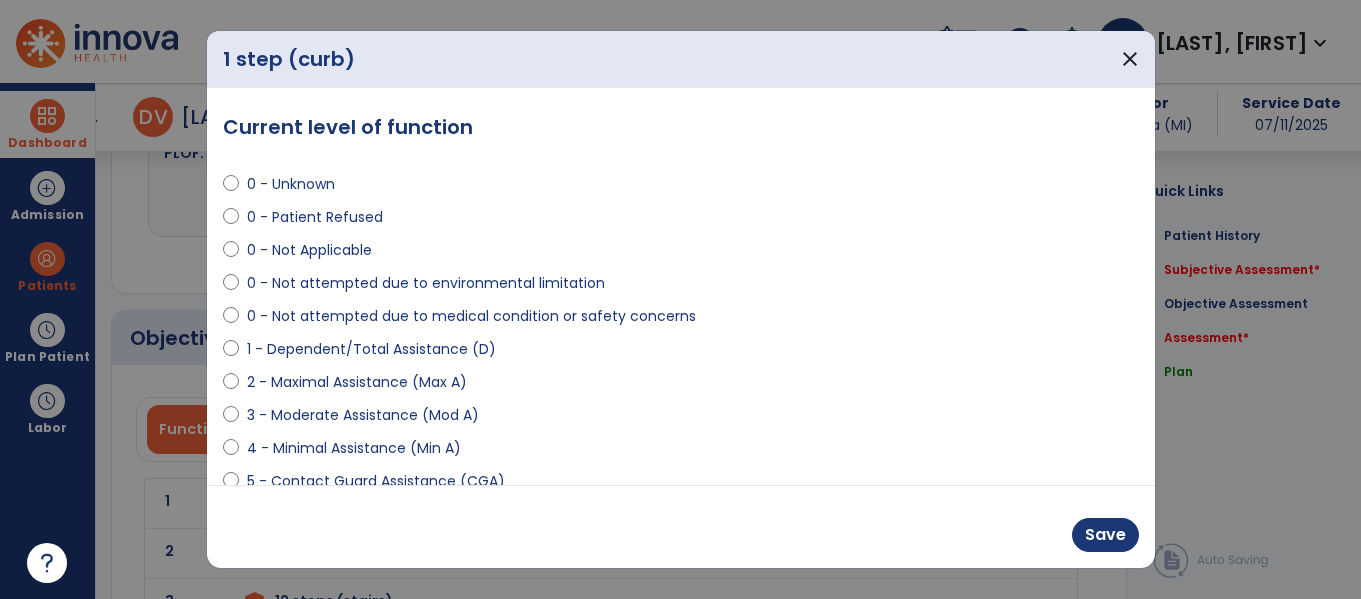 scroll, scrollTop: 2526, scrollLeft: 0, axis: vertical 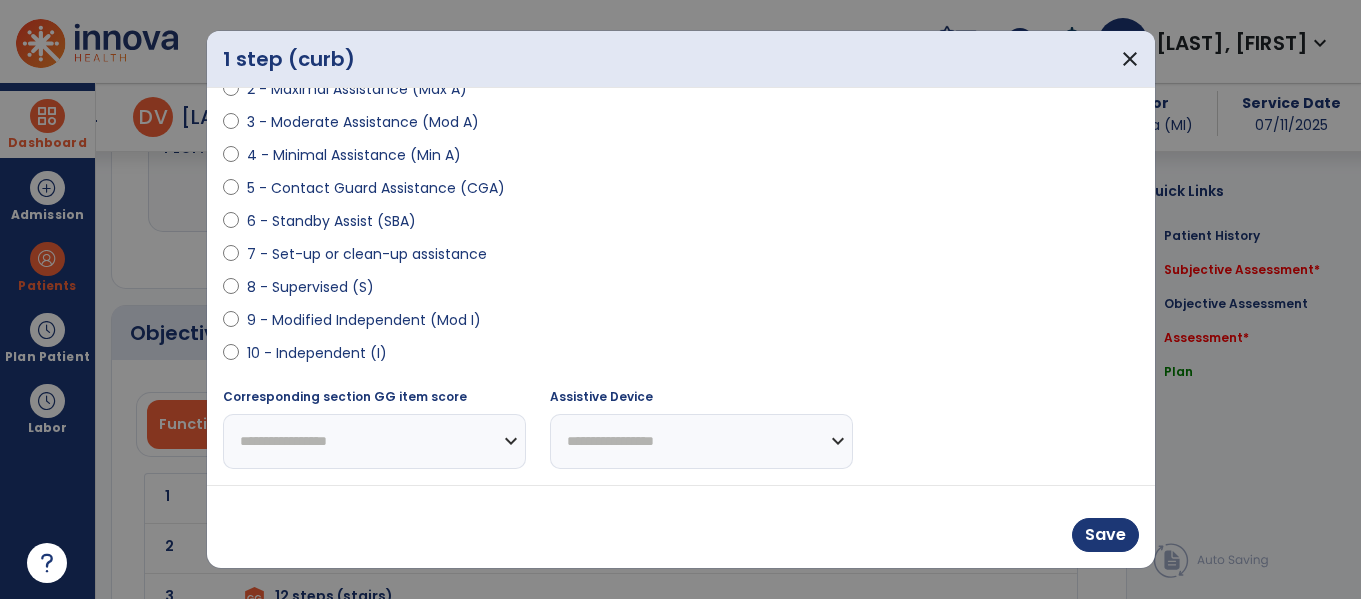 click on "8 - Supervised (S)" at bounding box center [310, 287] 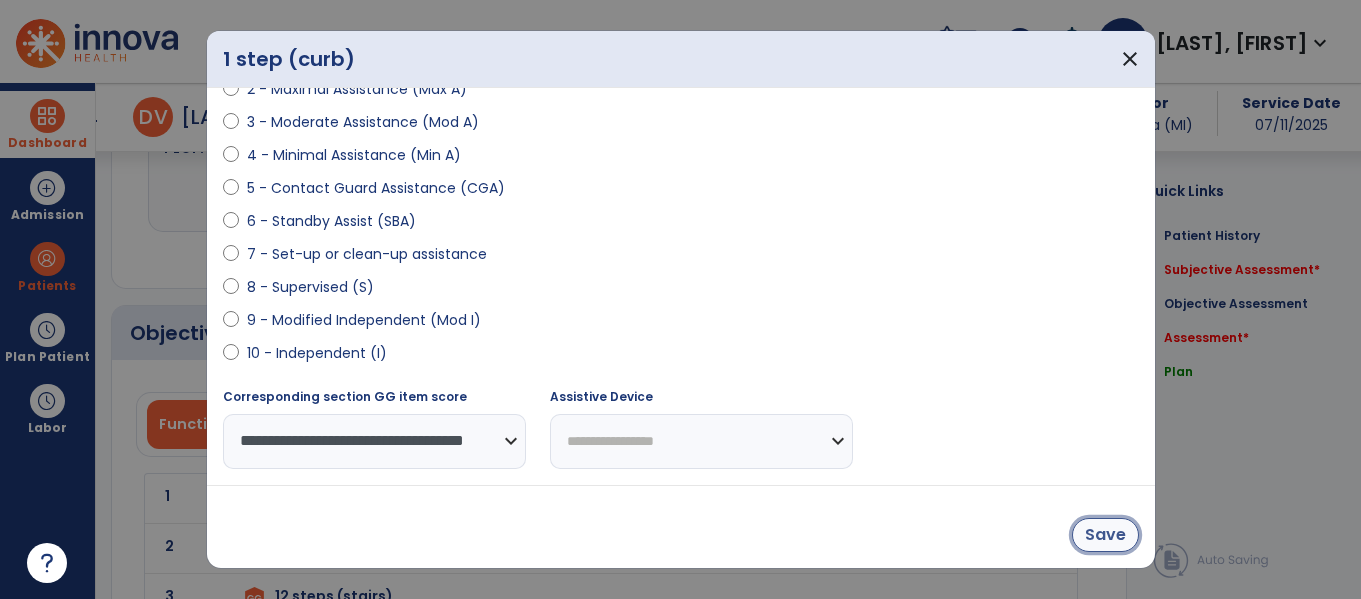 click on "Save" at bounding box center (1105, 535) 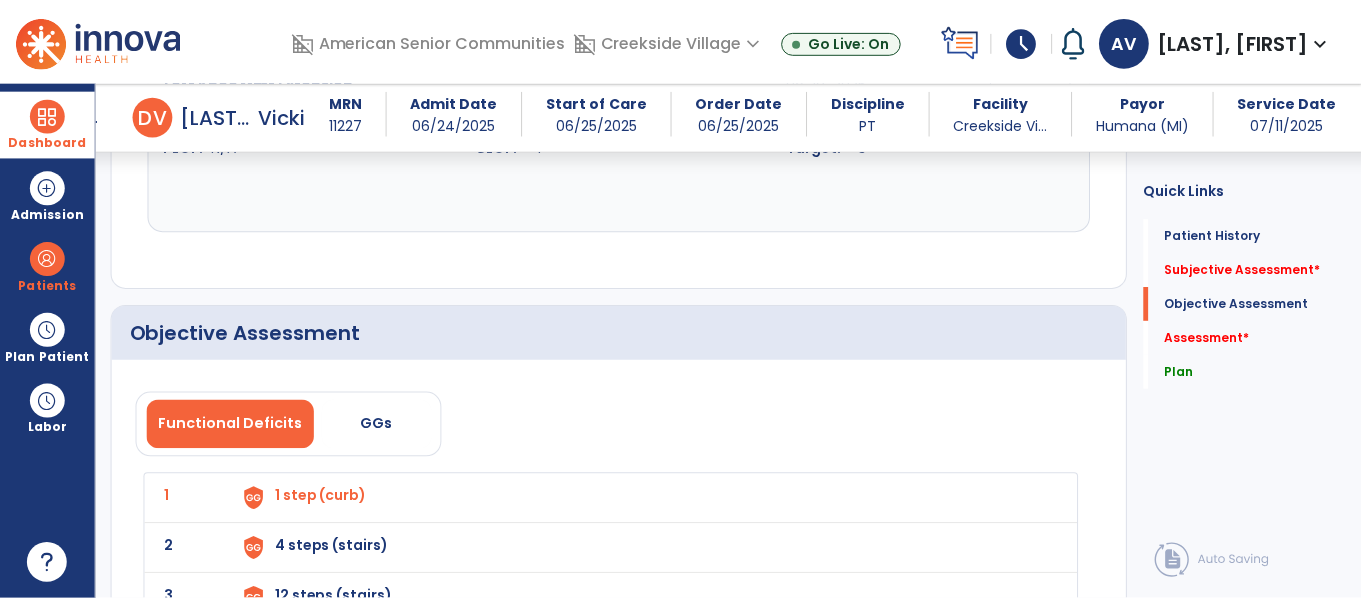 scroll, scrollTop: 2683, scrollLeft: 0, axis: vertical 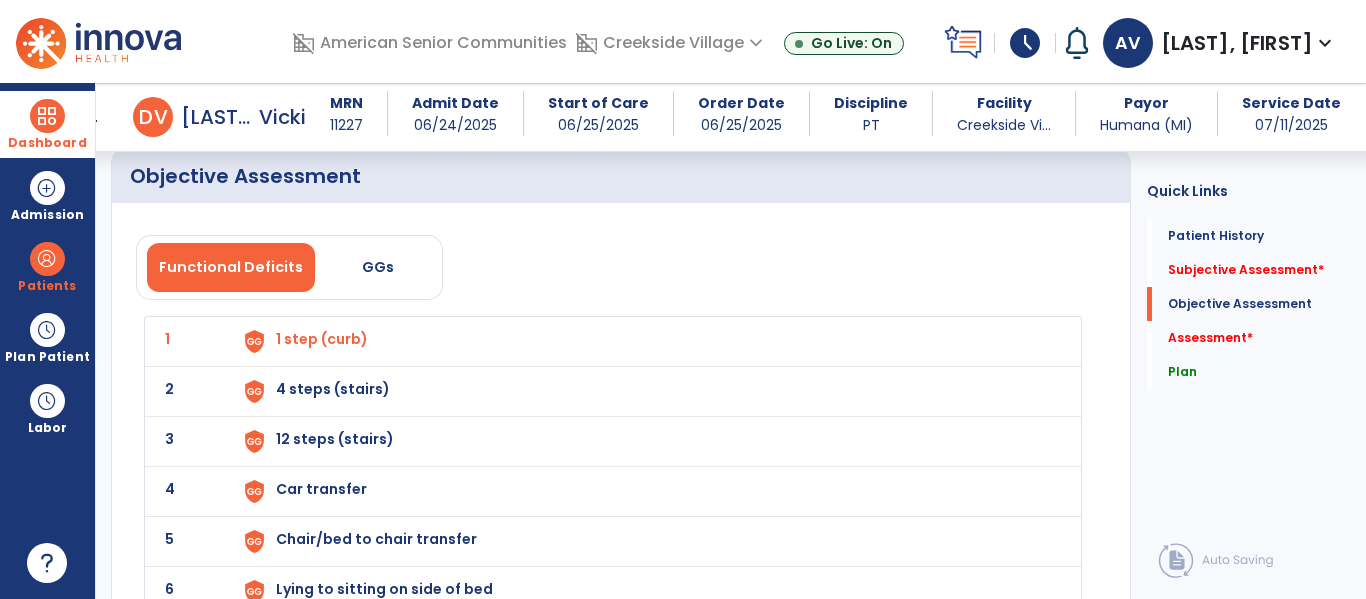 click on "4 steps (stairs)" at bounding box center (322, 339) 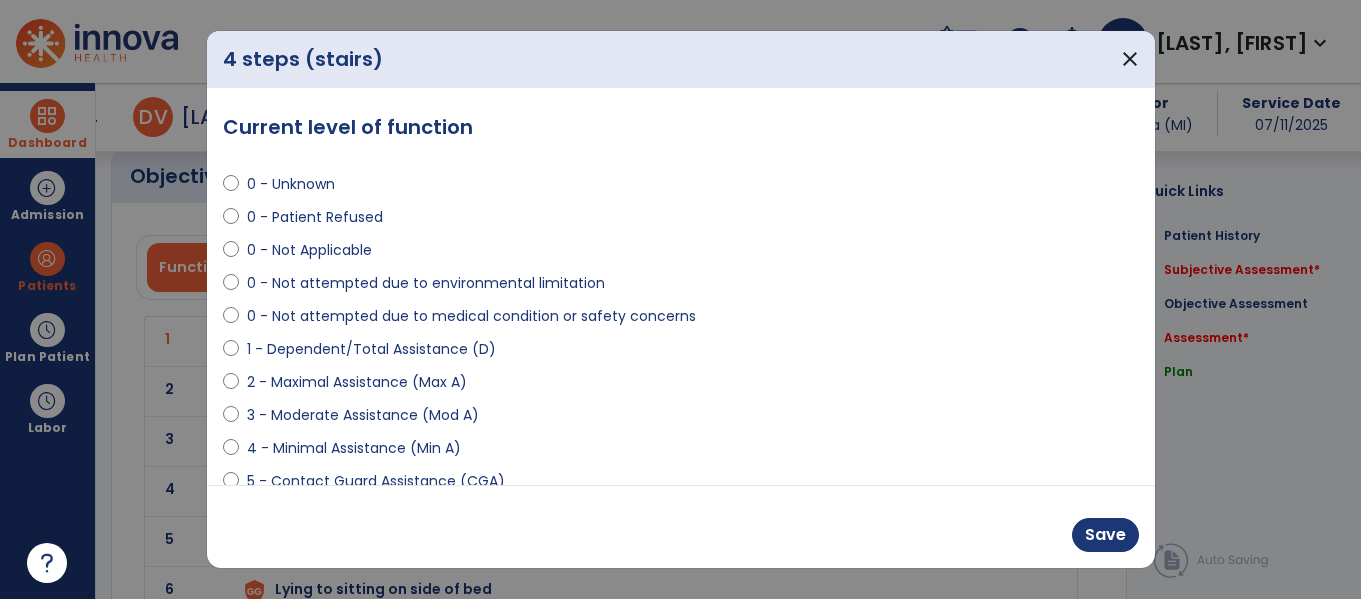 scroll, scrollTop: 2683, scrollLeft: 0, axis: vertical 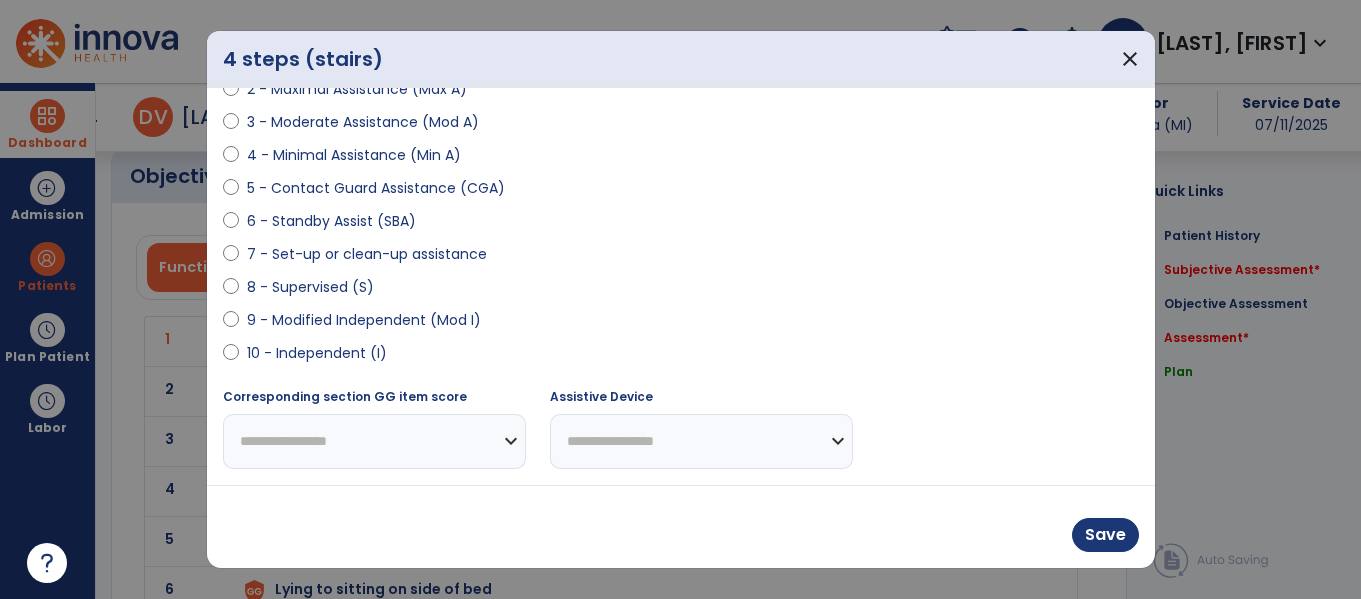 click on "8 - Supervised (S)" at bounding box center [310, 287] 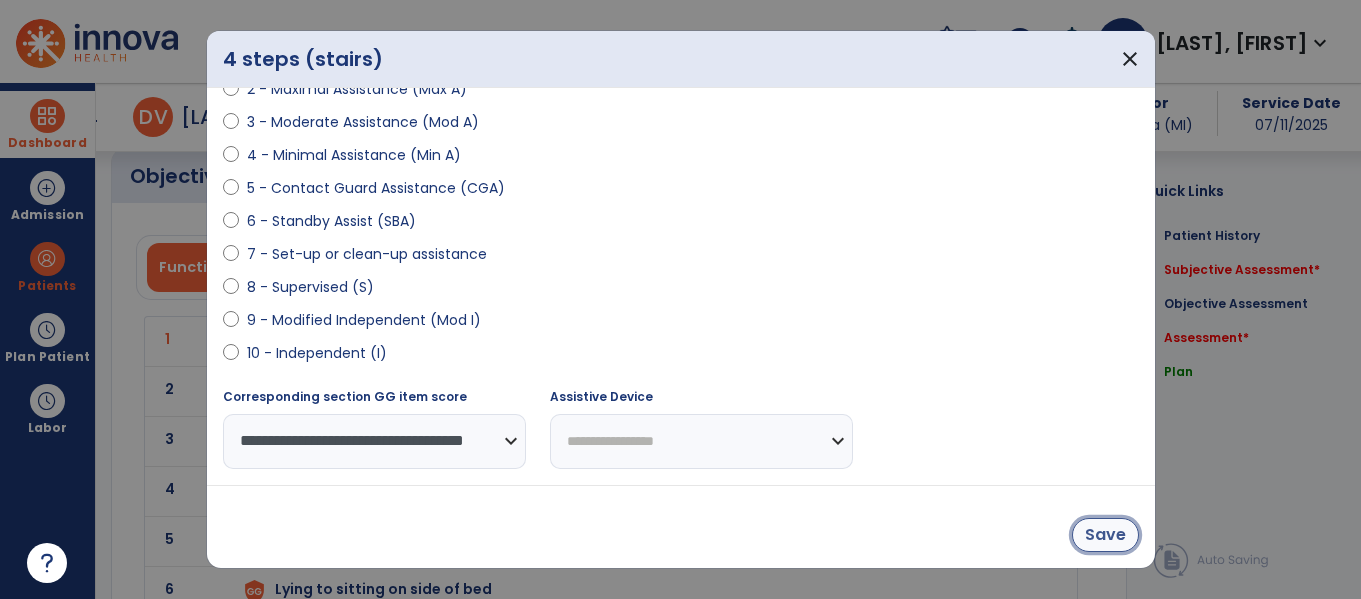 click on "Save" at bounding box center [1105, 535] 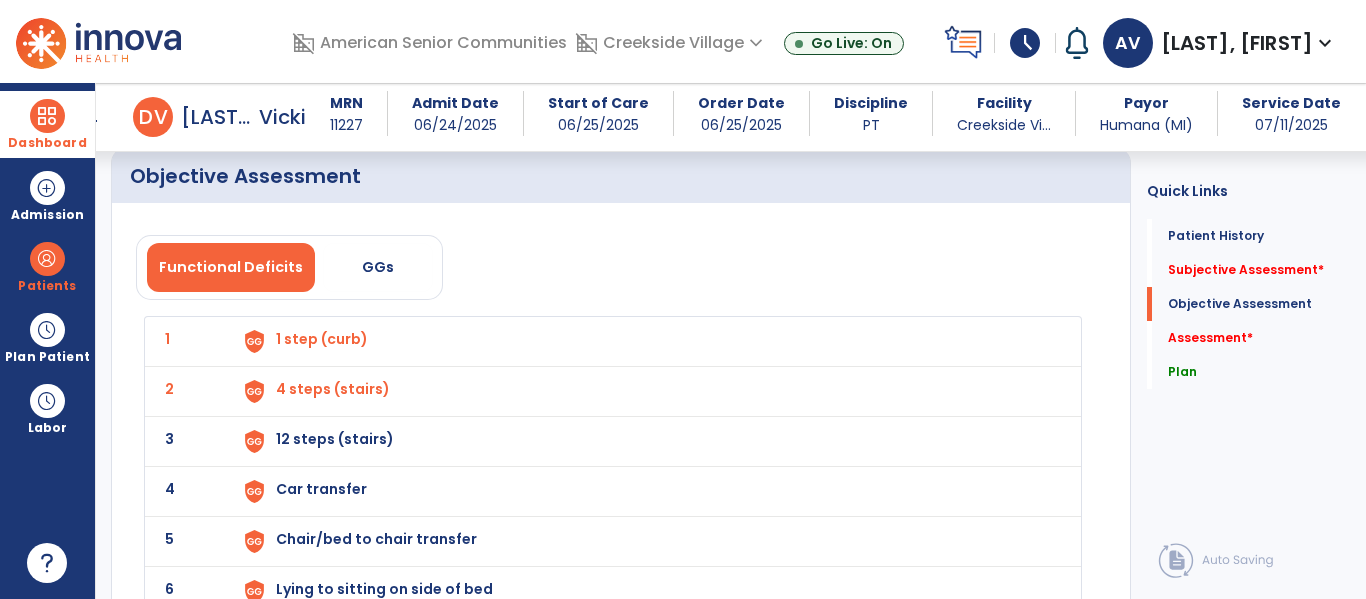 click on "12 steps (stairs)" at bounding box center (322, 339) 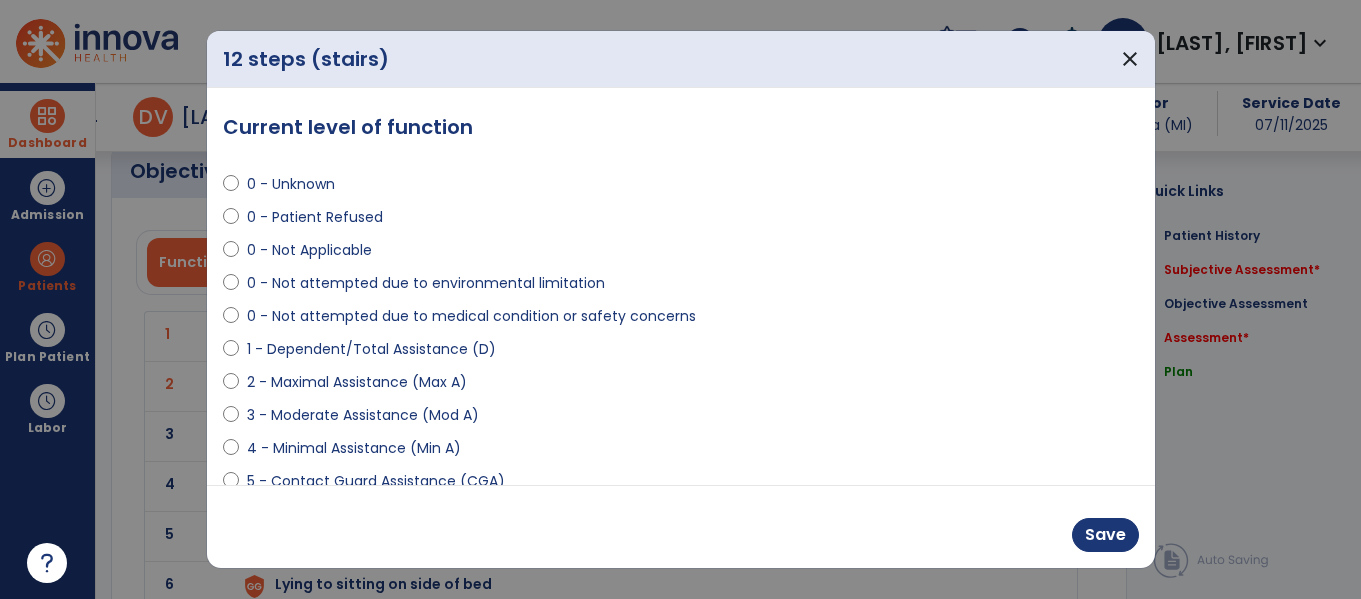 scroll, scrollTop: 2683, scrollLeft: 0, axis: vertical 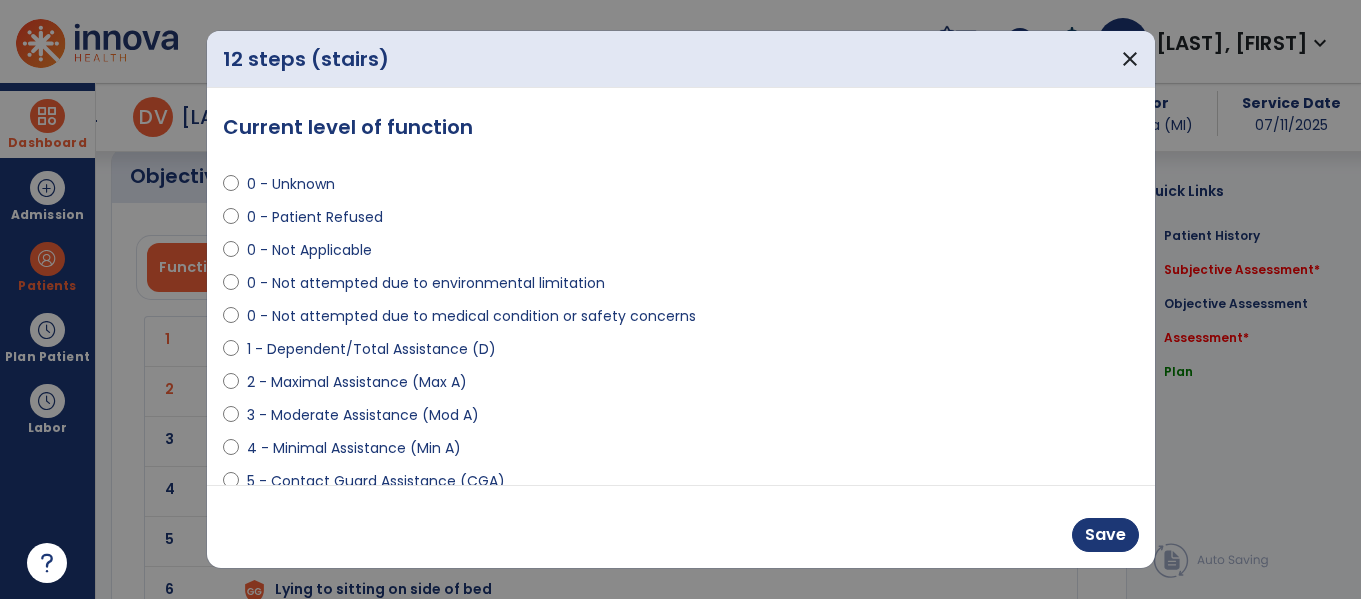 click on "0 - Not Applicable" at bounding box center [309, 250] 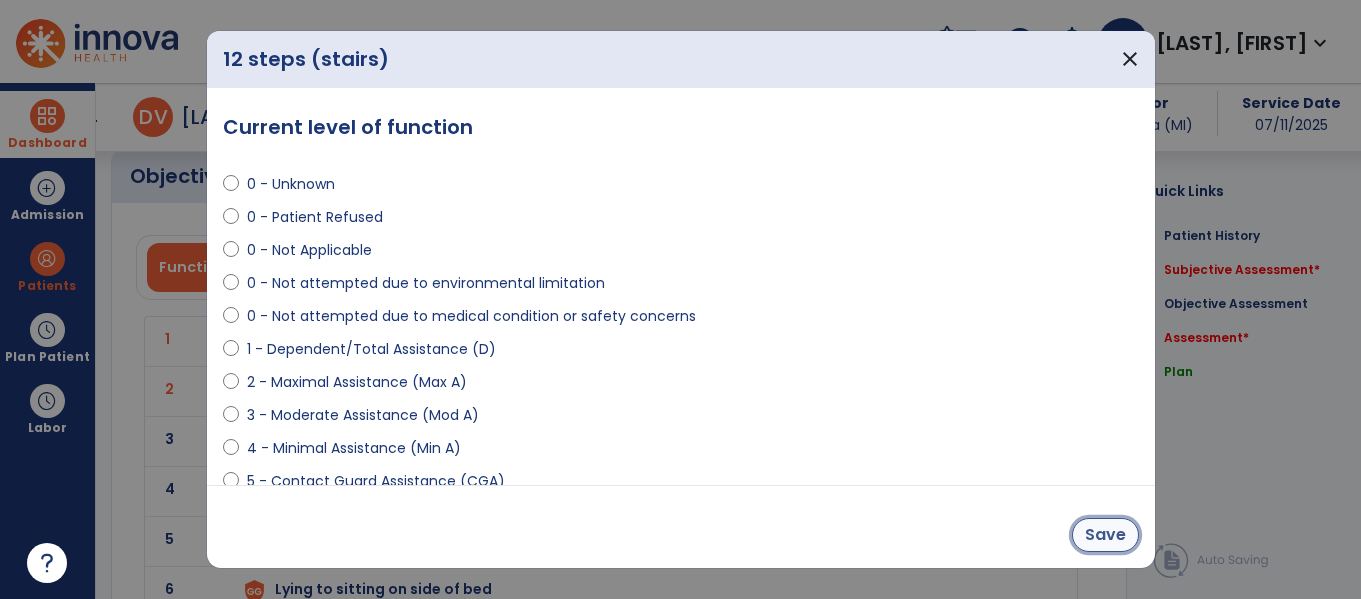 click on "Save" at bounding box center (1105, 535) 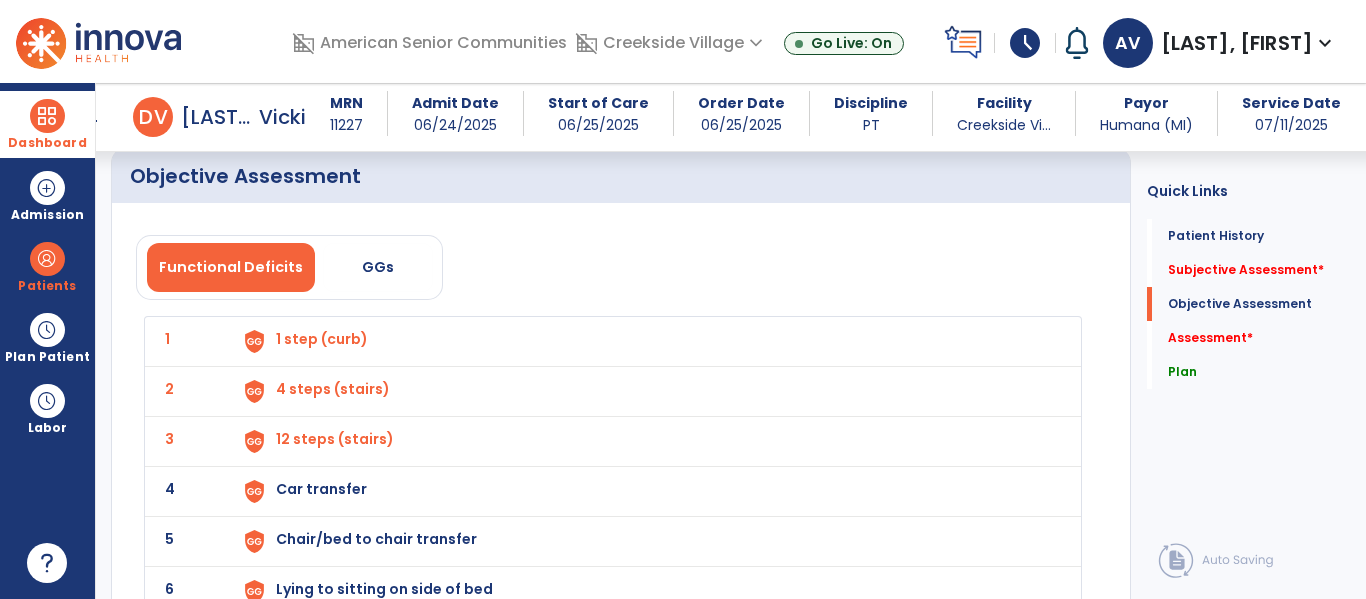 click on "Car transfer" at bounding box center [322, 339] 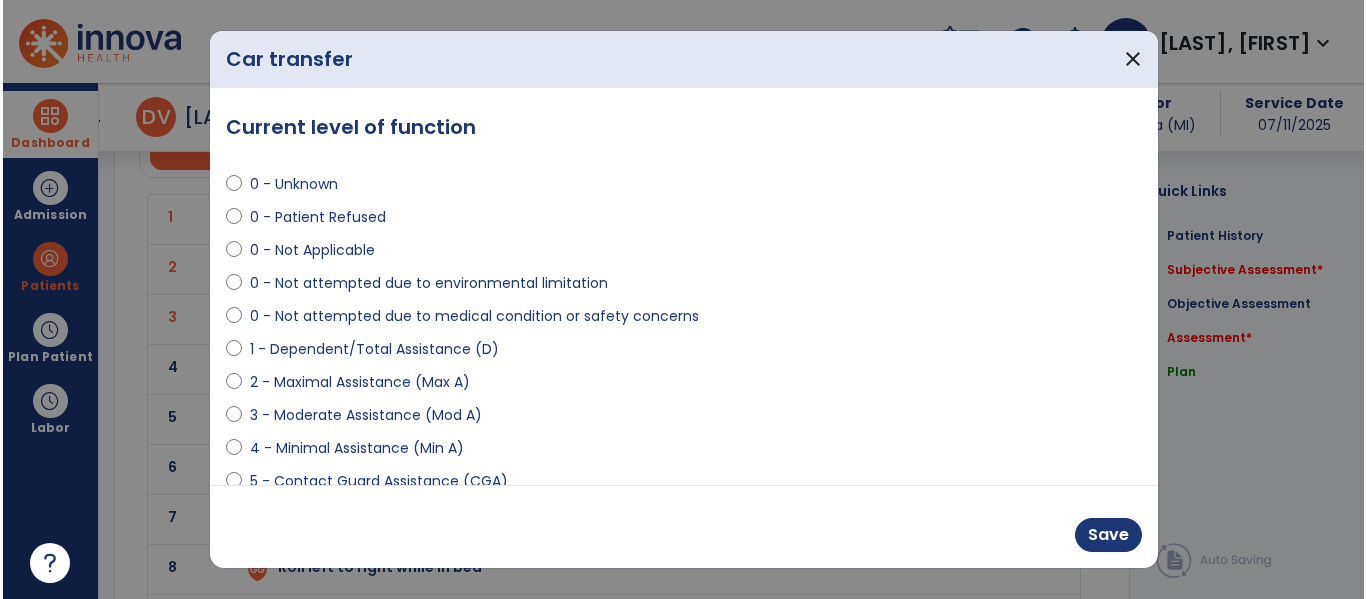 scroll, scrollTop: 2800, scrollLeft: 0, axis: vertical 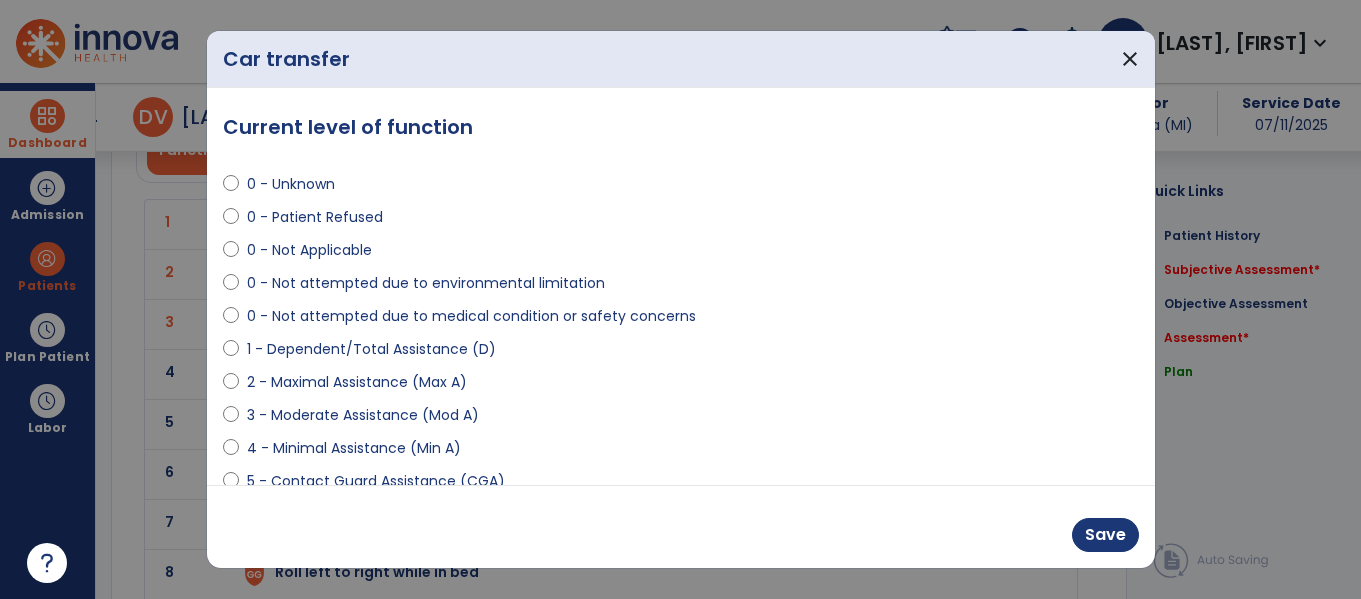 click on "0 - Not attempted due to environmental limitation" at bounding box center [426, 283] 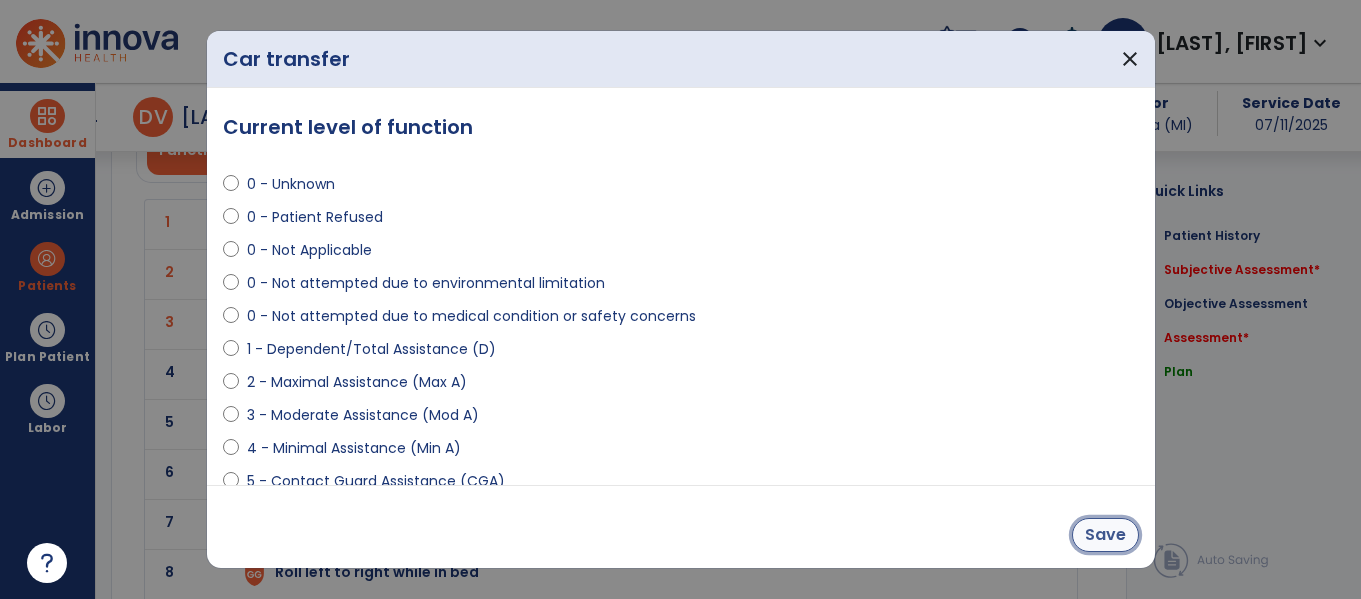 click on "Save" at bounding box center (1105, 535) 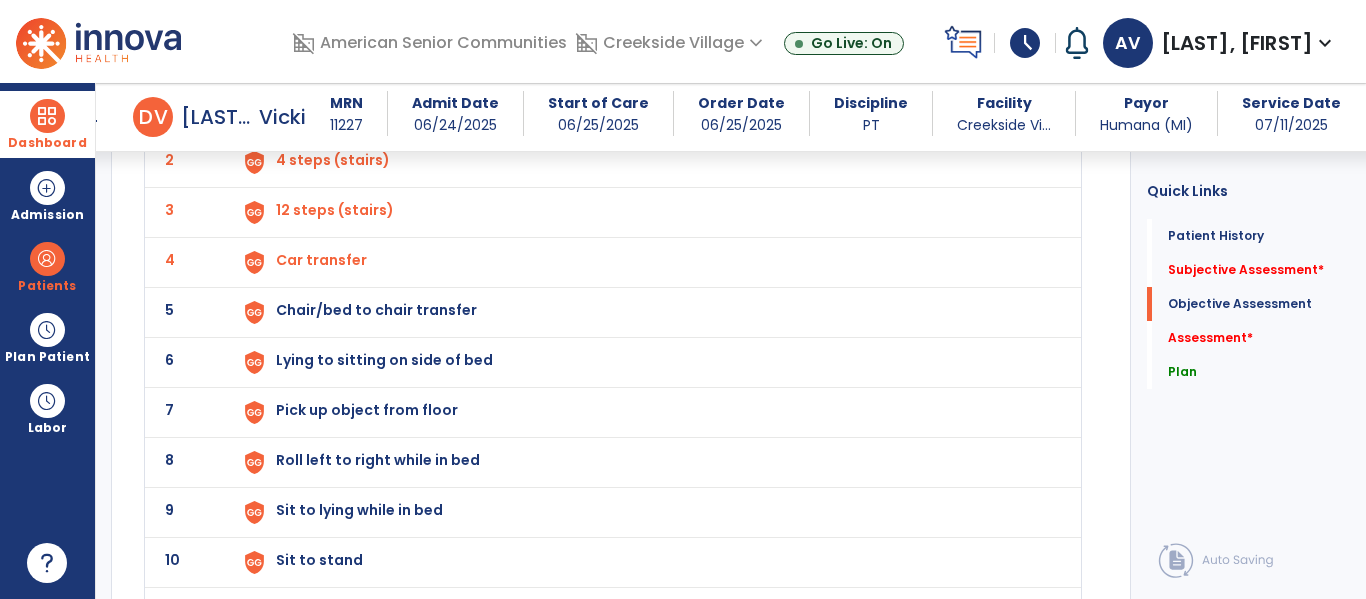 click on "Chair/bed to chair transfer" at bounding box center (322, 110) 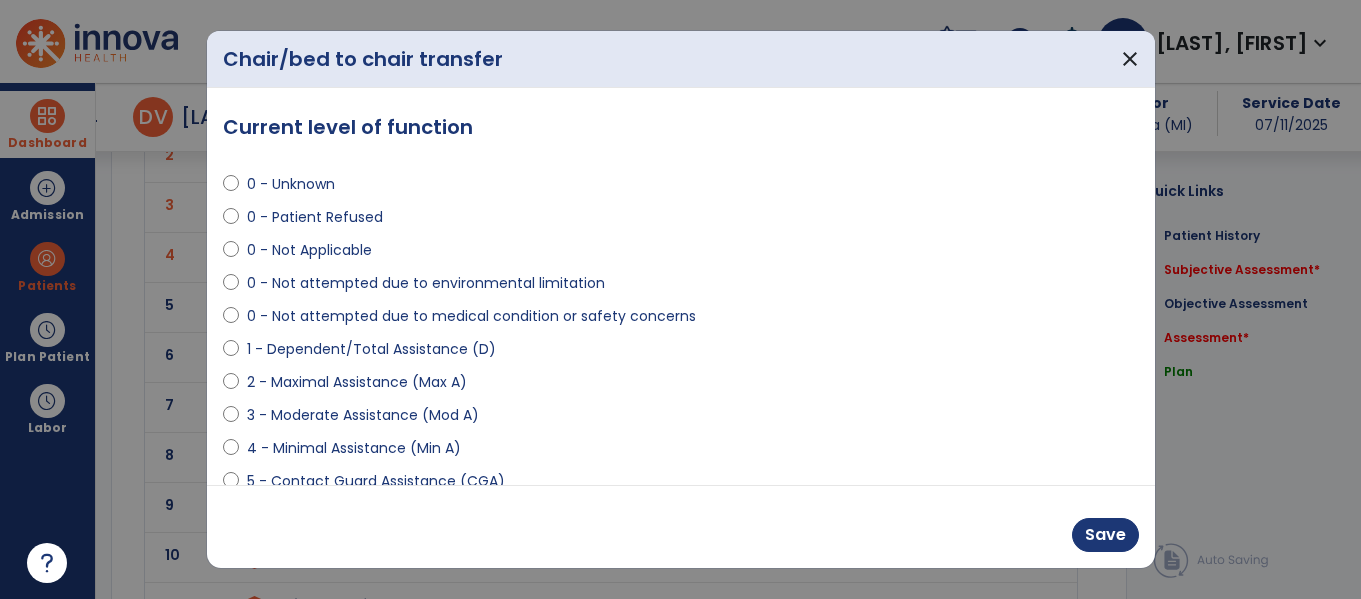 scroll, scrollTop: 2912, scrollLeft: 0, axis: vertical 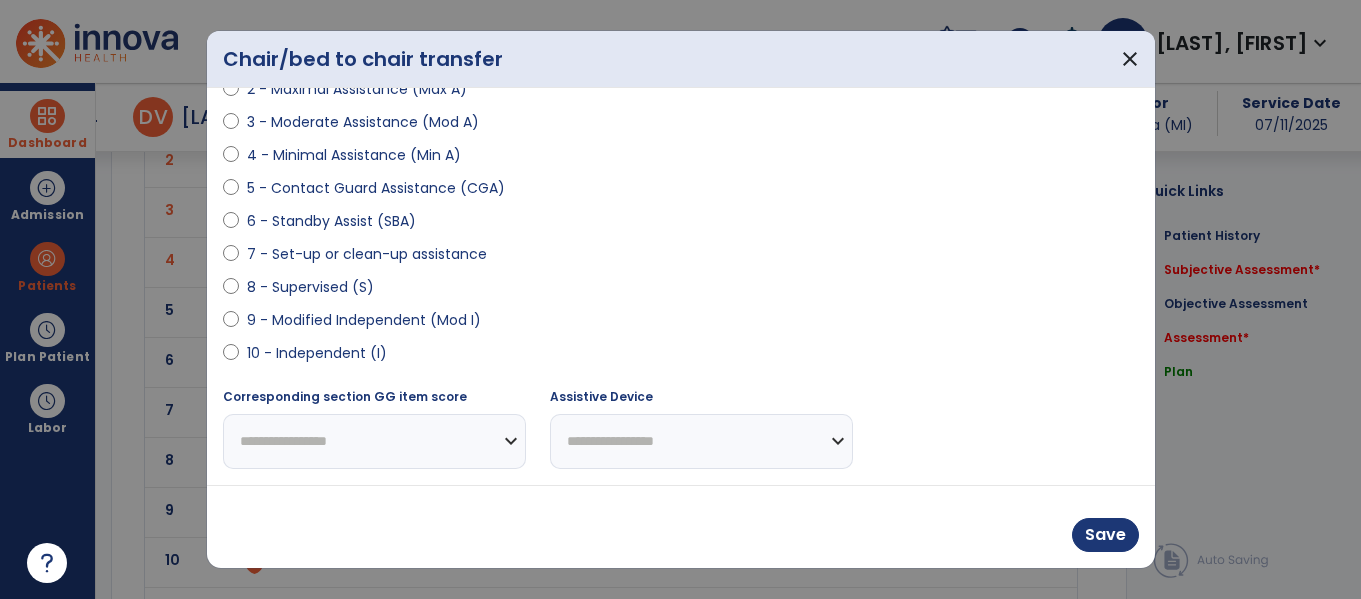 click on "9 - Modified Independent (Mod I)" at bounding box center [364, 320] 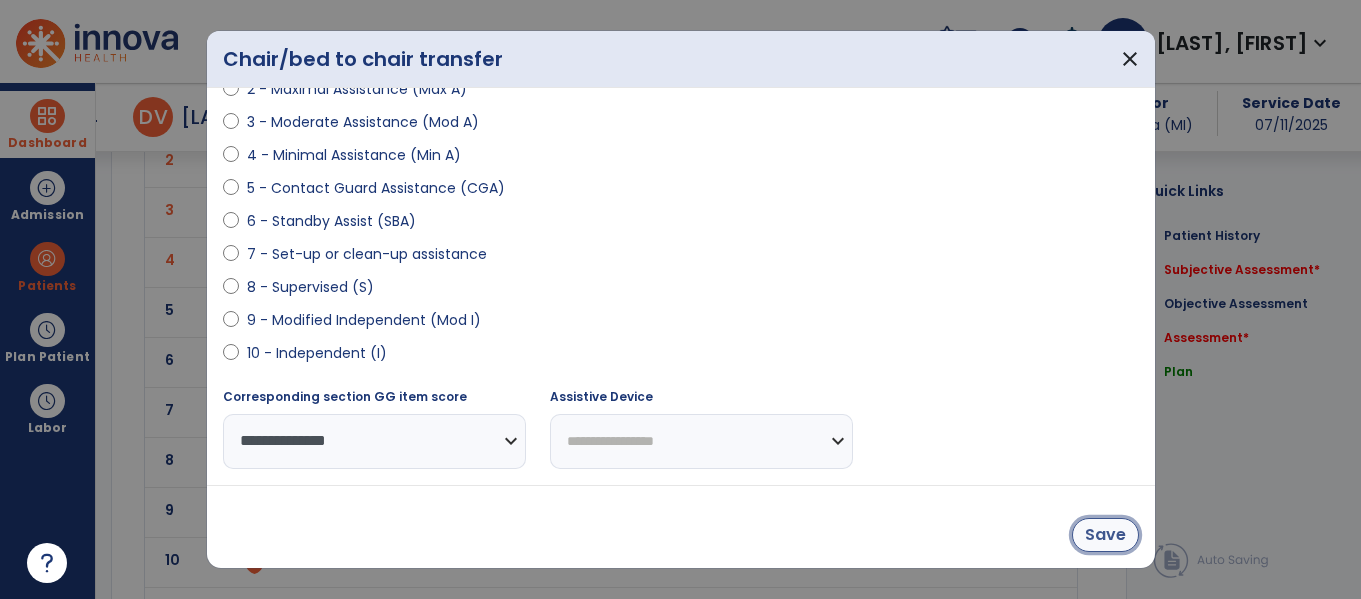 click on "Save" at bounding box center (1105, 535) 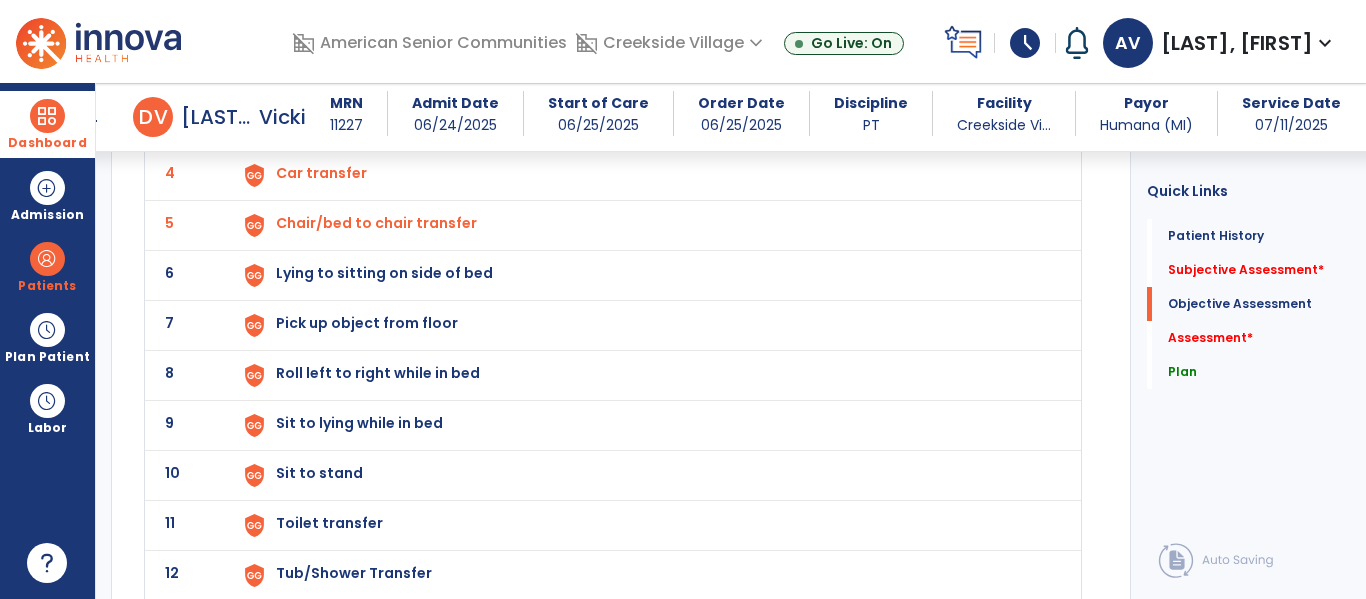 click on "Lying to sitting on side of bed" at bounding box center (322, 23) 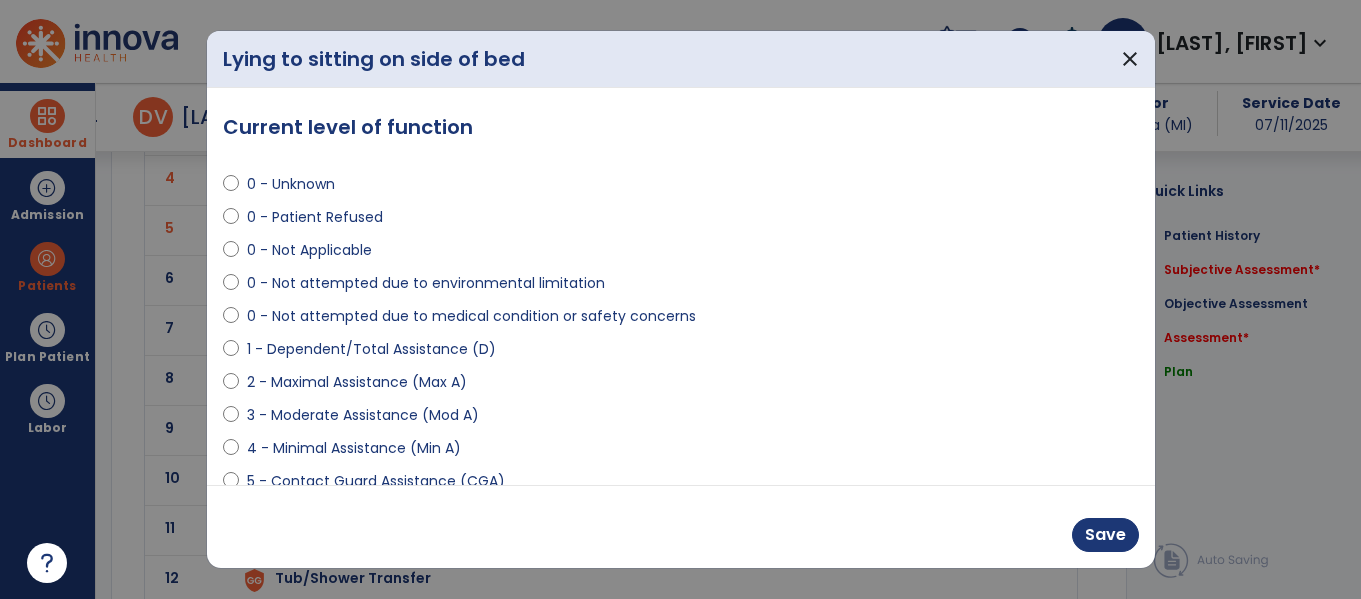 scroll, scrollTop: 2999, scrollLeft: 0, axis: vertical 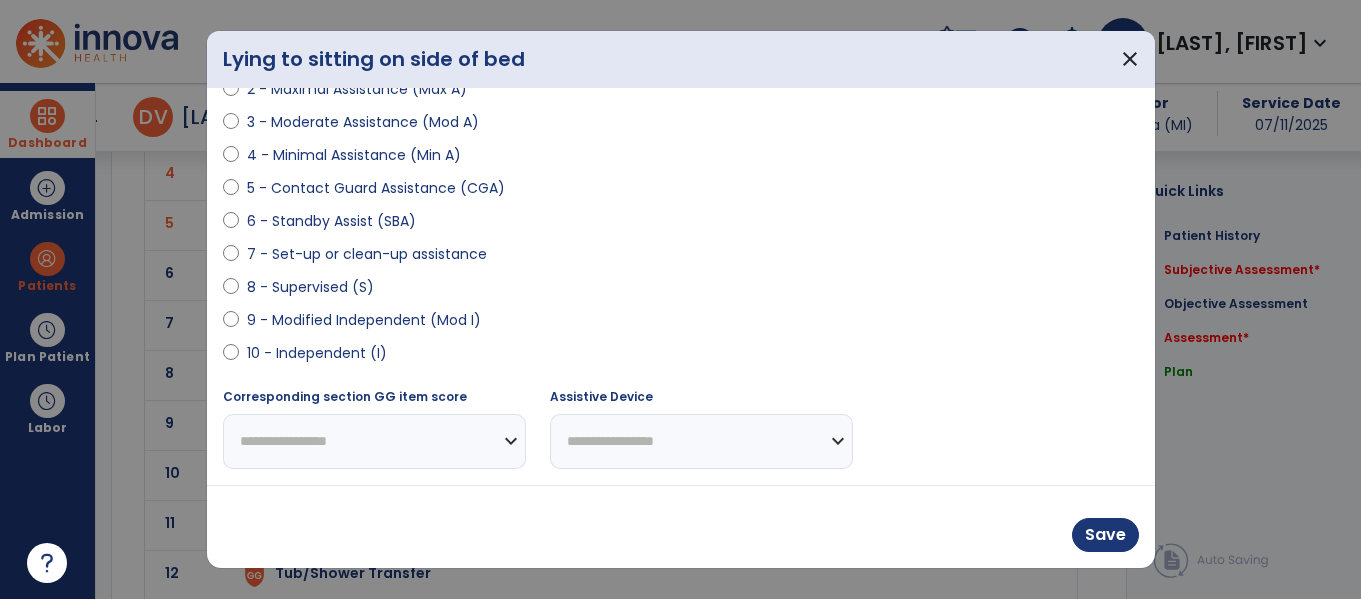 click on "9 - Modified Independent (Mod I)" at bounding box center (364, 320) 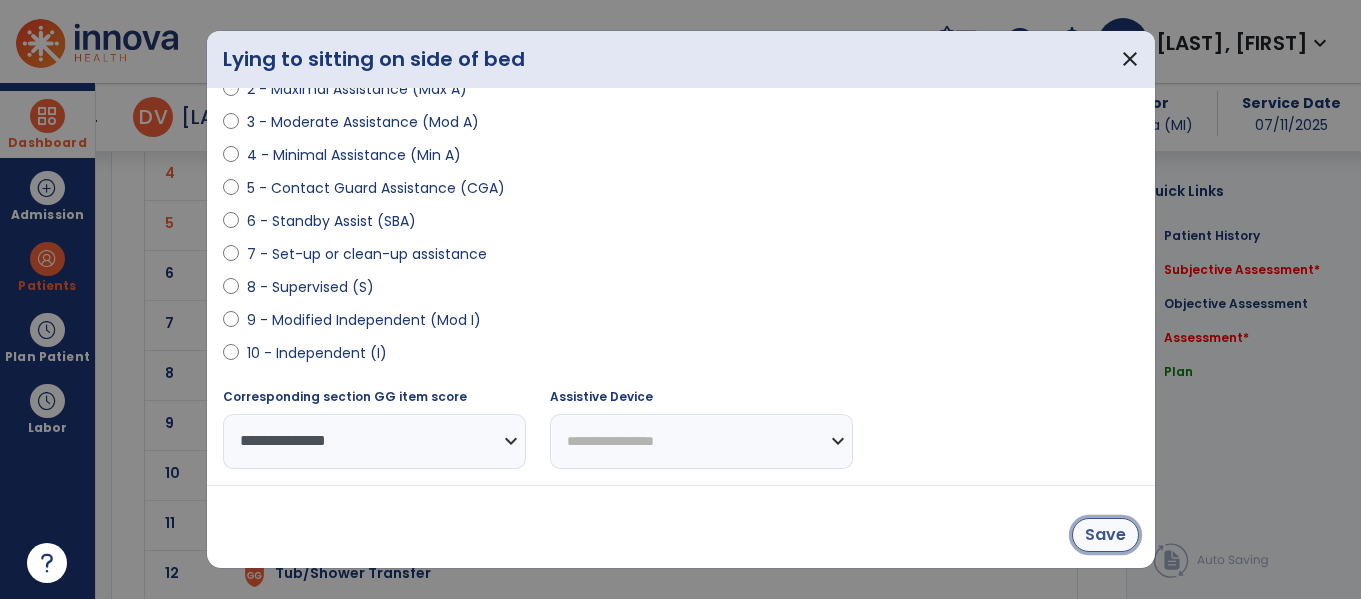 click on "Save" at bounding box center [1105, 535] 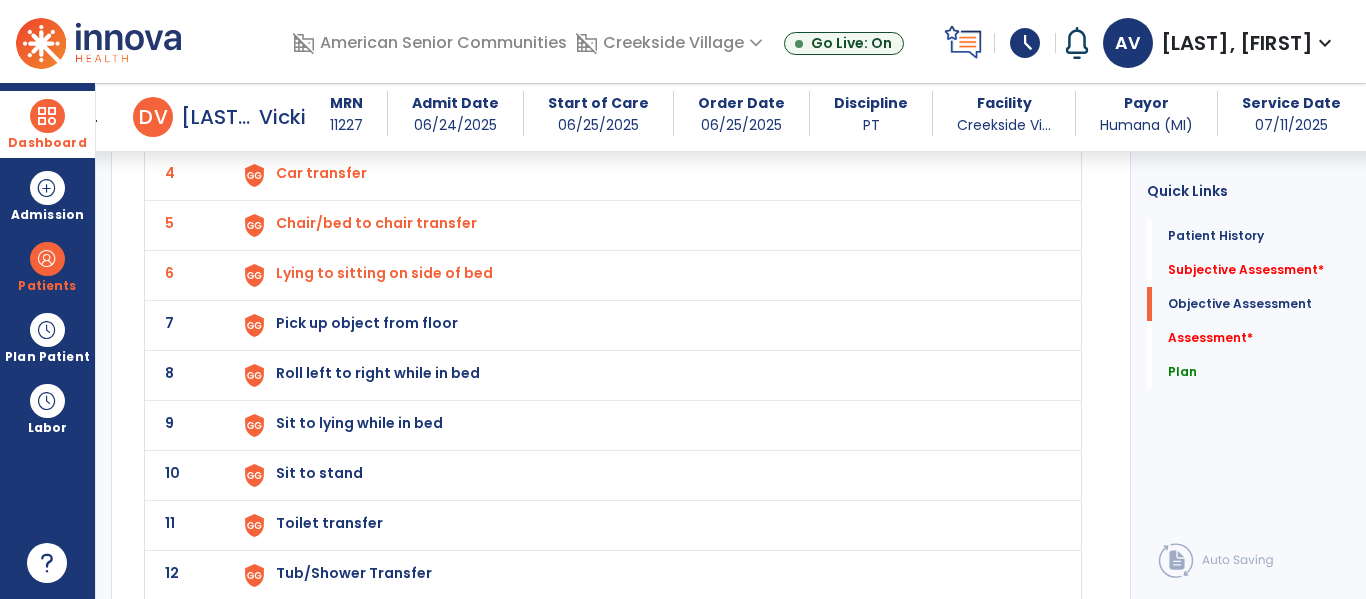 click on "Pick up object from floor" at bounding box center (322, 23) 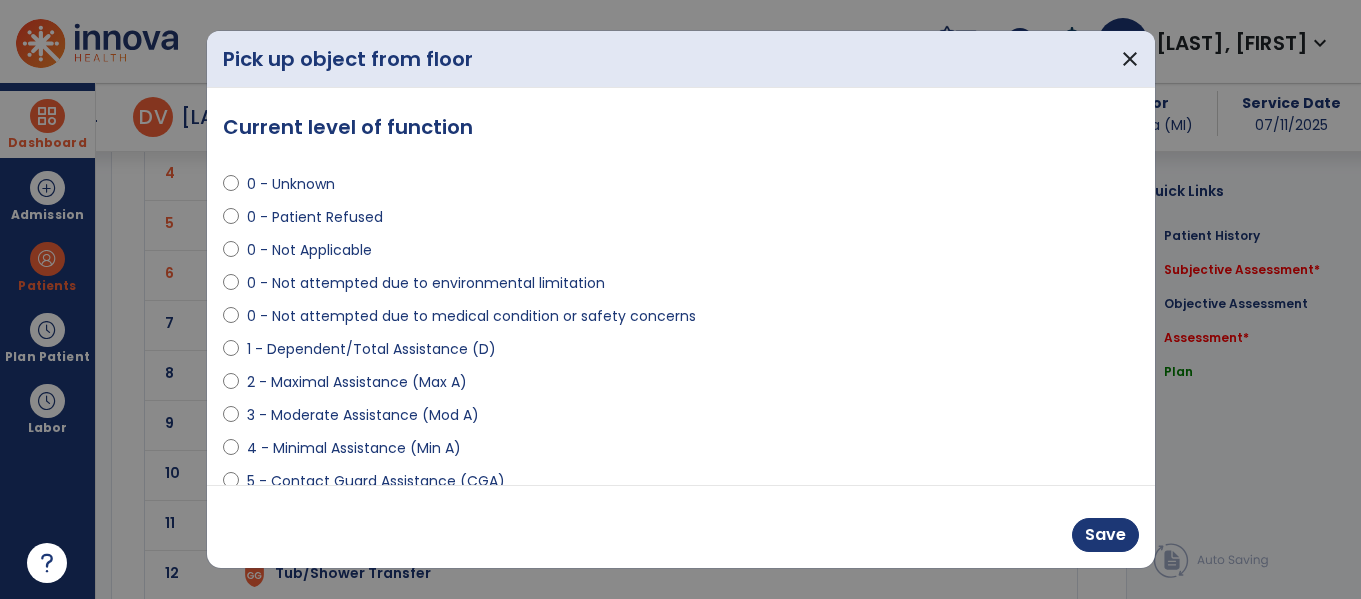 scroll, scrollTop: 2999, scrollLeft: 0, axis: vertical 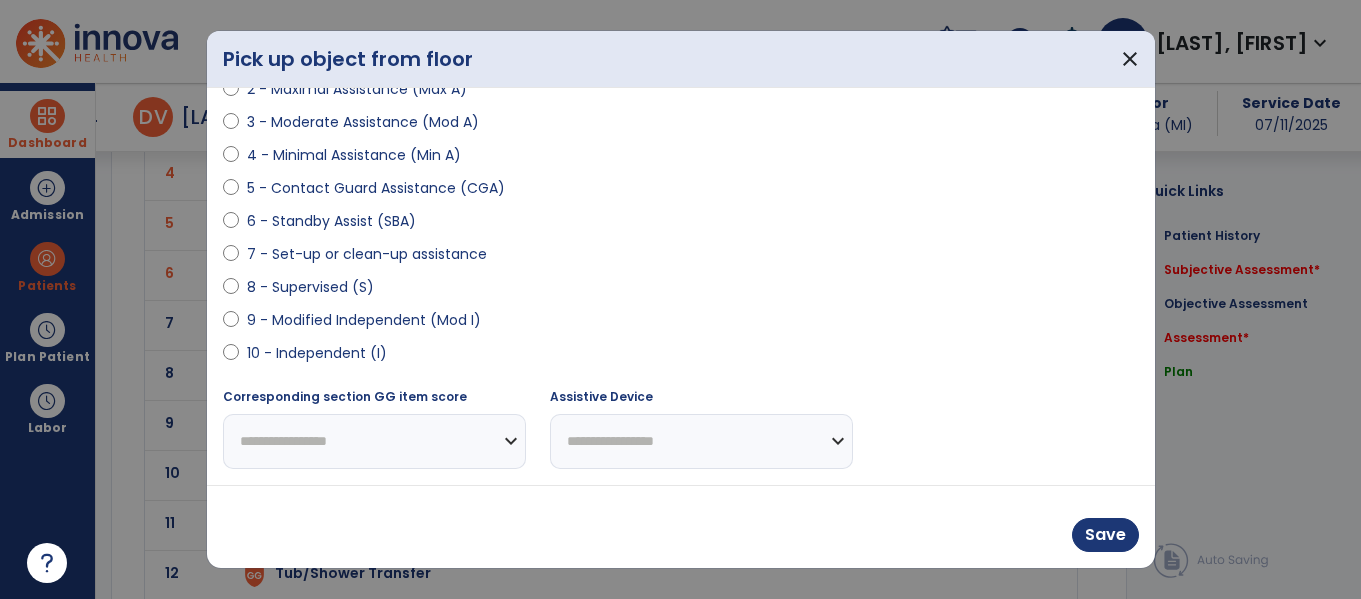 click on "8 - Supervised (S)" at bounding box center (310, 287) 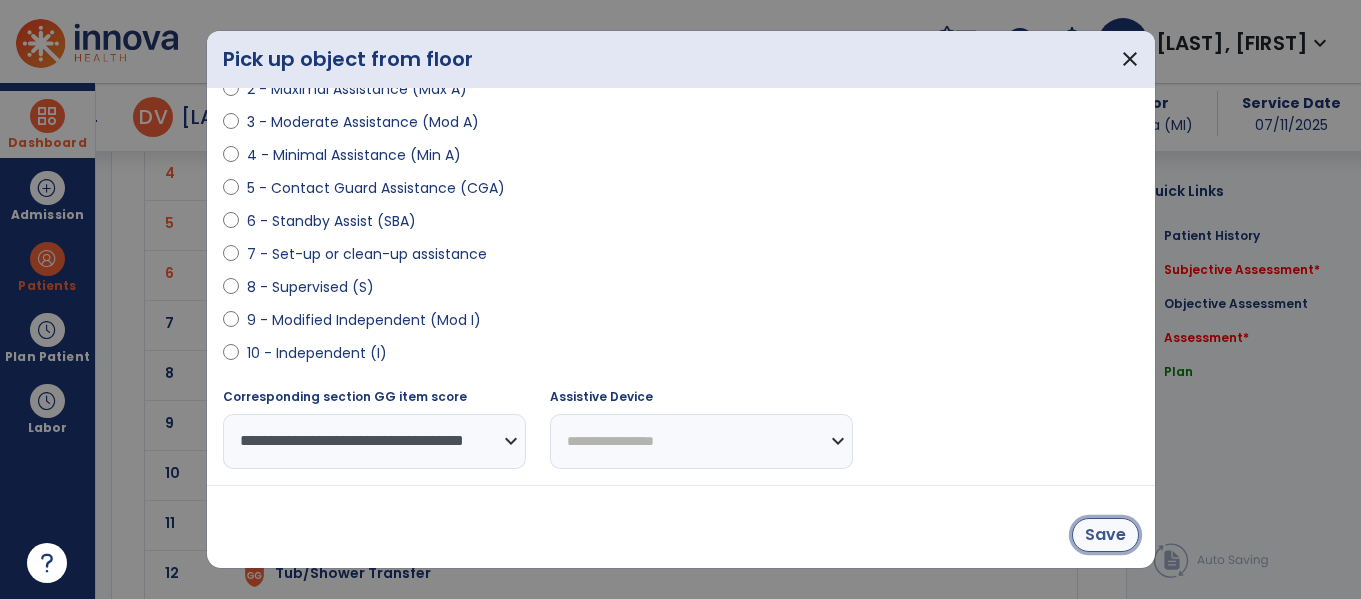 click on "Save" at bounding box center [1105, 535] 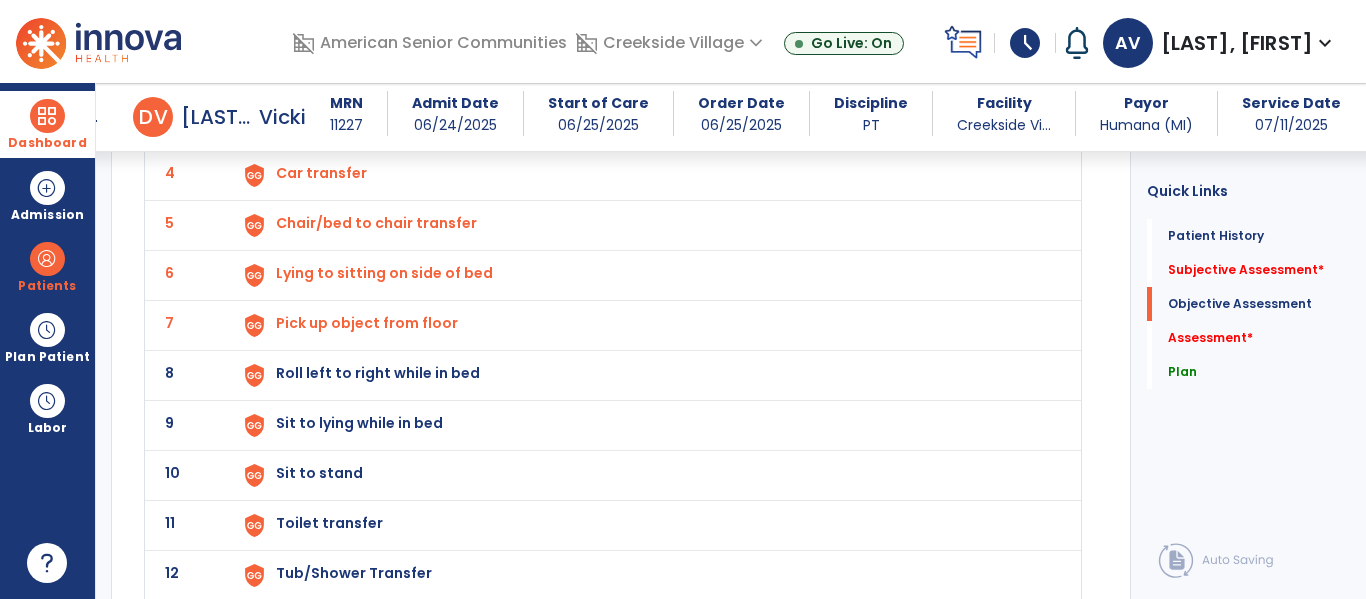 click on "Roll left to right while in bed" at bounding box center [322, 23] 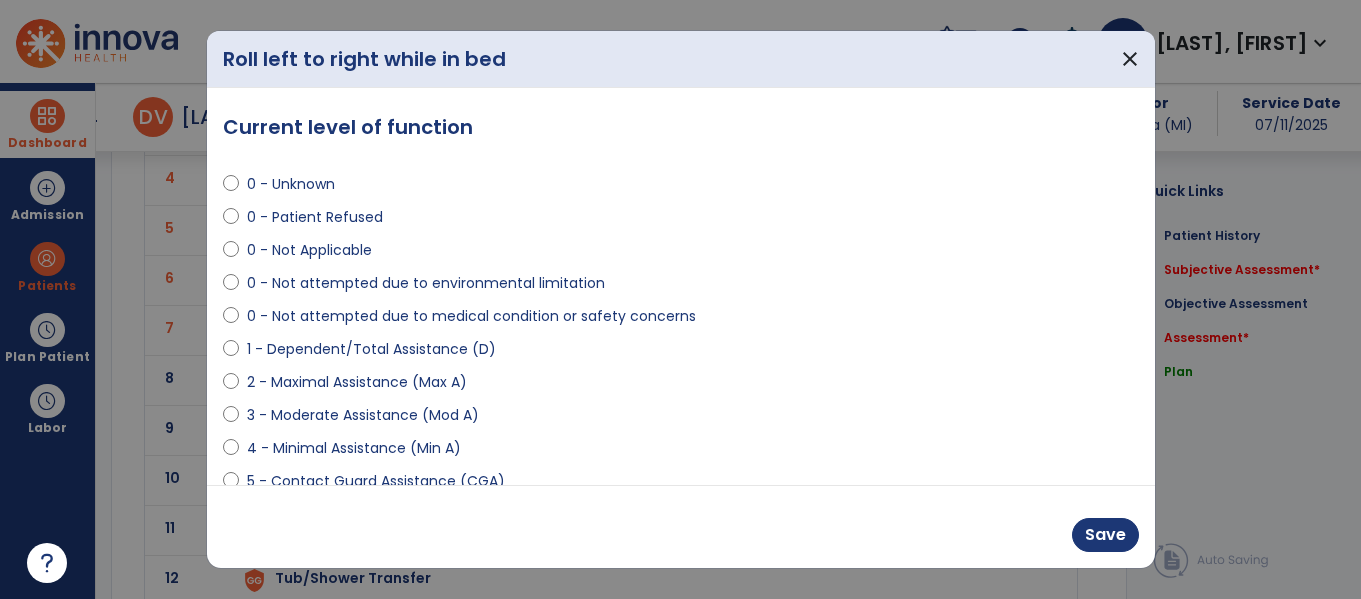 scroll, scrollTop: 2999, scrollLeft: 0, axis: vertical 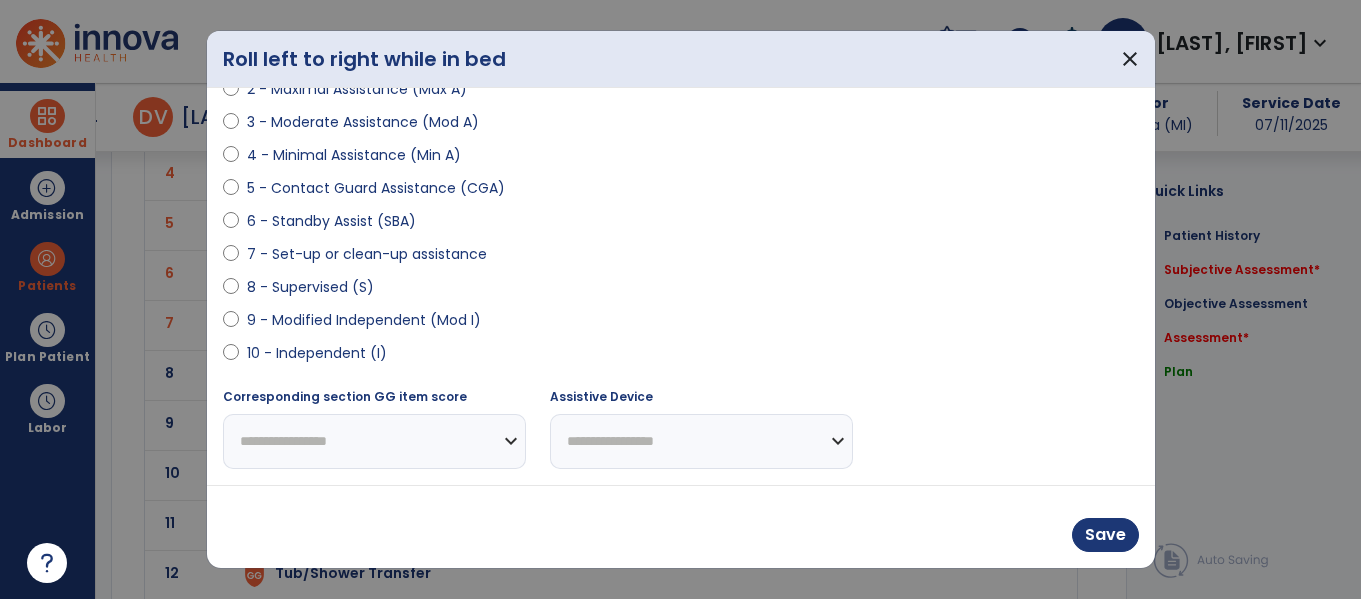 click on "9 - Modified Independent (Mod I)" at bounding box center [364, 320] 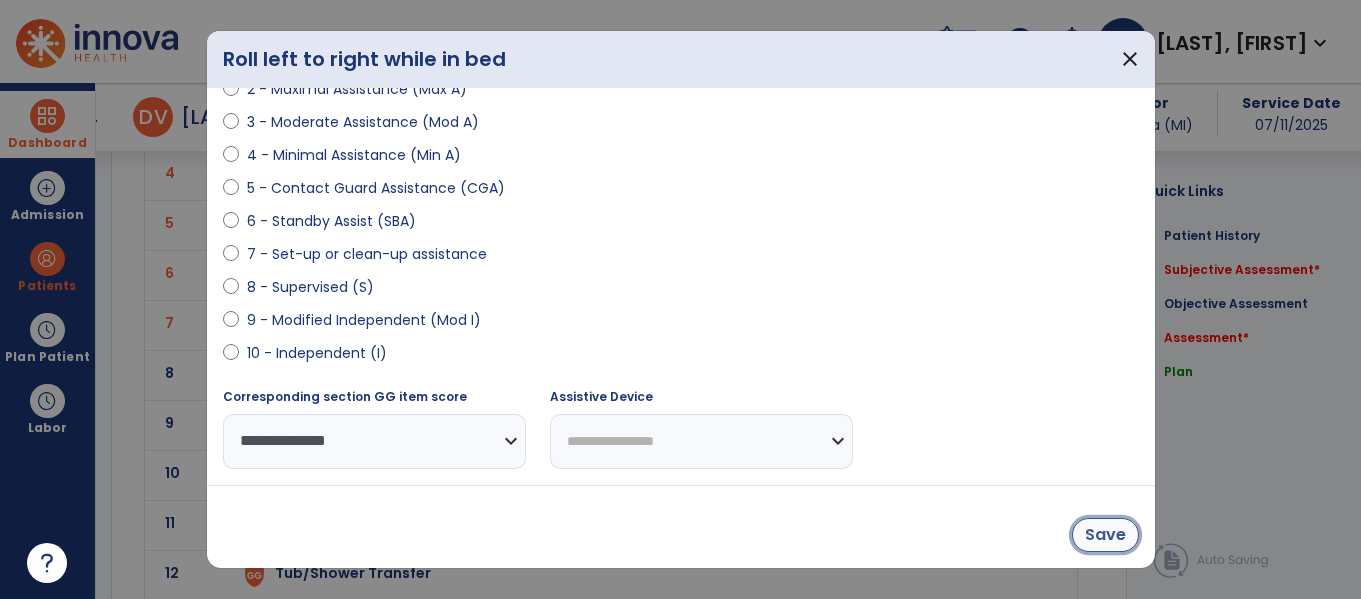 click on "Save" at bounding box center (1105, 535) 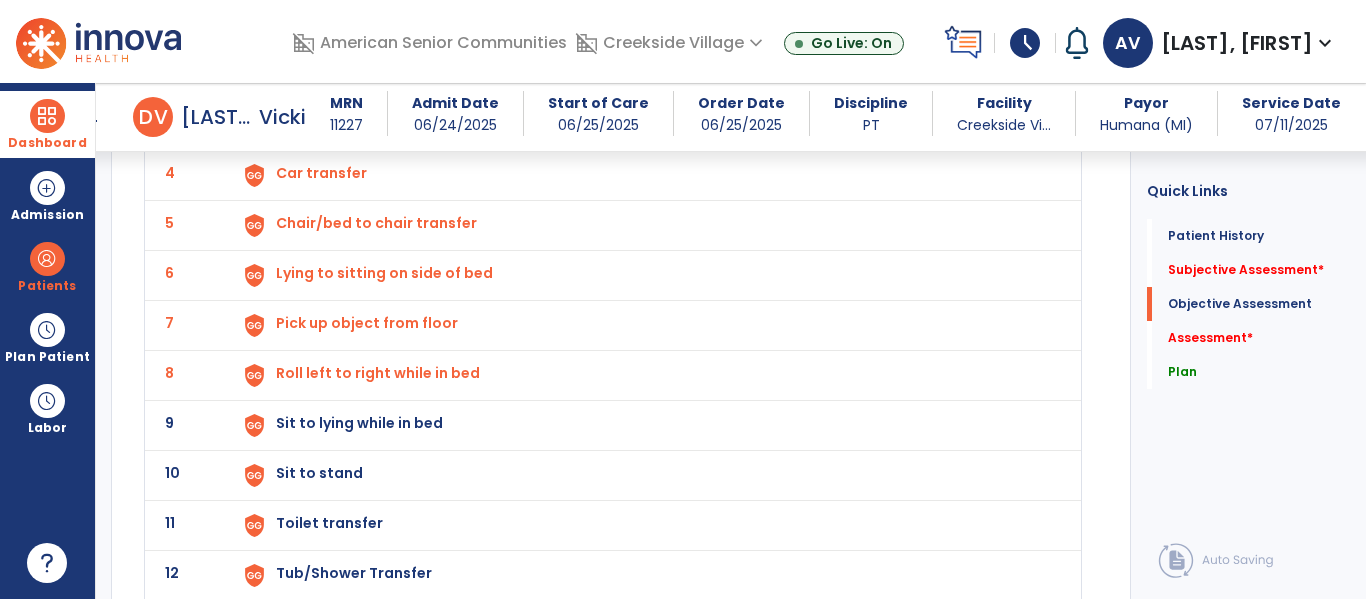 click on "Sit to lying while in bed" at bounding box center [646, 25] 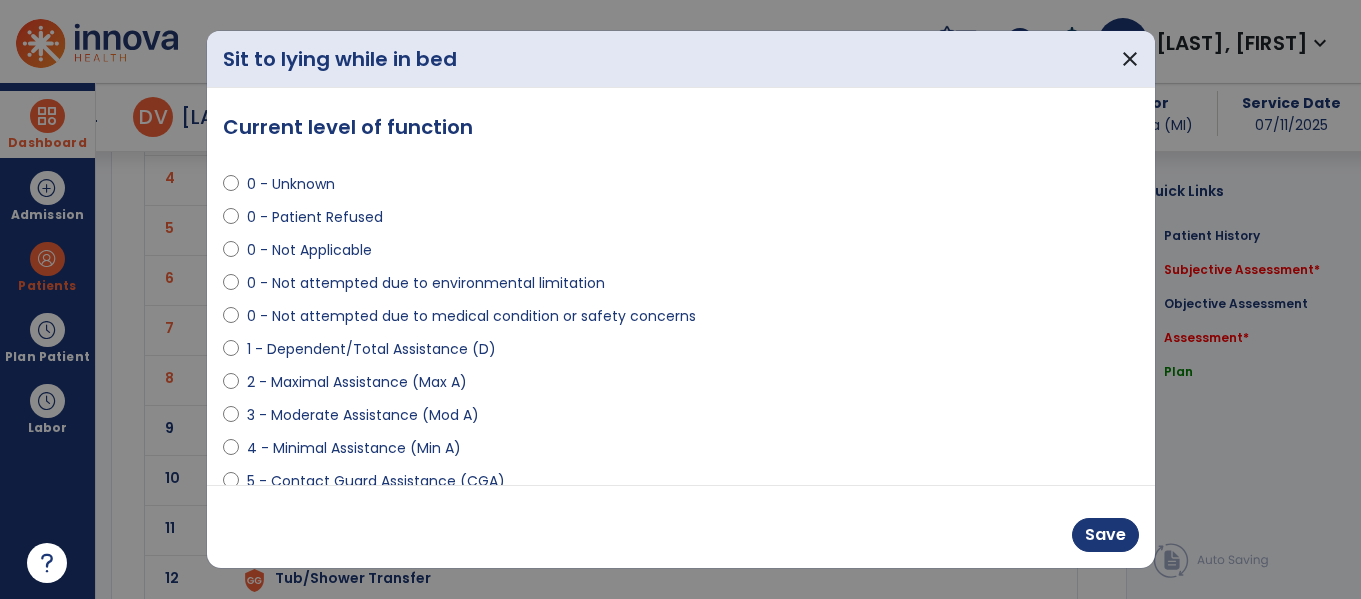 scroll, scrollTop: 3004, scrollLeft: 0, axis: vertical 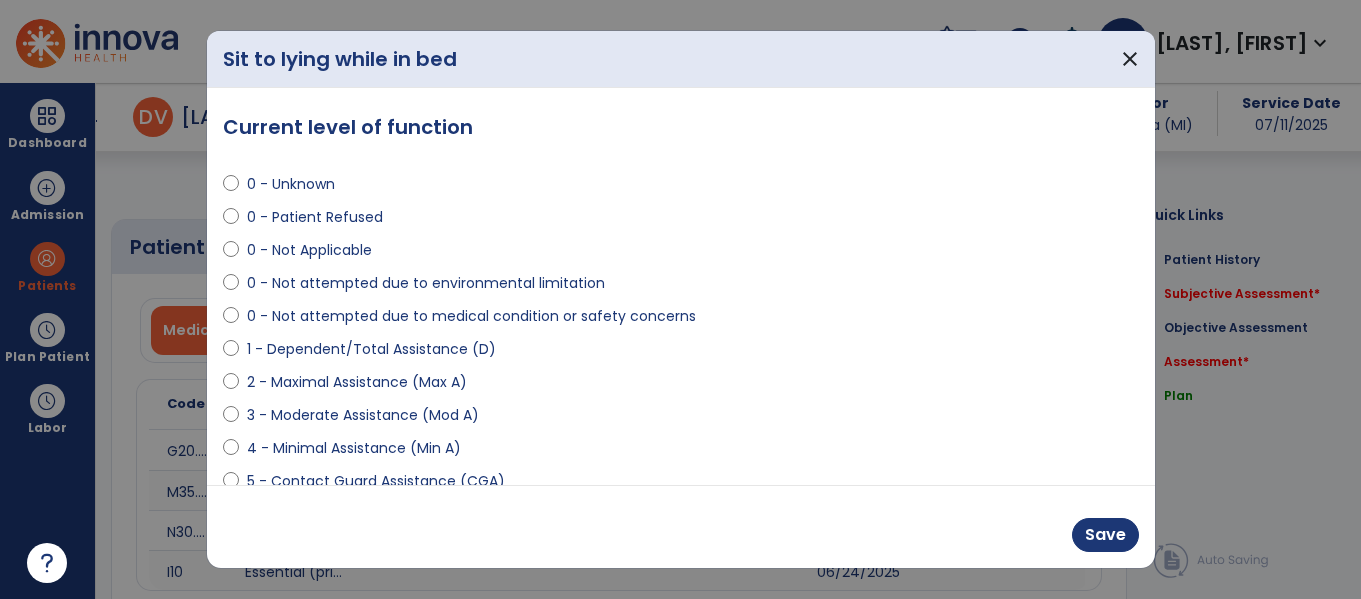 select on "**********" 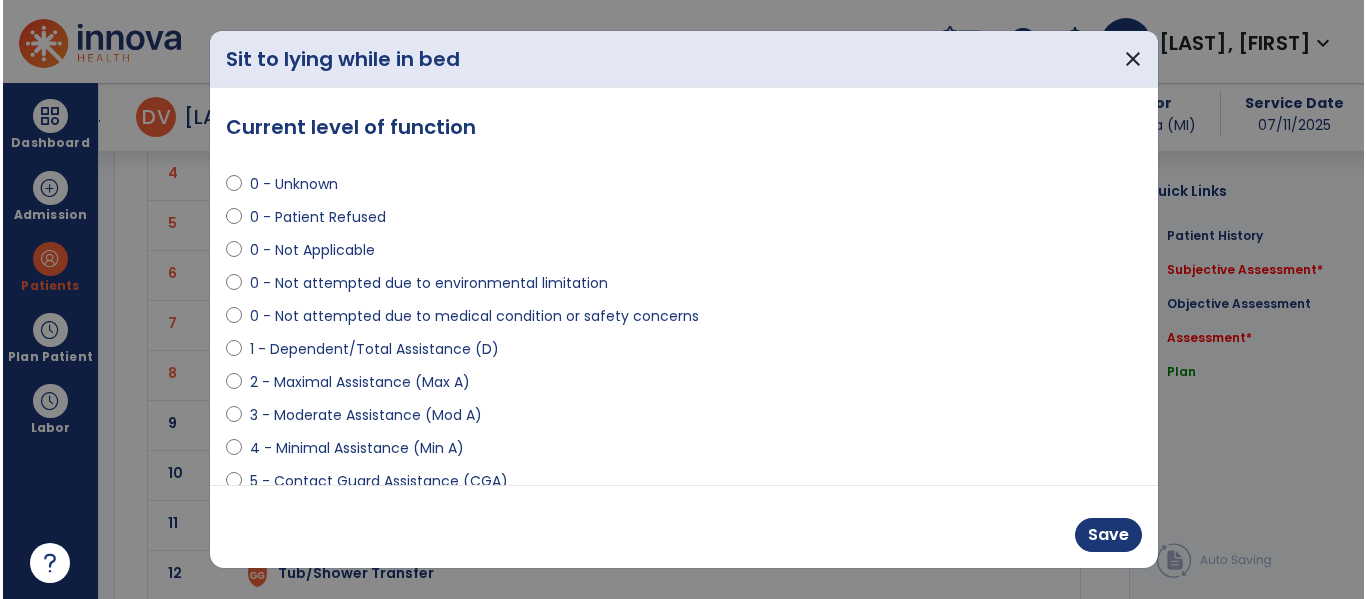 scroll, scrollTop: 293, scrollLeft: 0, axis: vertical 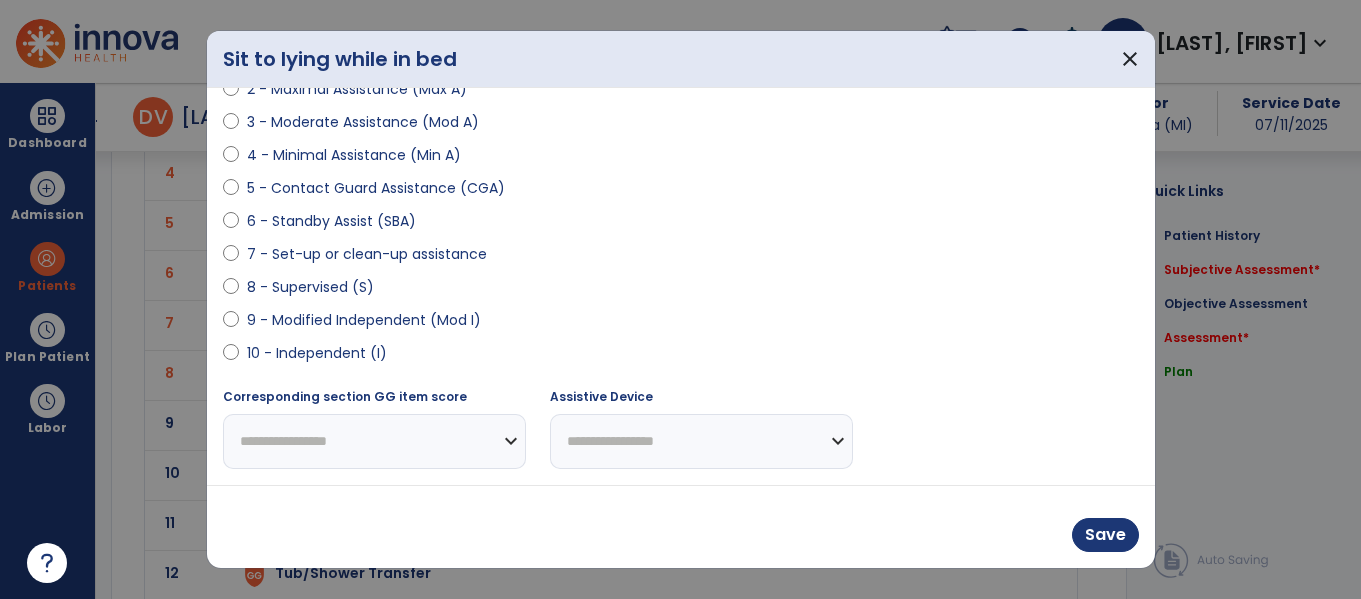 click on "9 - Modified Independent (Mod I)" at bounding box center (364, 320) 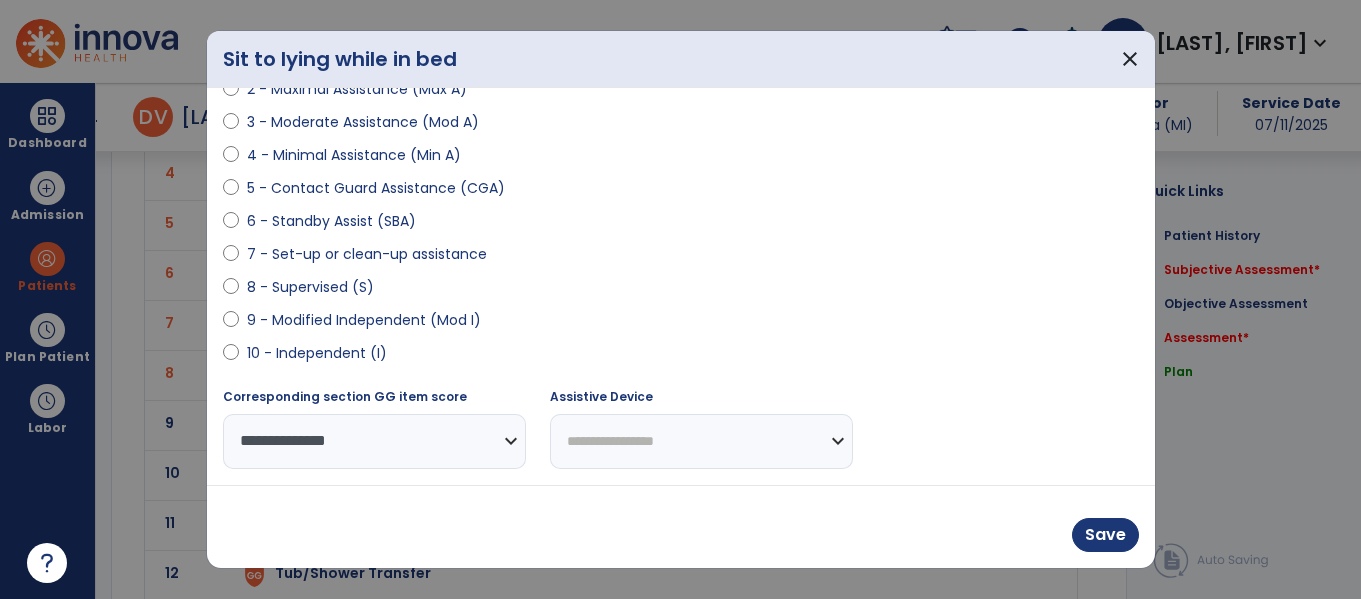 click on "Save" at bounding box center [681, 526] 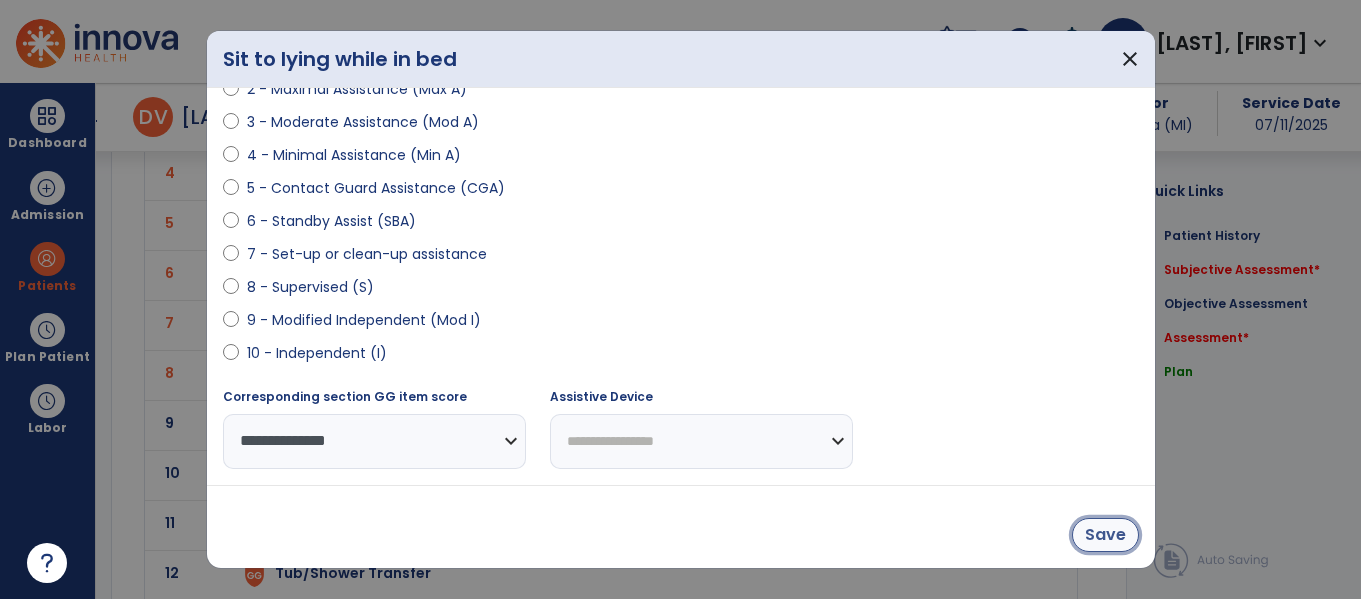 click on "Save" at bounding box center (1105, 535) 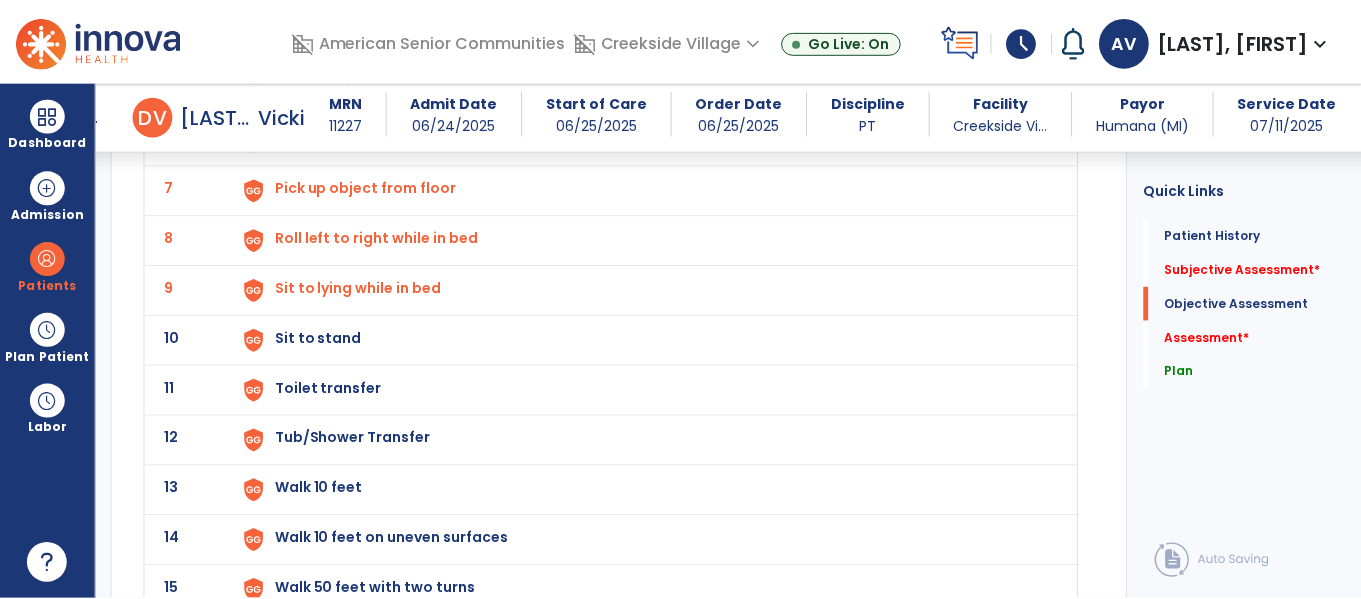 scroll, scrollTop: 3140, scrollLeft: 0, axis: vertical 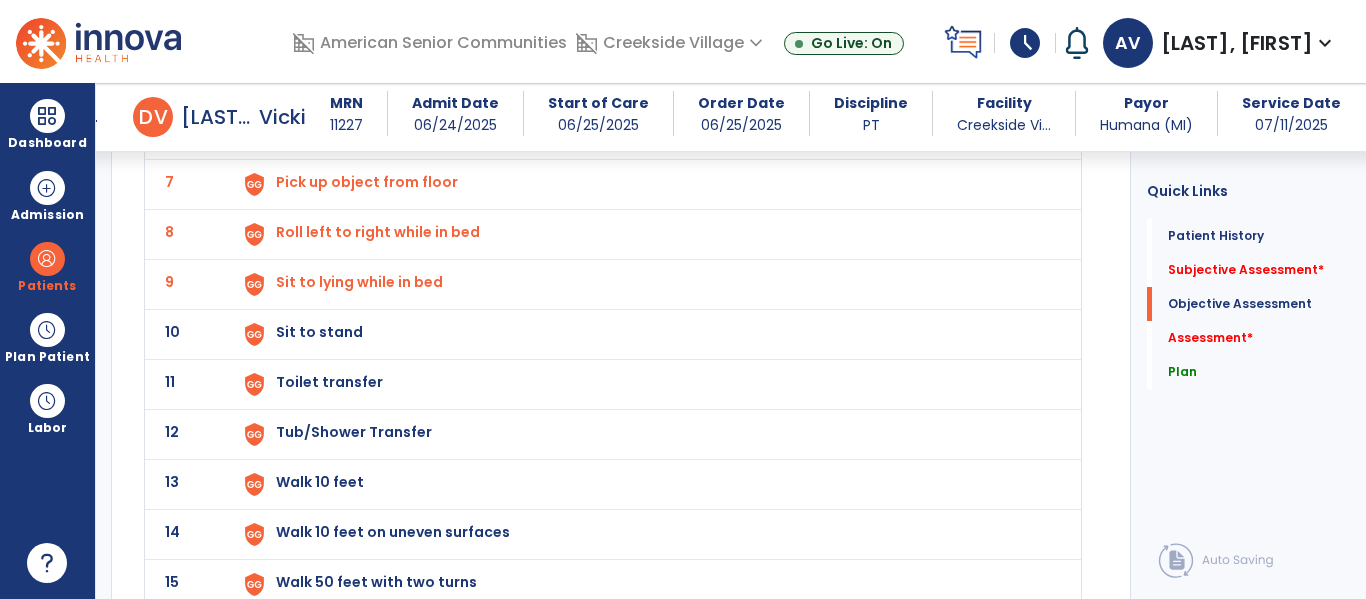 click on "Sit to stand" at bounding box center (322, -118) 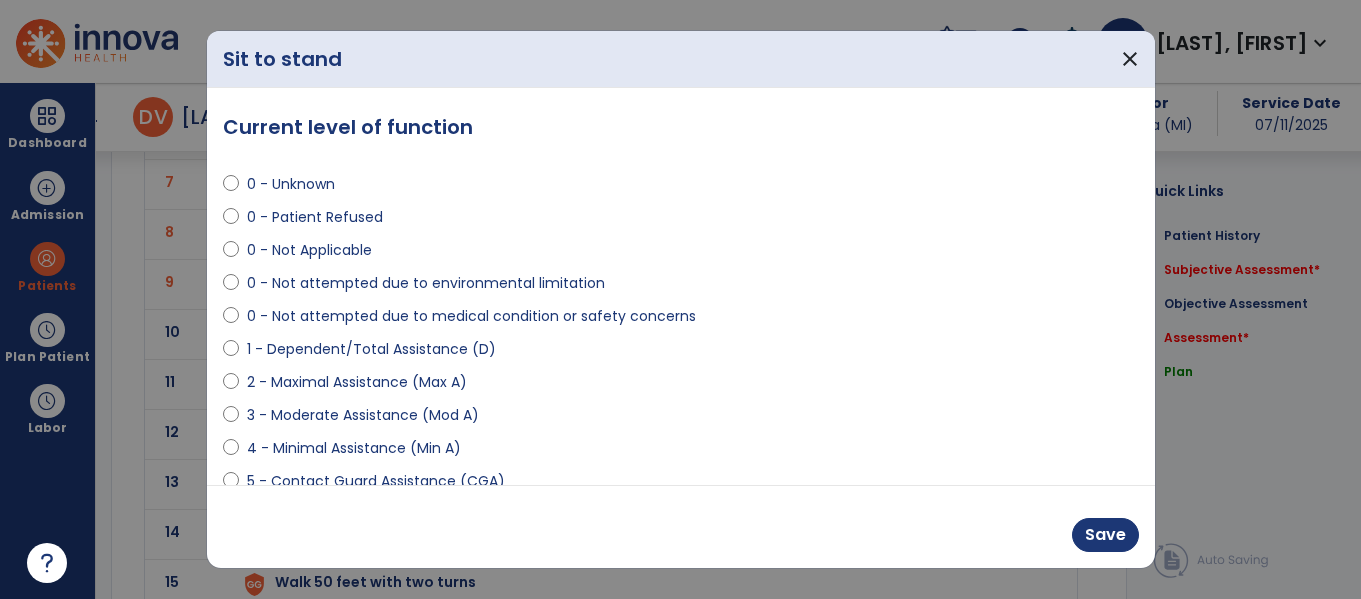 scroll, scrollTop: 3140, scrollLeft: 0, axis: vertical 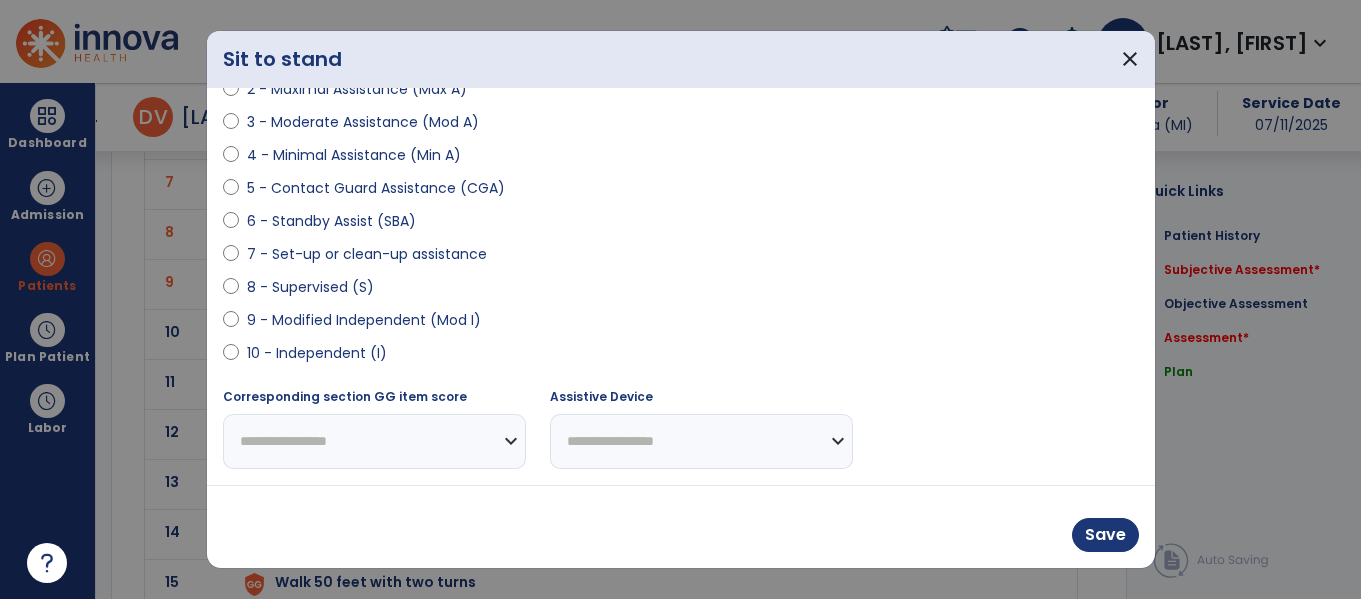 click on "9 - Modified Independent (Mod I)" at bounding box center (364, 320) 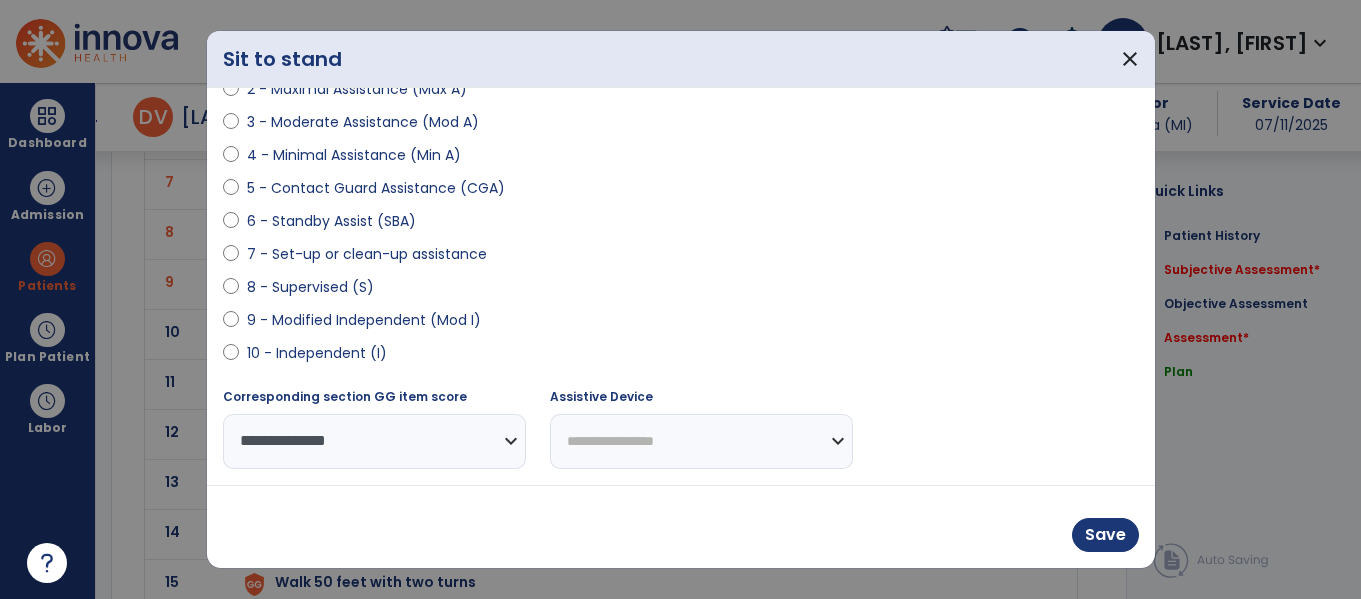 click on "**********" at bounding box center (701, 441) 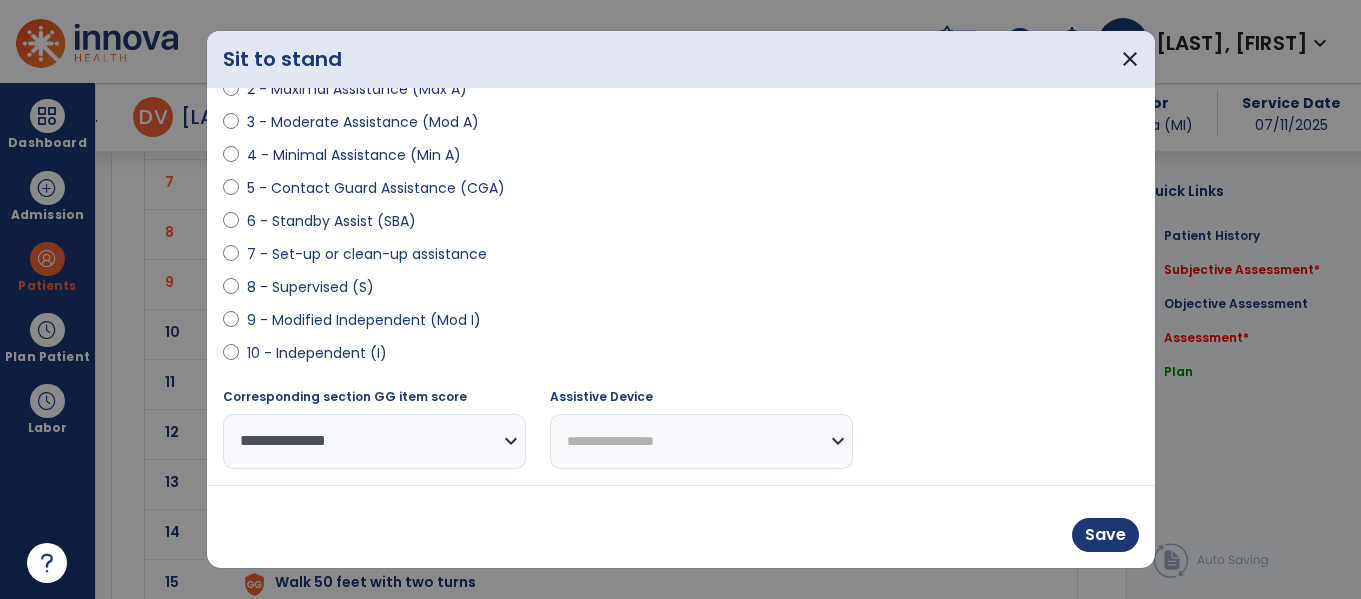 select on "********" 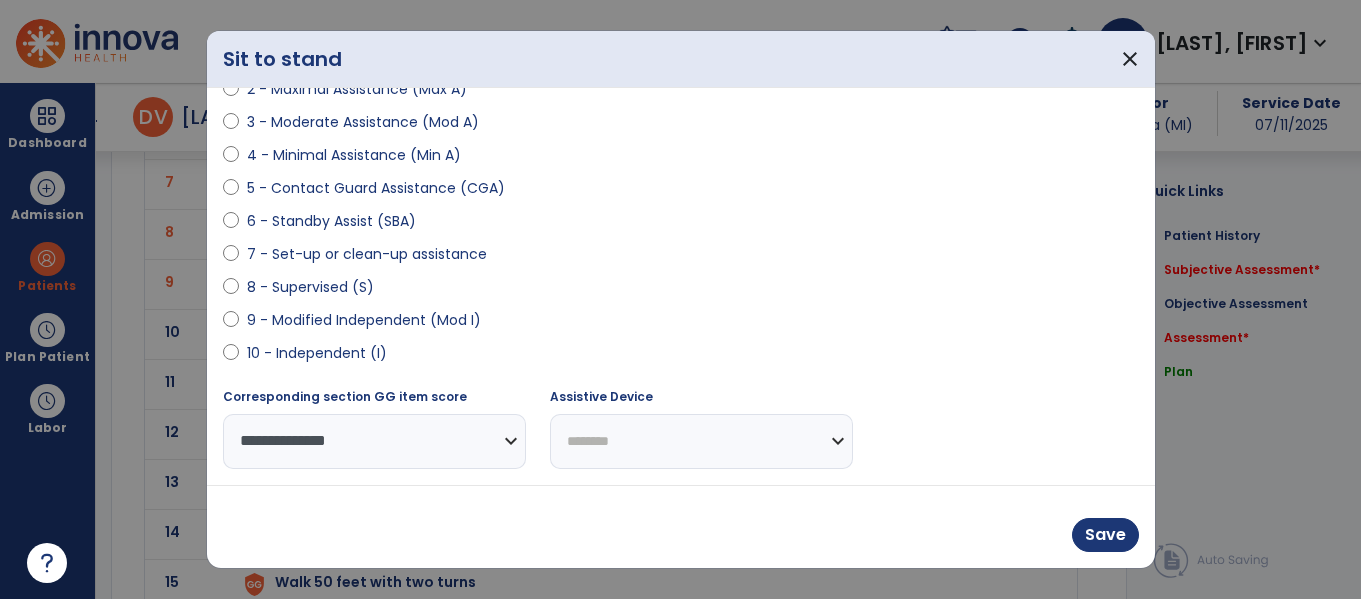 click on "**********" at bounding box center [701, 441] 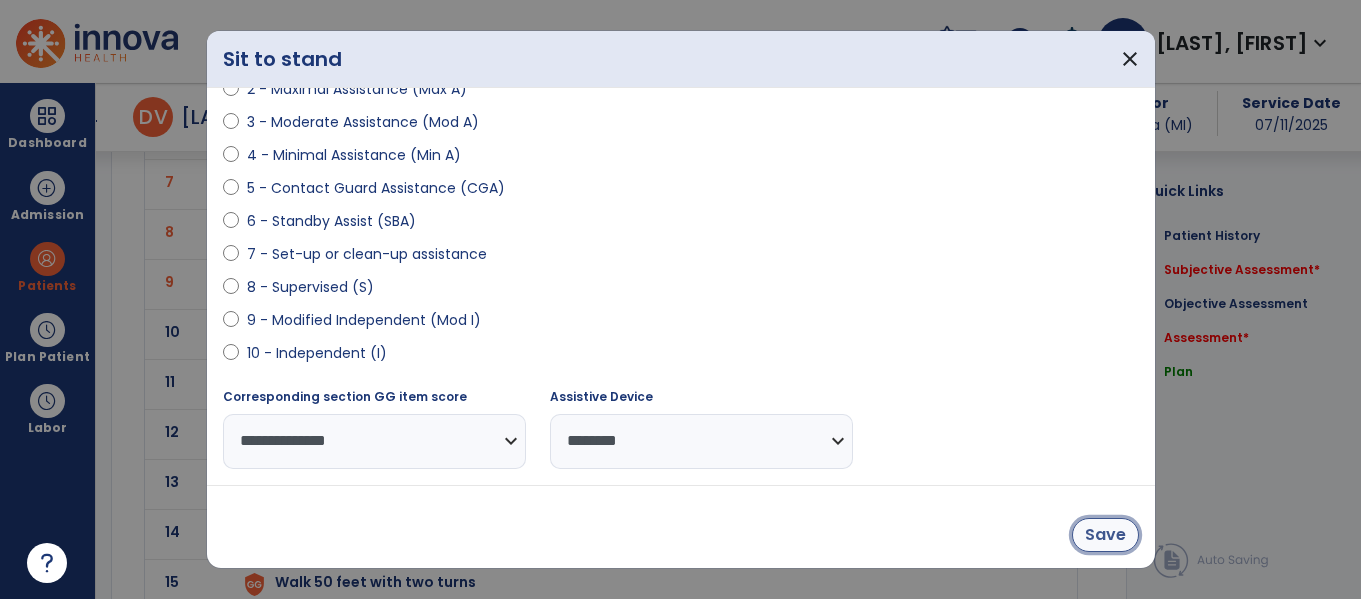 click on "Save" at bounding box center (1105, 535) 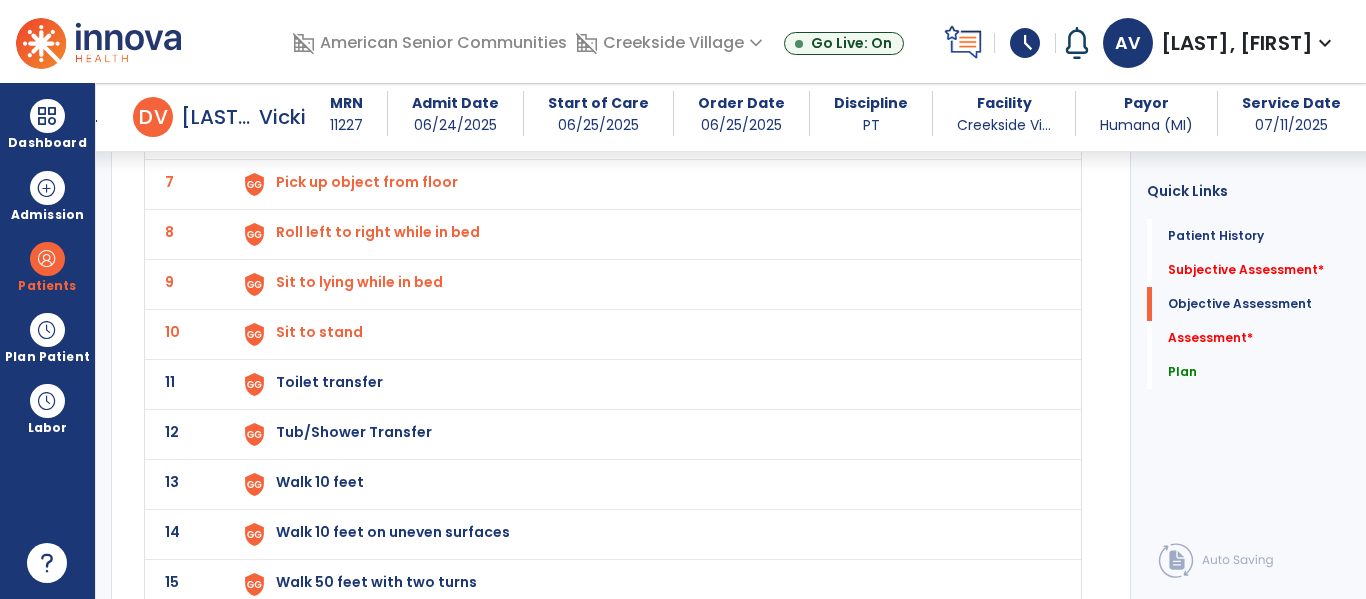 click on "Toilet transfer" at bounding box center (322, -118) 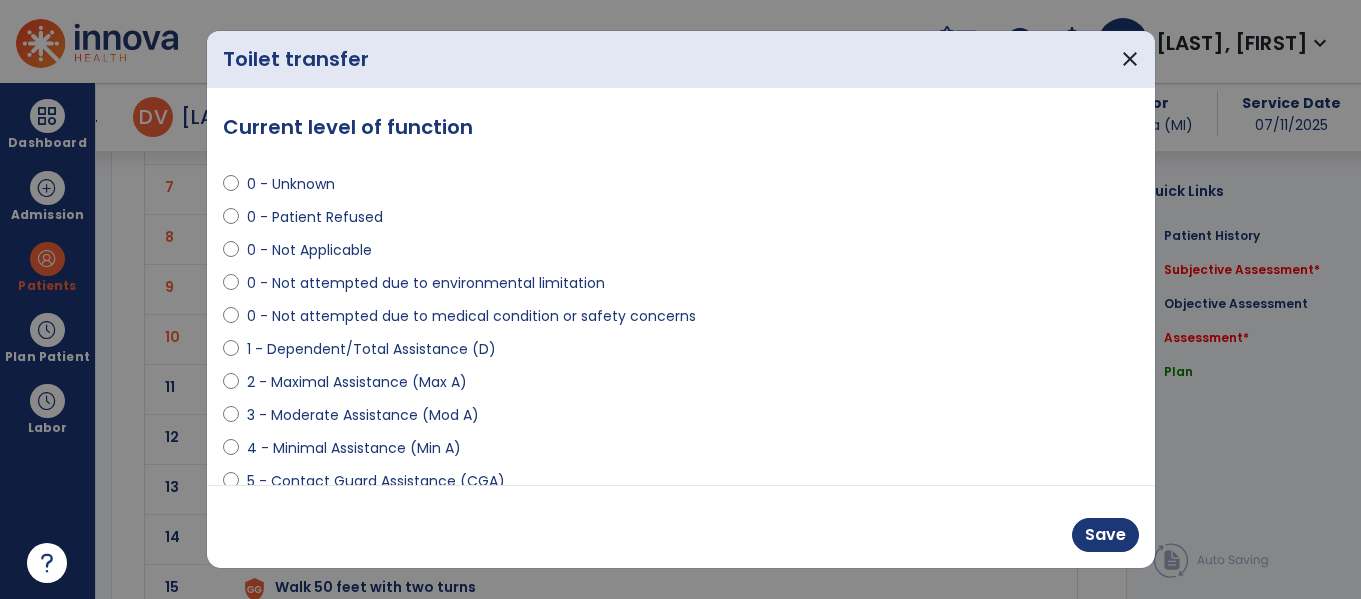 scroll, scrollTop: 3140, scrollLeft: 0, axis: vertical 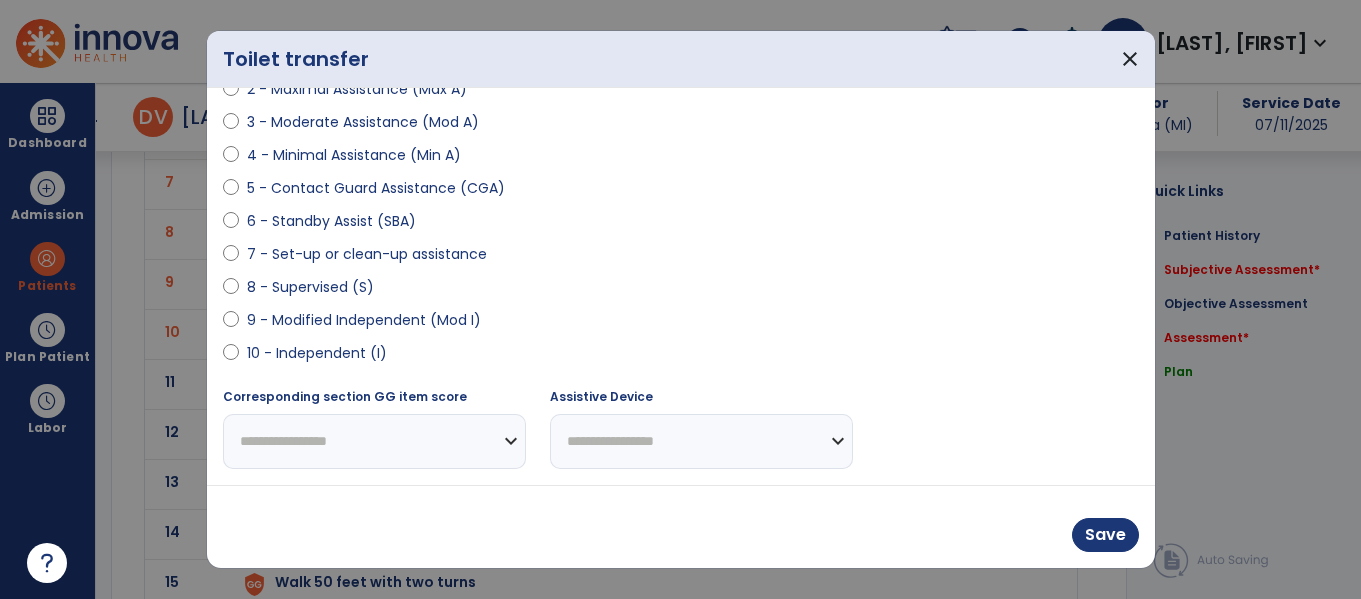 click on "9 - Modified Independent (Mod I)" at bounding box center [364, 320] 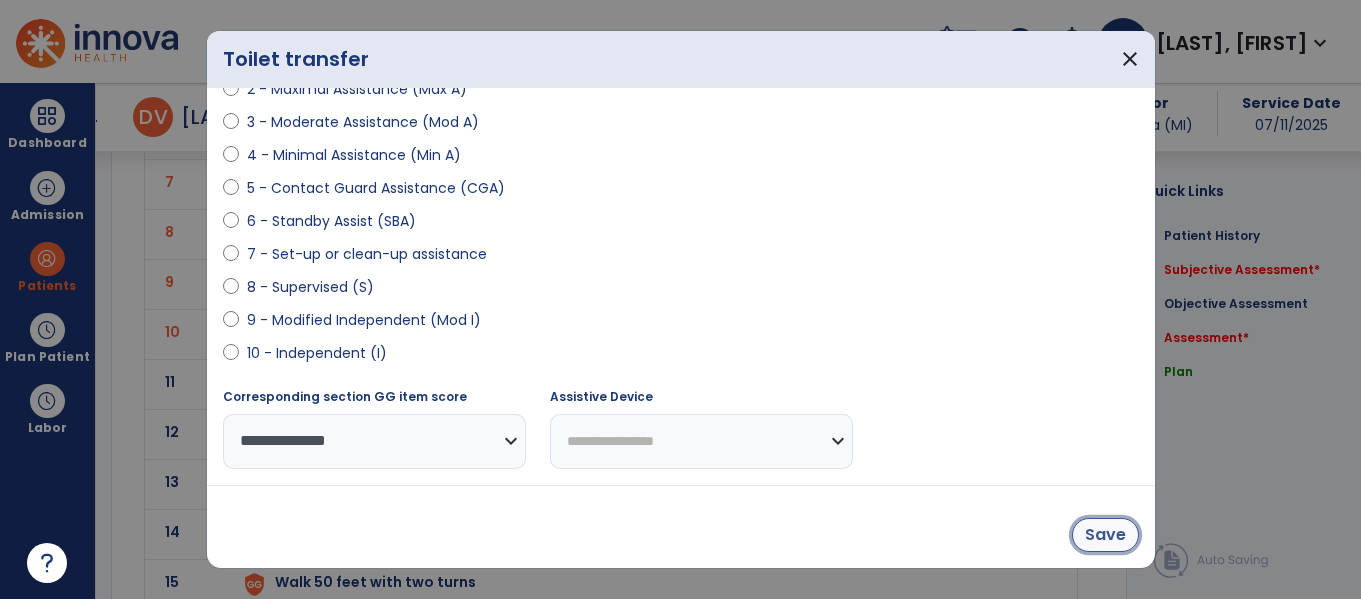 click on "Save" at bounding box center [1105, 535] 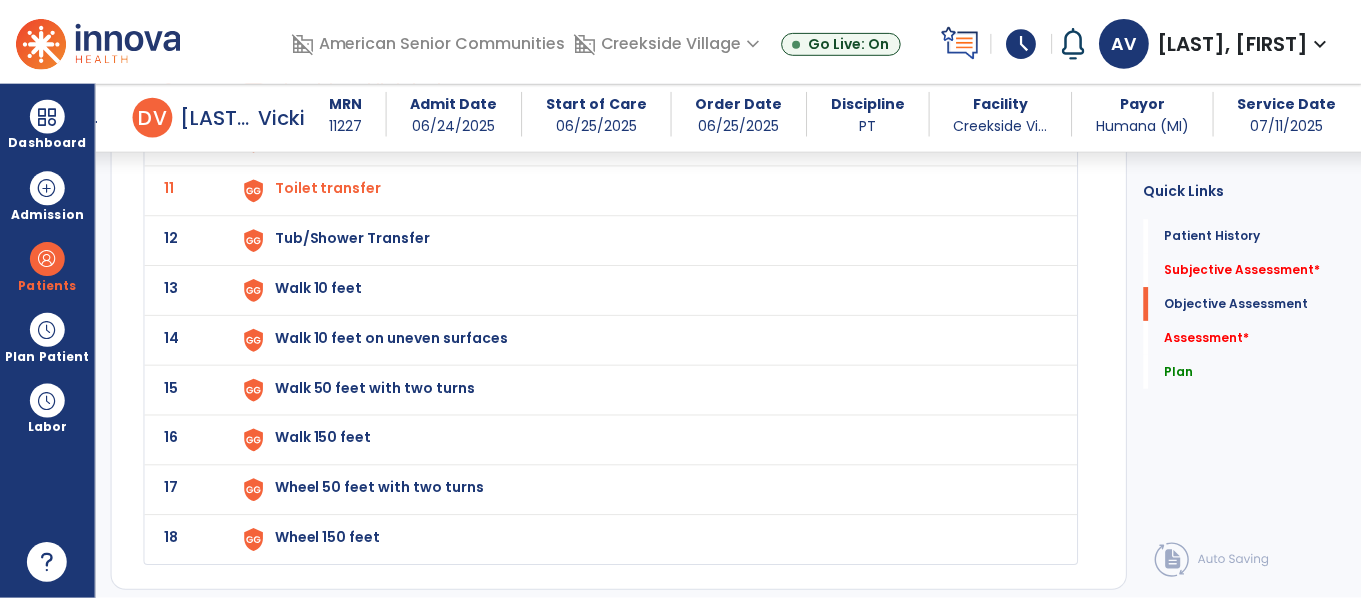 scroll, scrollTop: 3347, scrollLeft: 0, axis: vertical 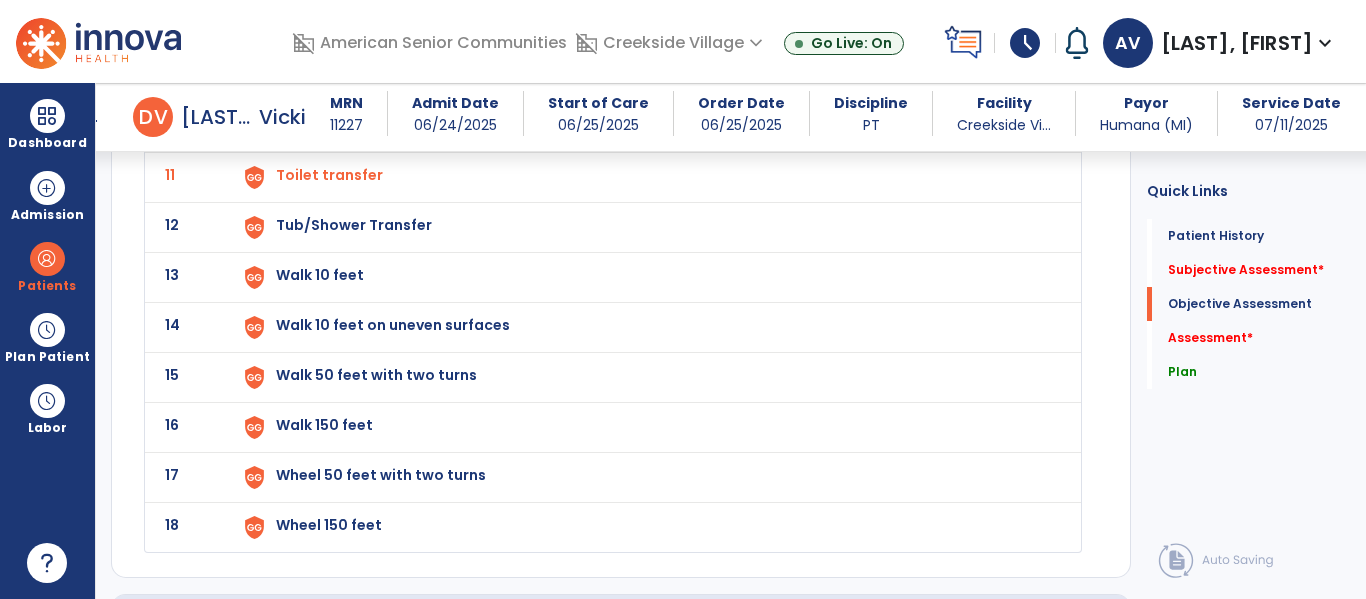 click on "Tub/Shower Transfer" at bounding box center [322, -325] 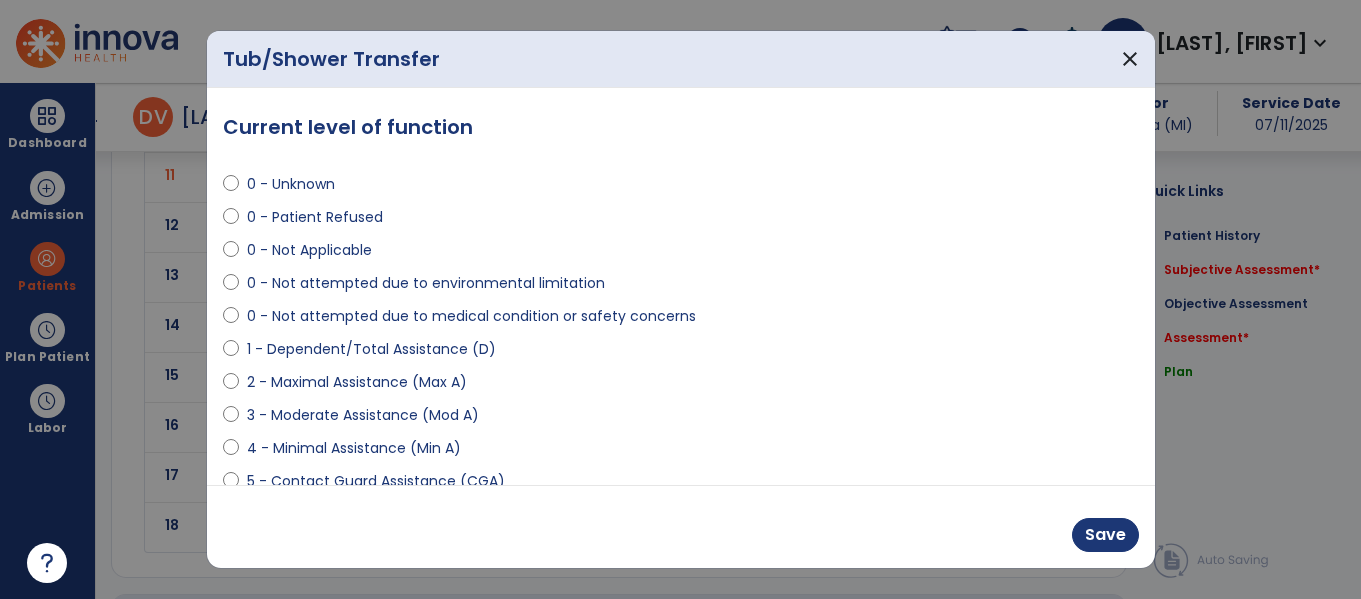 scroll, scrollTop: 3347, scrollLeft: 0, axis: vertical 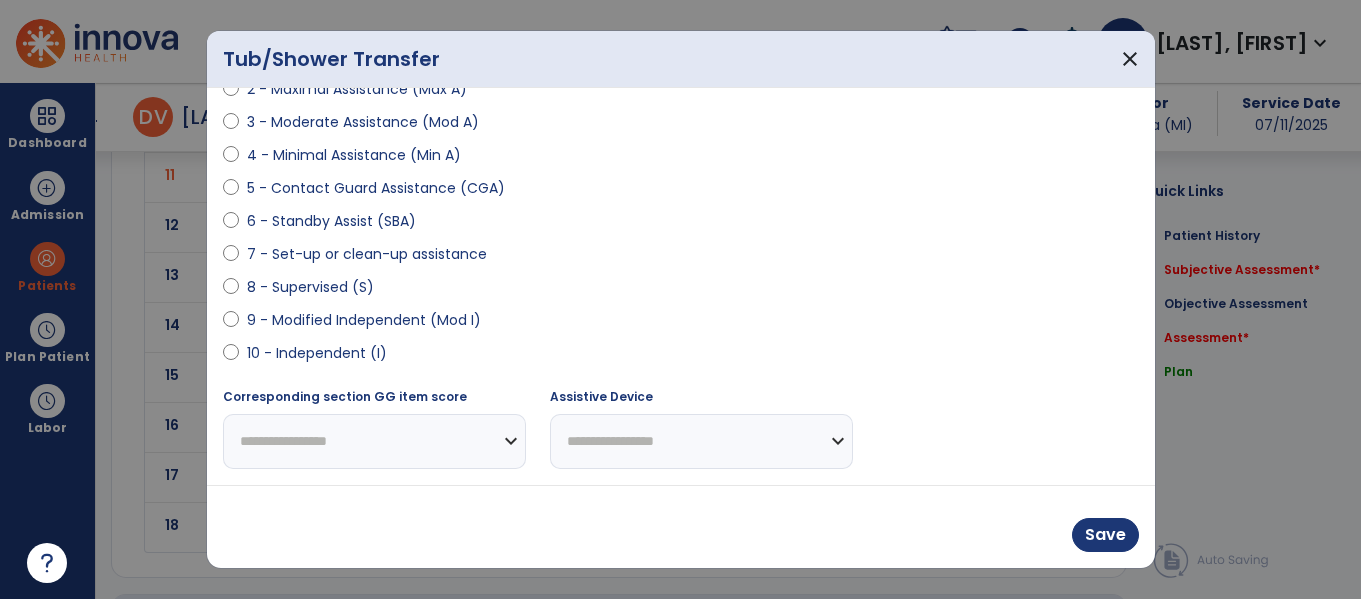 click on "9 - Modified Independent (Mod I)" at bounding box center (364, 320) 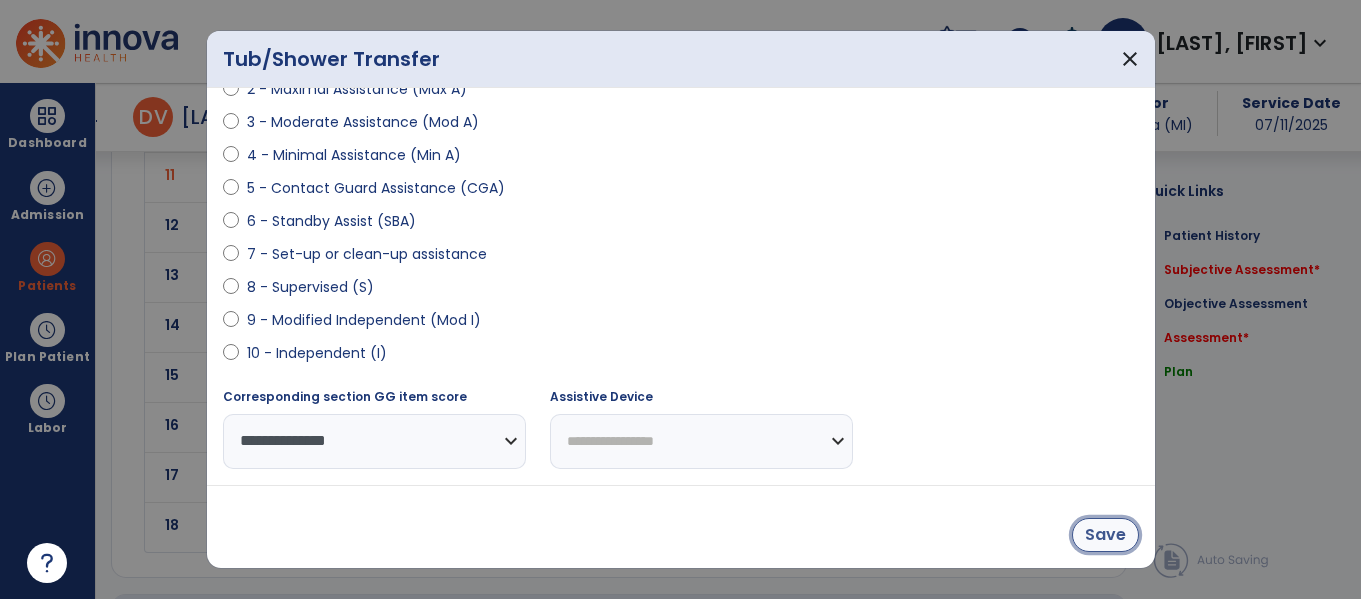 click on "Save" at bounding box center [1105, 535] 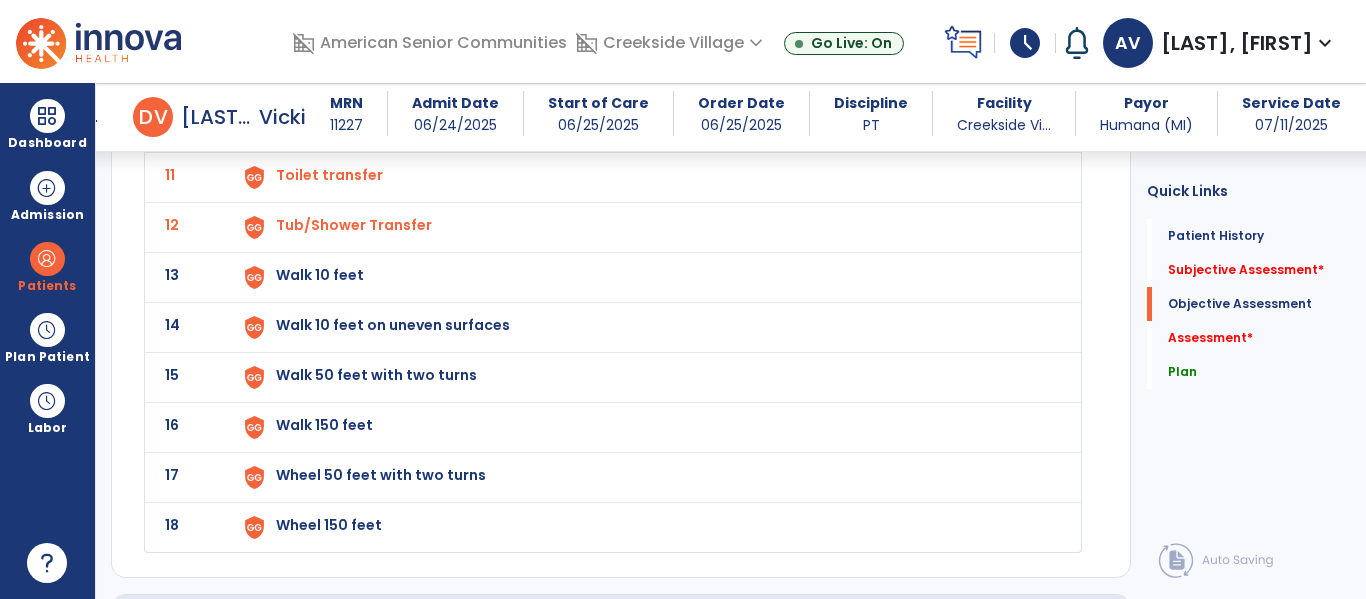click on "Walk 10 feet" at bounding box center (322, -325) 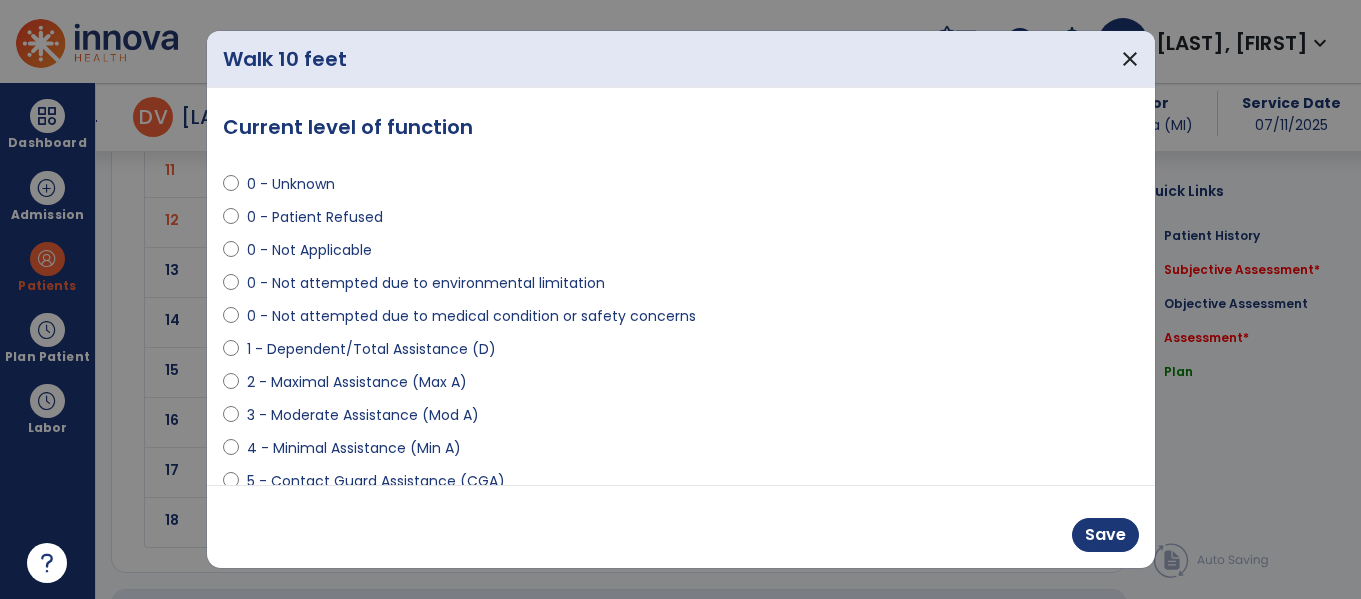 scroll, scrollTop: 3347, scrollLeft: 0, axis: vertical 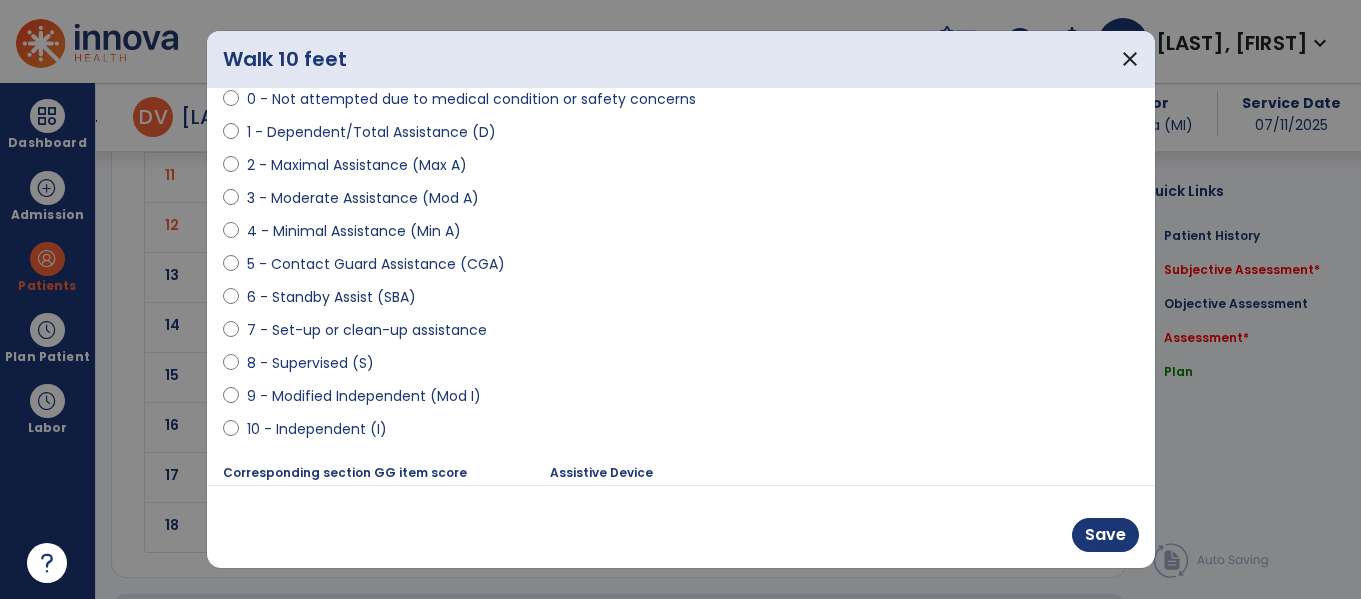 click on "8 - Supervised (S)" at bounding box center (310, 363) 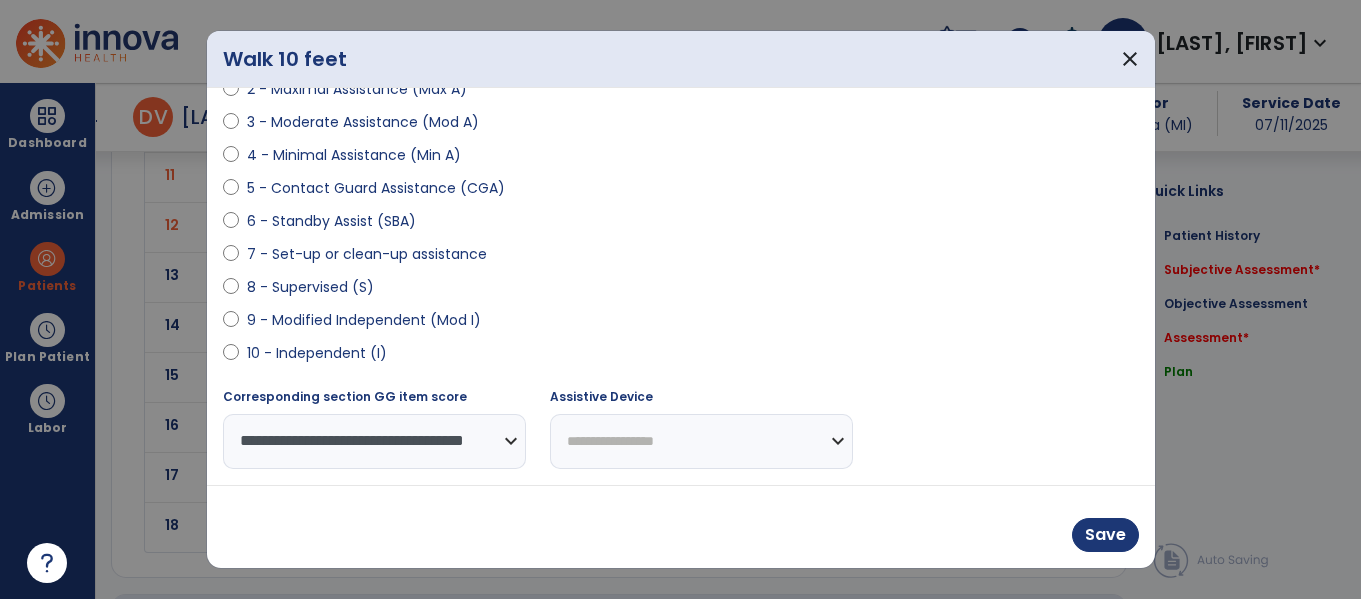 click on "**********" at bounding box center [701, 441] 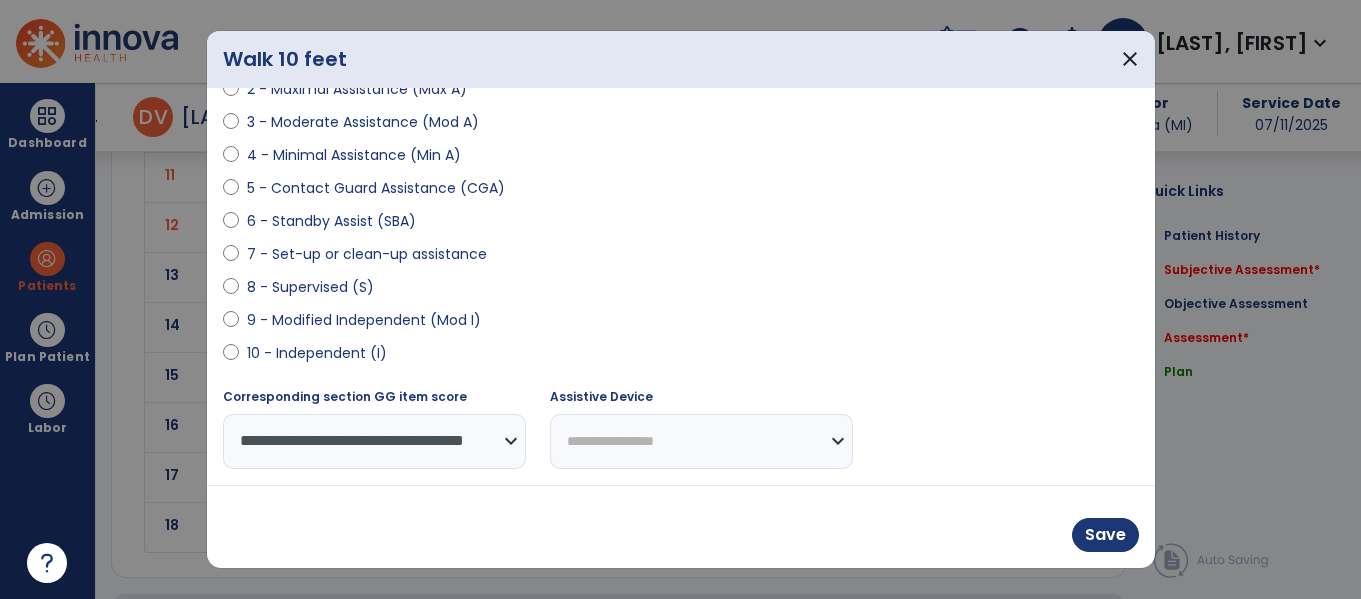 select on "********" 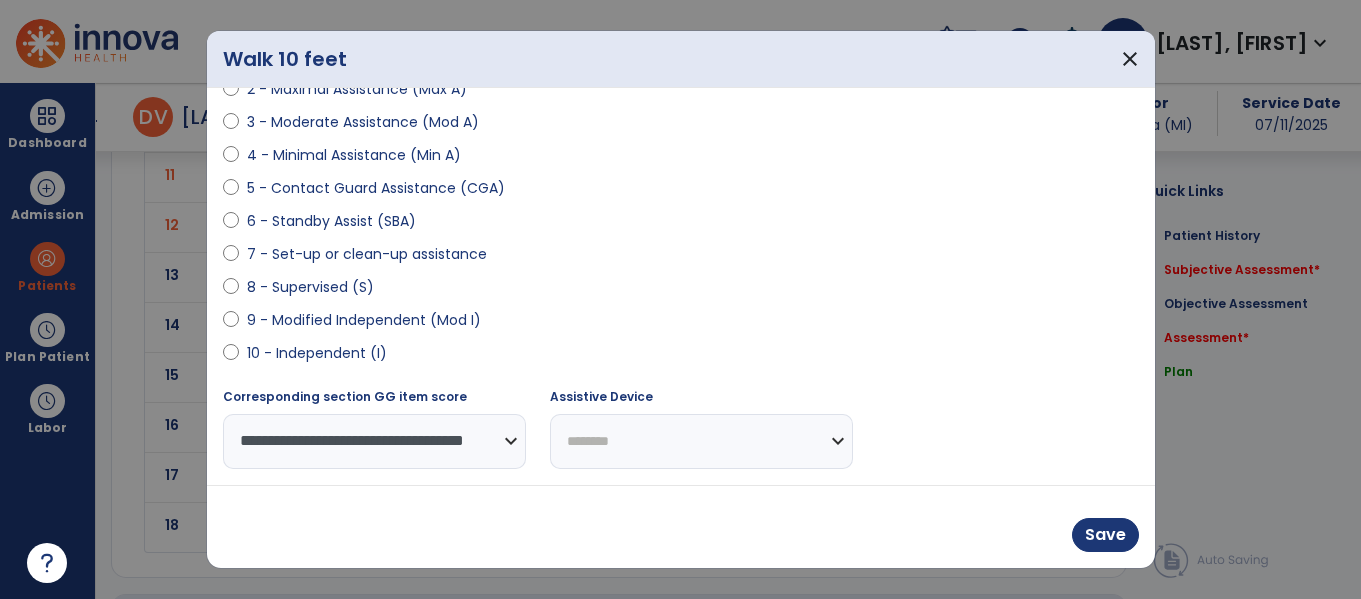 click on "**********" at bounding box center [701, 441] 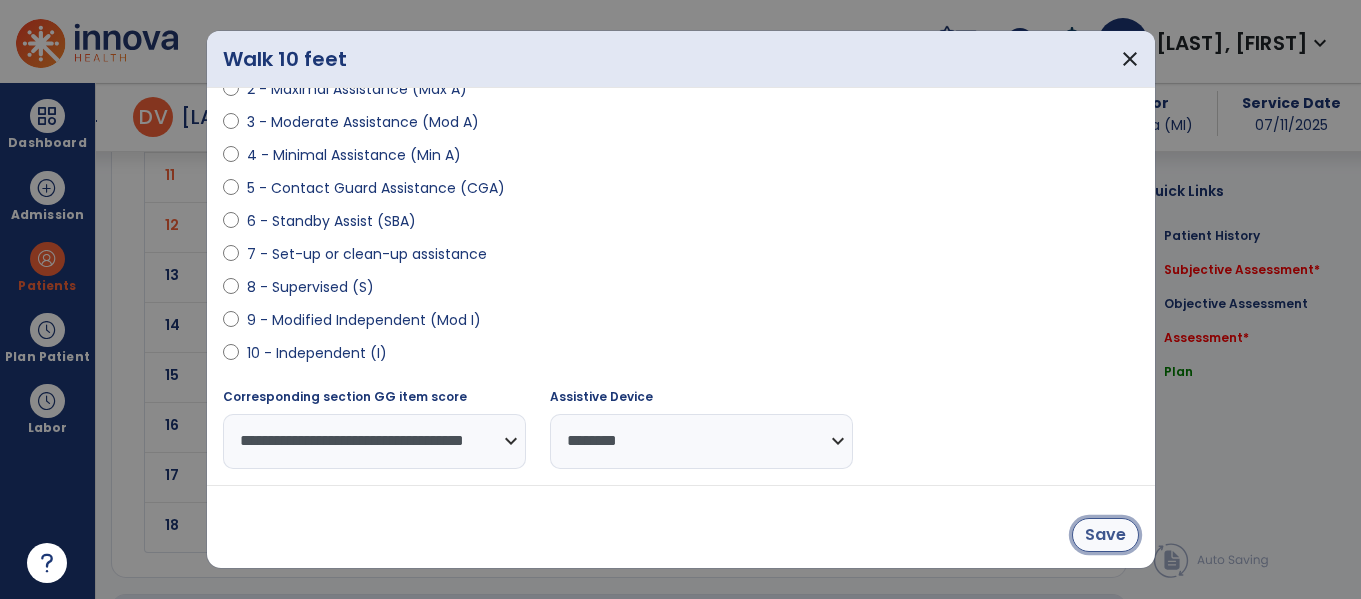 click on "Save" at bounding box center [1105, 535] 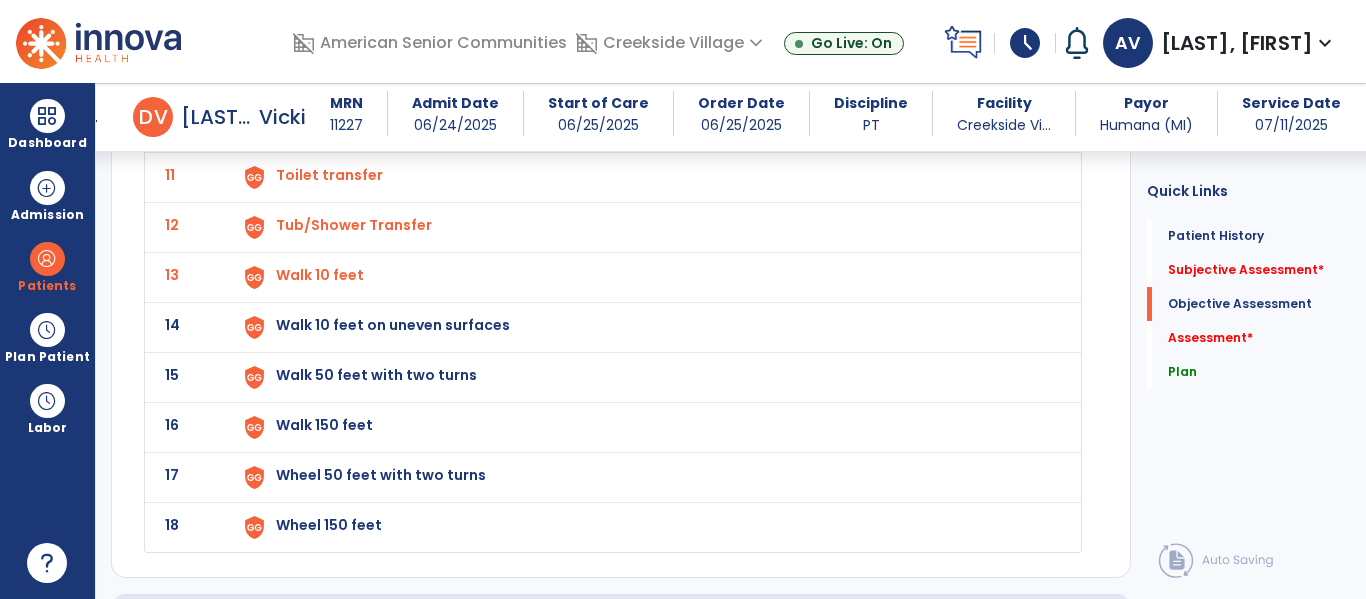 click on "Walk 10 feet on uneven surfaces" at bounding box center [322, -325] 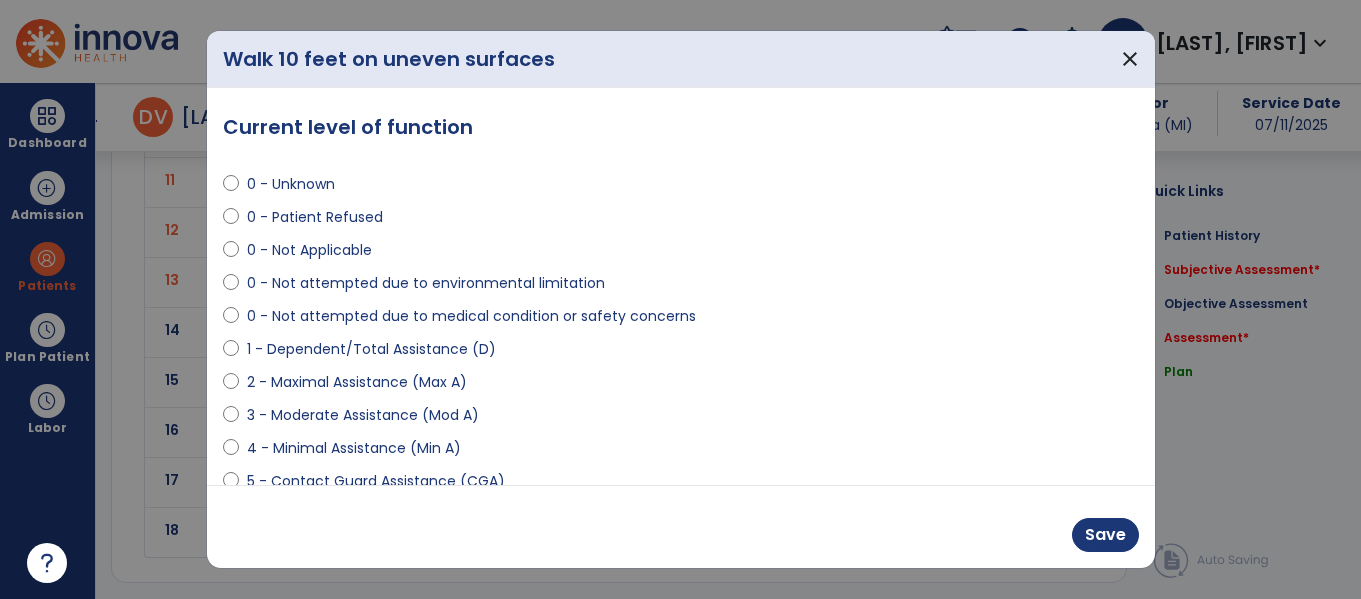 scroll, scrollTop: 3347, scrollLeft: 0, axis: vertical 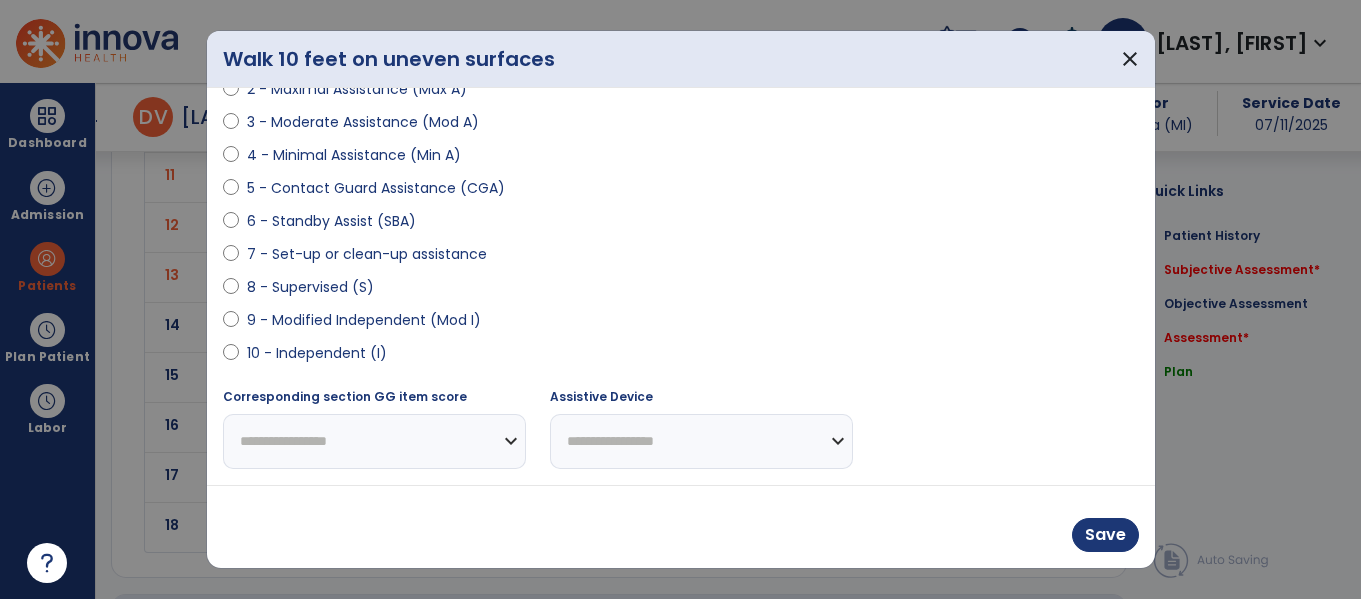 click on "8 - Supervised (S)" at bounding box center (310, 287) 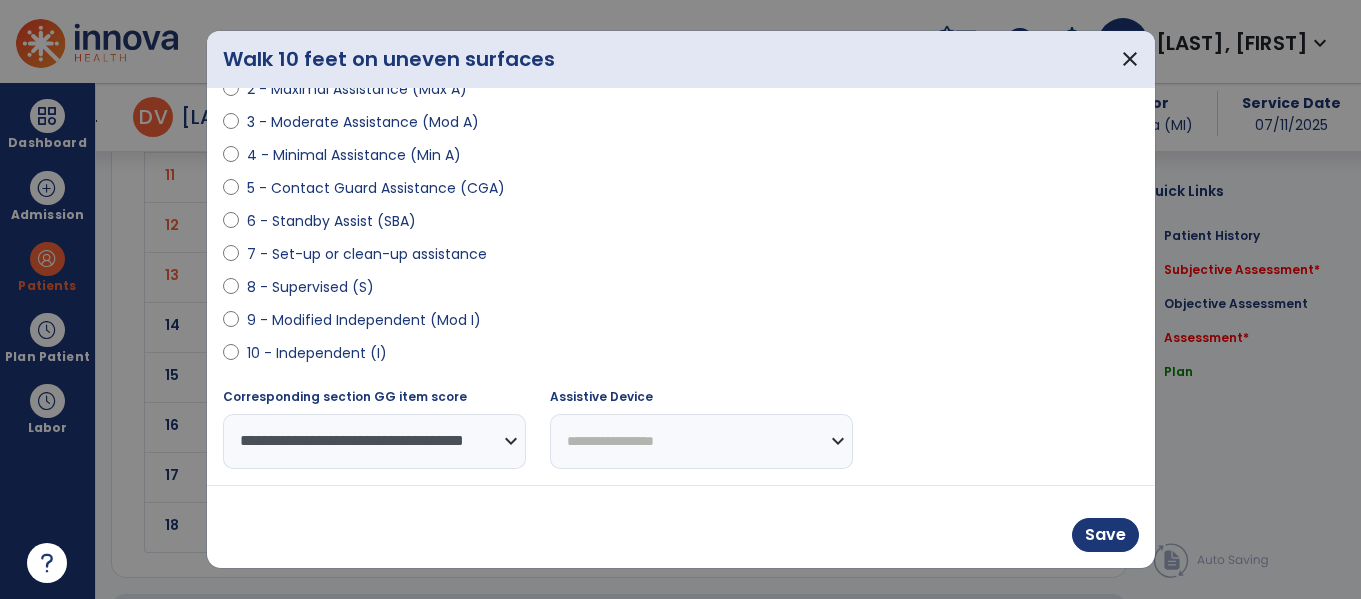 click on "**********" at bounding box center [701, 441] 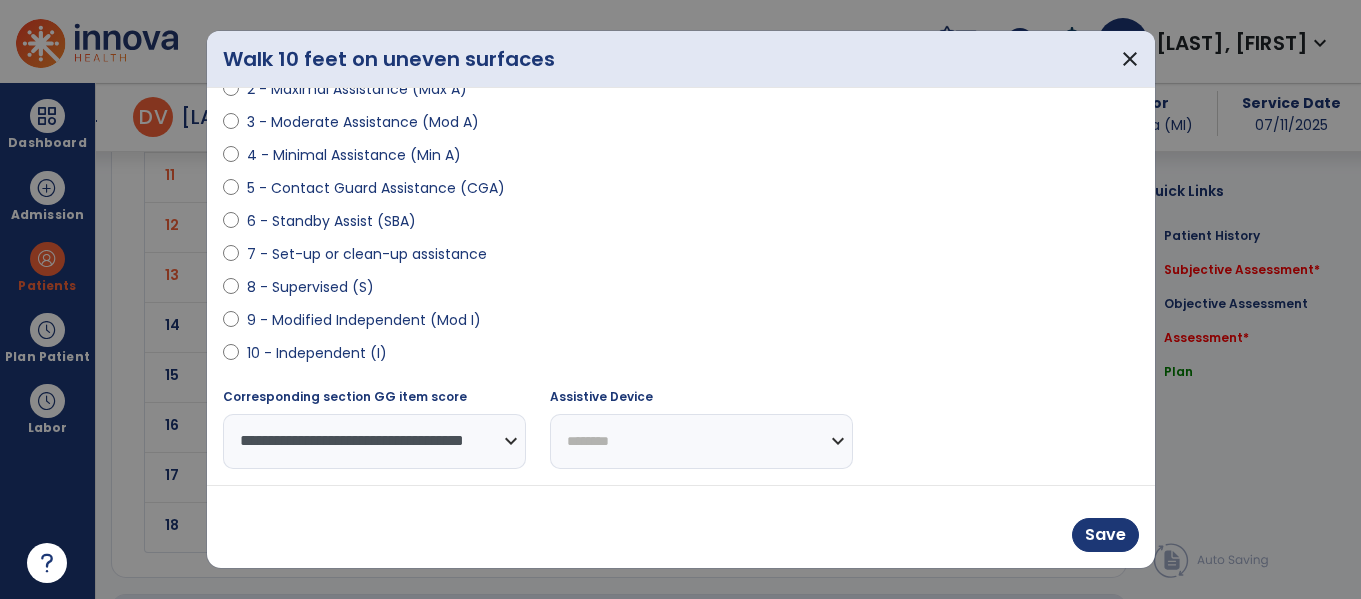 click on "**********" at bounding box center [701, 441] 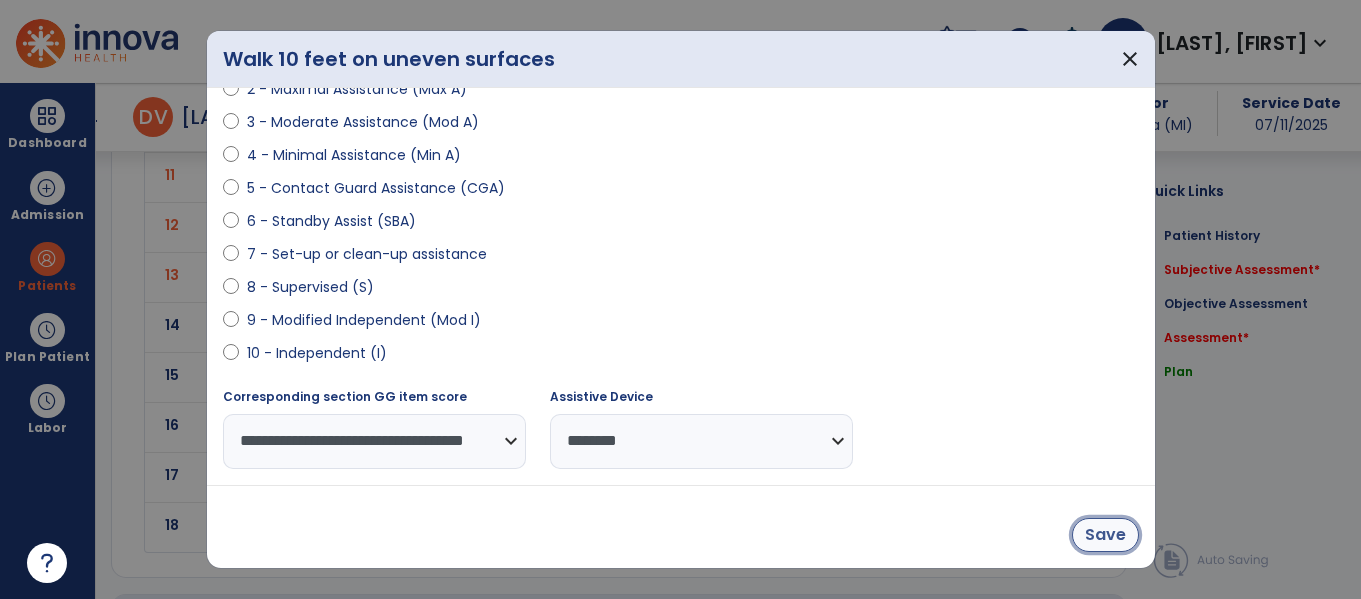 click on "Save" at bounding box center (1105, 535) 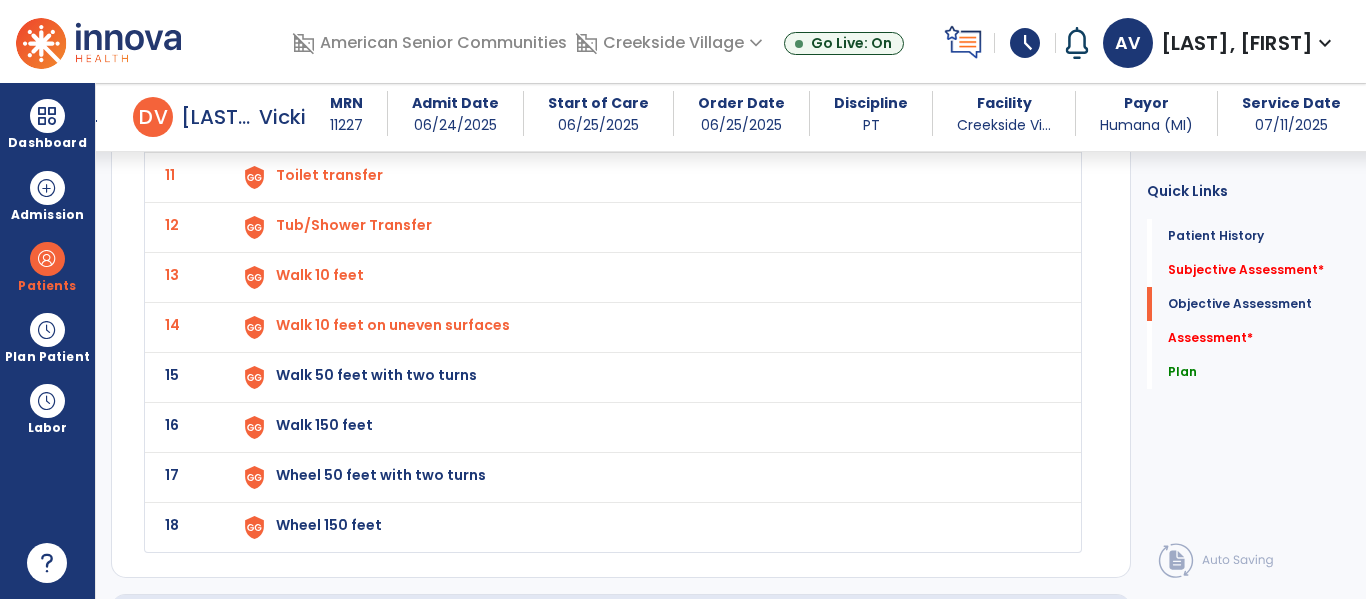 click on "Walk 50 feet with two turns" at bounding box center (646, -323) 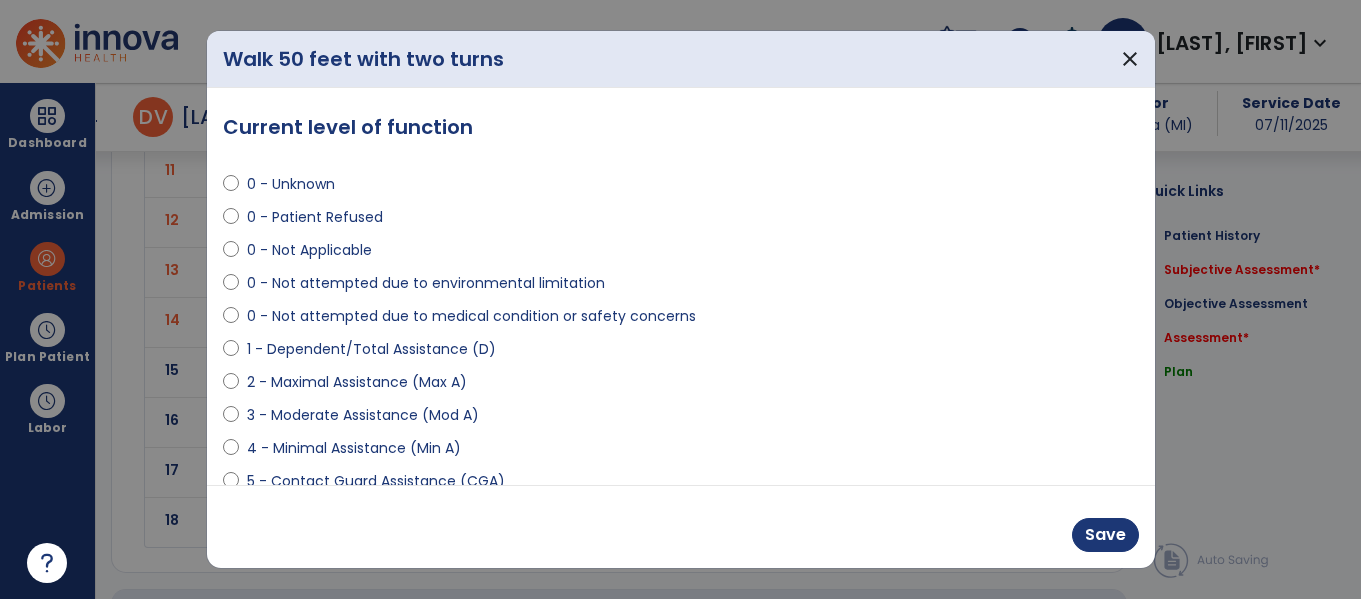 scroll, scrollTop: 3347, scrollLeft: 0, axis: vertical 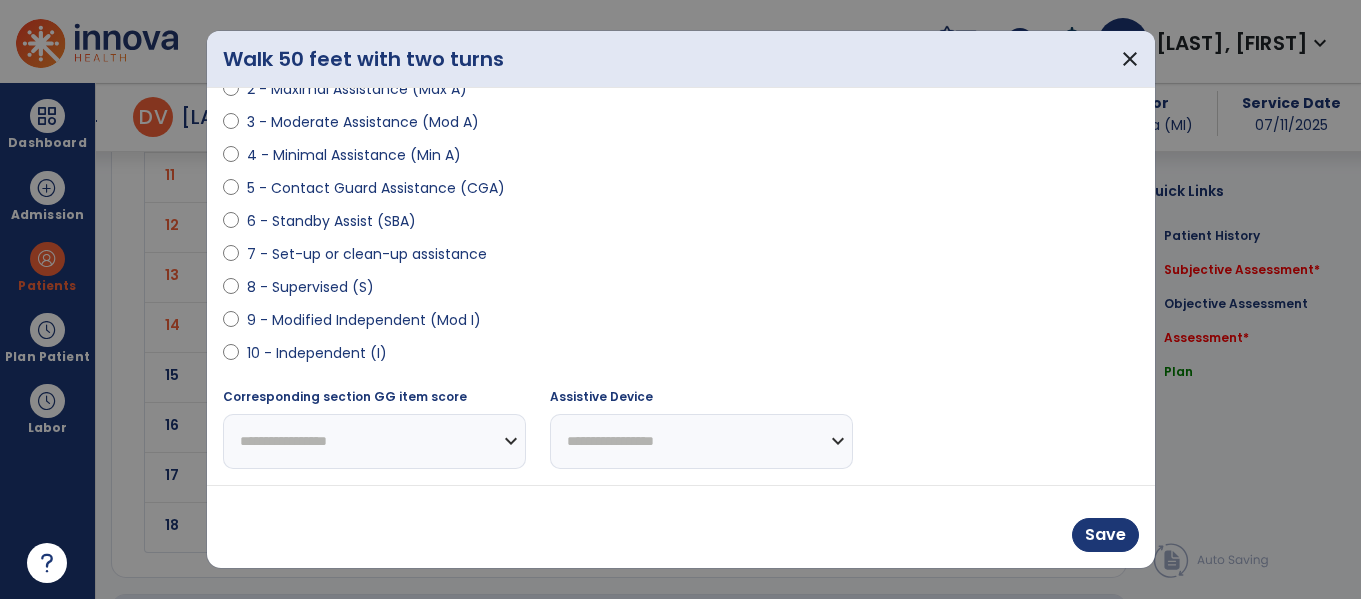 click on "8 - Supervised (S)" at bounding box center [310, 287] 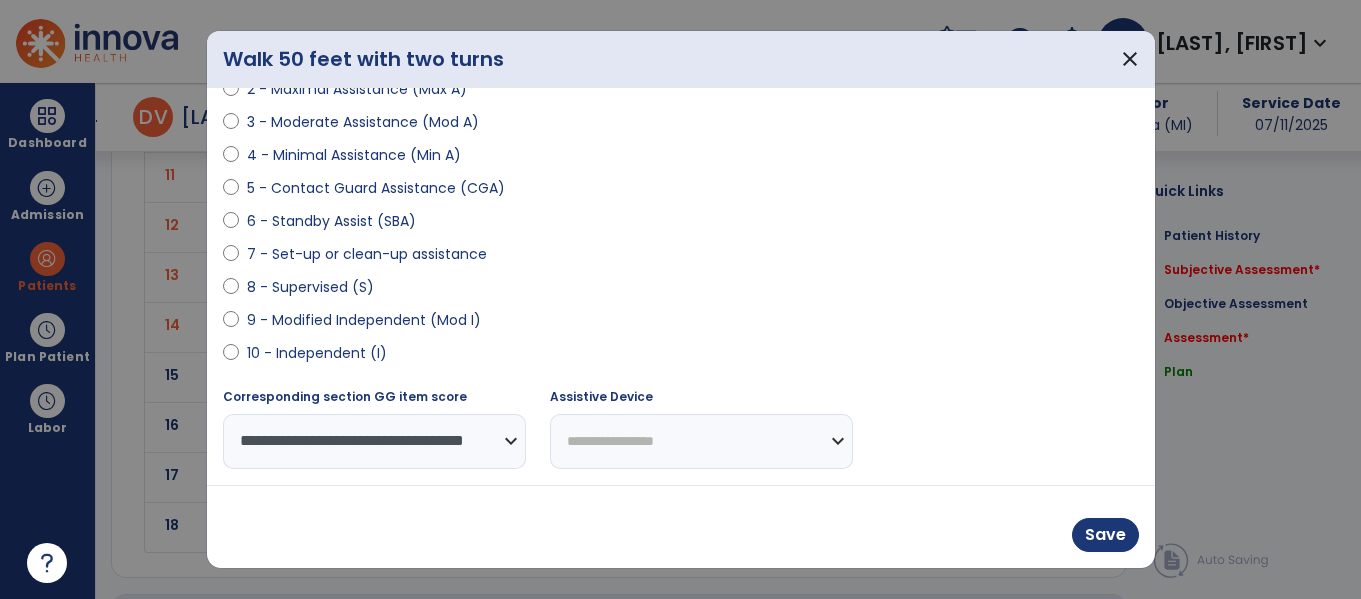 click on "**********" at bounding box center (701, 441) 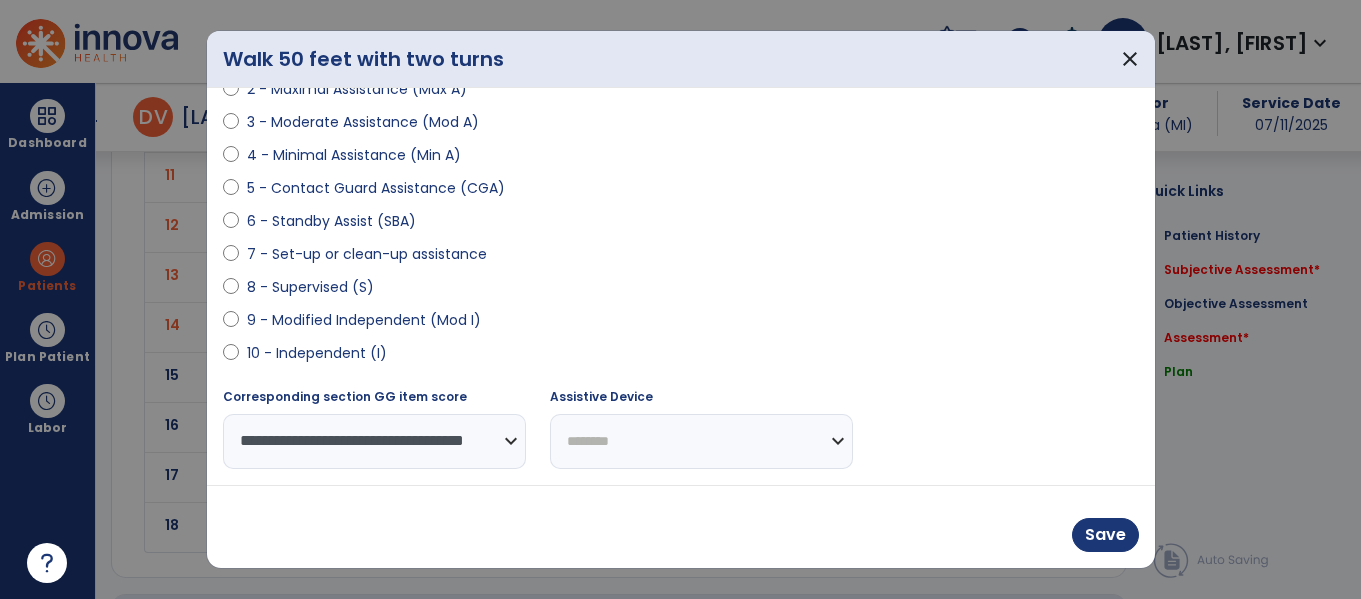 click on "**********" at bounding box center (701, 441) 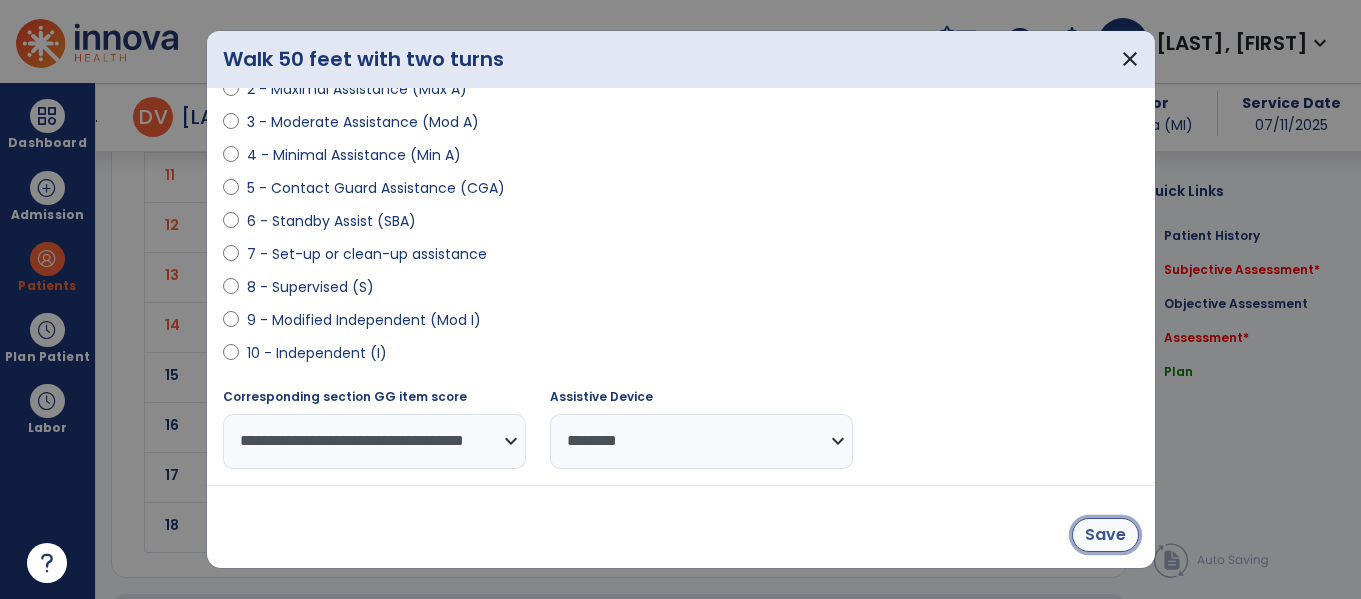 click on "Save" at bounding box center [1105, 535] 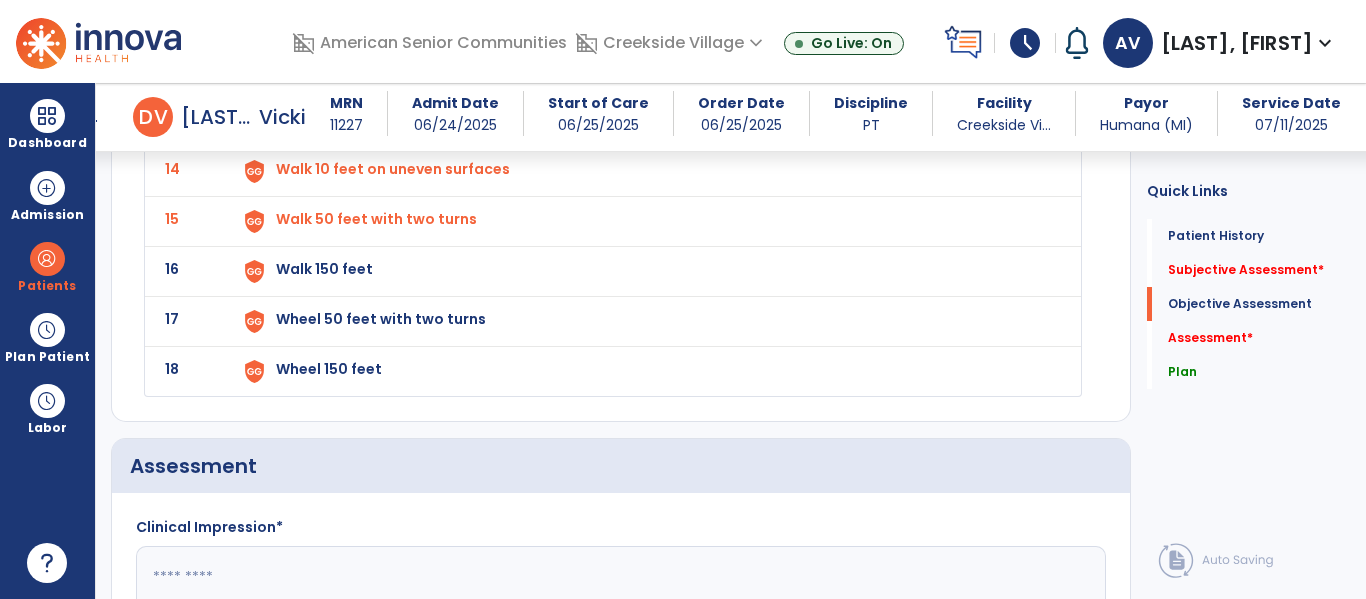 click on "Walk 150 feet" at bounding box center (322, -481) 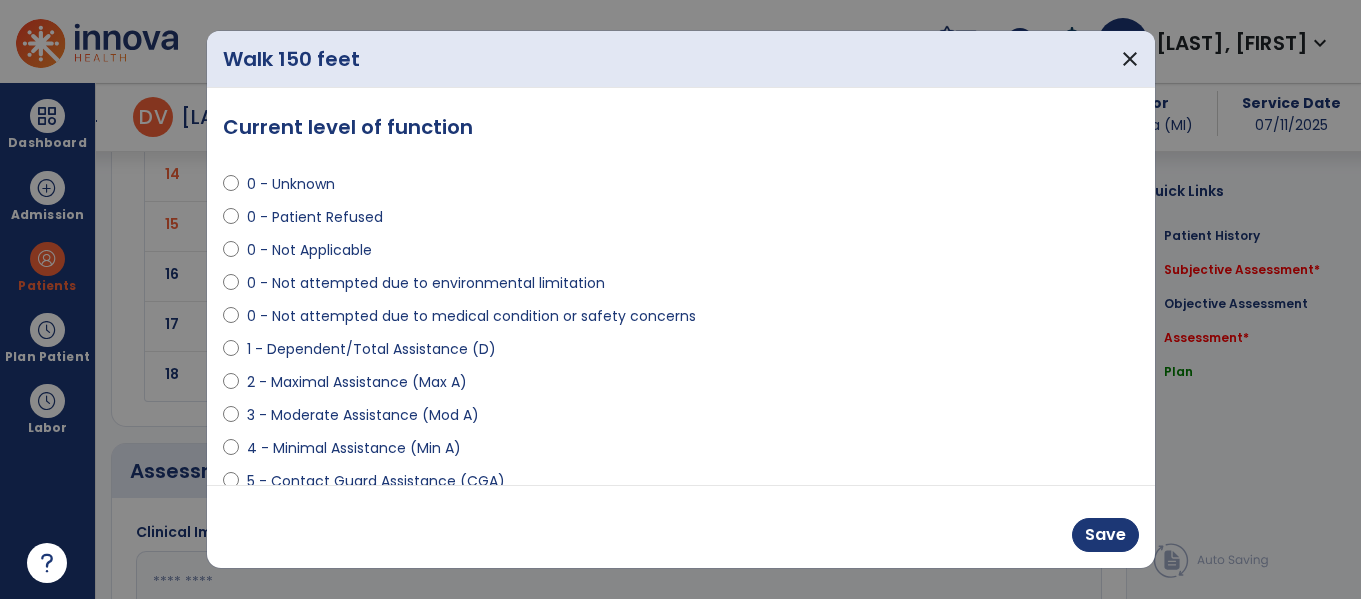 scroll, scrollTop: 3503, scrollLeft: 0, axis: vertical 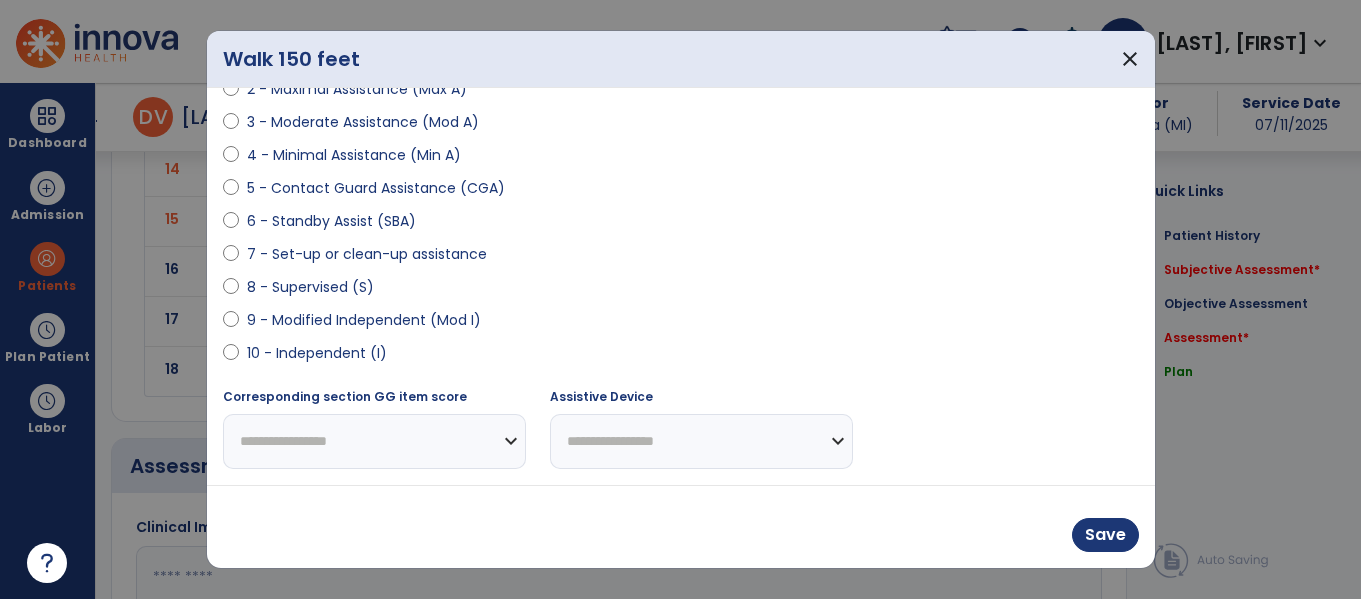 click on "8 - Supervised (S)" at bounding box center (310, 287) 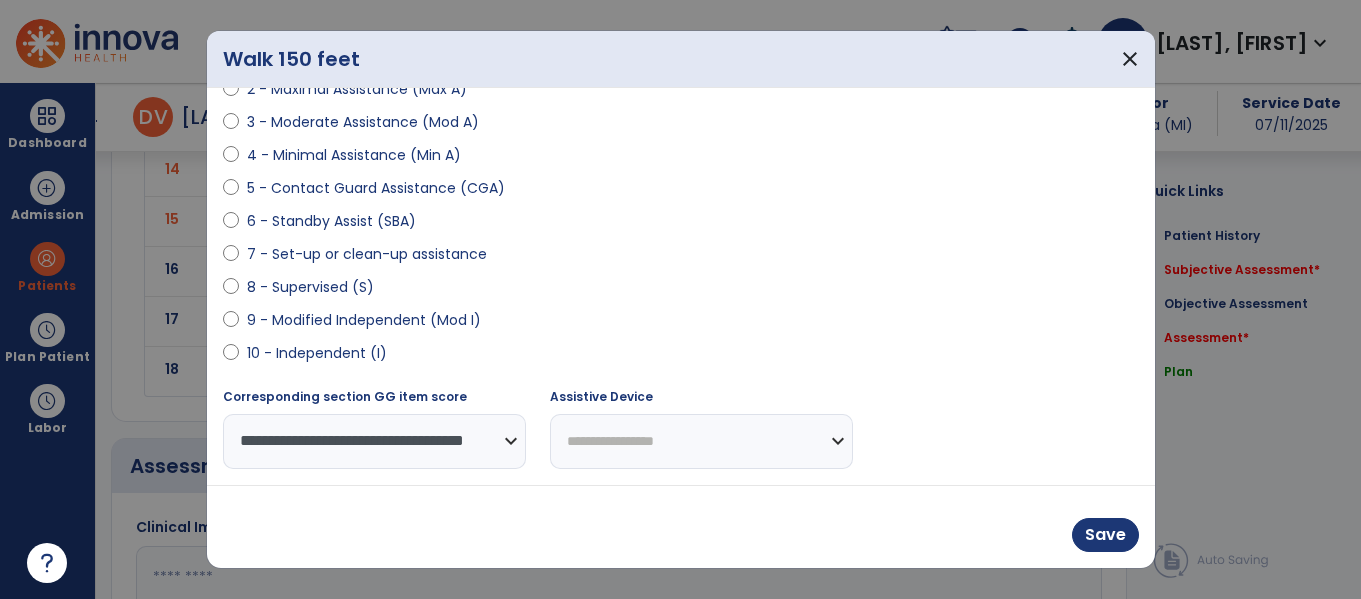 click on "**********" at bounding box center (701, 441) 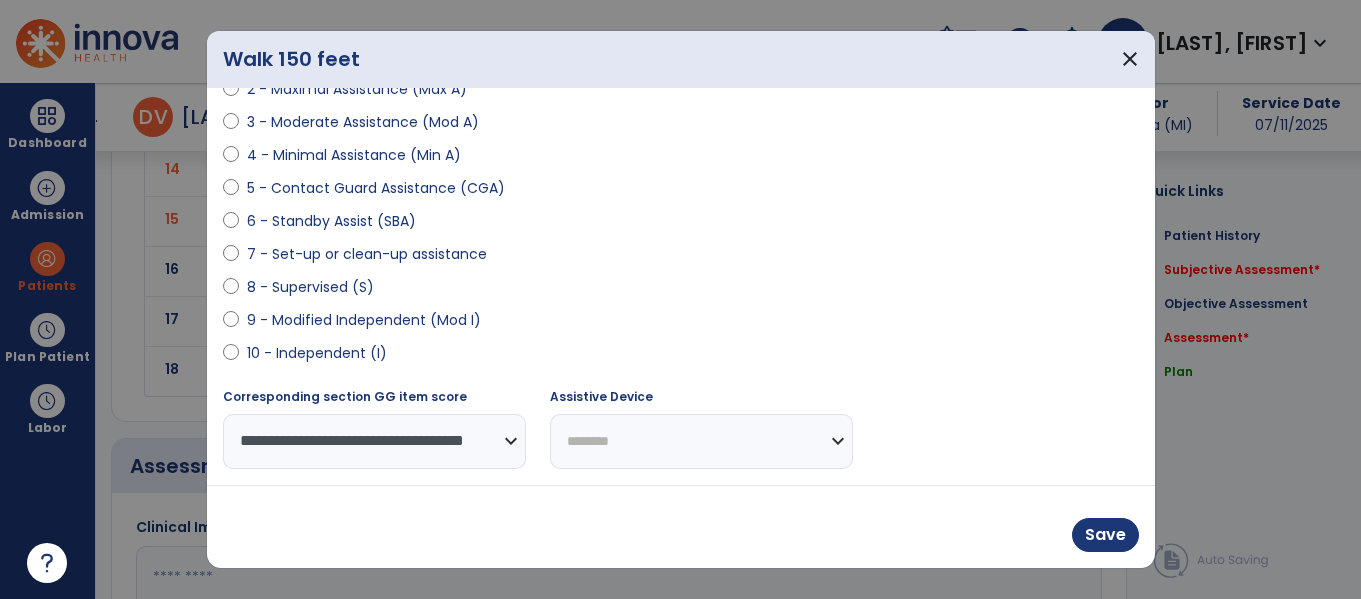 click on "**********" at bounding box center (701, 441) 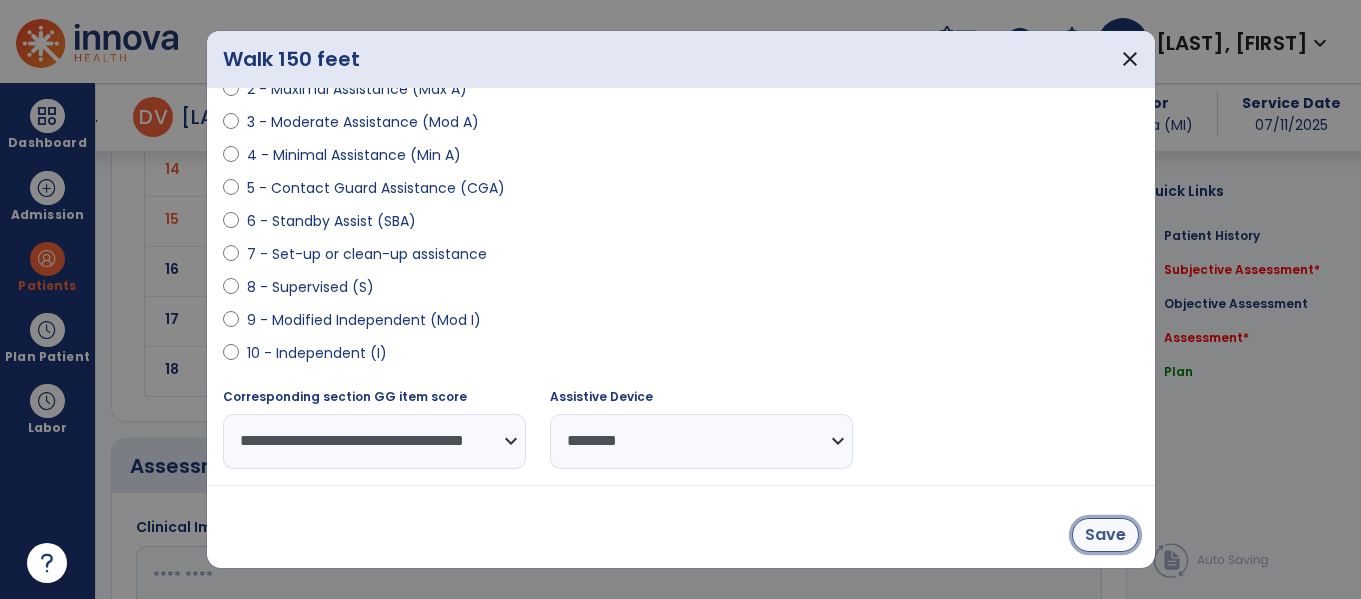 click on "Save" at bounding box center (1105, 535) 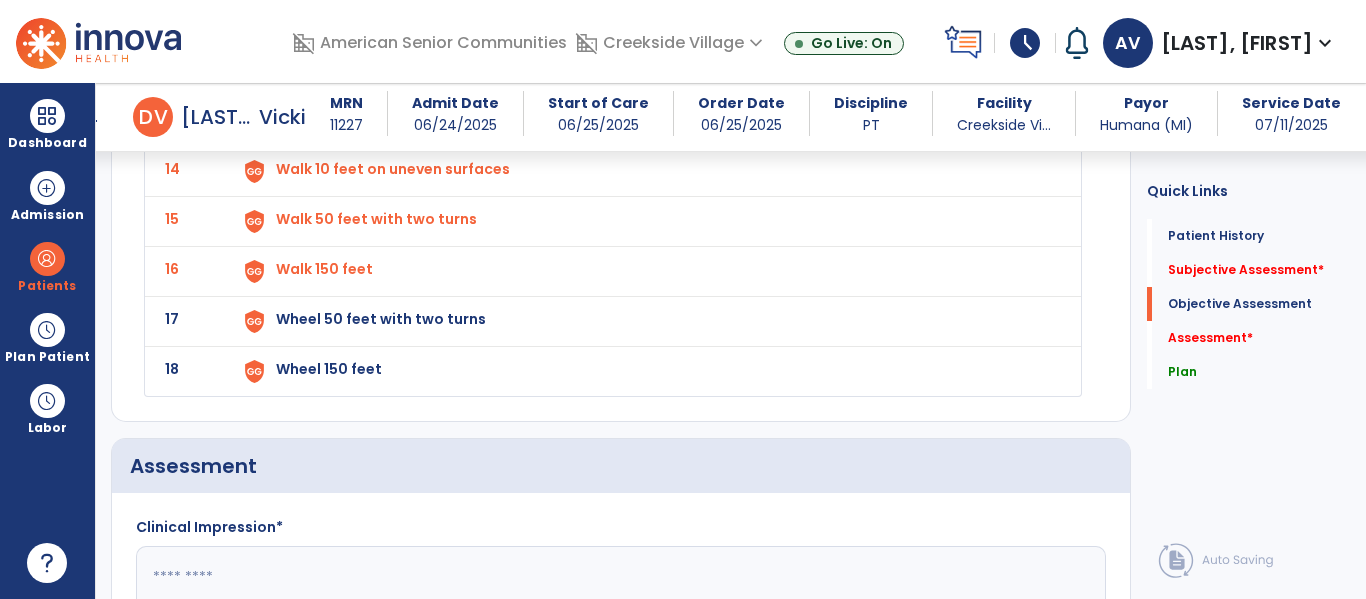 click on "Wheel 50 feet with two turns" at bounding box center [322, -481] 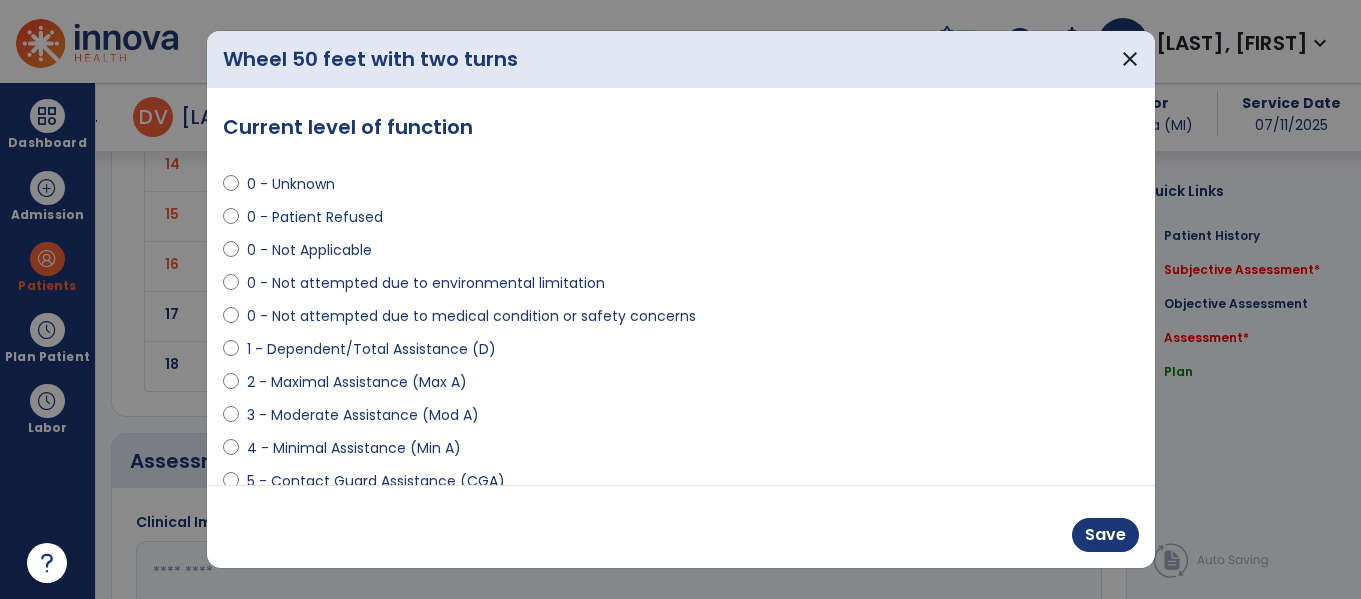 scroll, scrollTop: 3503, scrollLeft: 0, axis: vertical 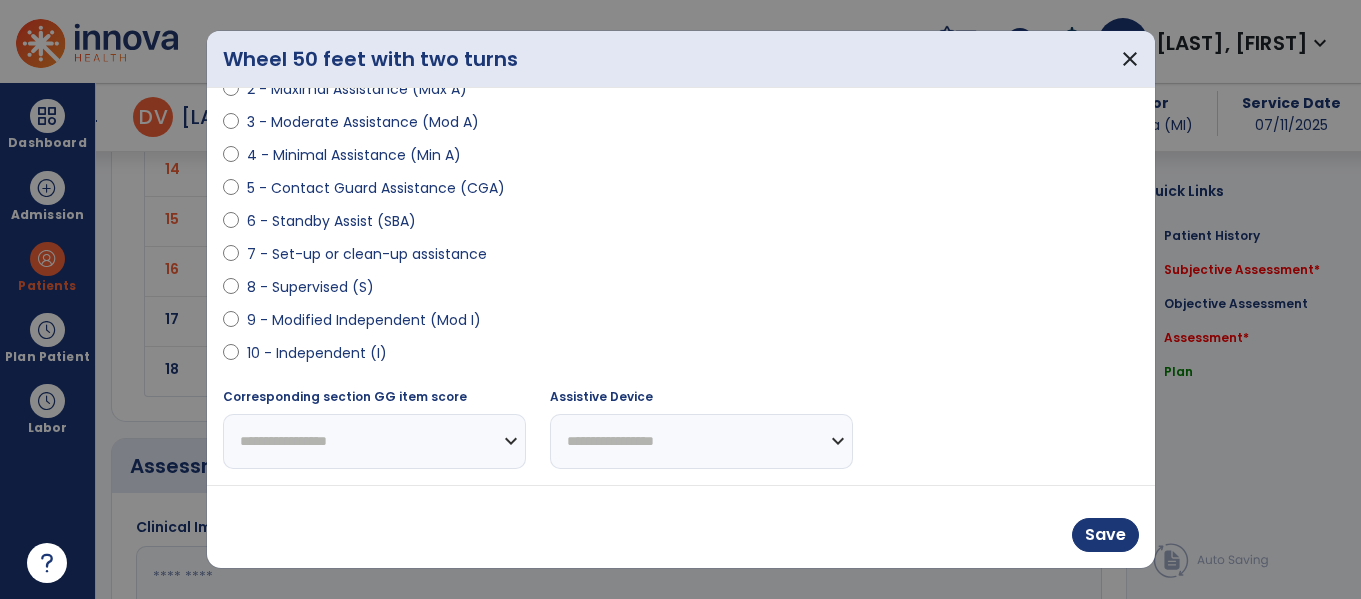 click on "8 - Supervised (S)" at bounding box center [310, 287] 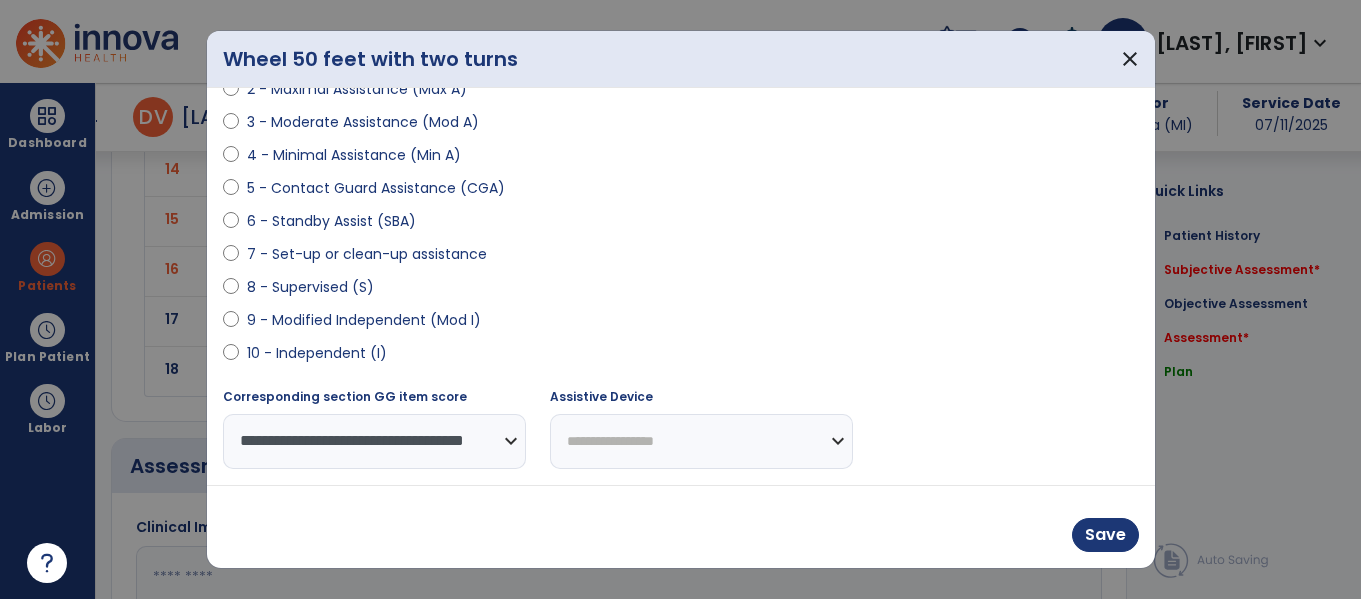click on "9 - Modified Independent (Mod I)" at bounding box center [364, 320] 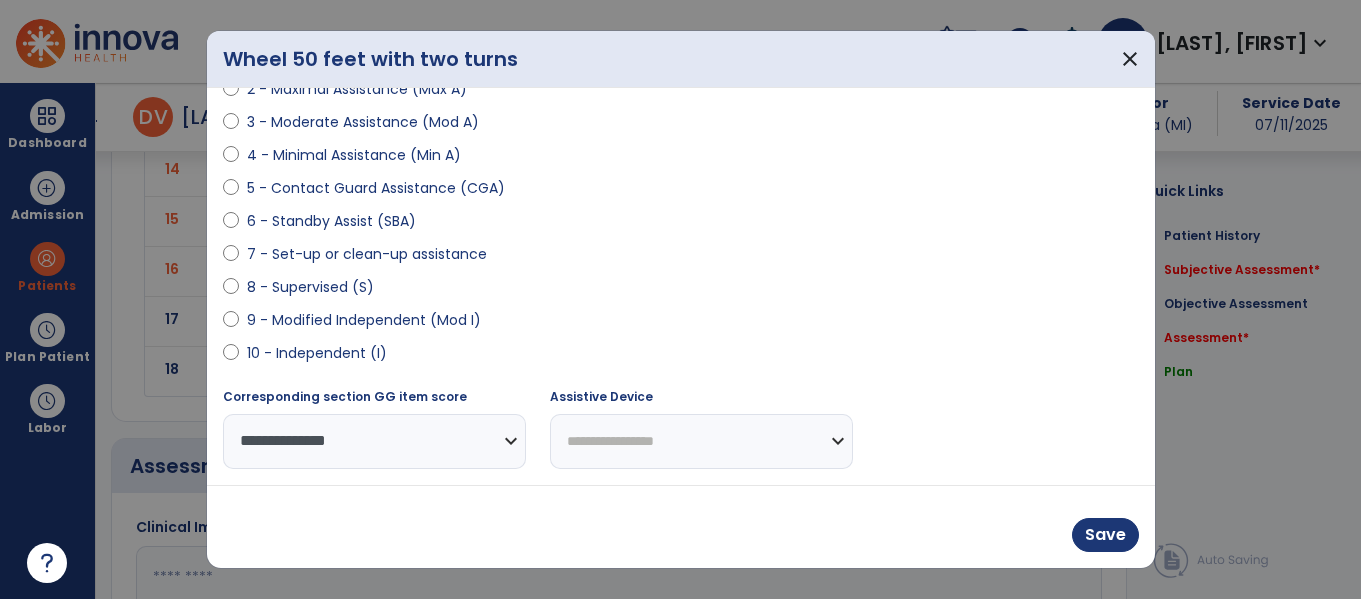 click on "**********" at bounding box center (701, 441) 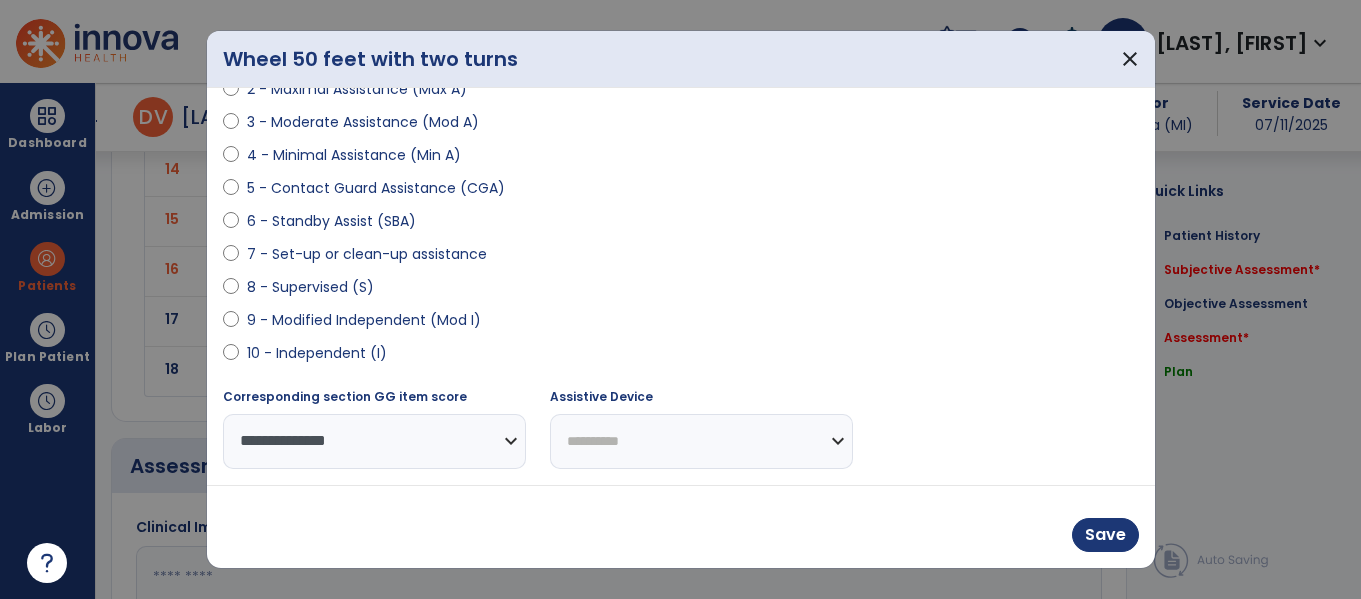 click on "**********" at bounding box center [701, 441] 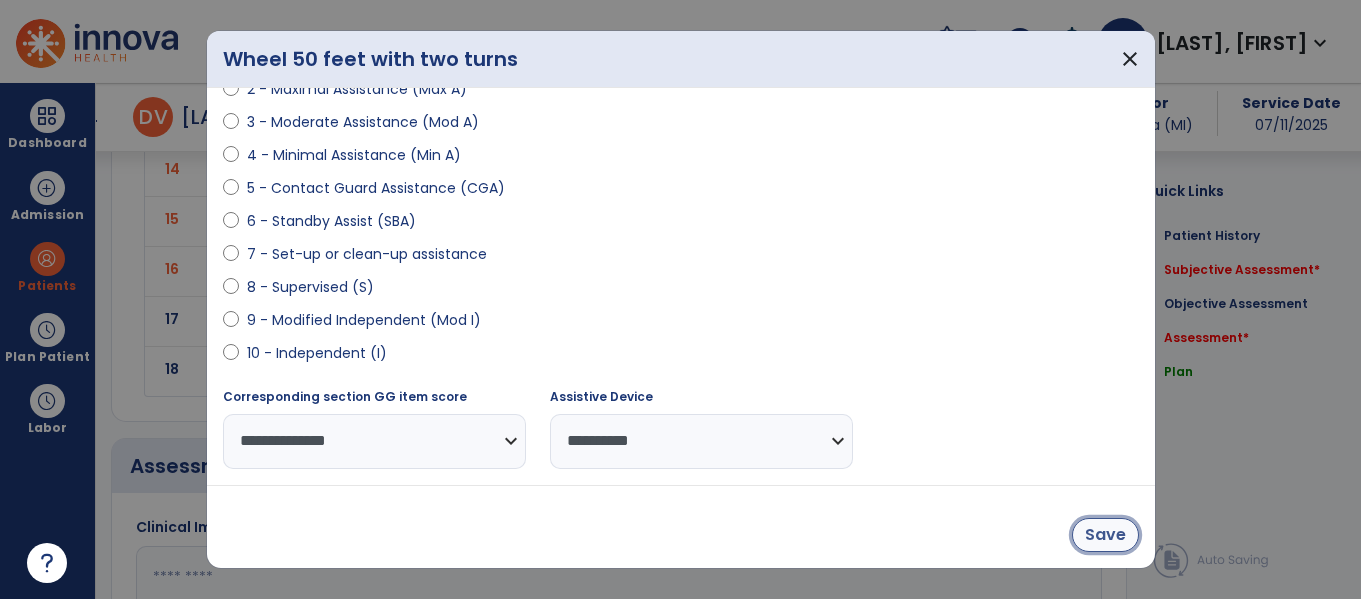 click on "Save" at bounding box center [1105, 535] 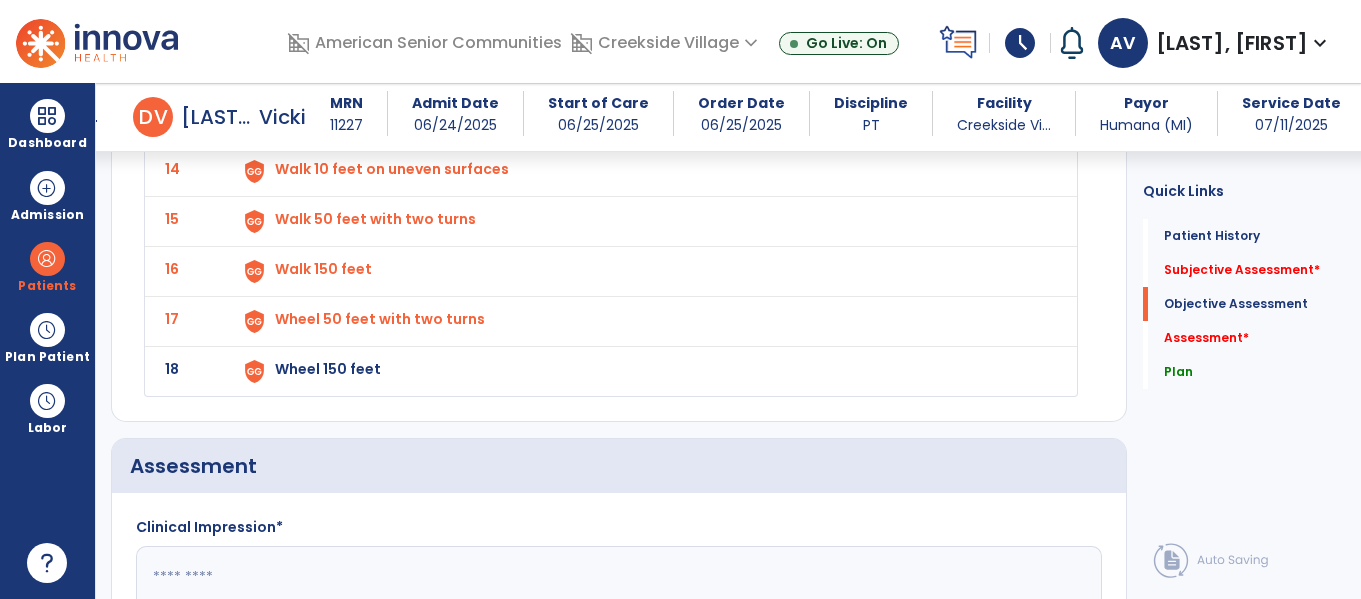 click on "Wheel 150 feet" at bounding box center [321, -481] 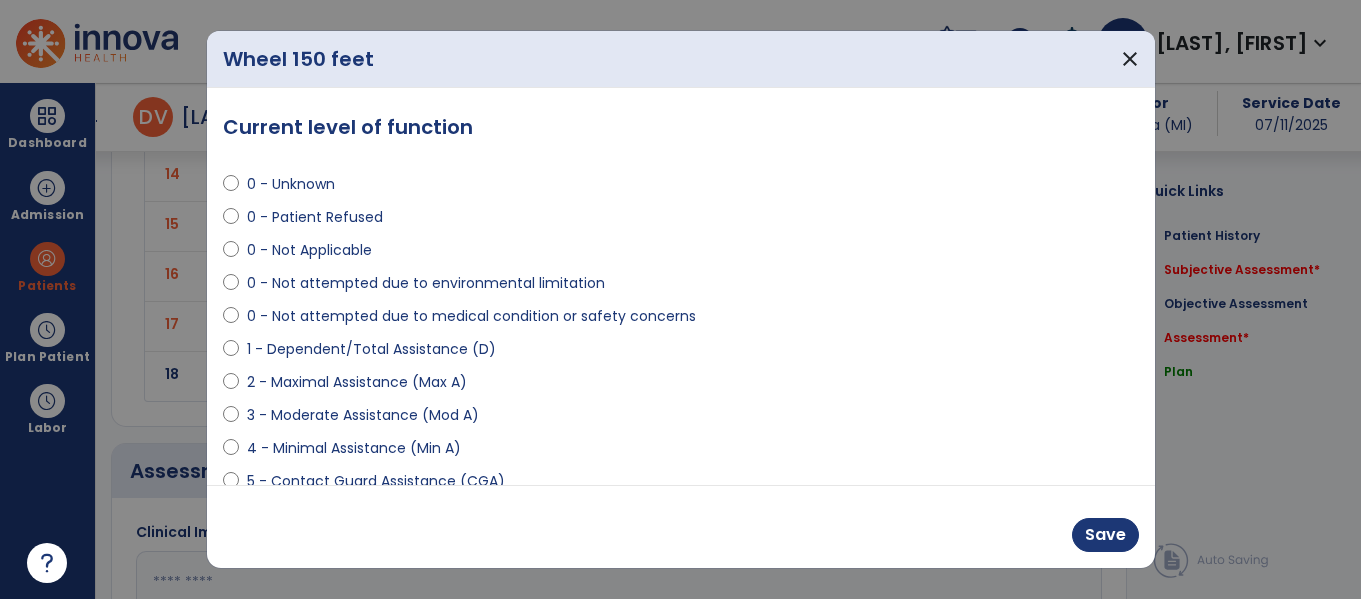 scroll, scrollTop: 3508, scrollLeft: 0, axis: vertical 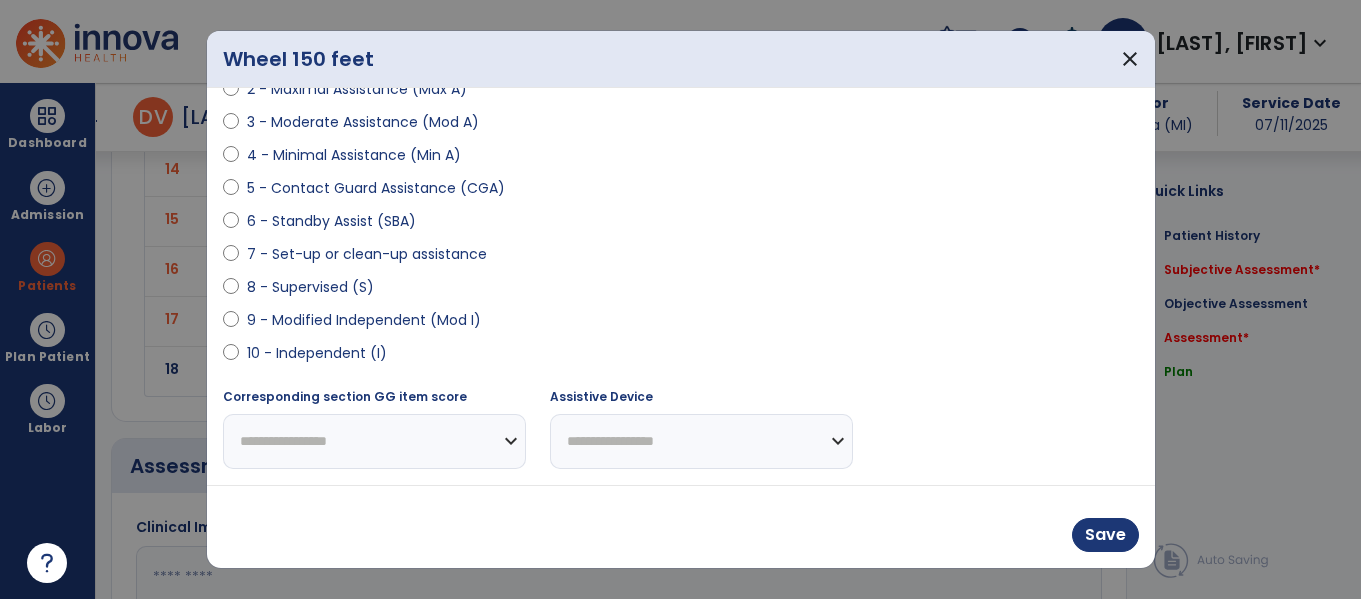 click on "9 - Modified Independent (Mod I)" at bounding box center [364, 320] 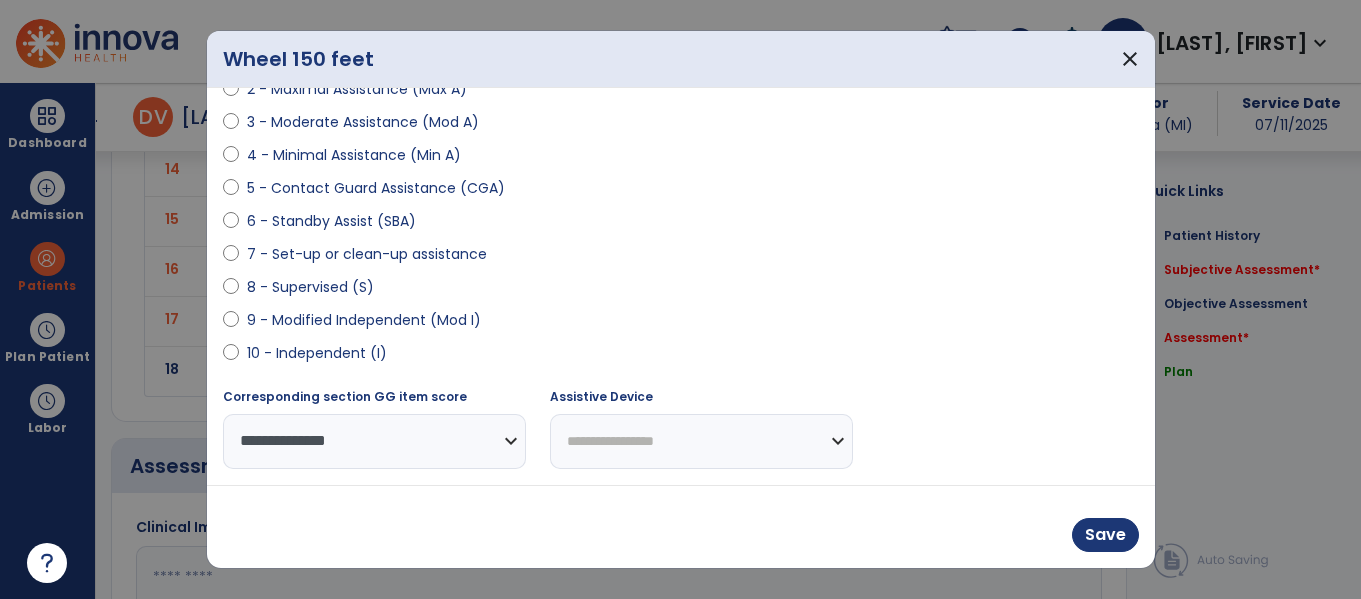 click on "**********" at bounding box center (701, 441) 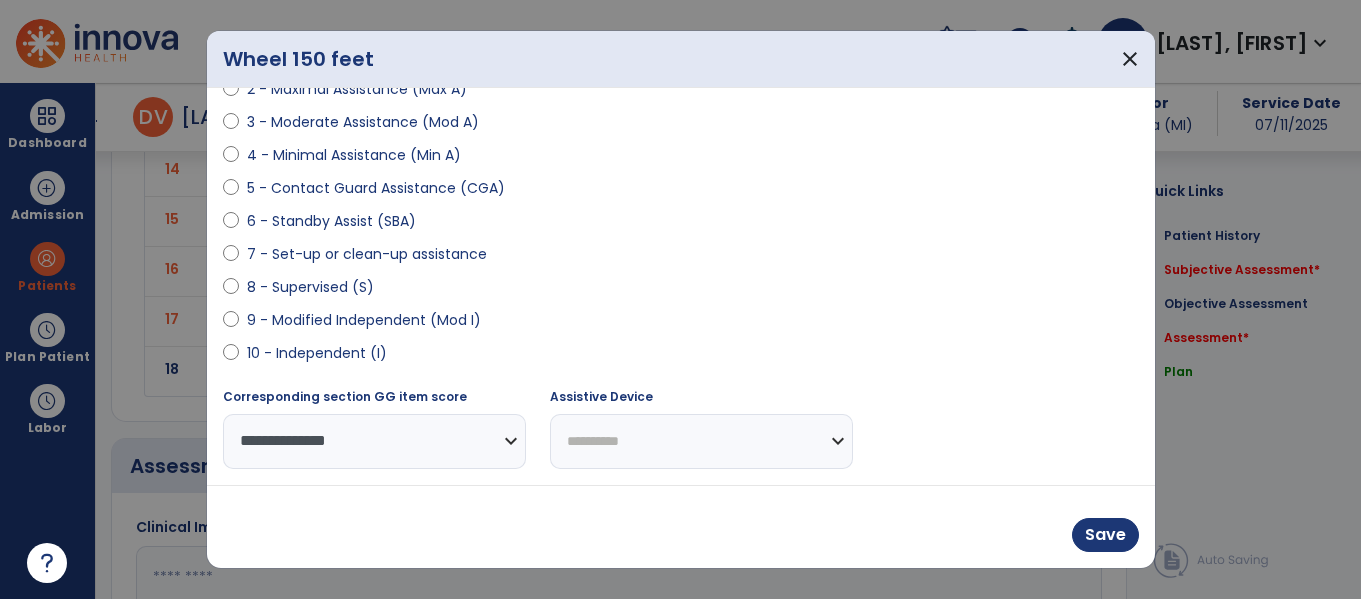 click on "**********" at bounding box center (701, 441) 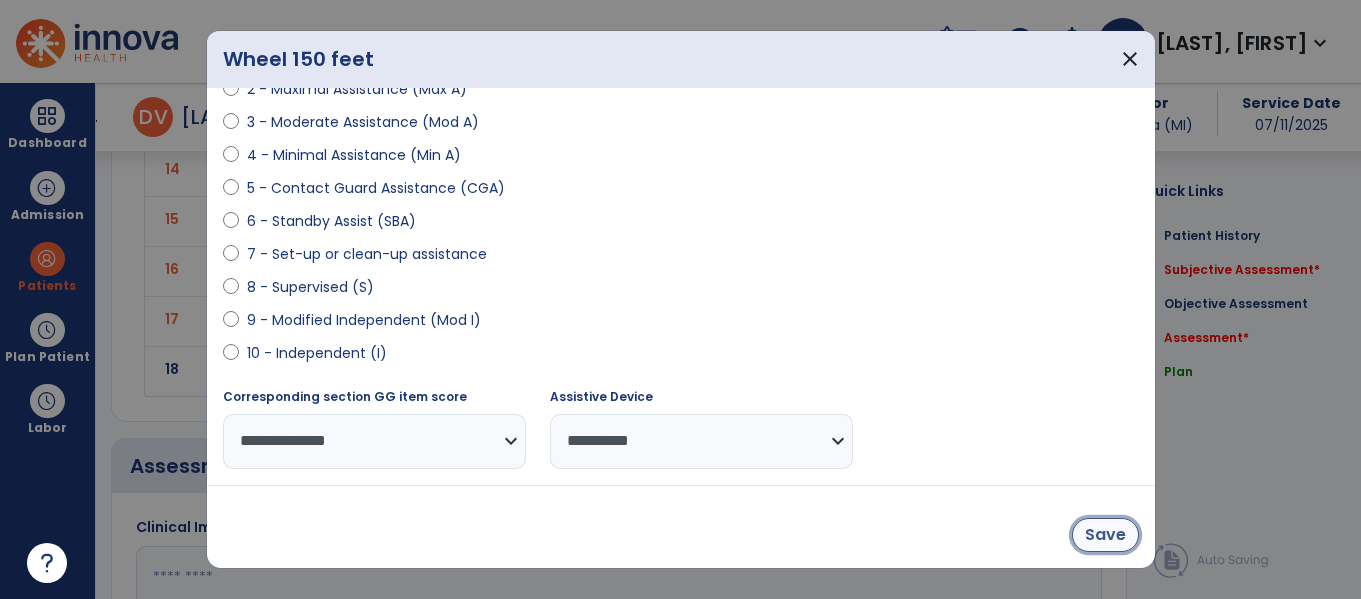 click on "Save" at bounding box center (1105, 535) 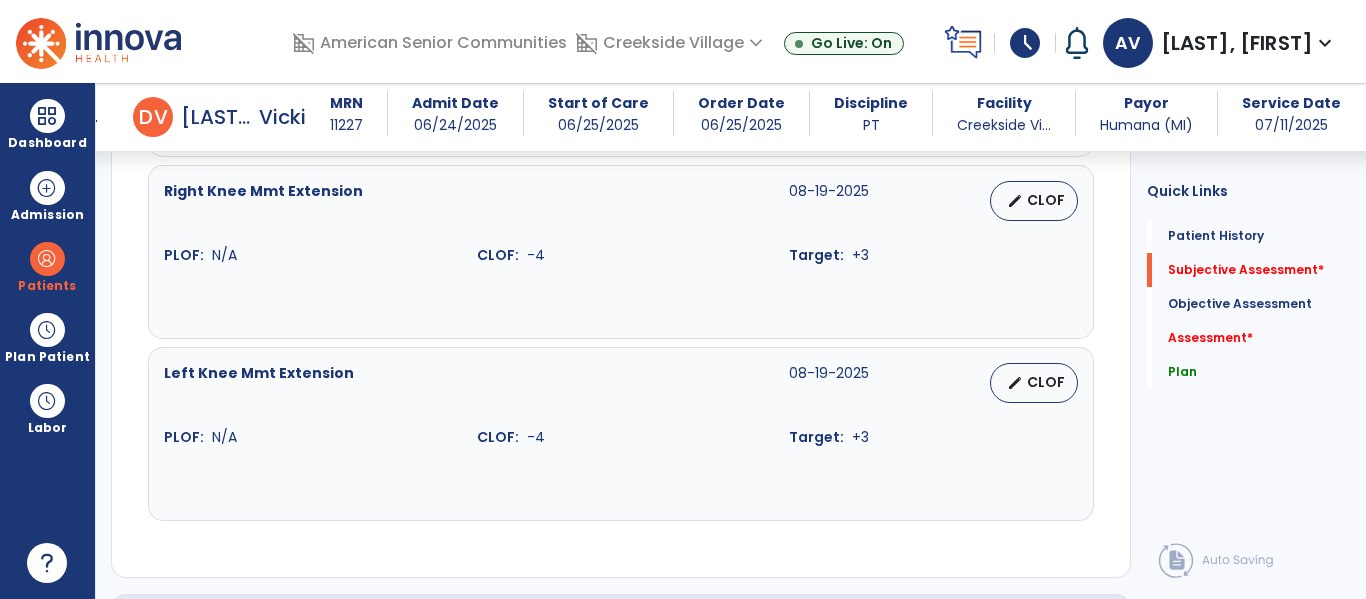 scroll, scrollTop: 0, scrollLeft: 0, axis: both 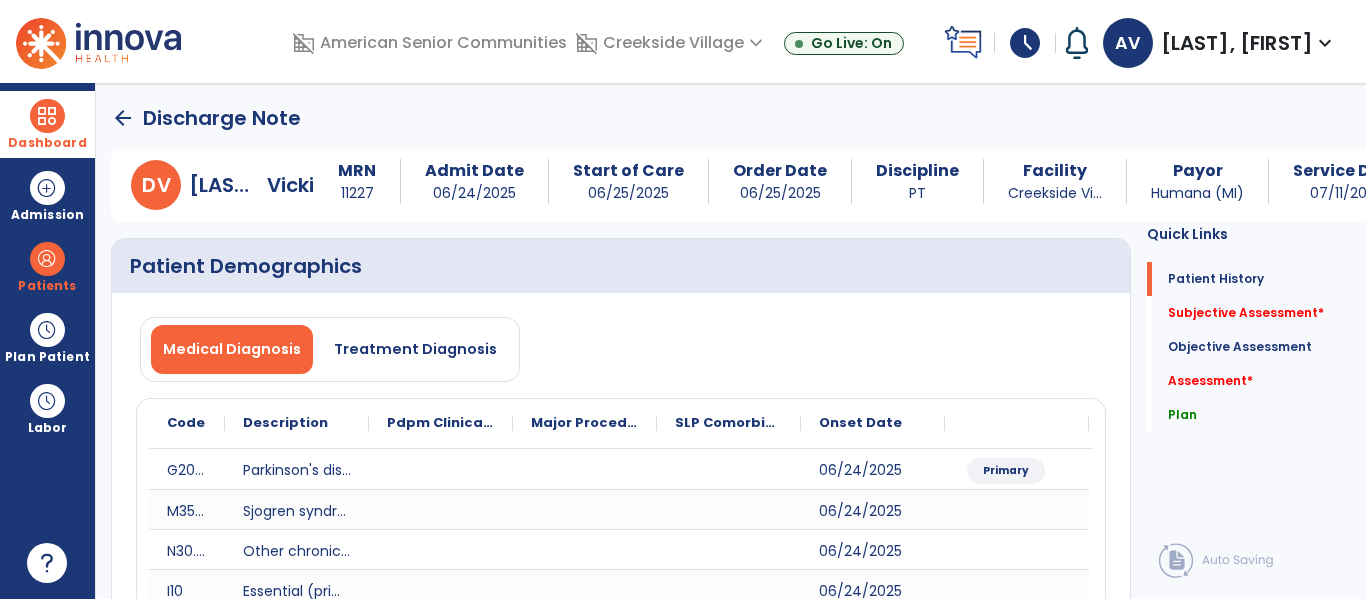 click at bounding box center (47, 116) 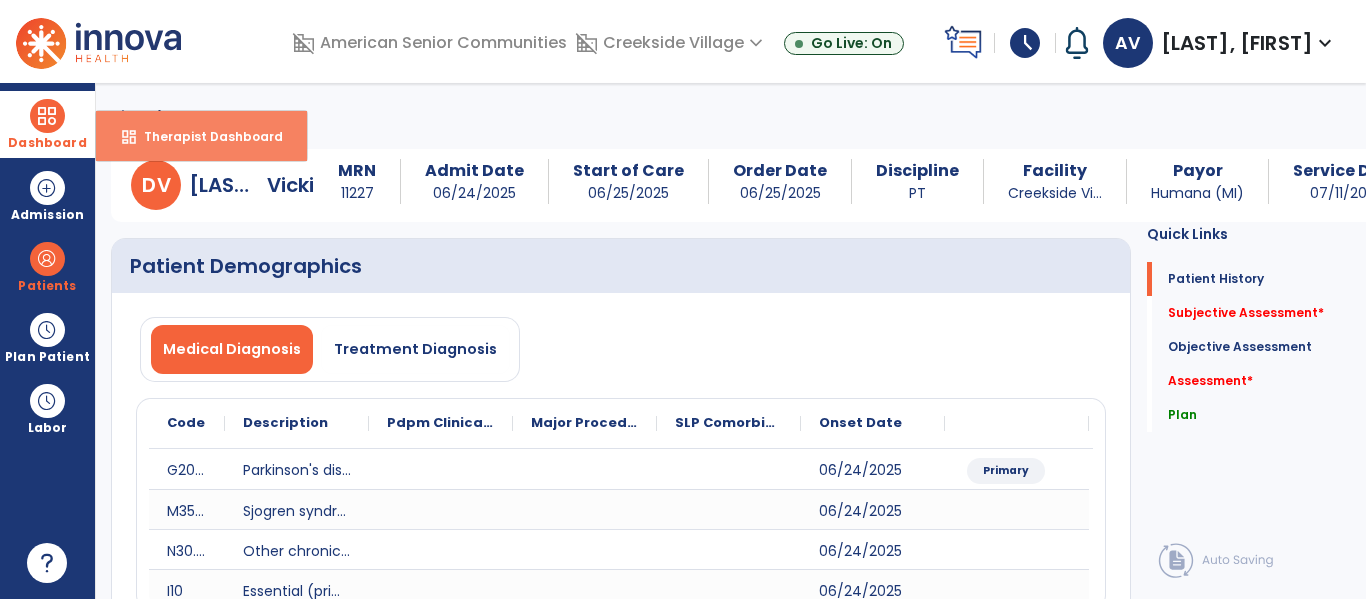 click on "dashboard  Therapist Dashboard" at bounding box center [201, 136] 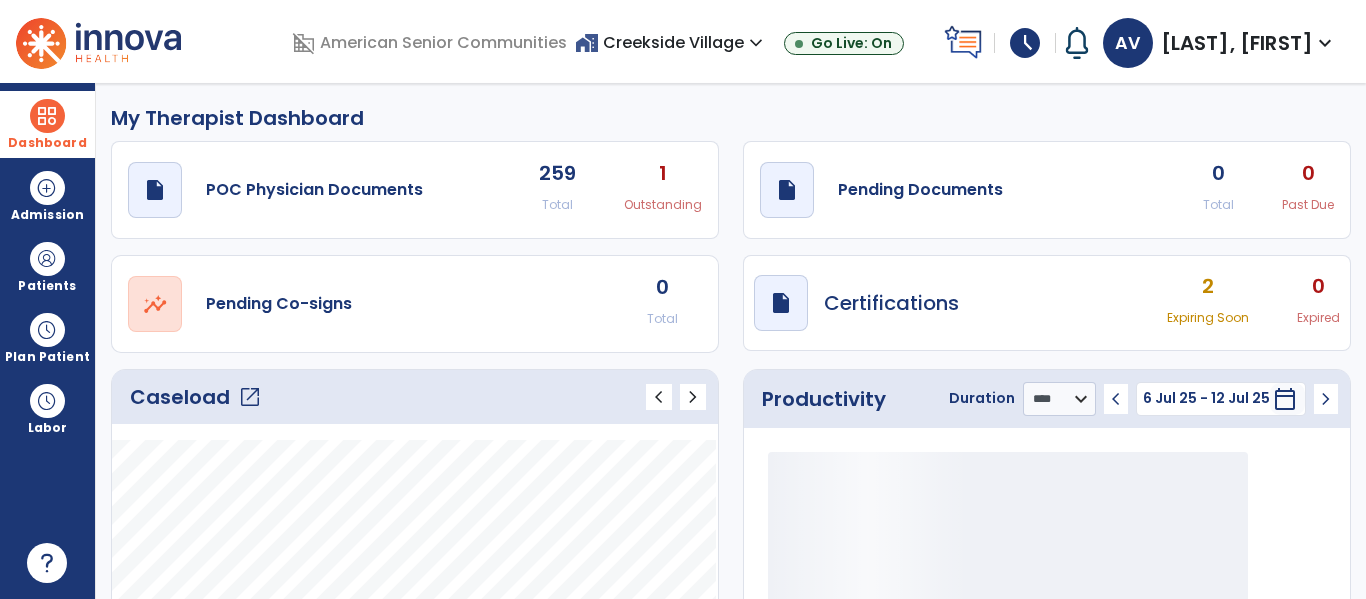 click on "draft   open_in_new  Pending Documents 0 Total 0 Past Due" 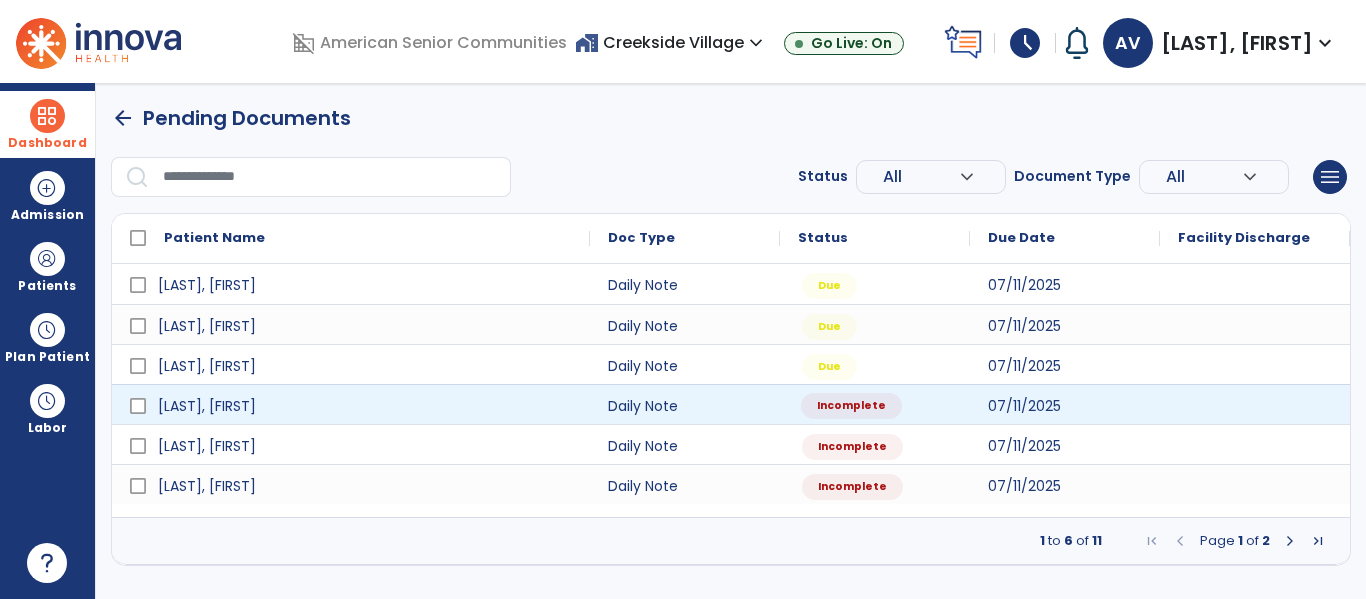 click on "Incomplete" at bounding box center [875, 404] 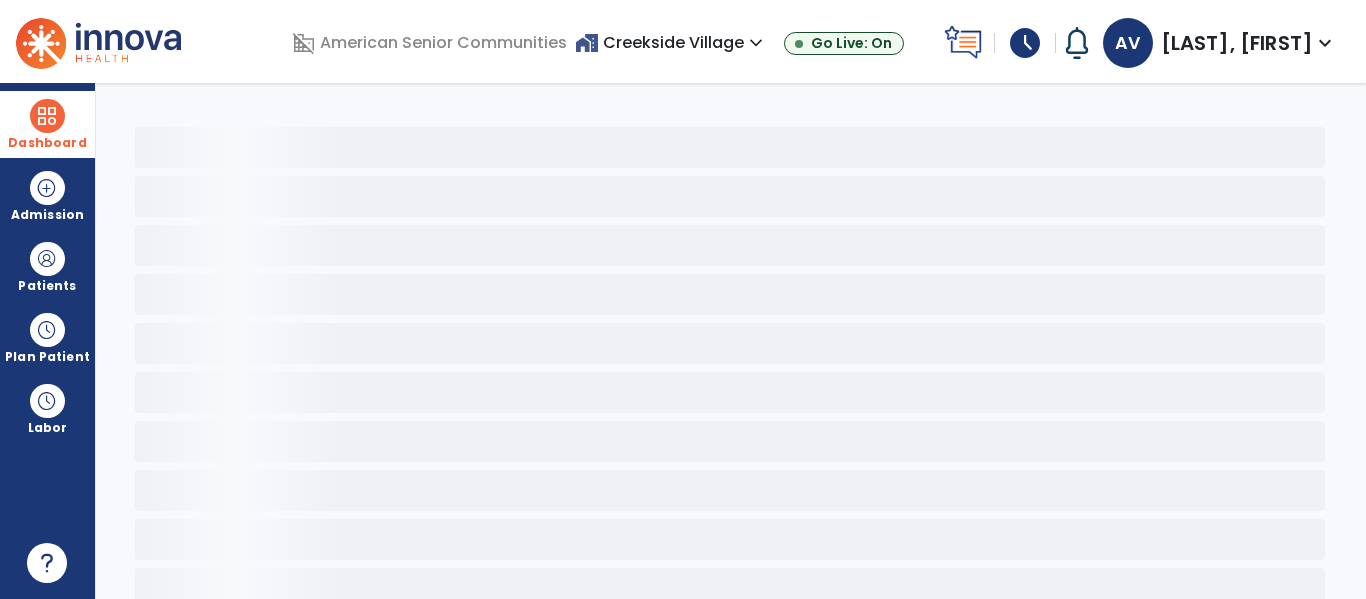 select on "*" 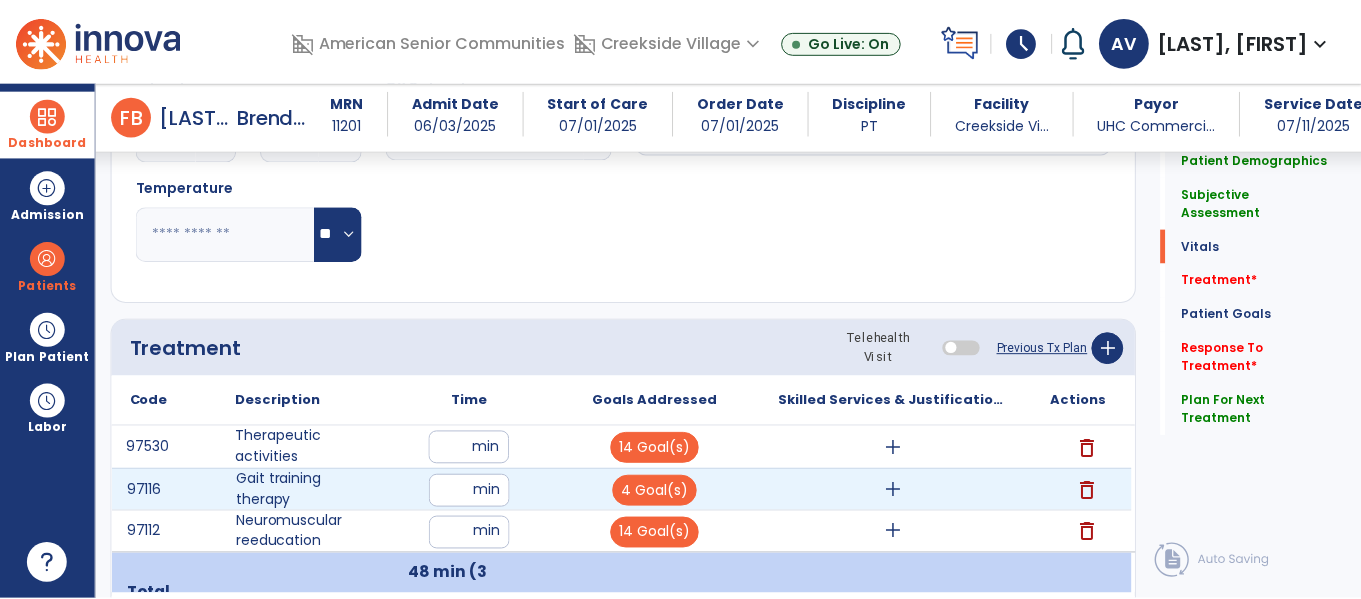 scroll, scrollTop: 1002, scrollLeft: 0, axis: vertical 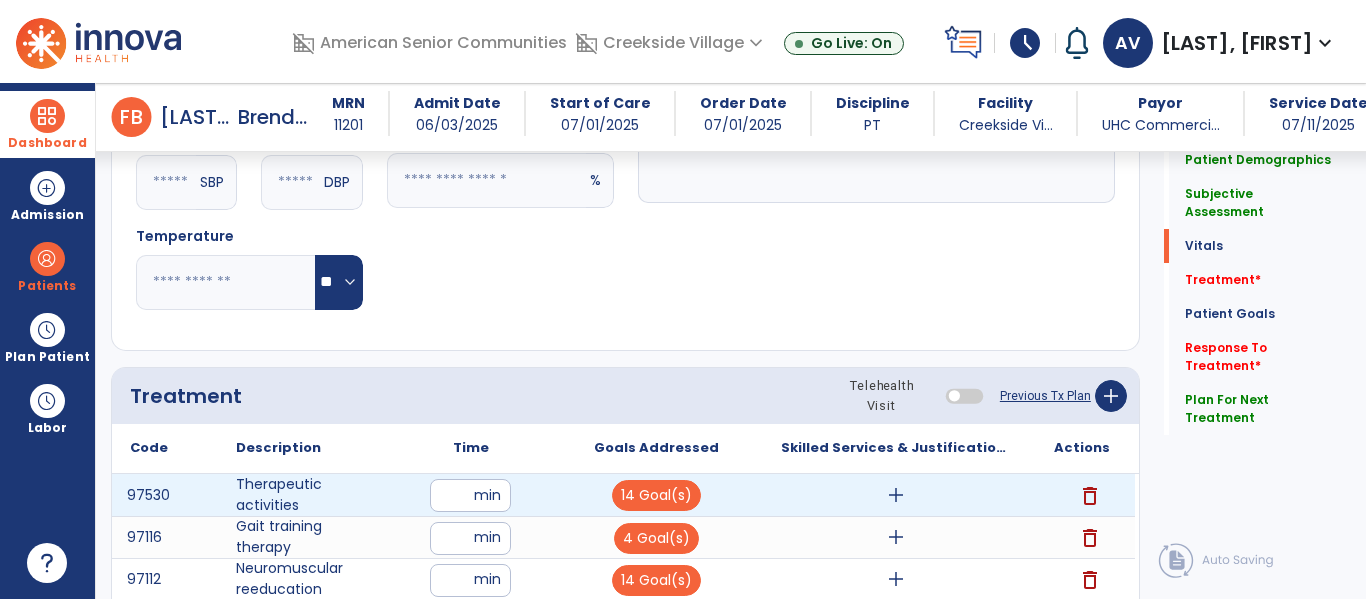 click on "add" at bounding box center (896, 495) 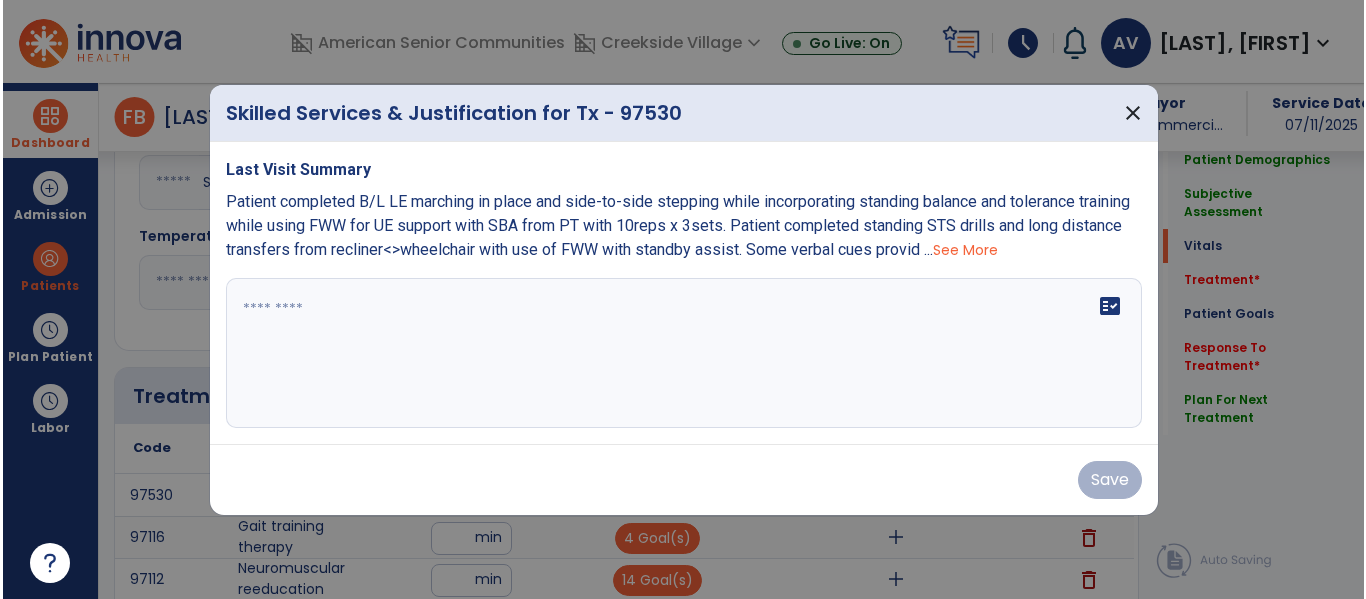 scroll, scrollTop: 1002, scrollLeft: 0, axis: vertical 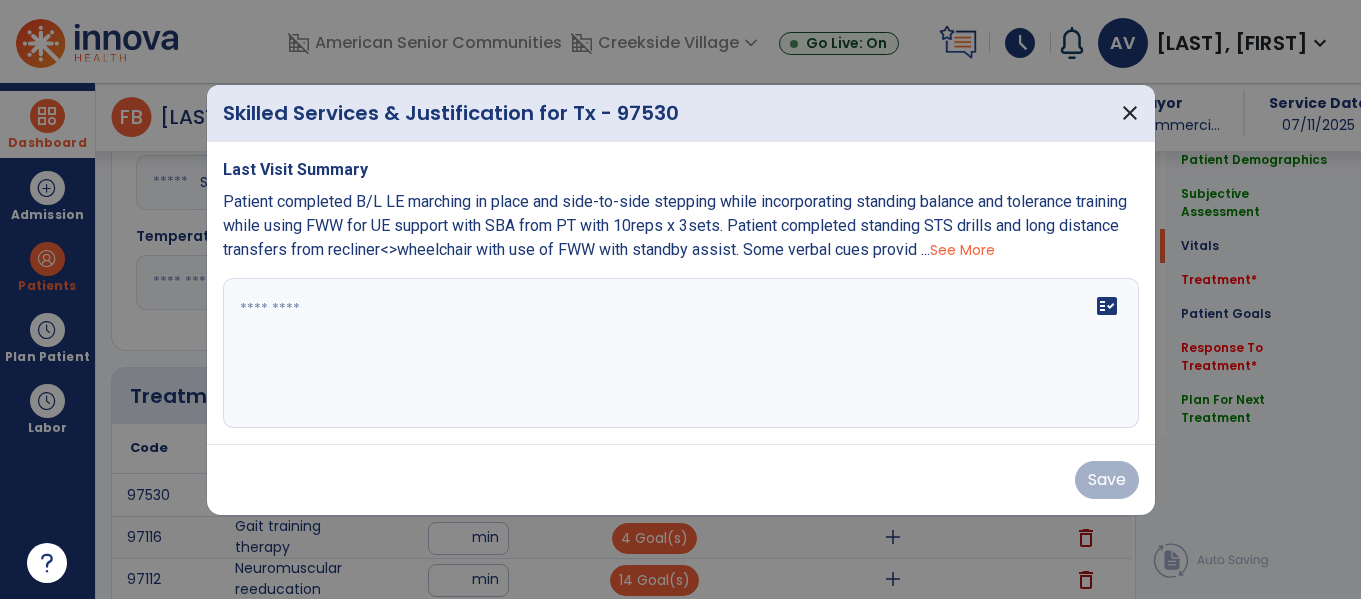 click on "fact_check" at bounding box center [681, 353] 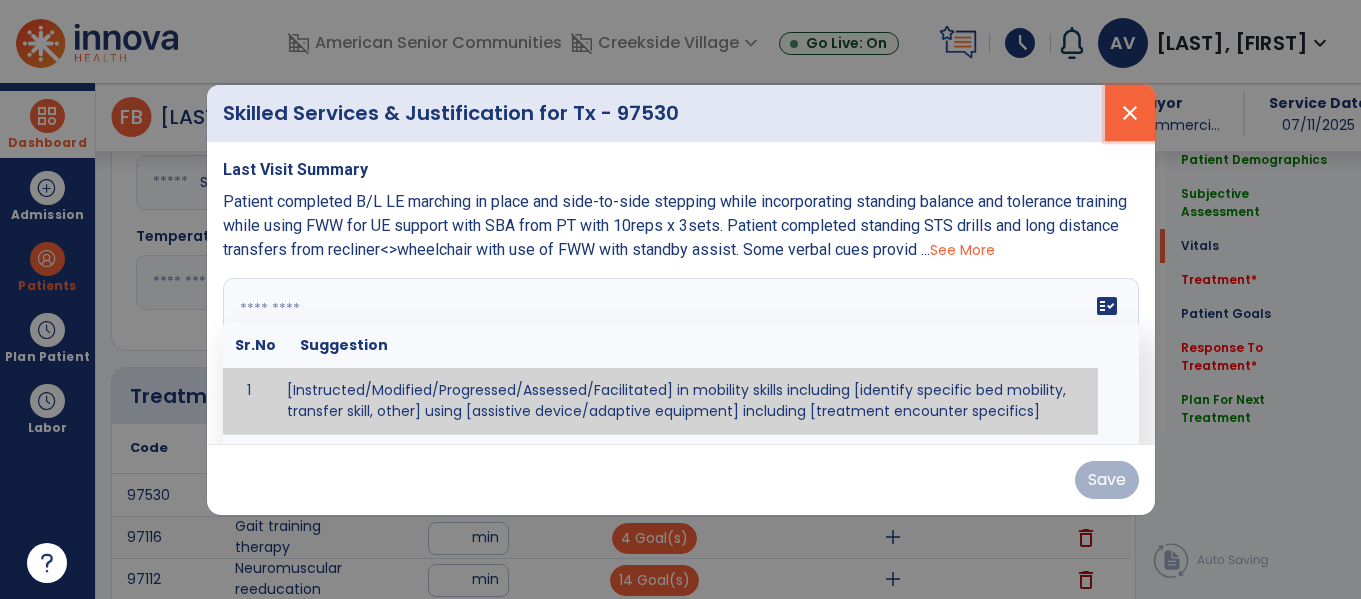 click on "close" at bounding box center (1130, 113) 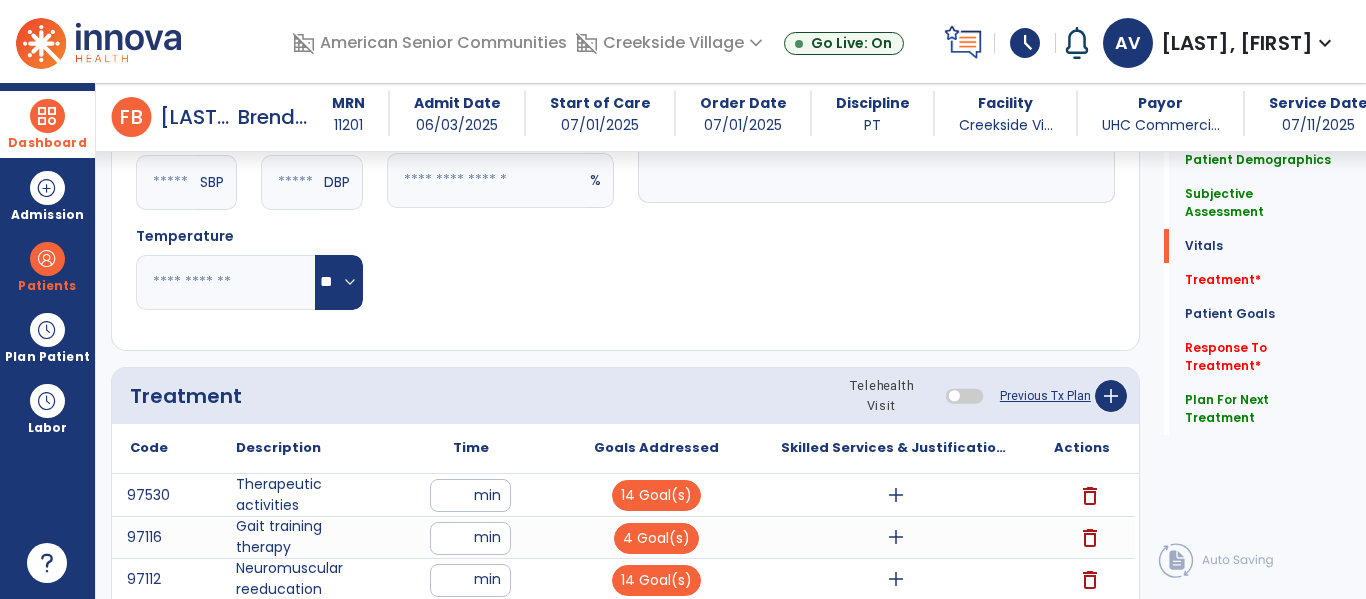 click at bounding box center (47, 116) 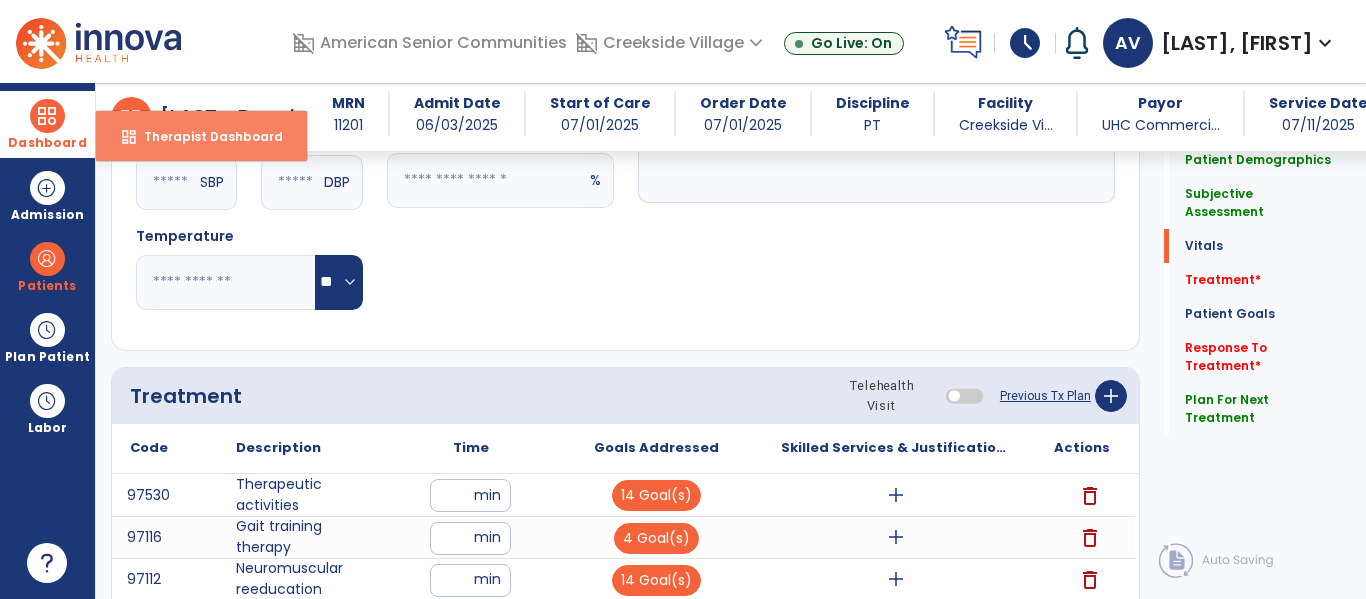 click on "Therapist Dashboard" at bounding box center (205, 136) 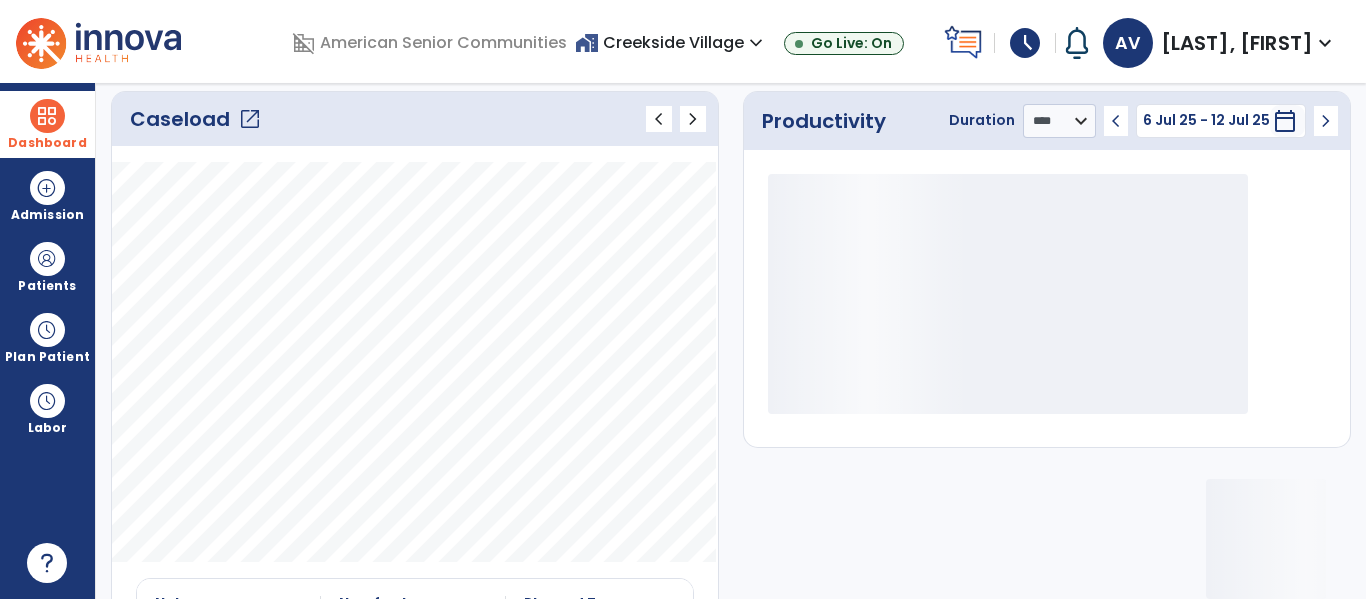 scroll, scrollTop: 0, scrollLeft: 0, axis: both 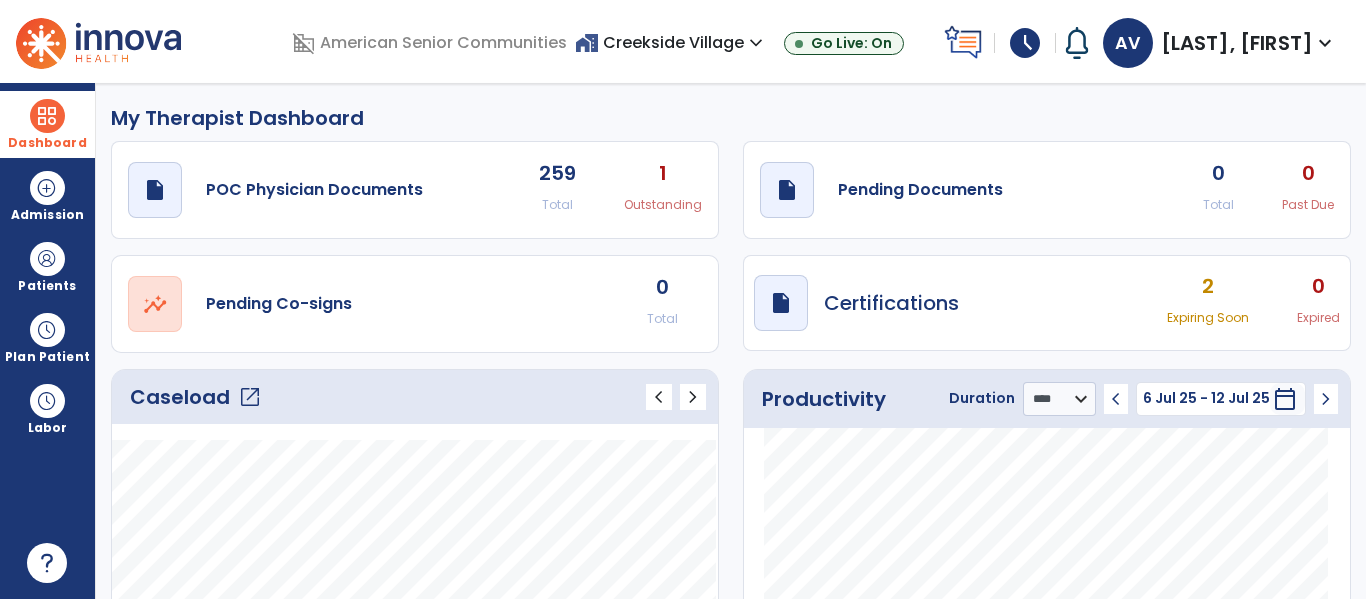 click on "draft   open_in_new  Pending Documents 0 Total 0 Past Due" 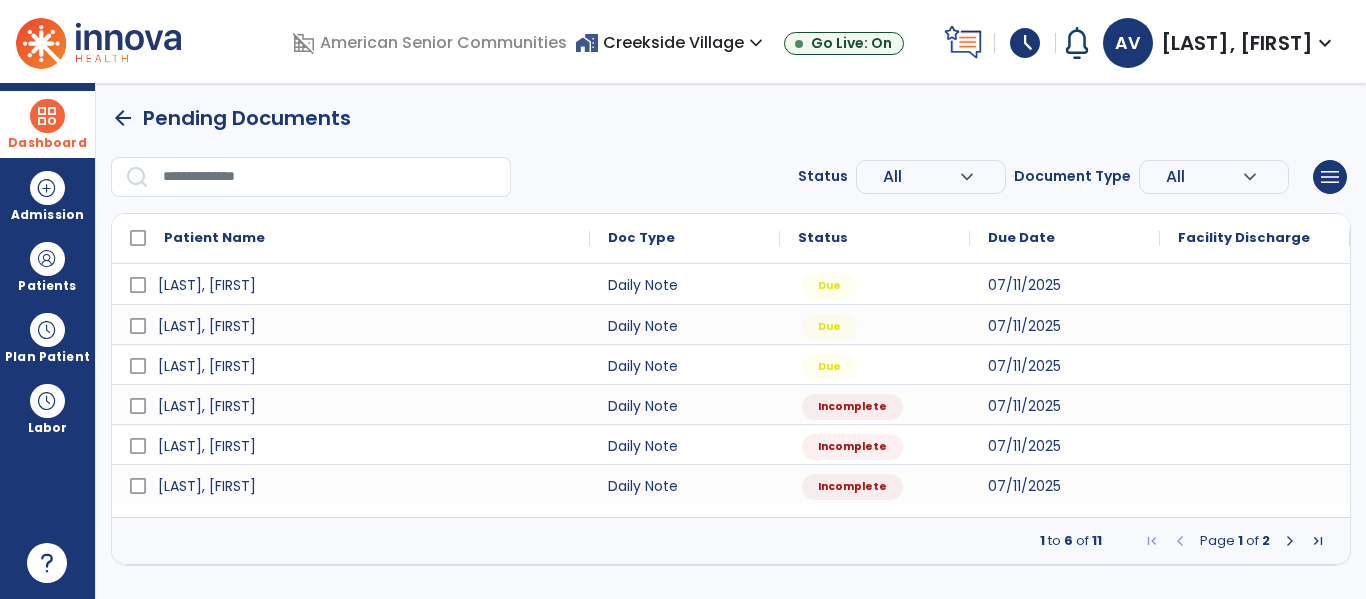 click at bounding box center (1290, 541) 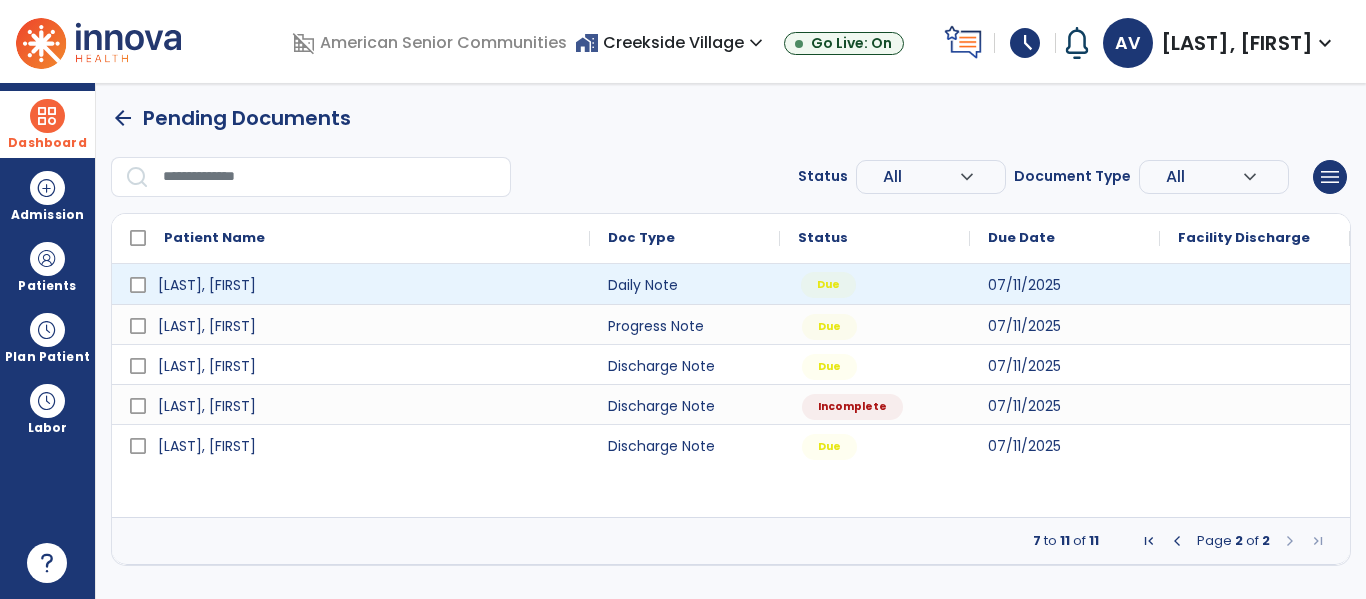 click on "Due" at bounding box center [875, 284] 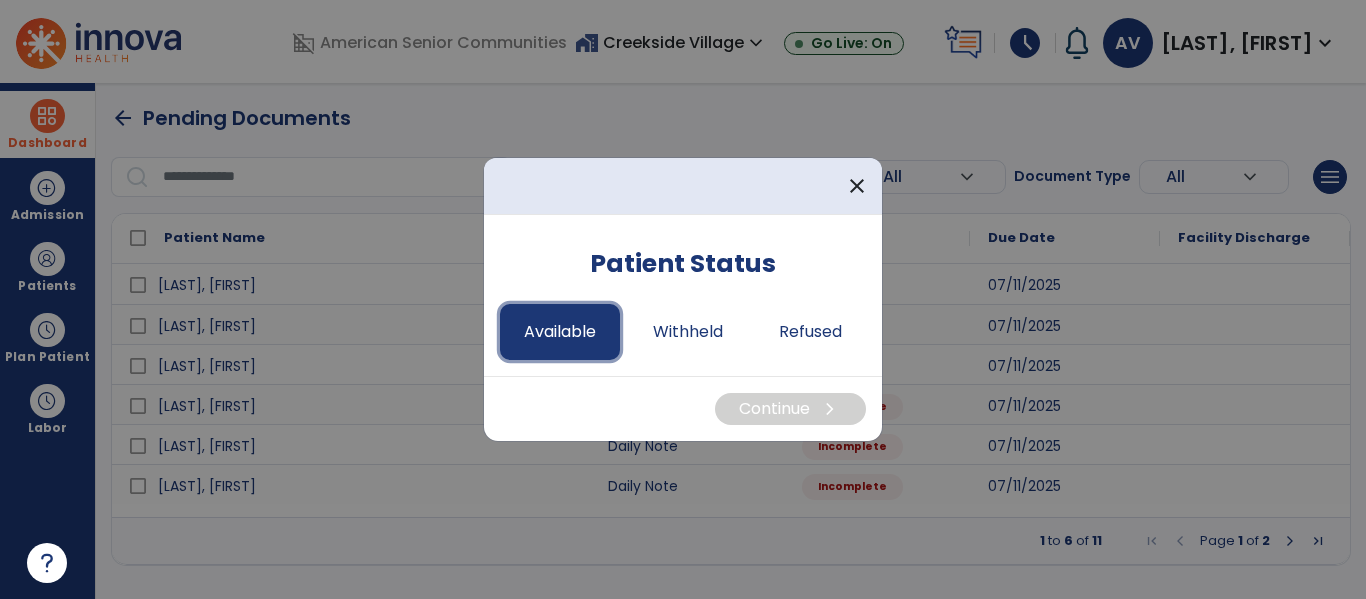 click on "Available" at bounding box center (560, 332) 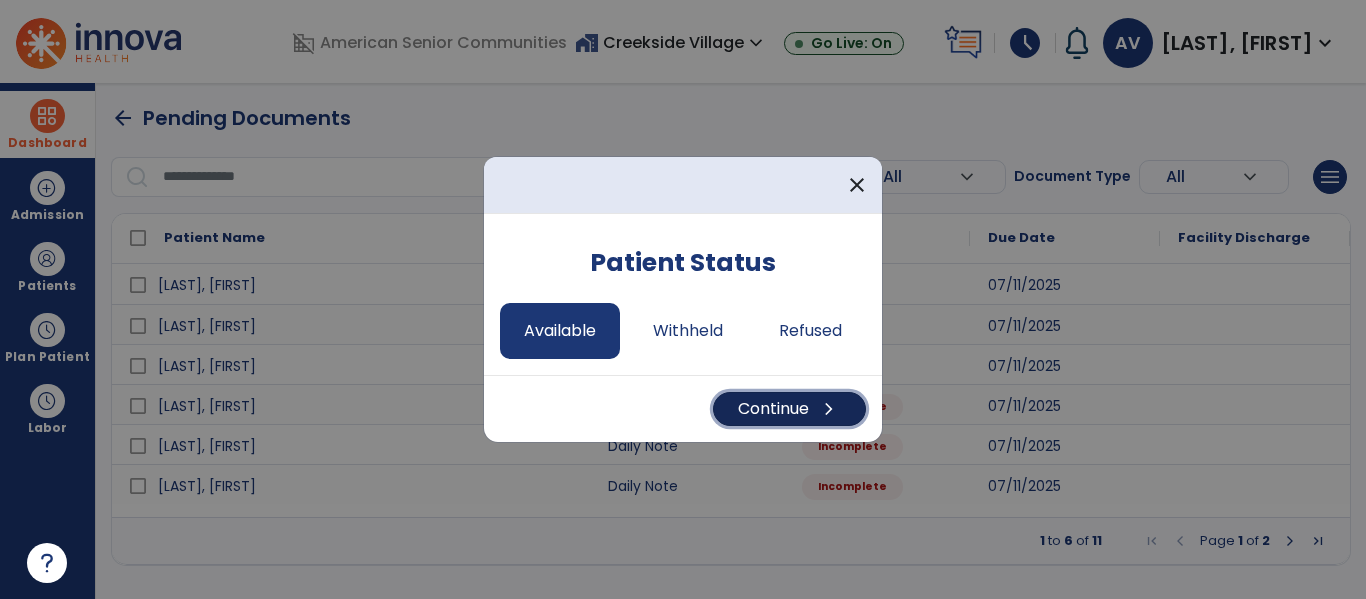 click on "Continue   chevron_right" at bounding box center (789, 409) 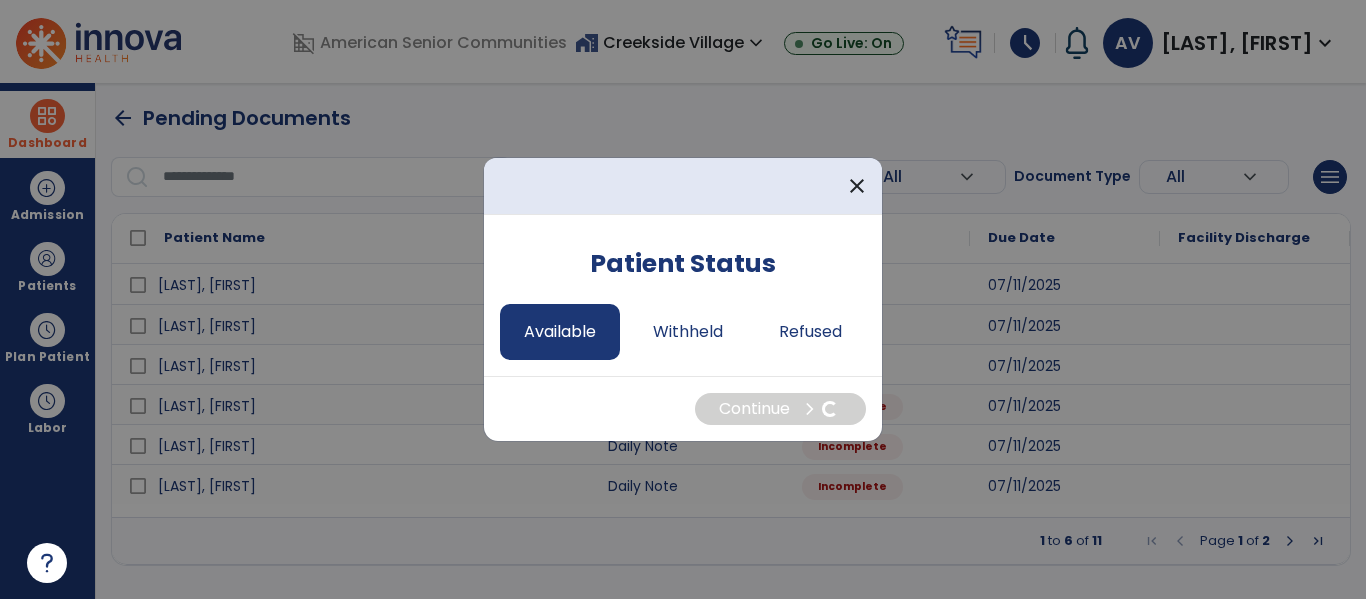 select on "*" 